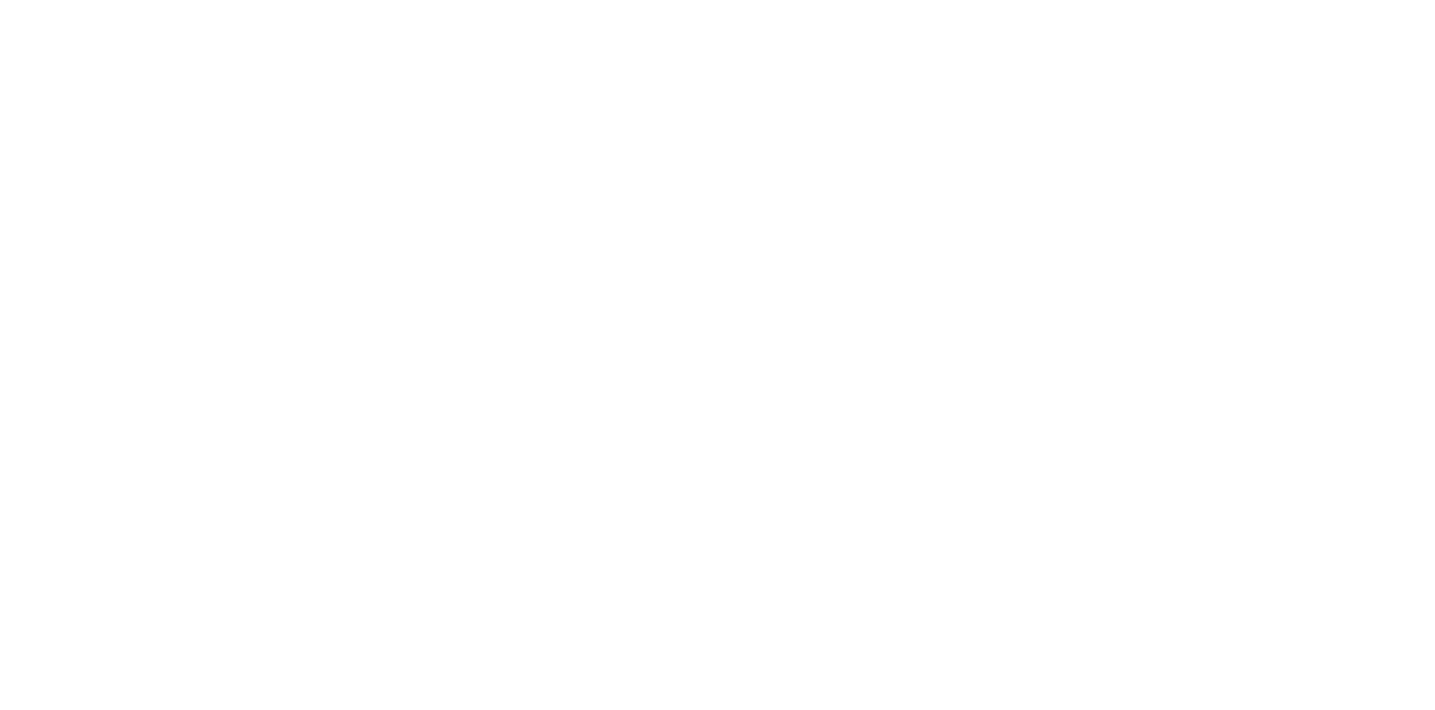 scroll, scrollTop: 0, scrollLeft: 0, axis: both 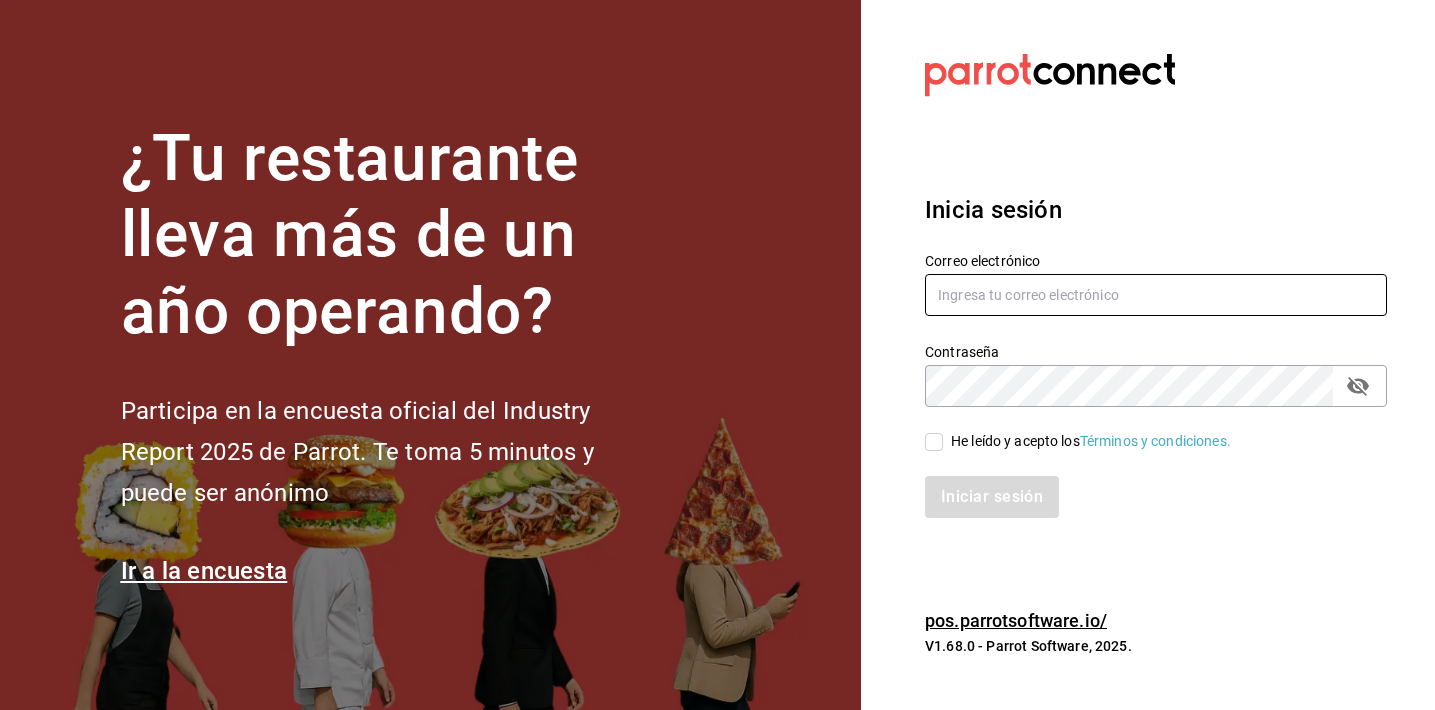 type on "[EMAIL]" 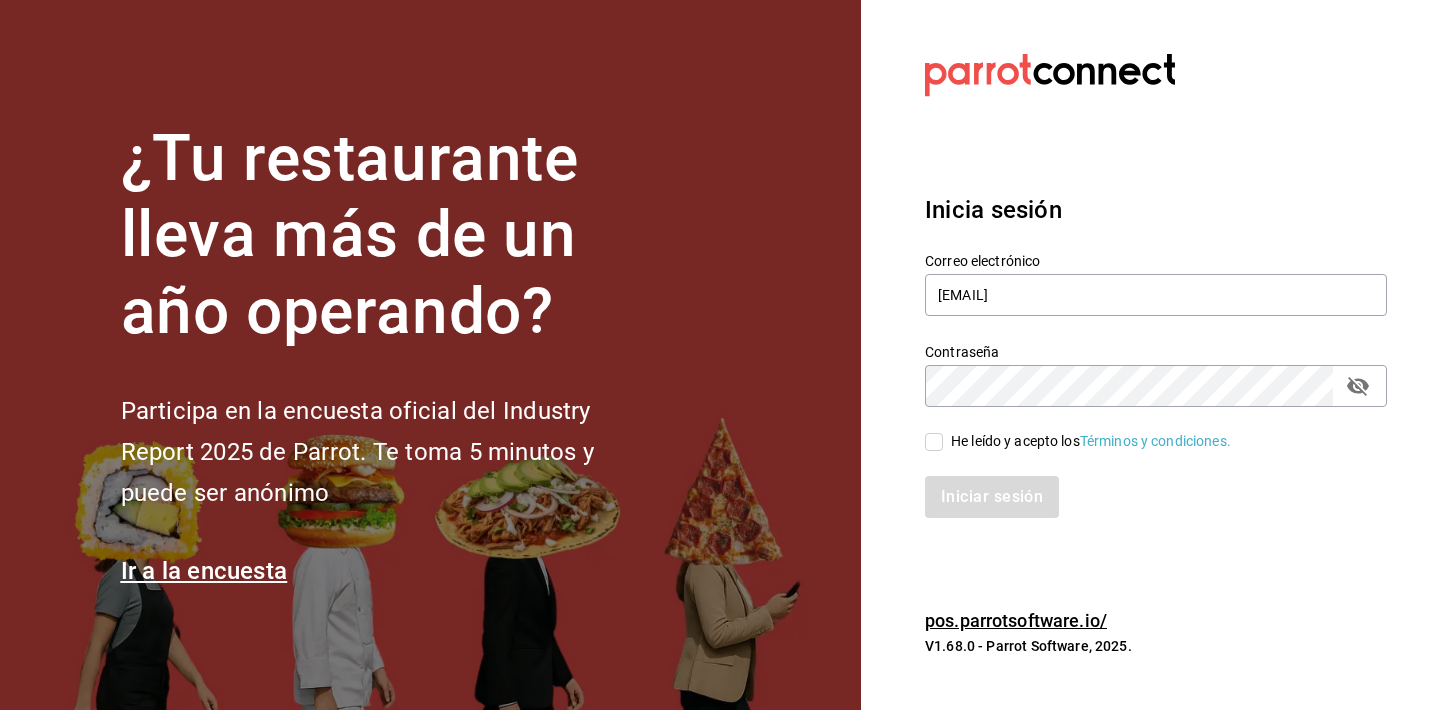 click on "He leído y acepto los  Términos y condiciones." at bounding box center [1091, 441] 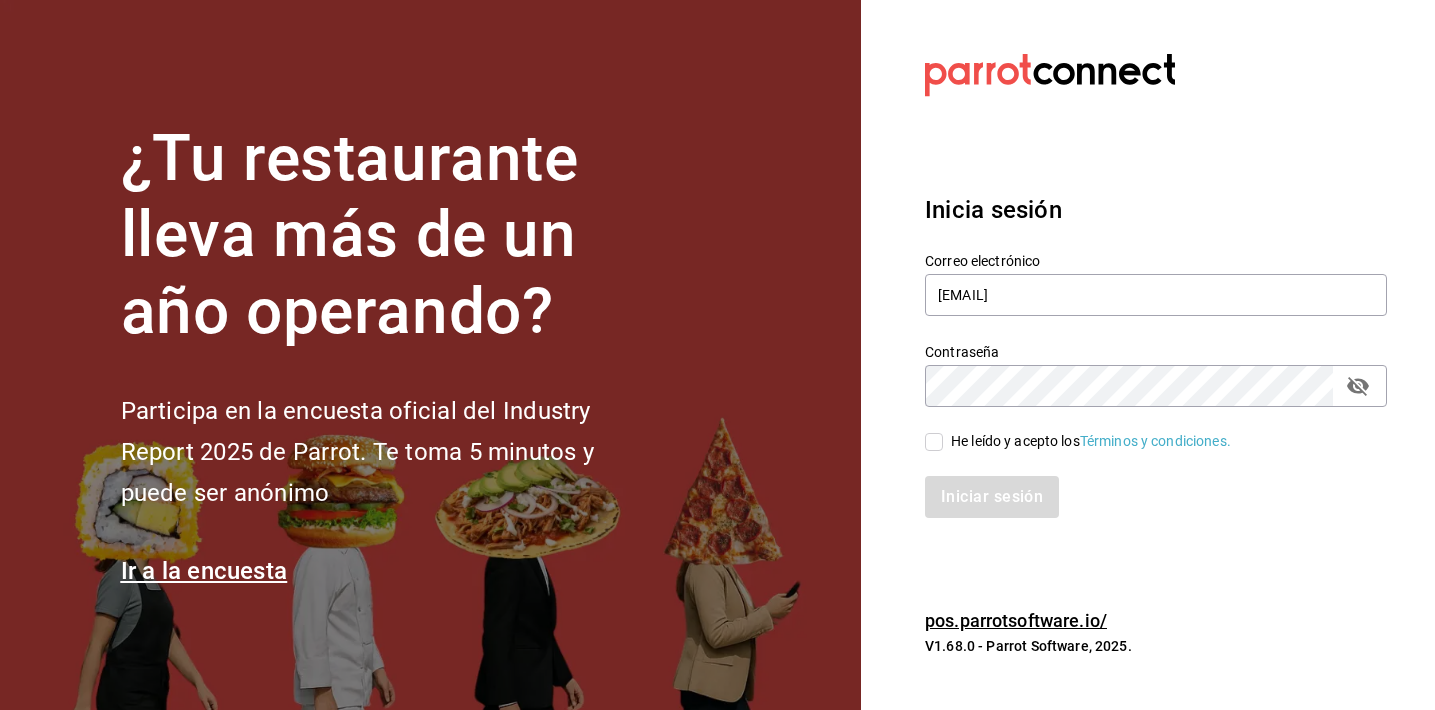 checkbox on "true" 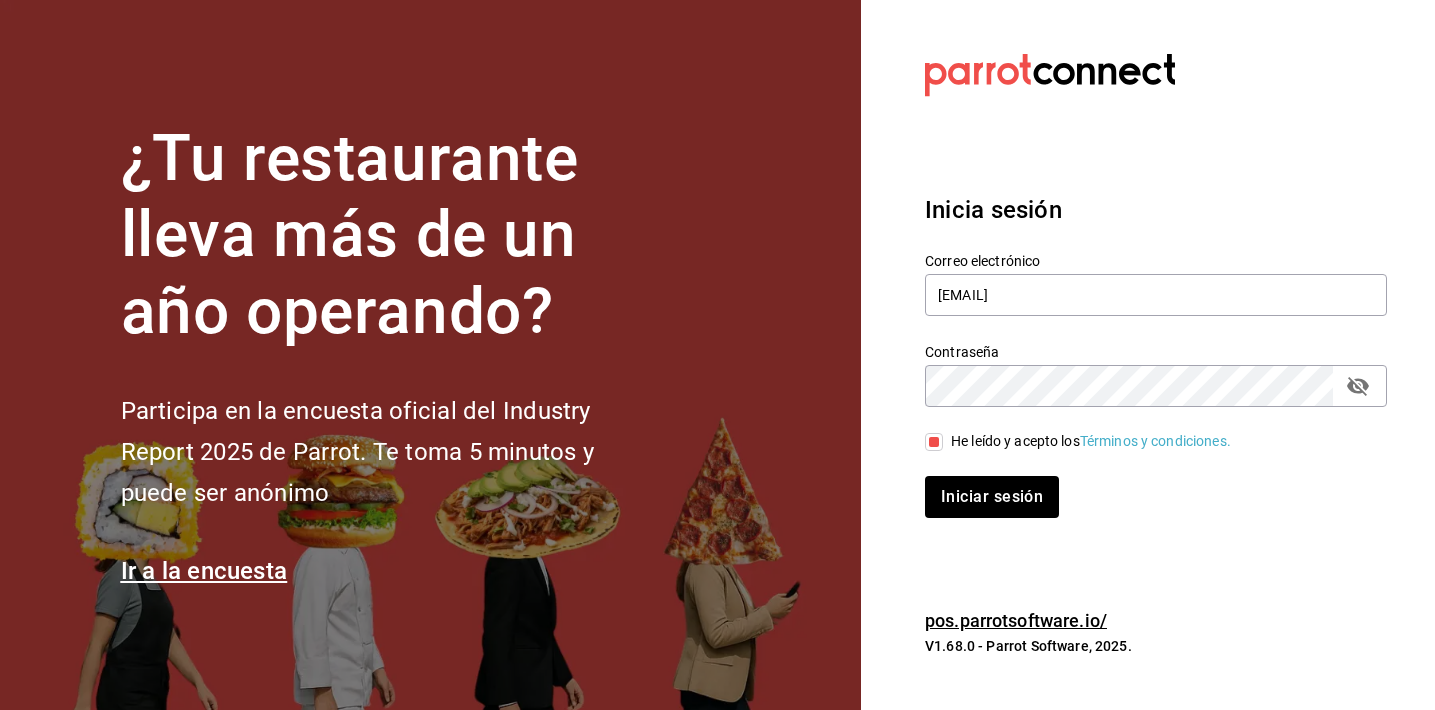click on "Iniciar sesión" at bounding box center [1144, 485] 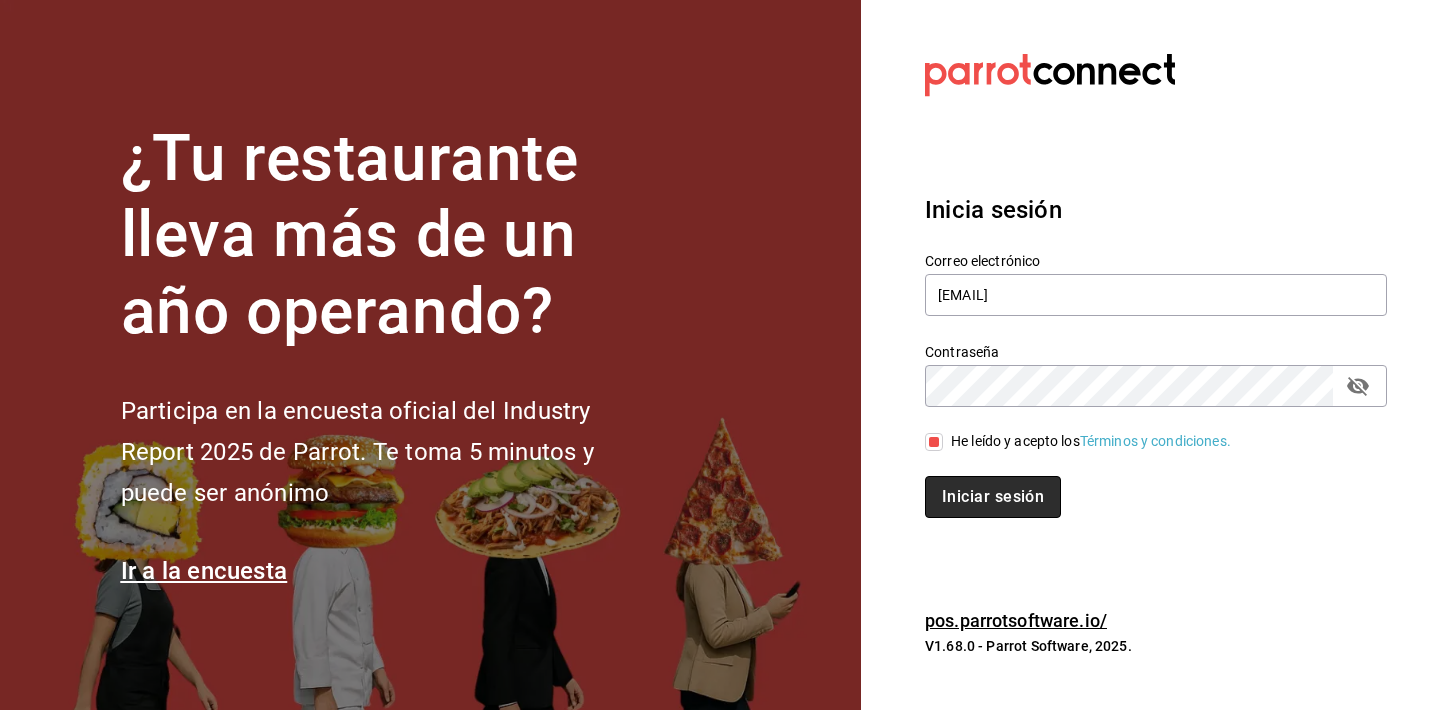 click on "Iniciar sesión" at bounding box center (993, 497) 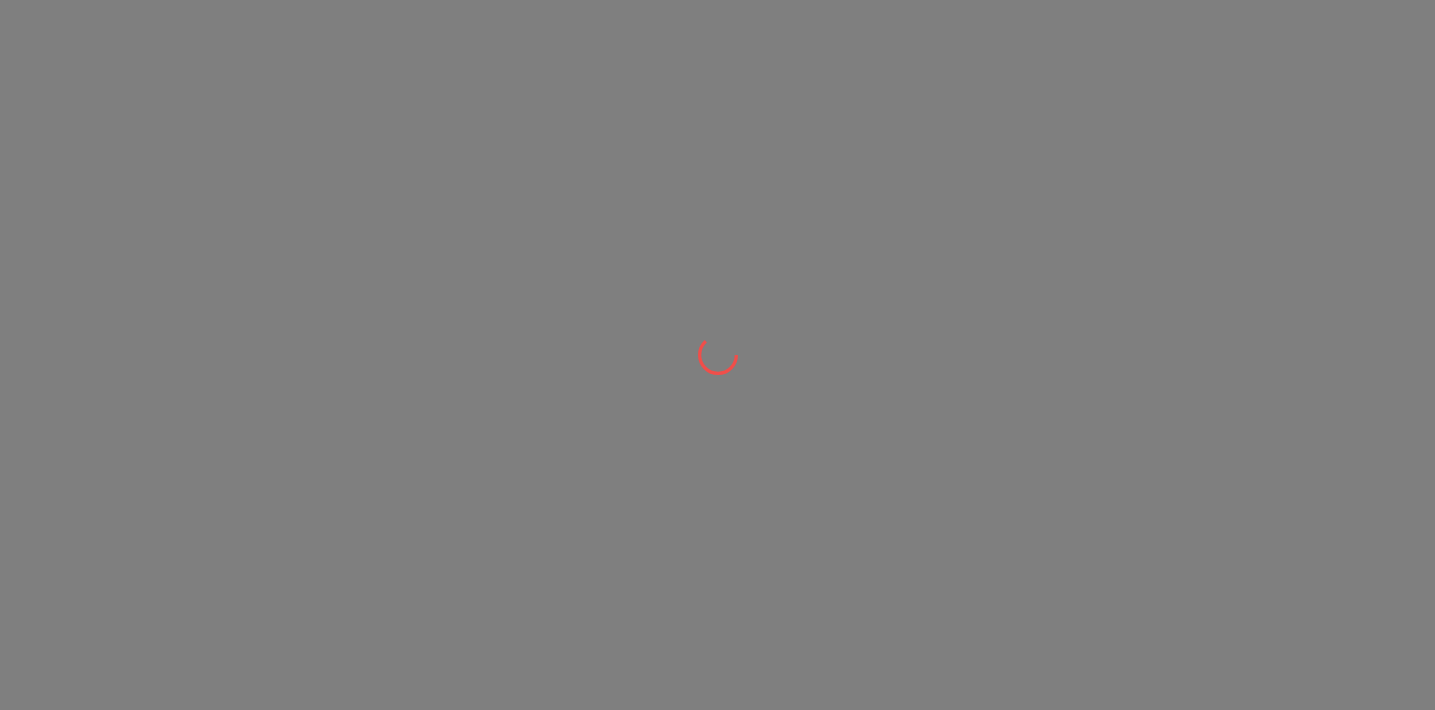 scroll, scrollTop: 0, scrollLeft: 0, axis: both 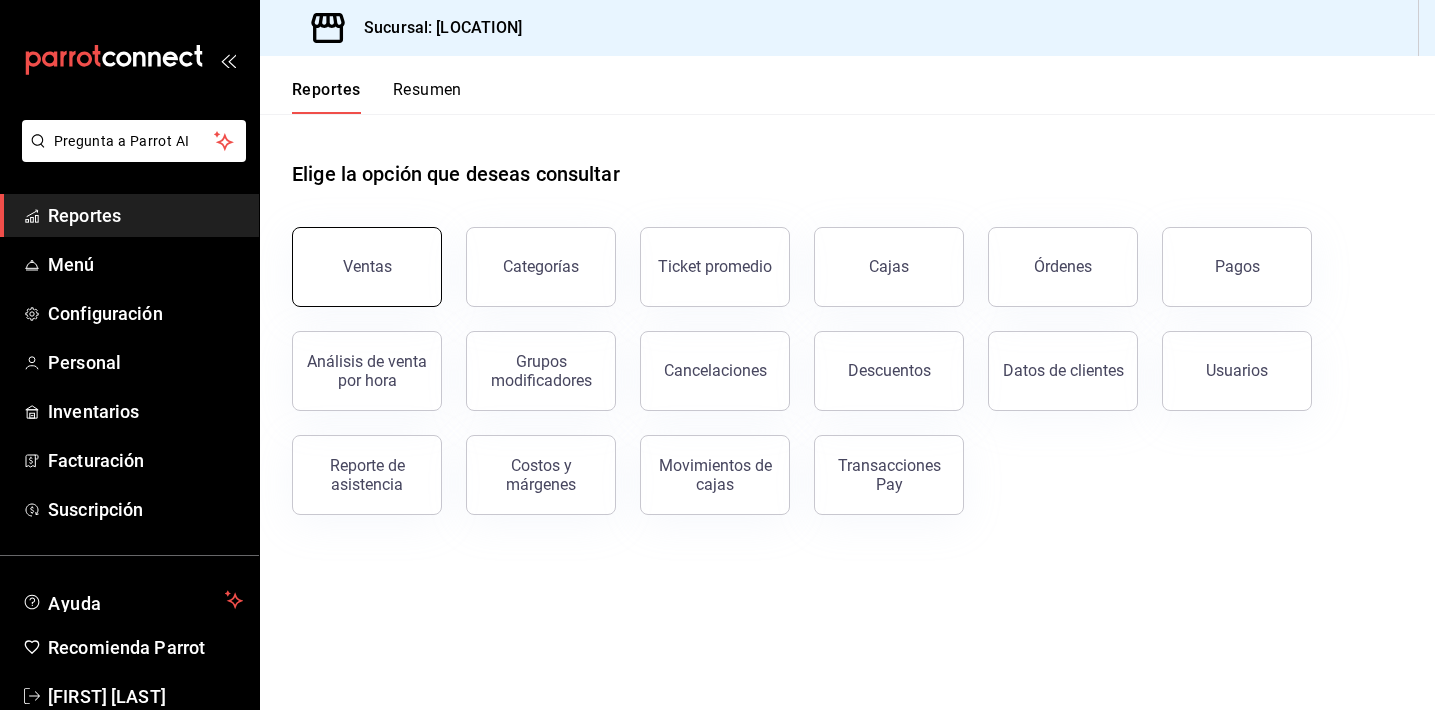click on "Ventas" at bounding box center (367, 267) 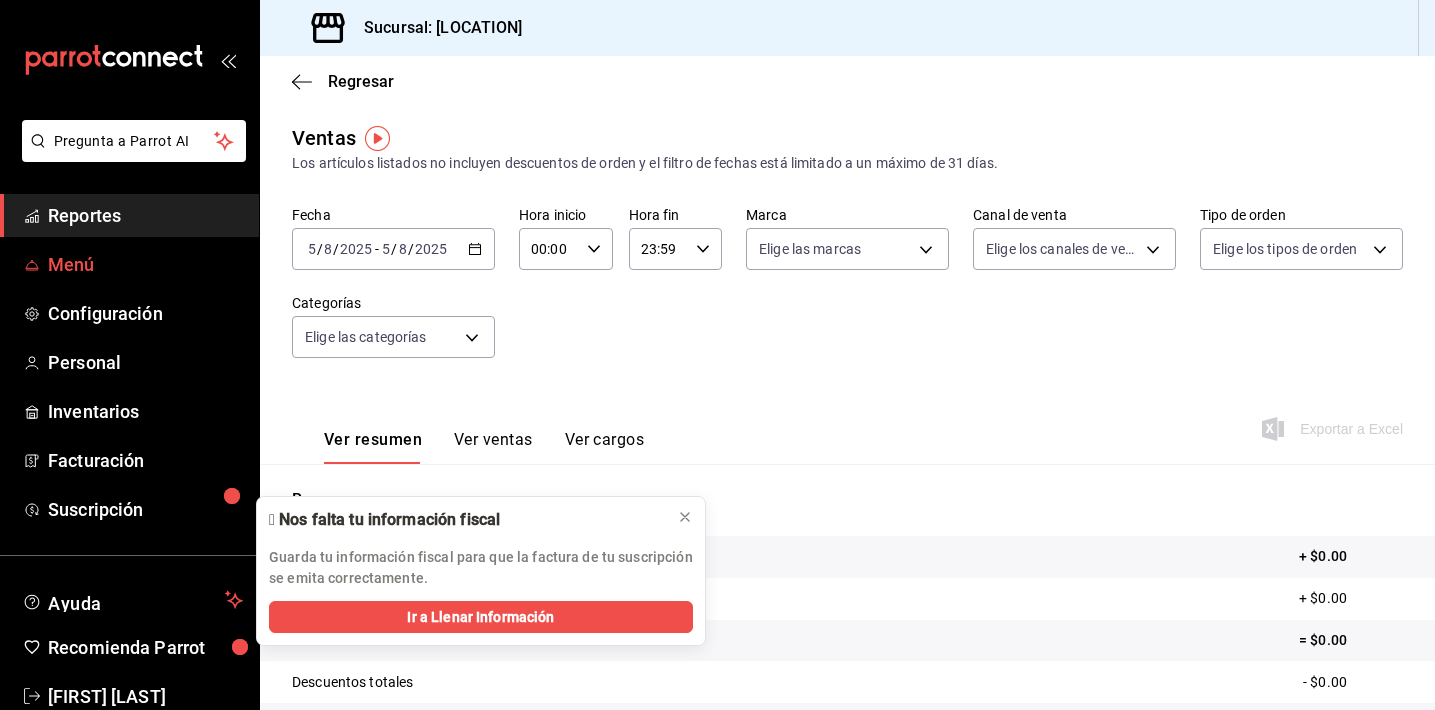 click on "Menú" at bounding box center (145, 264) 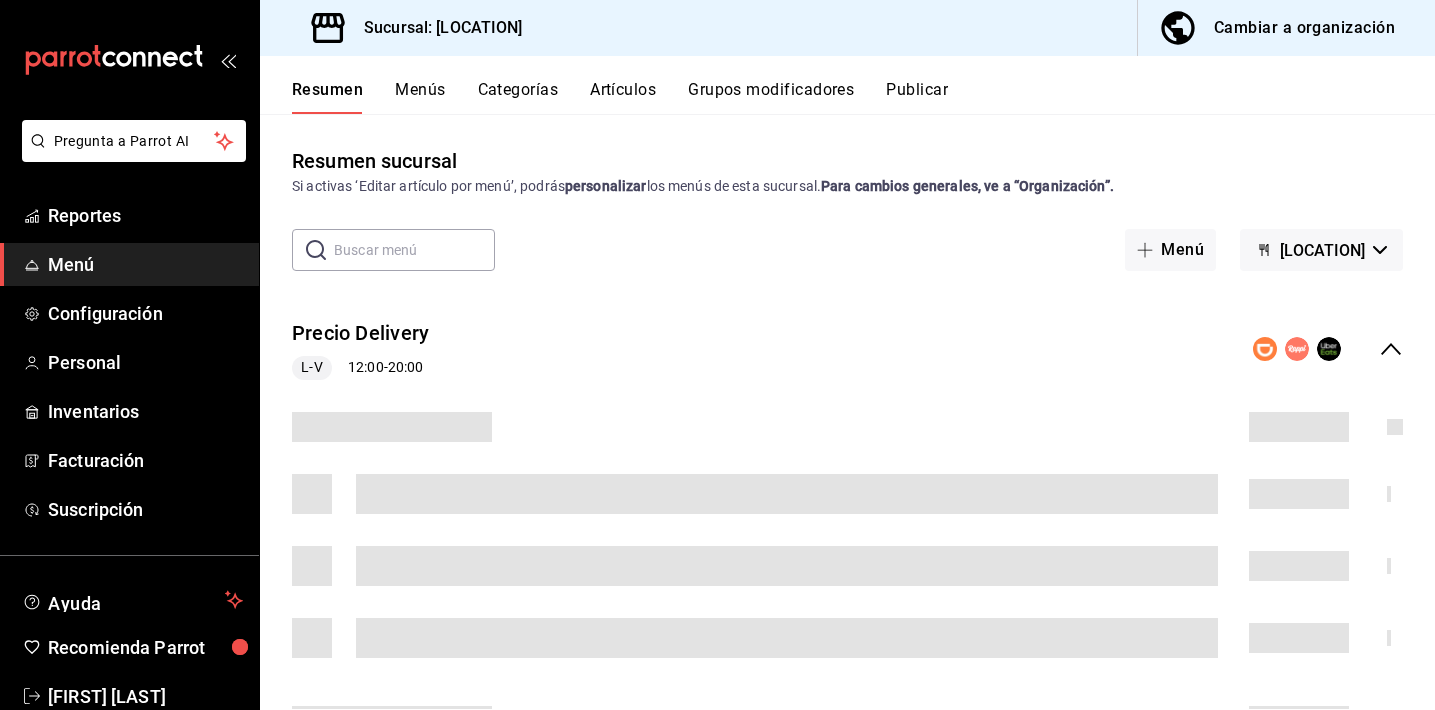 click on "Categorías" at bounding box center (518, 97) 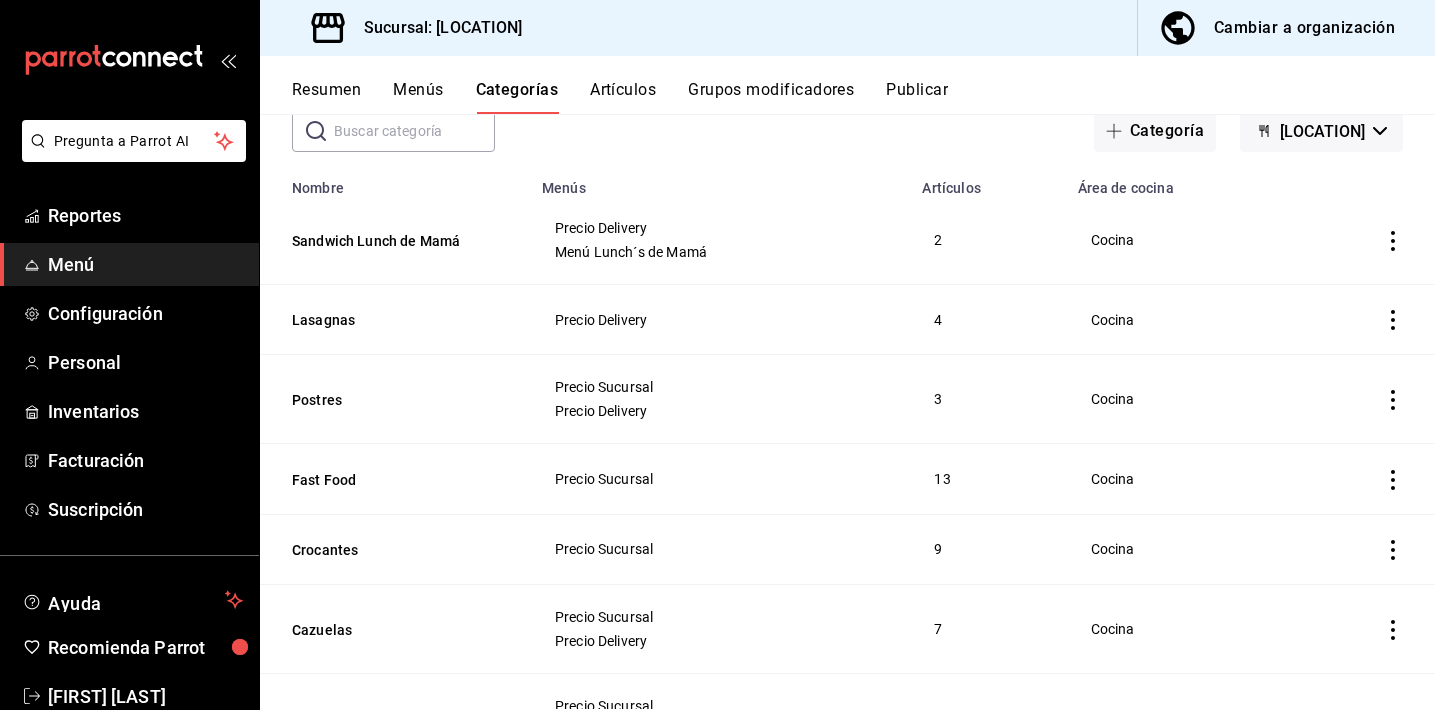 scroll, scrollTop: 133, scrollLeft: 0, axis: vertical 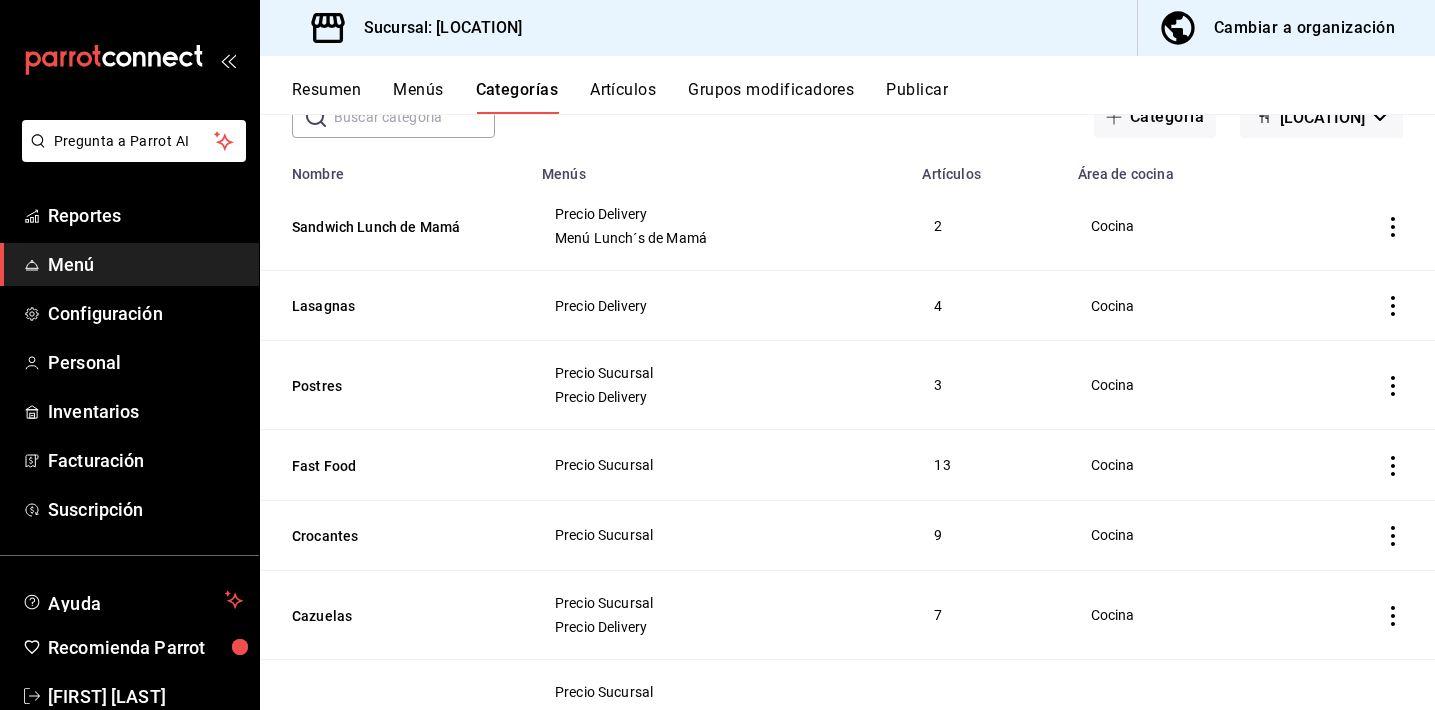 click at bounding box center (1363, 535) 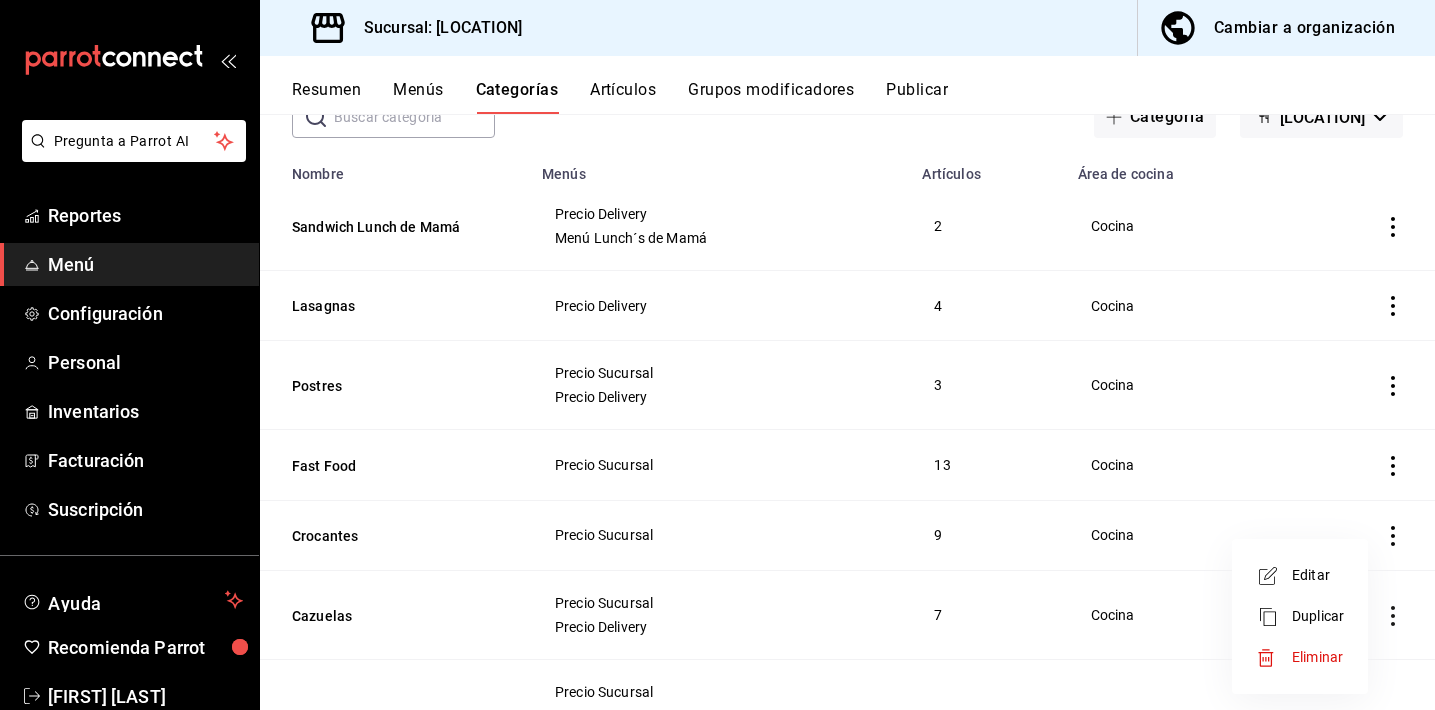 click on "Editar" at bounding box center [1300, 575] 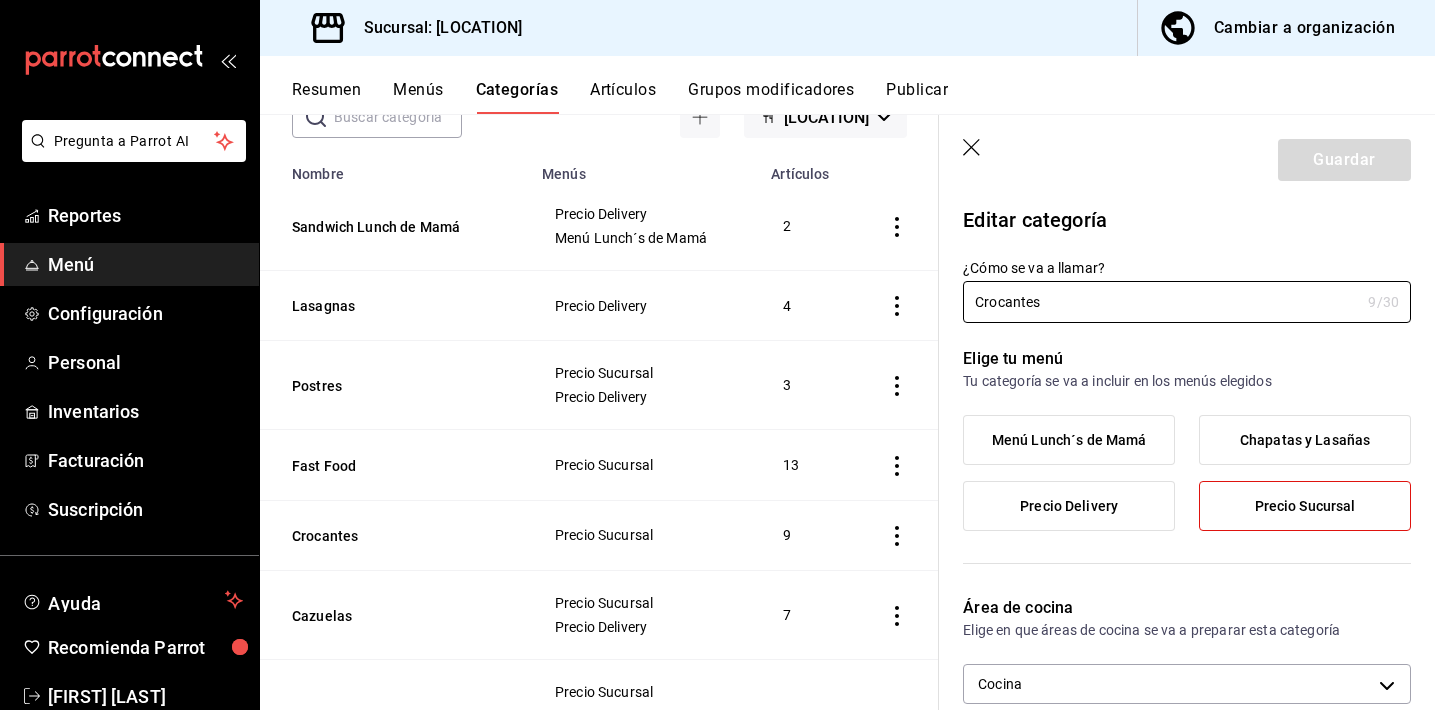 drag, startPoint x: 1052, startPoint y: 307, endPoint x: 912, endPoint y: 293, distance: 140.69826 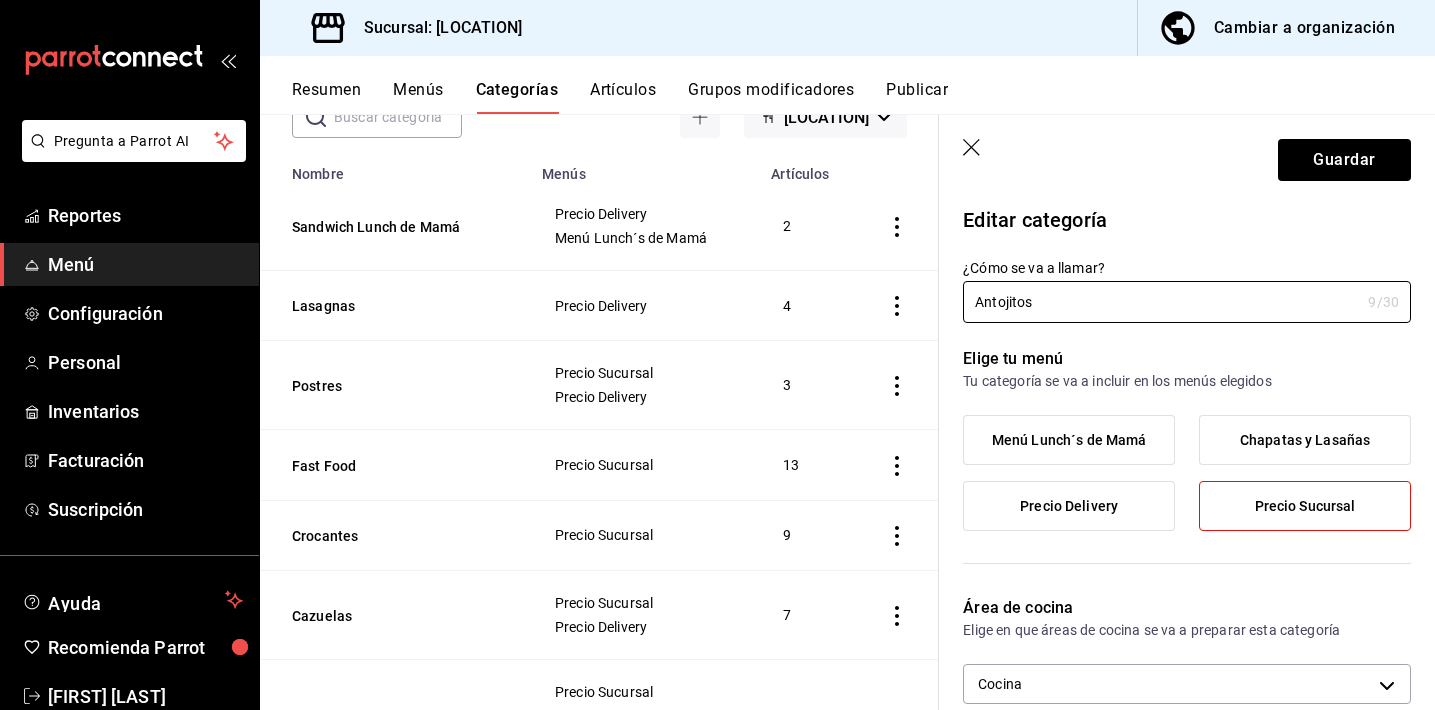 type on "Antojitos" 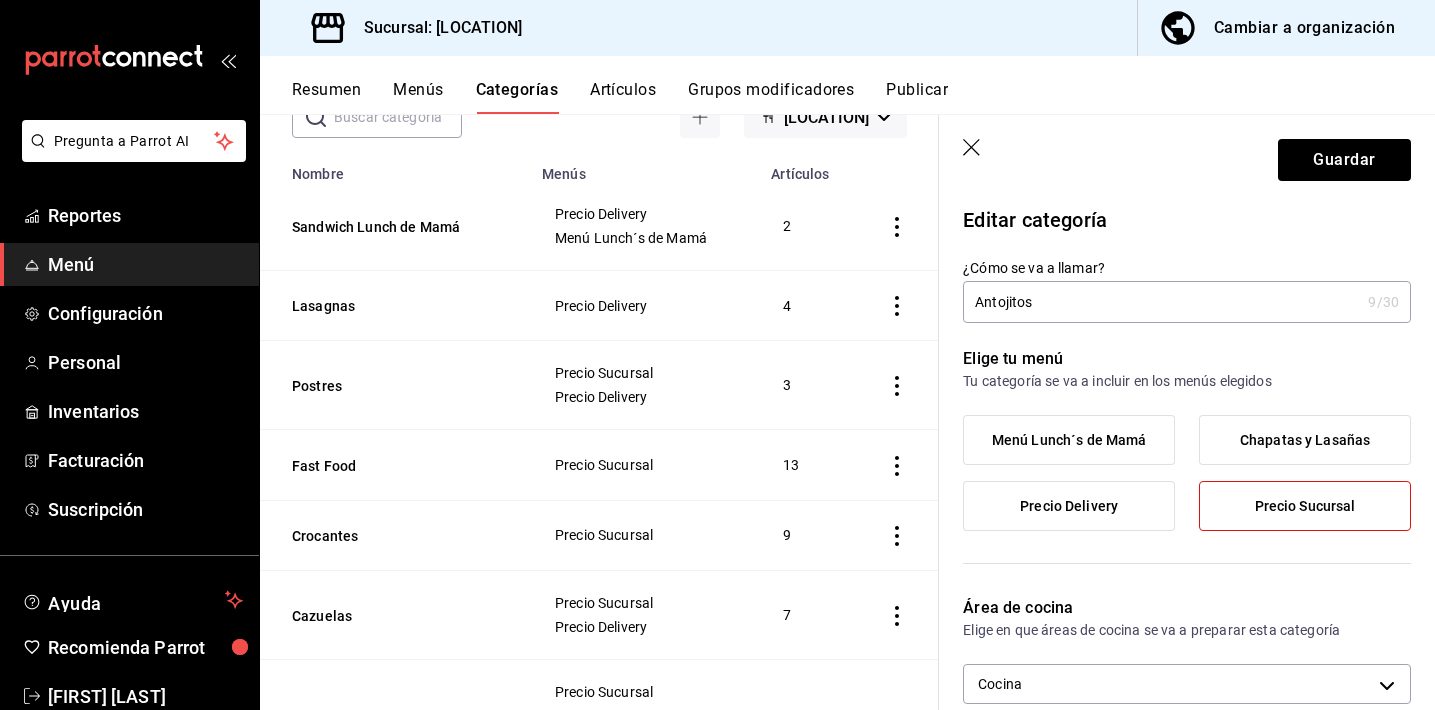 click on "Chapatas y Lasañas" at bounding box center [1305, 440] 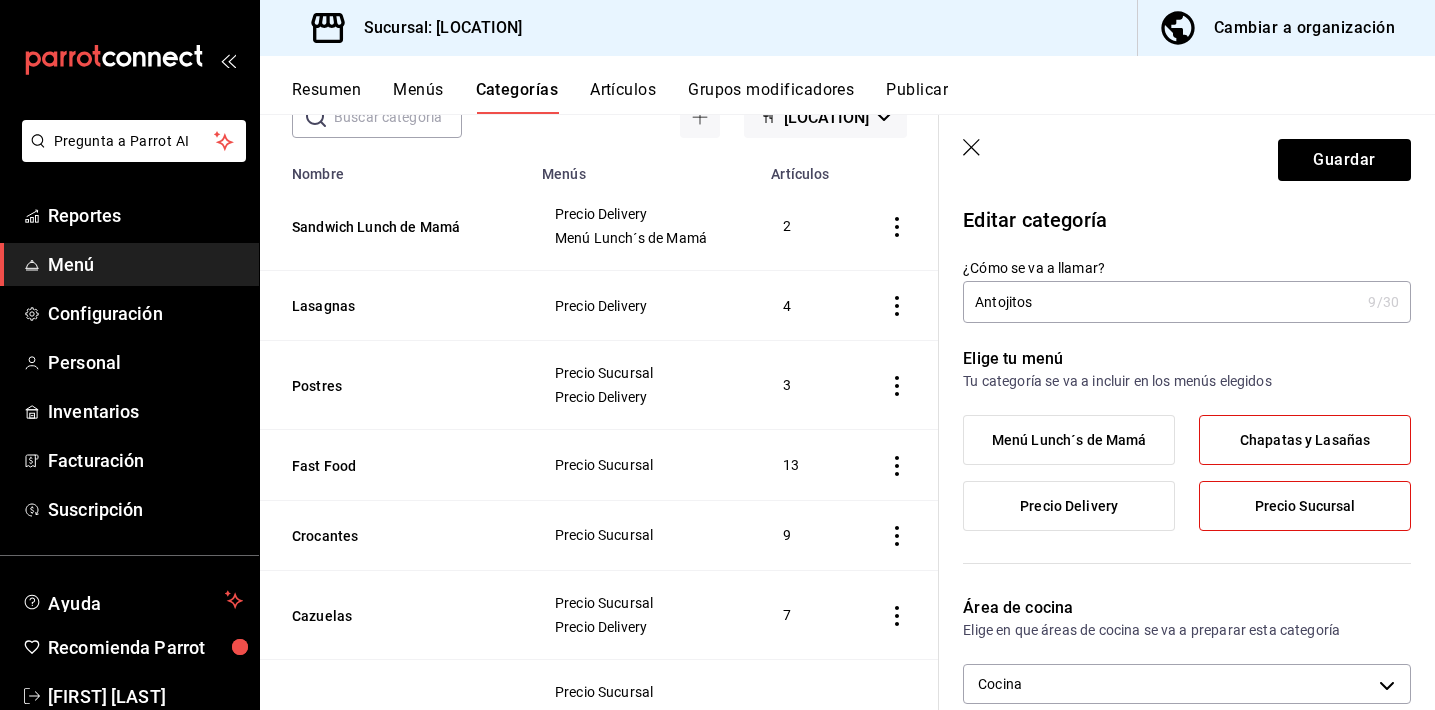 click on "Menú Lunch´s de Mamá" at bounding box center (1069, 440) 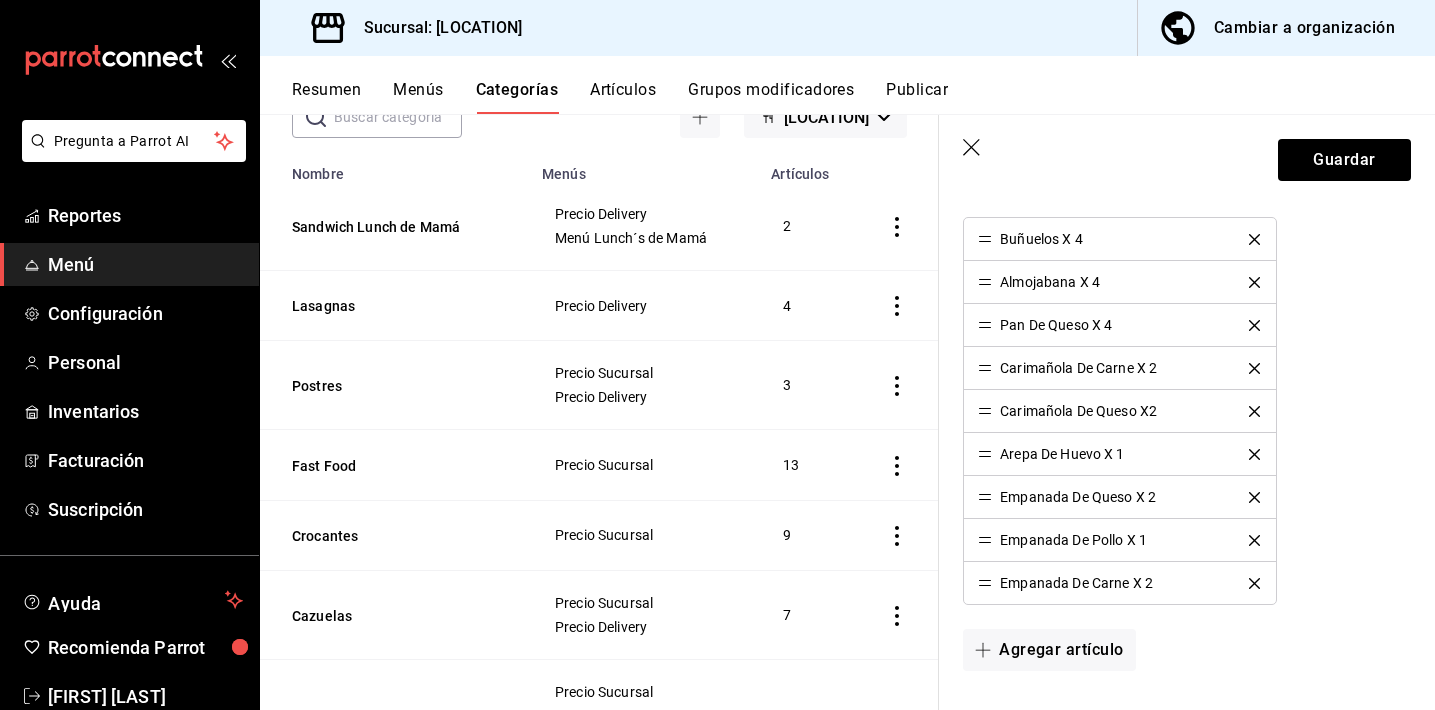scroll, scrollTop: 635, scrollLeft: 0, axis: vertical 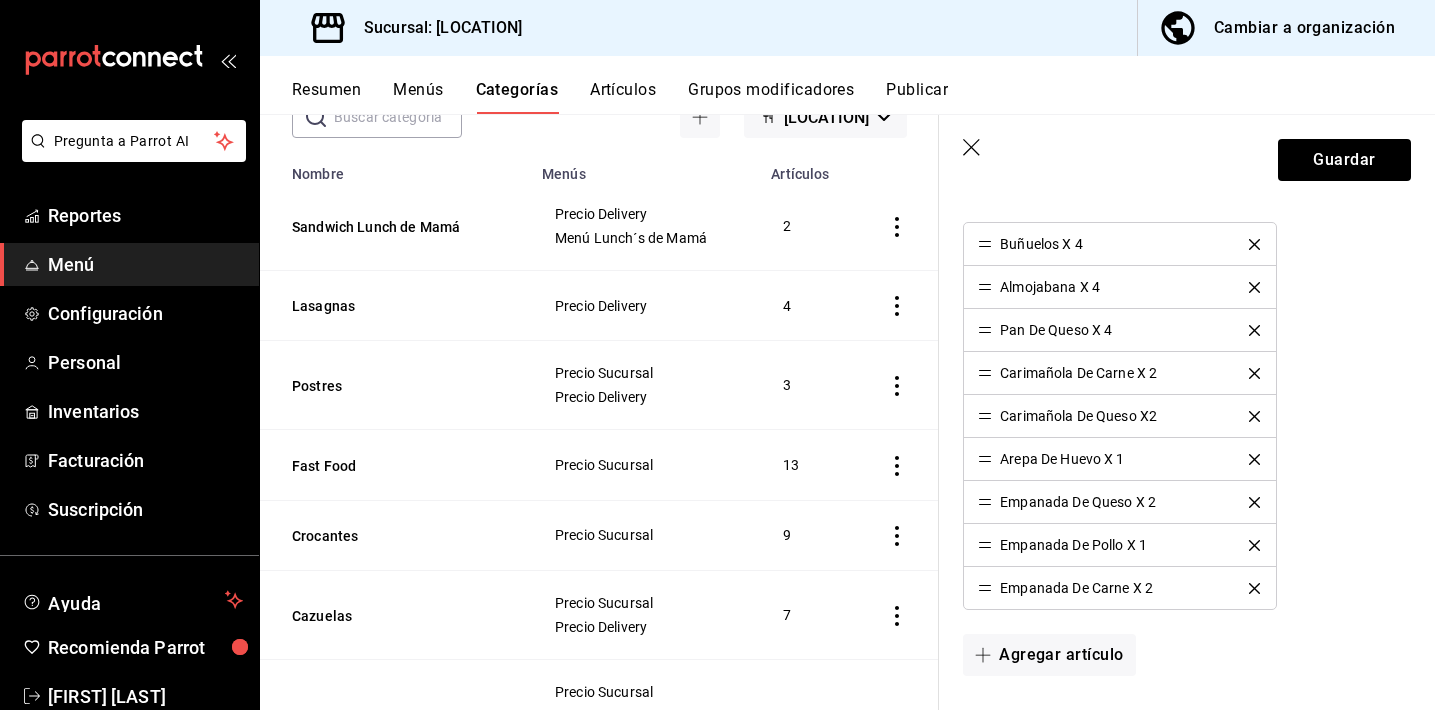 click at bounding box center (1254, 502) 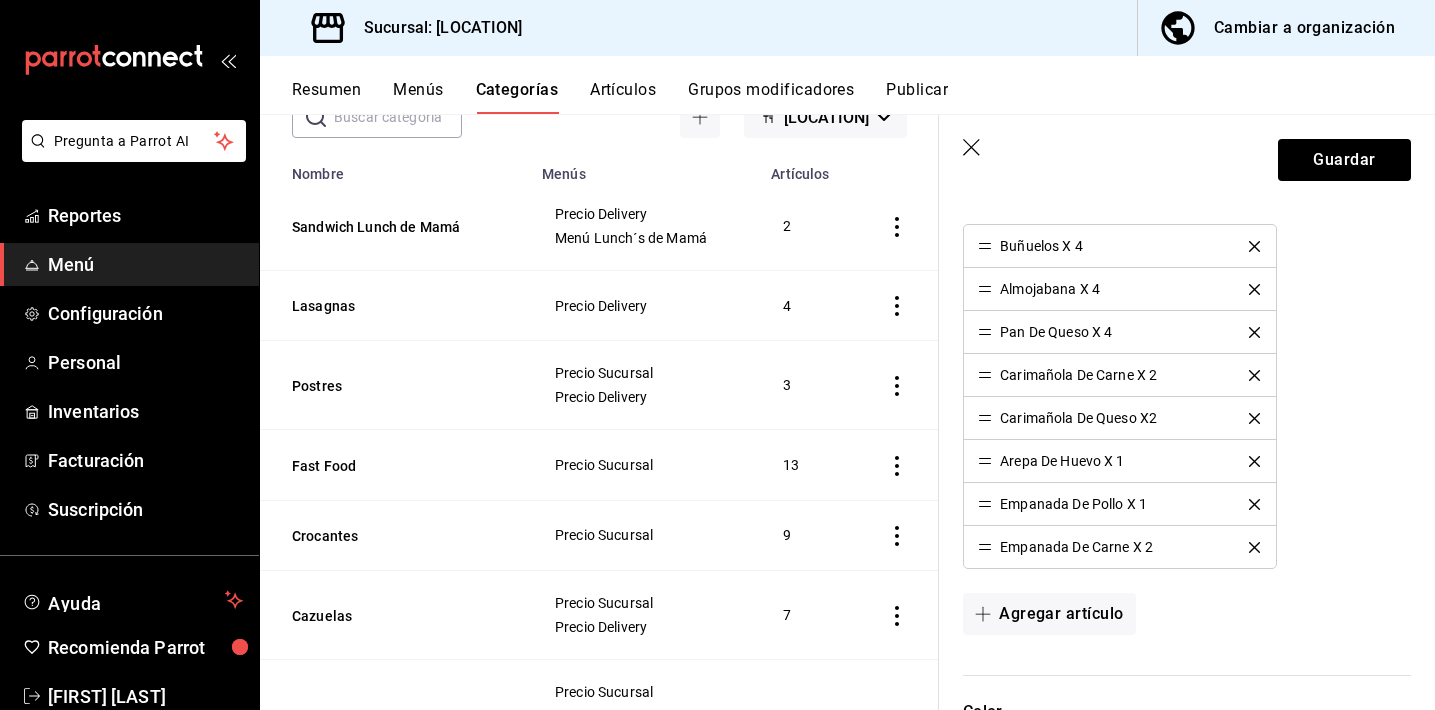 scroll, scrollTop: 622, scrollLeft: 0, axis: vertical 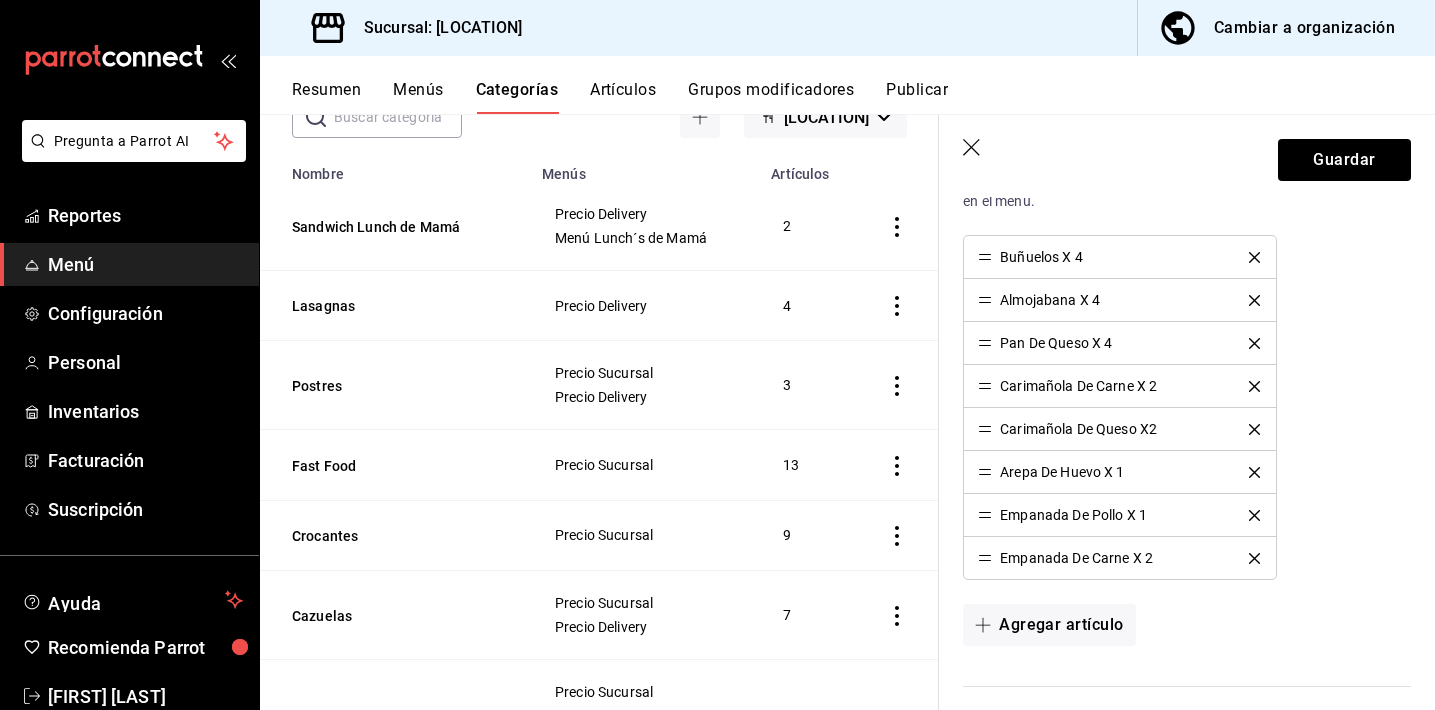 click 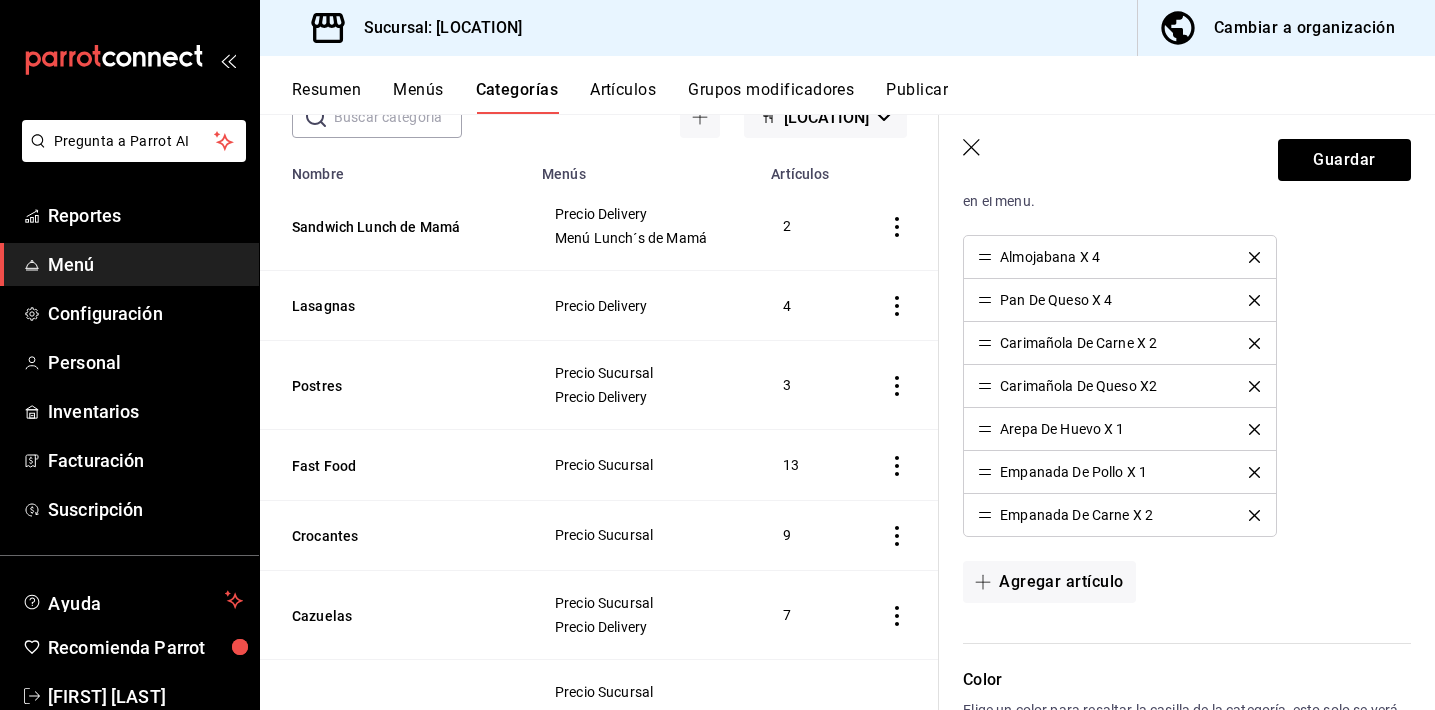 click 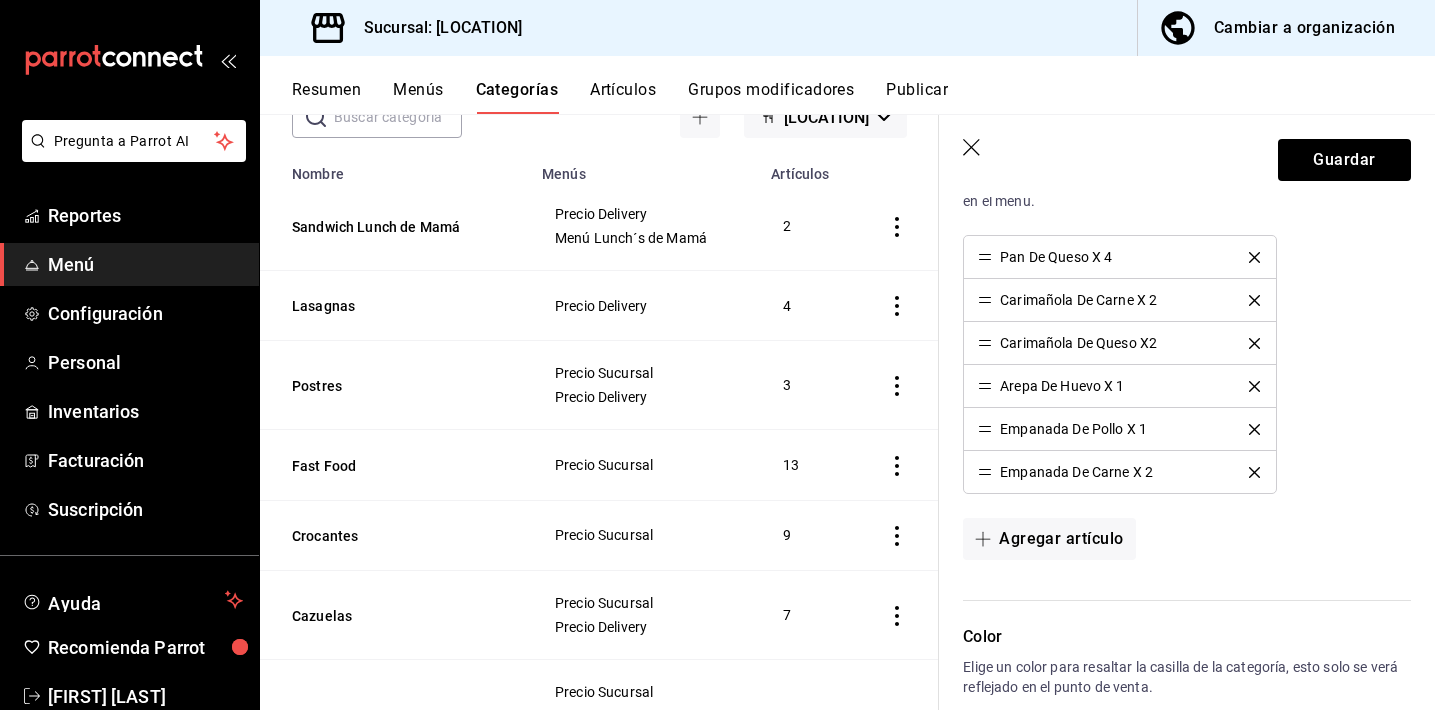 click 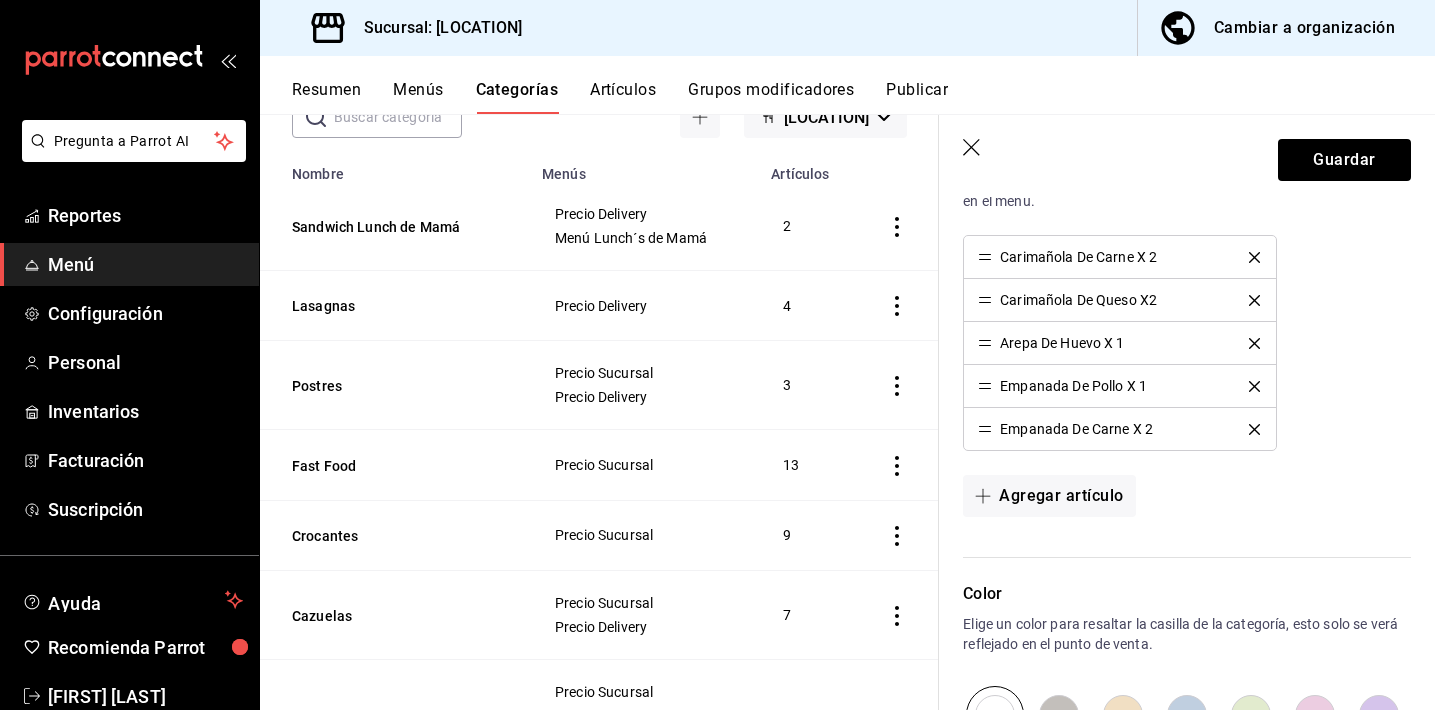 click 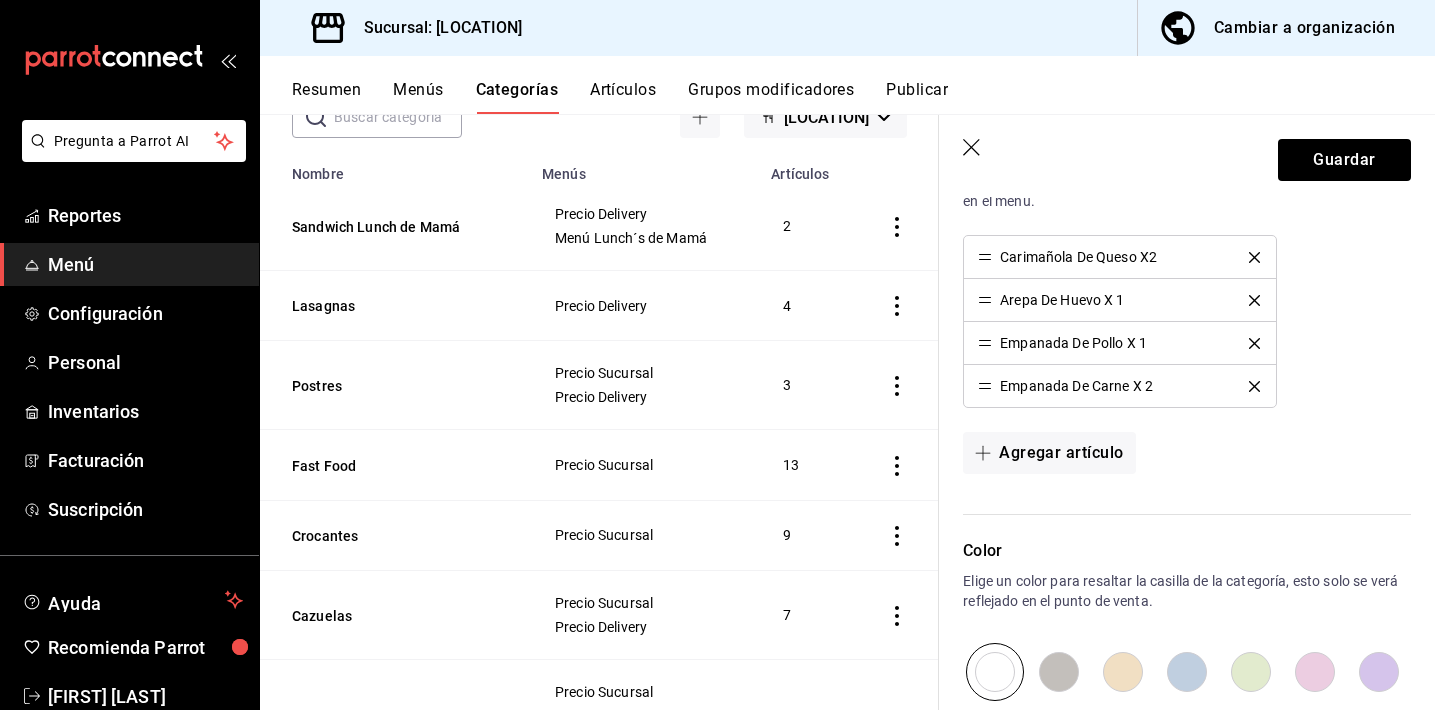 click 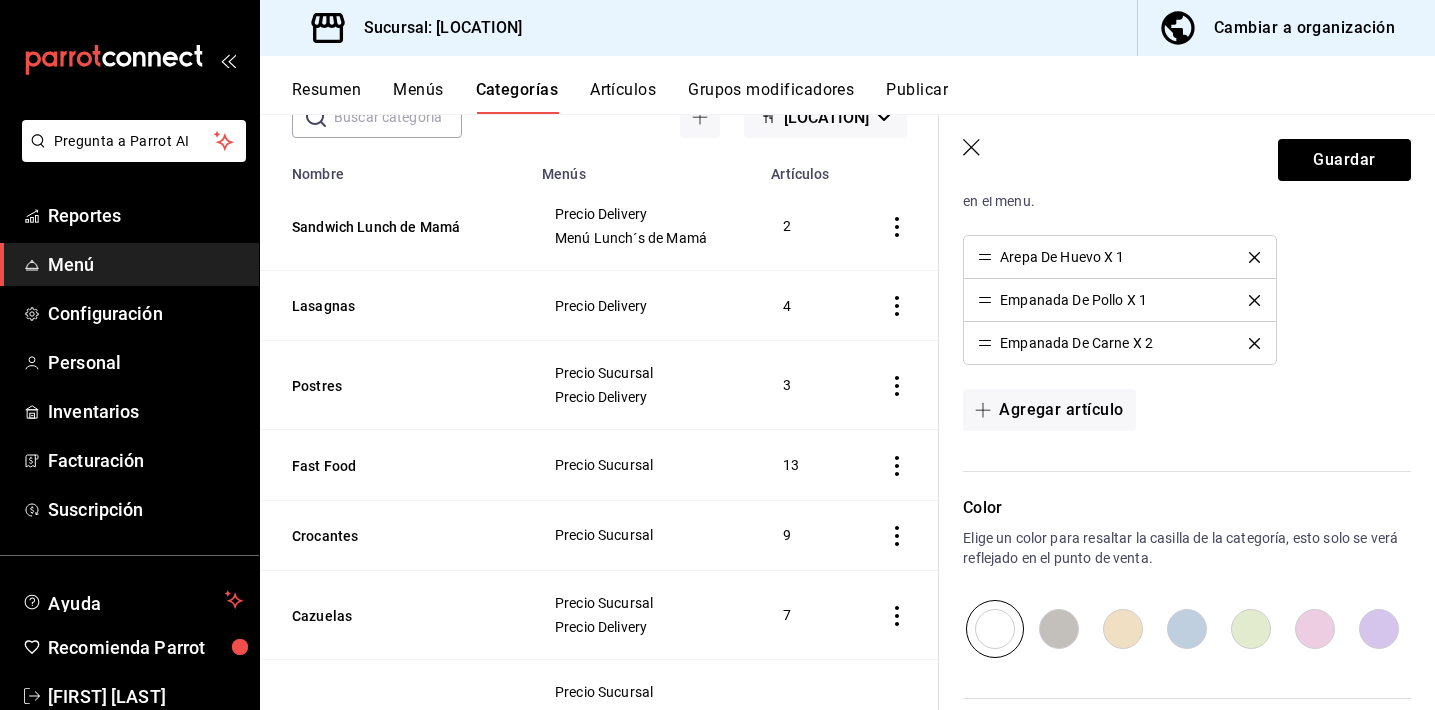 click 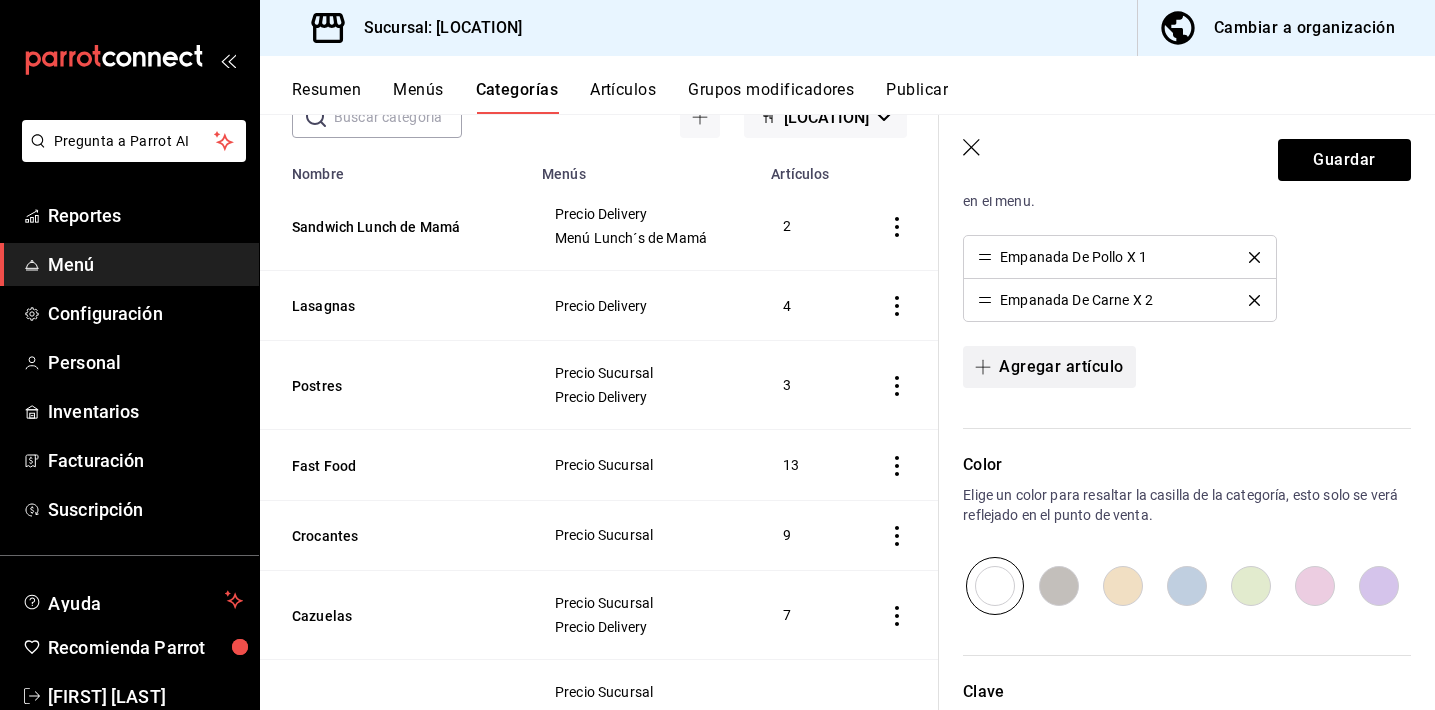 click on "Agregar artículo" at bounding box center [1049, 367] 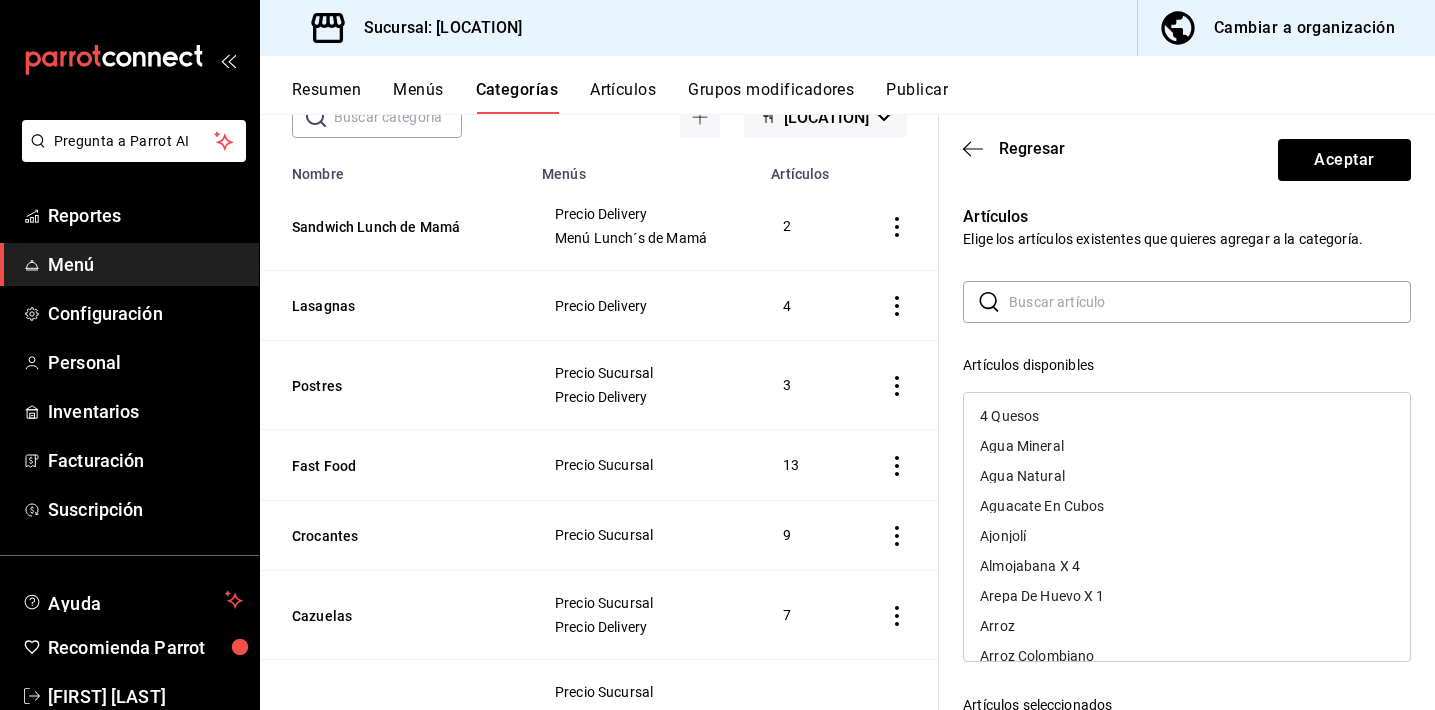 click at bounding box center [1210, 302] 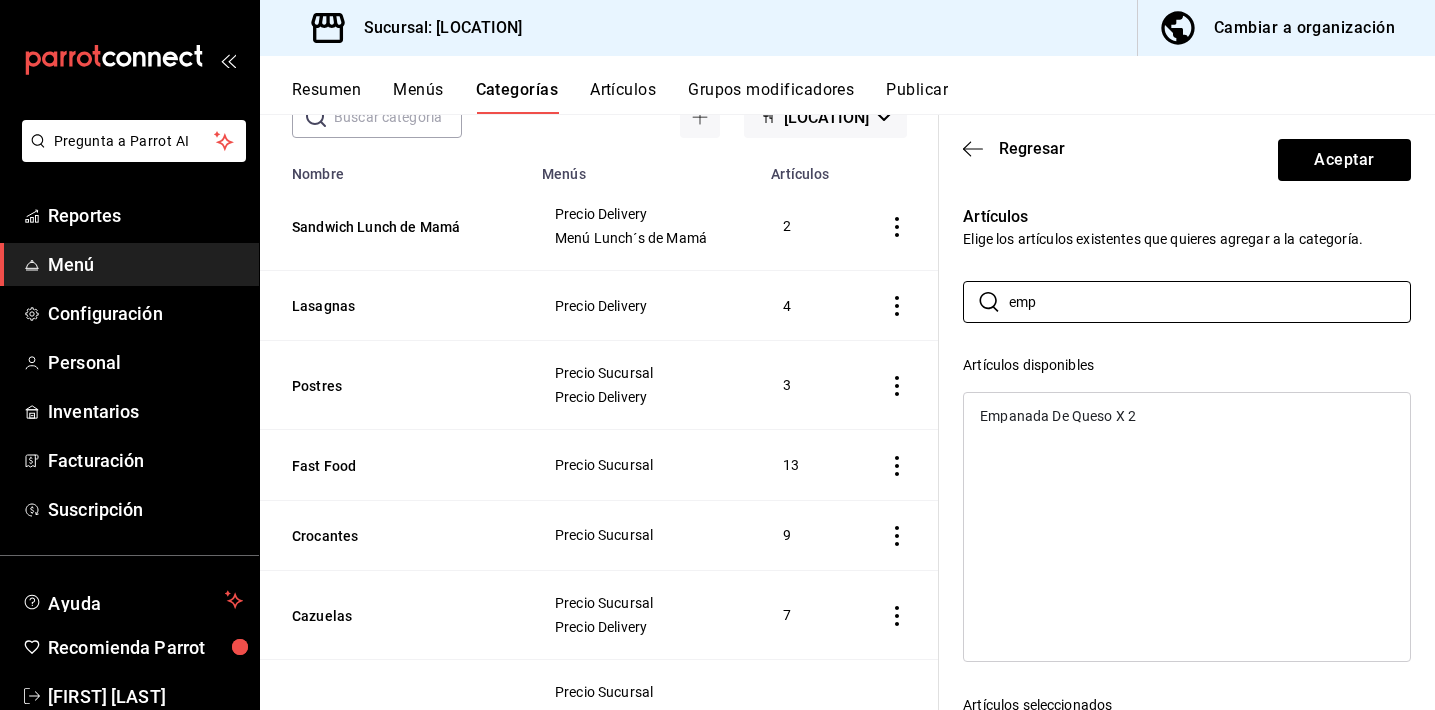type on "emp" 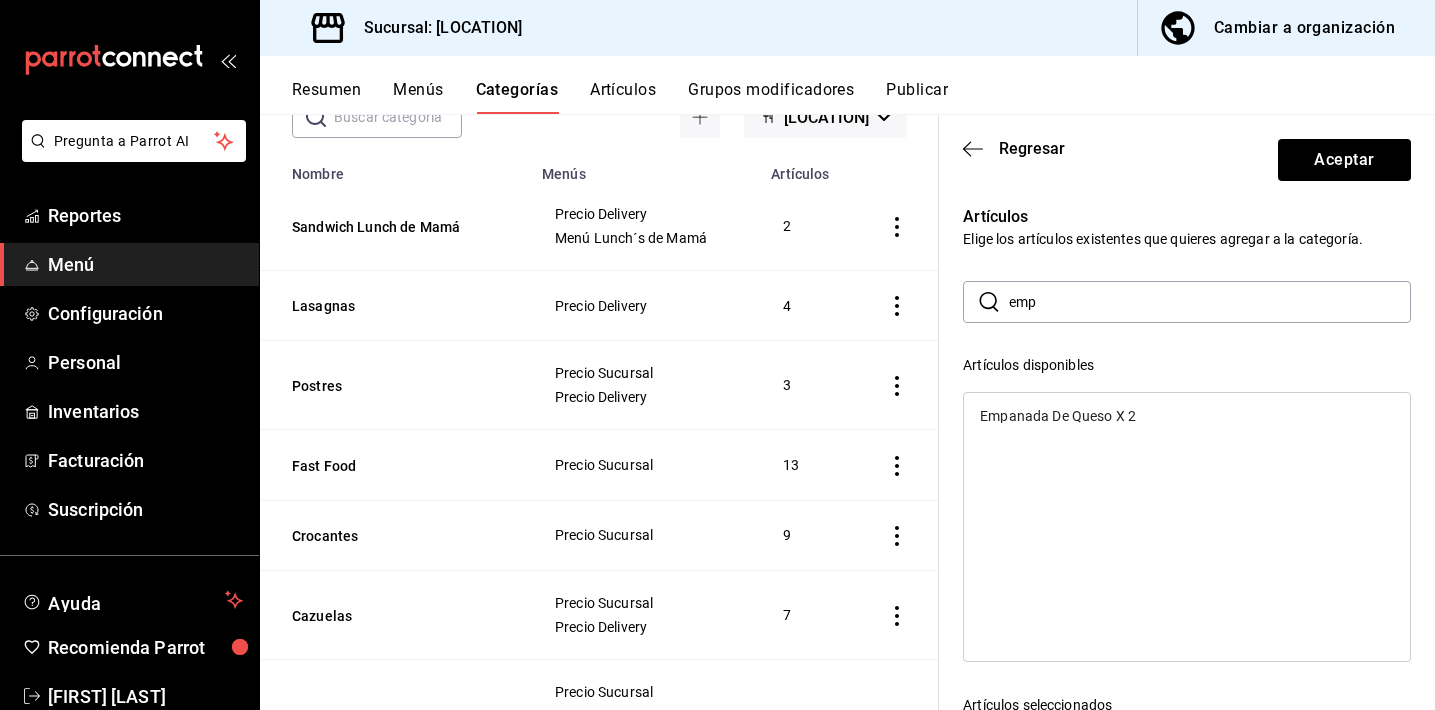 click on "Empanada De Queso X 2" at bounding box center [1058, 416] 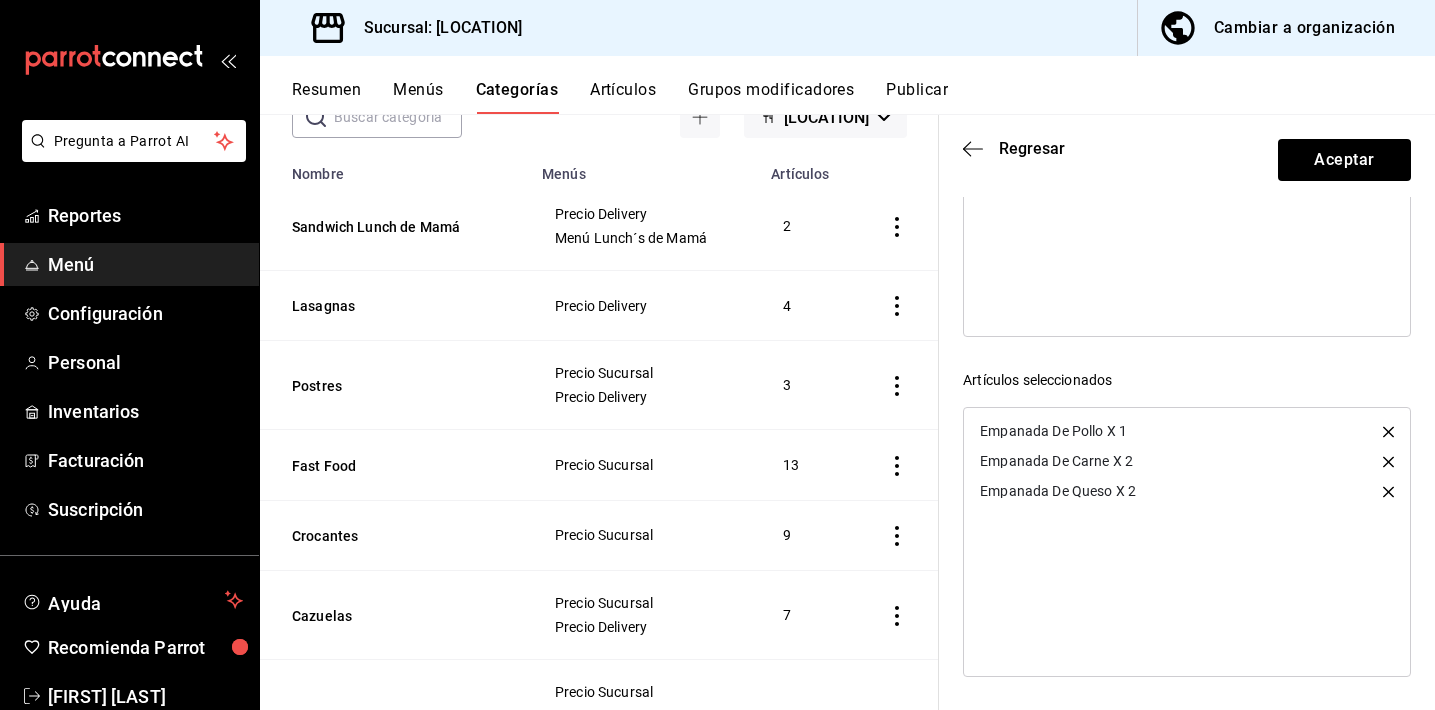 scroll, scrollTop: 0, scrollLeft: 0, axis: both 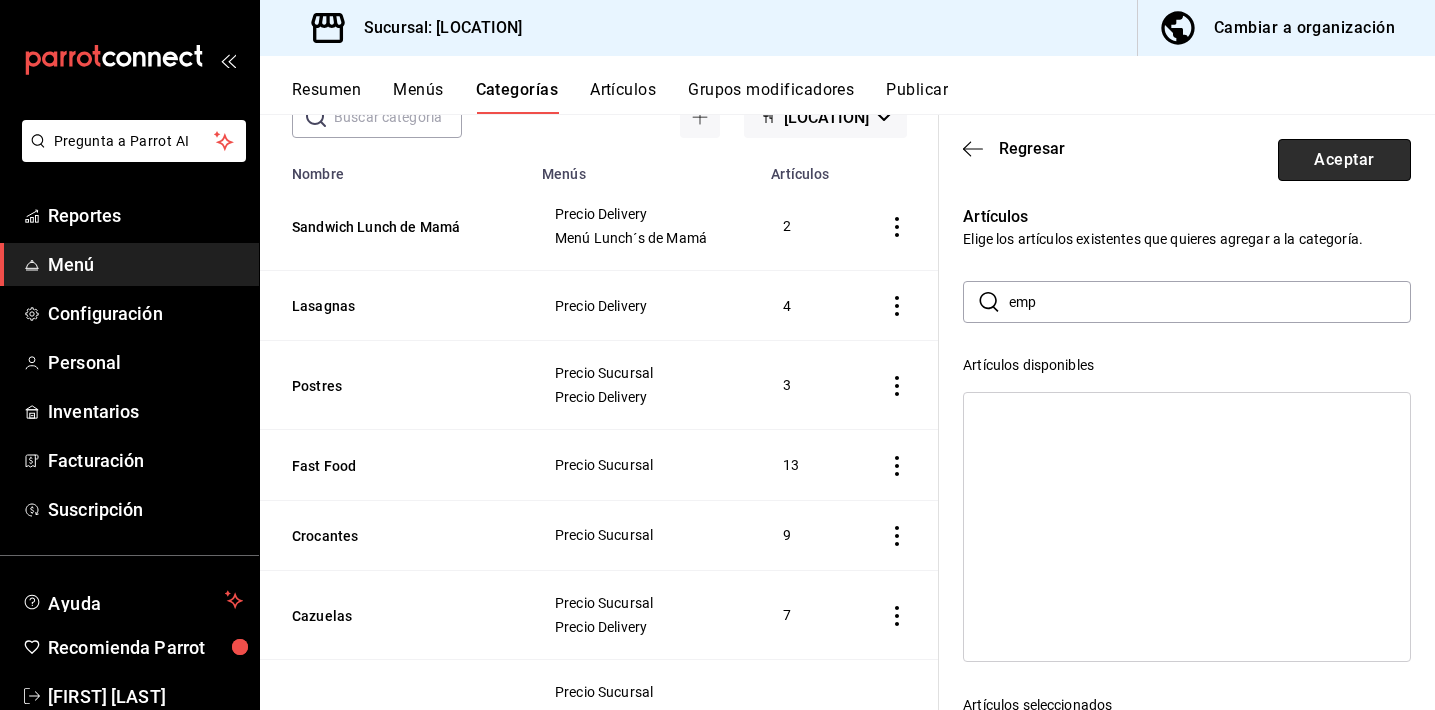 click on "Aceptar" at bounding box center [1344, 160] 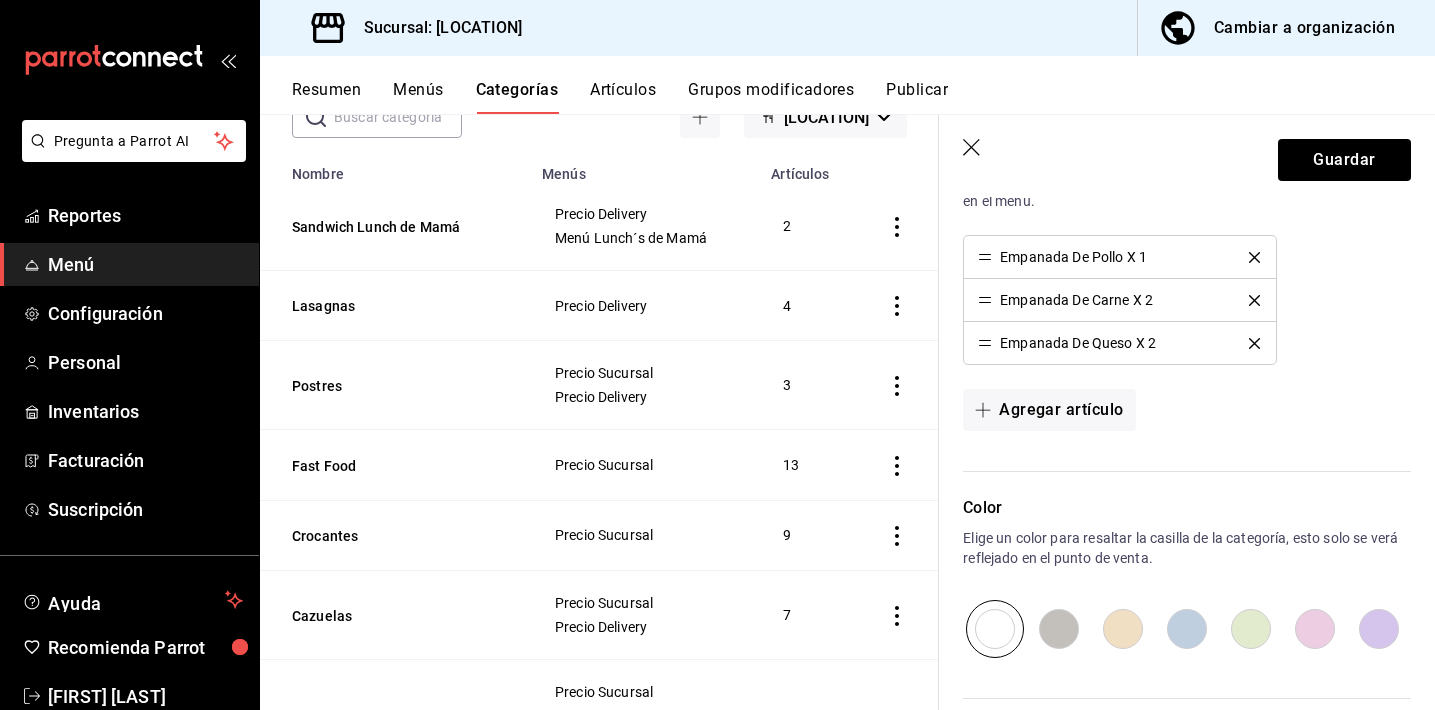 click 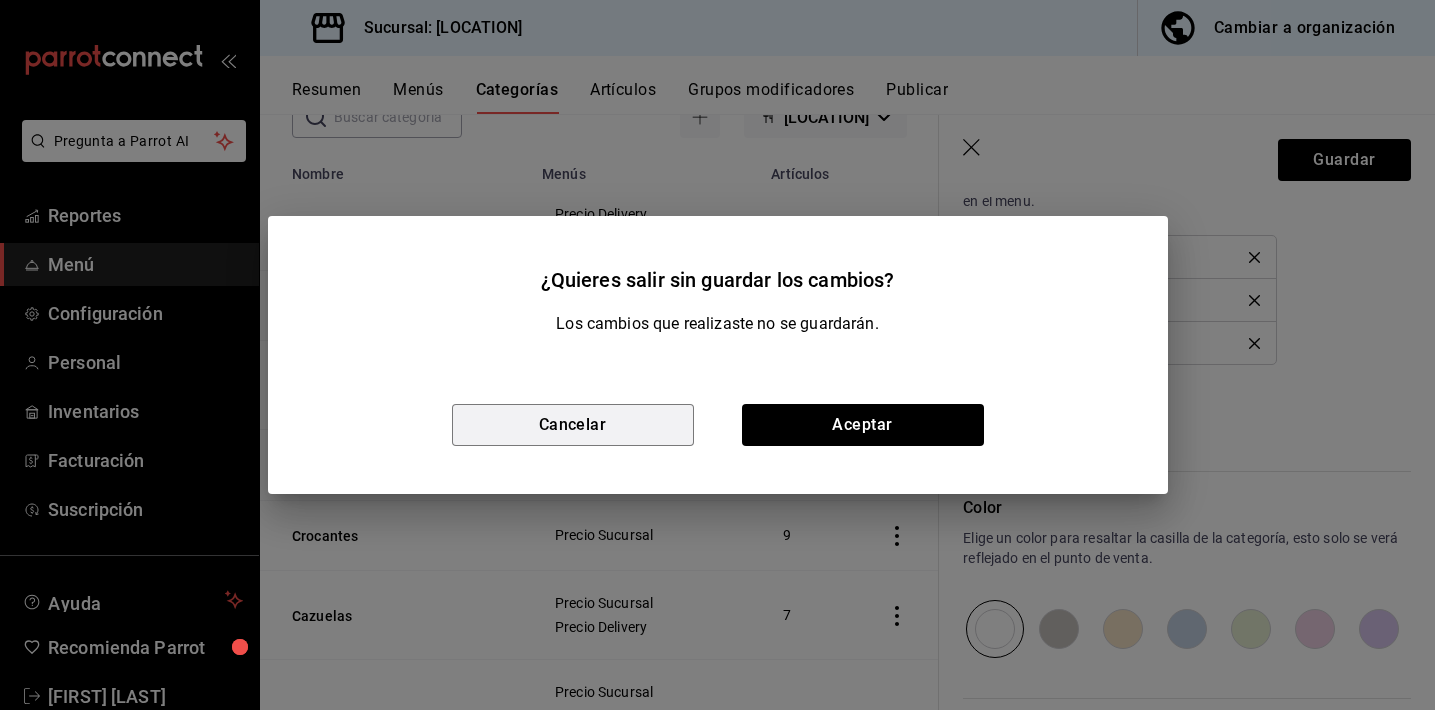 drag, startPoint x: 648, startPoint y: 429, endPoint x: 750, endPoint y: 452, distance: 104.56099 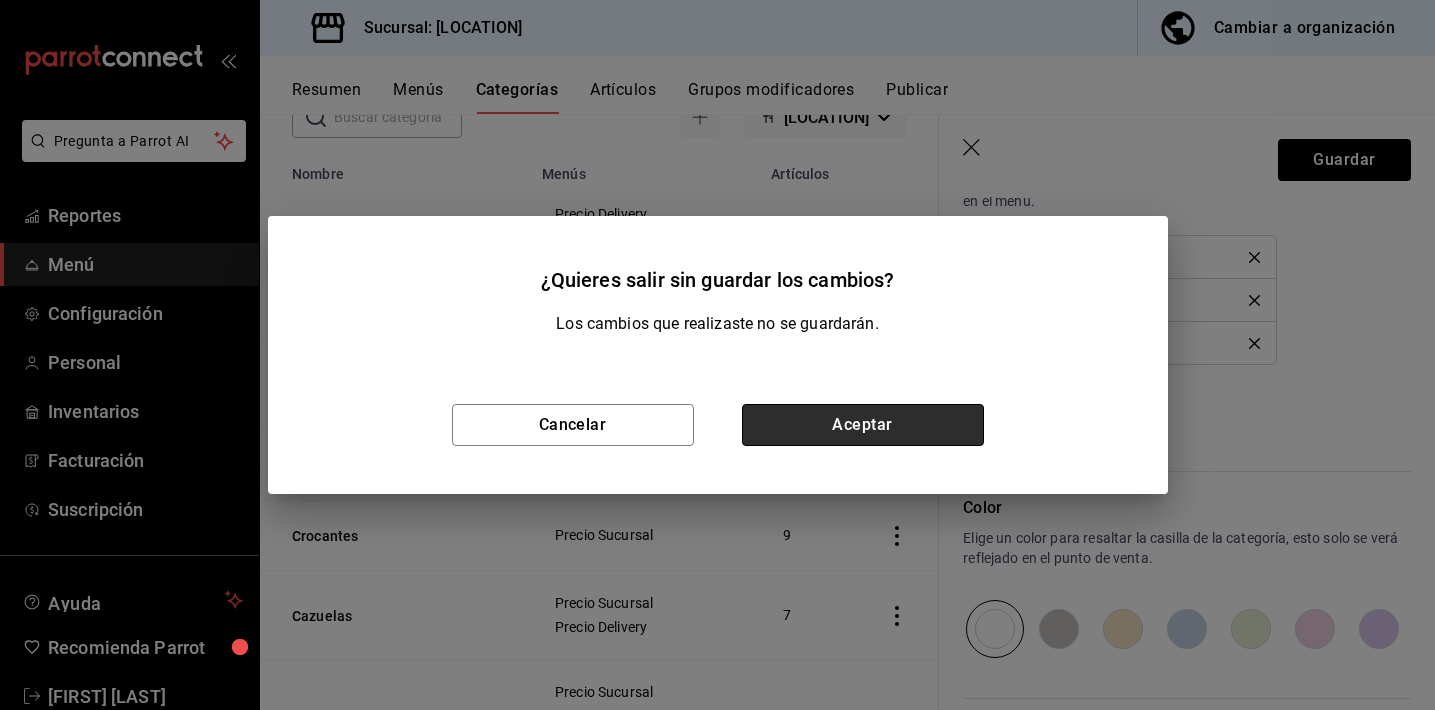 click on "Aceptar" at bounding box center (863, 425) 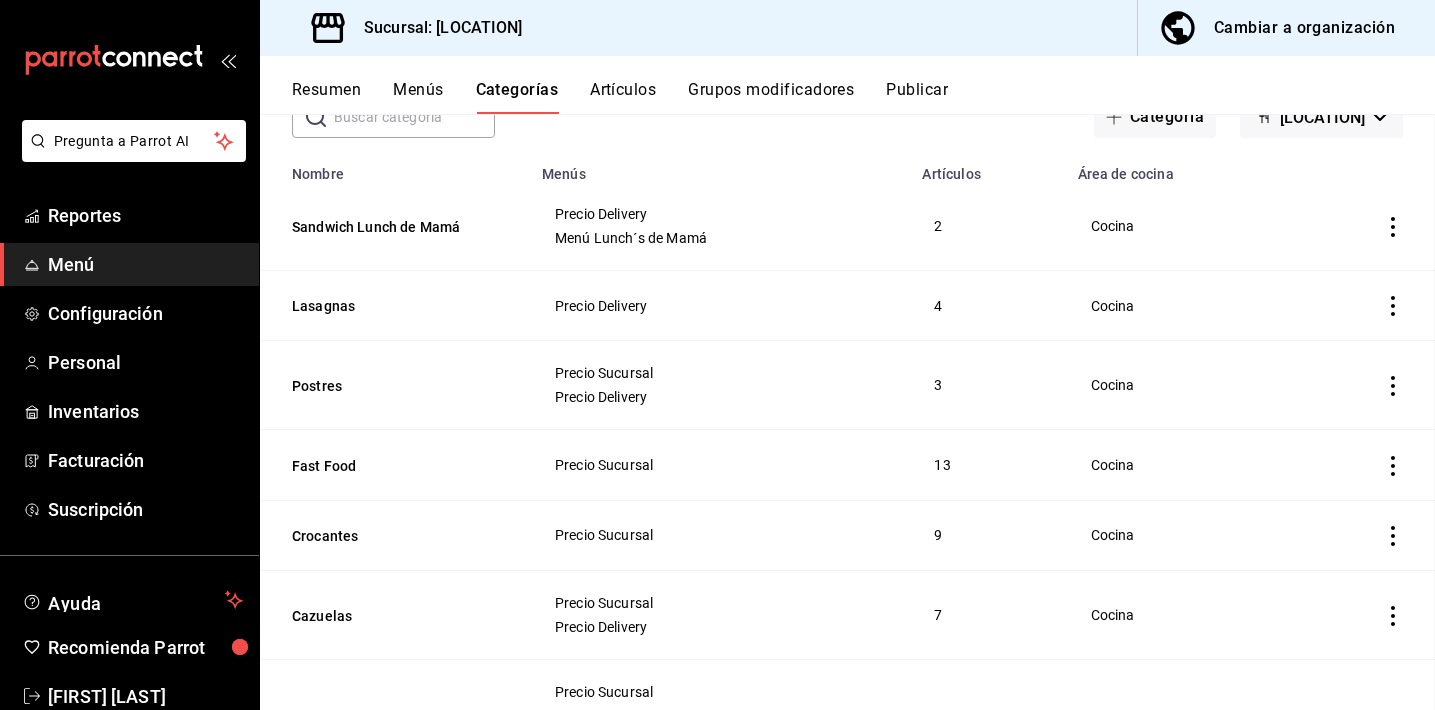 scroll, scrollTop: 0, scrollLeft: 0, axis: both 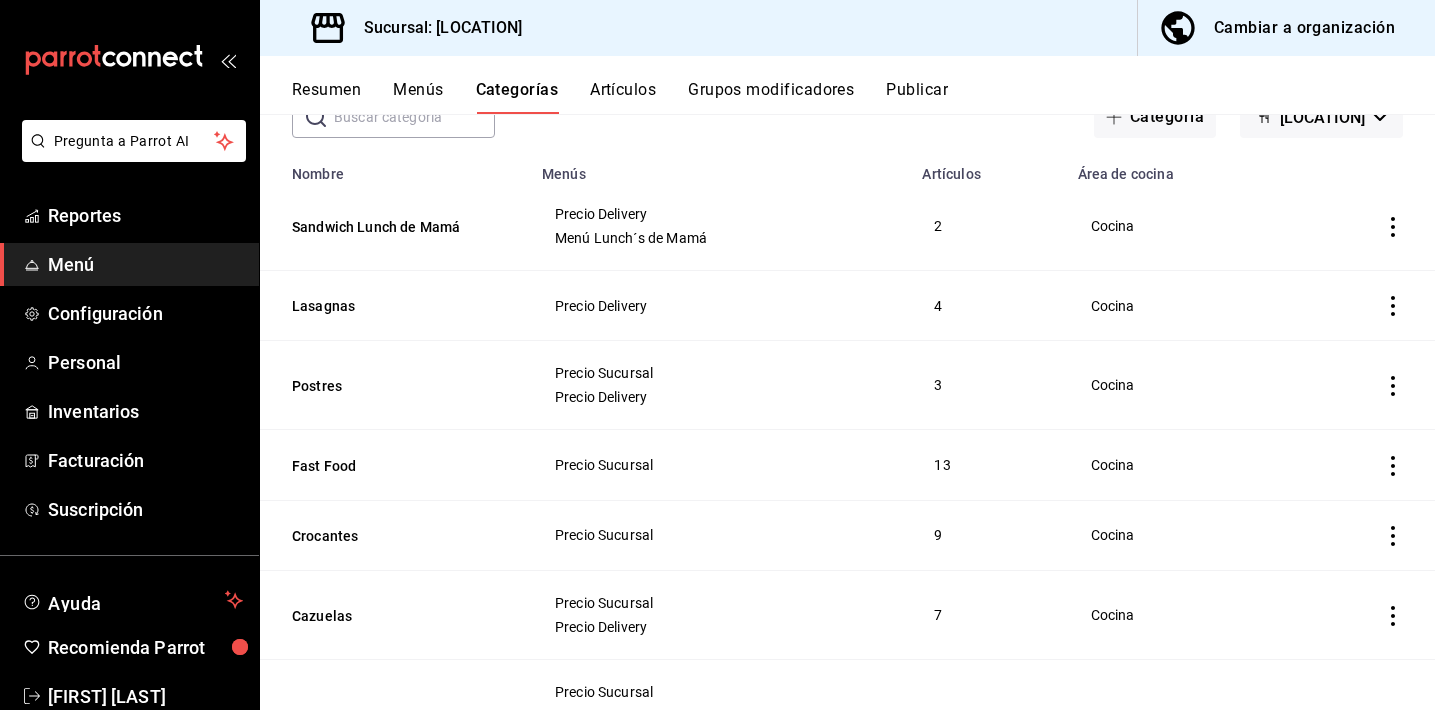click on "Cambiar a organización" at bounding box center [1304, 28] 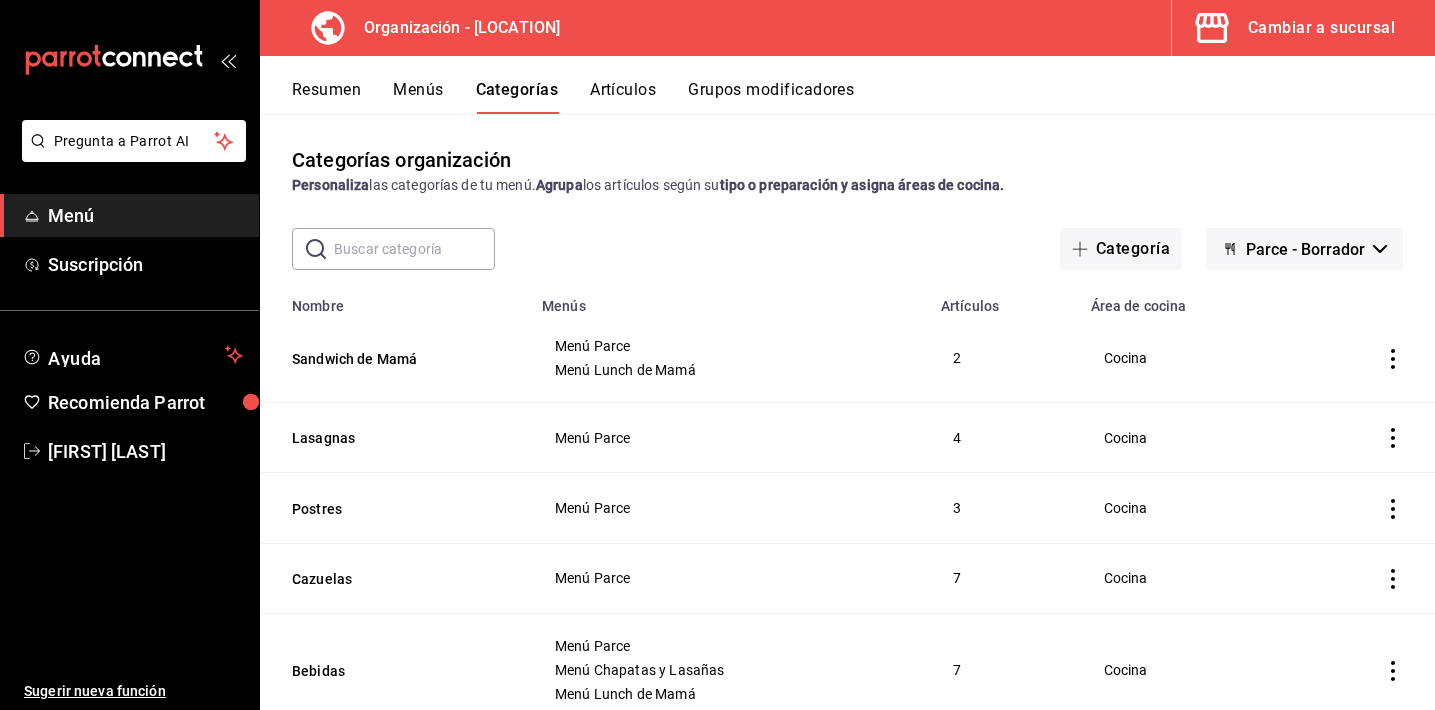 scroll, scrollTop: 0, scrollLeft: 0, axis: both 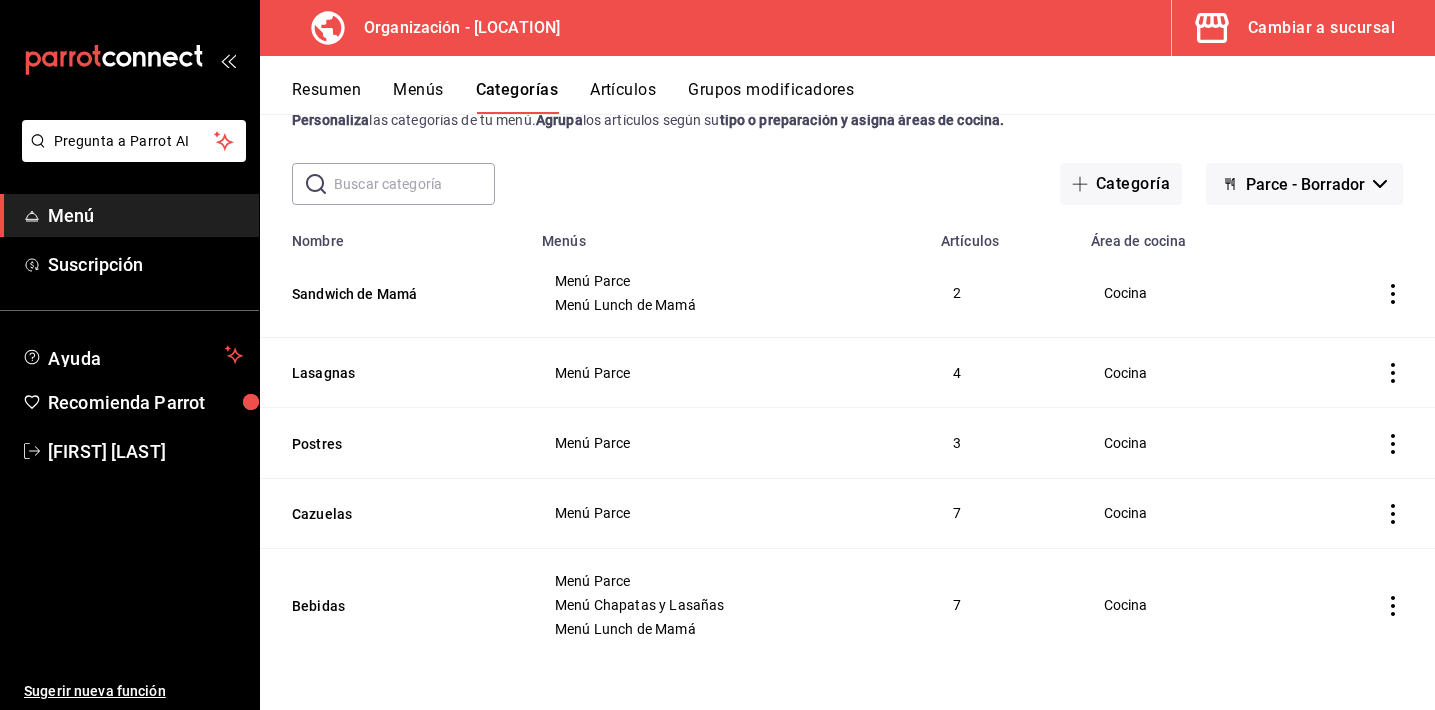 click on "Parce - Borrador" at bounding box center [1305, 184] 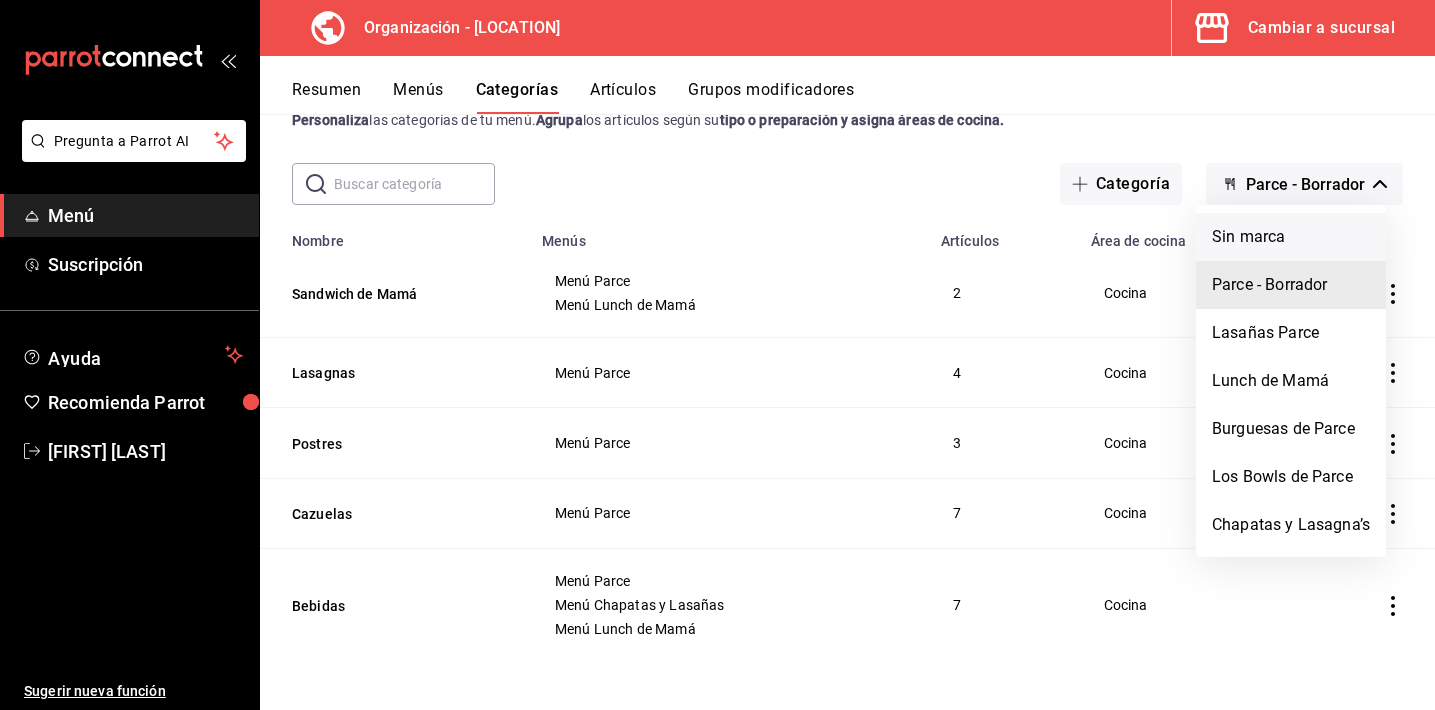 click on "Sin marca" at bounding box center (1291, 237) 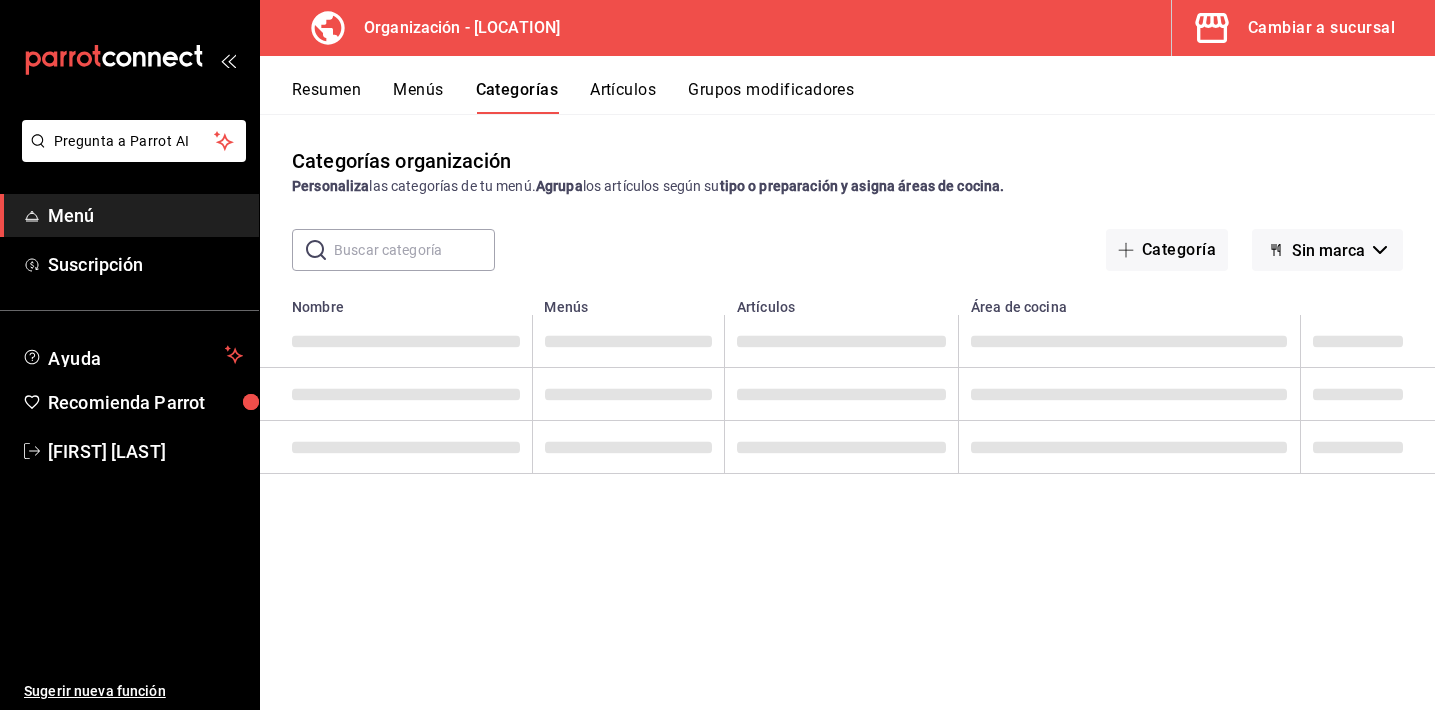 scroll, scrollTop: 0, scrollLeft: 0, axis: both 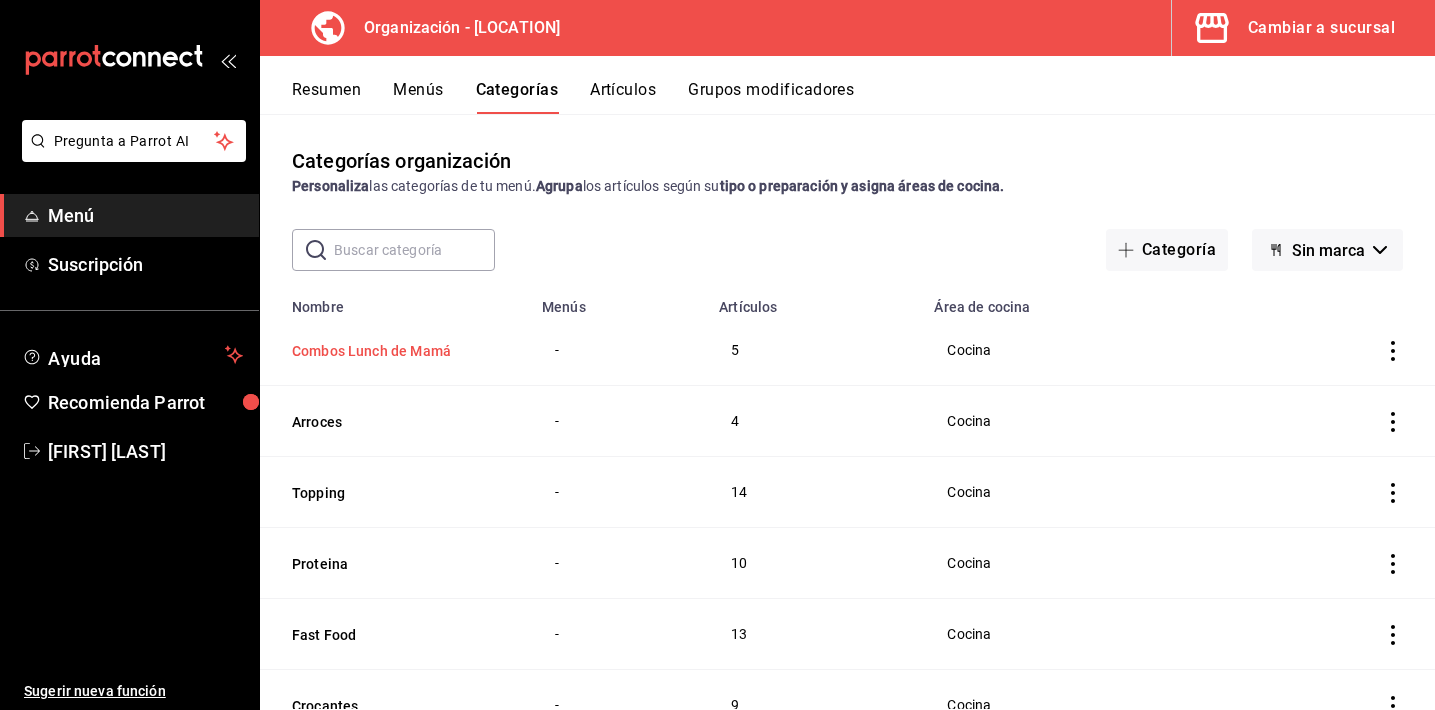 click on "Combos Lunch de Mamá" at bounding box center (392, 351) 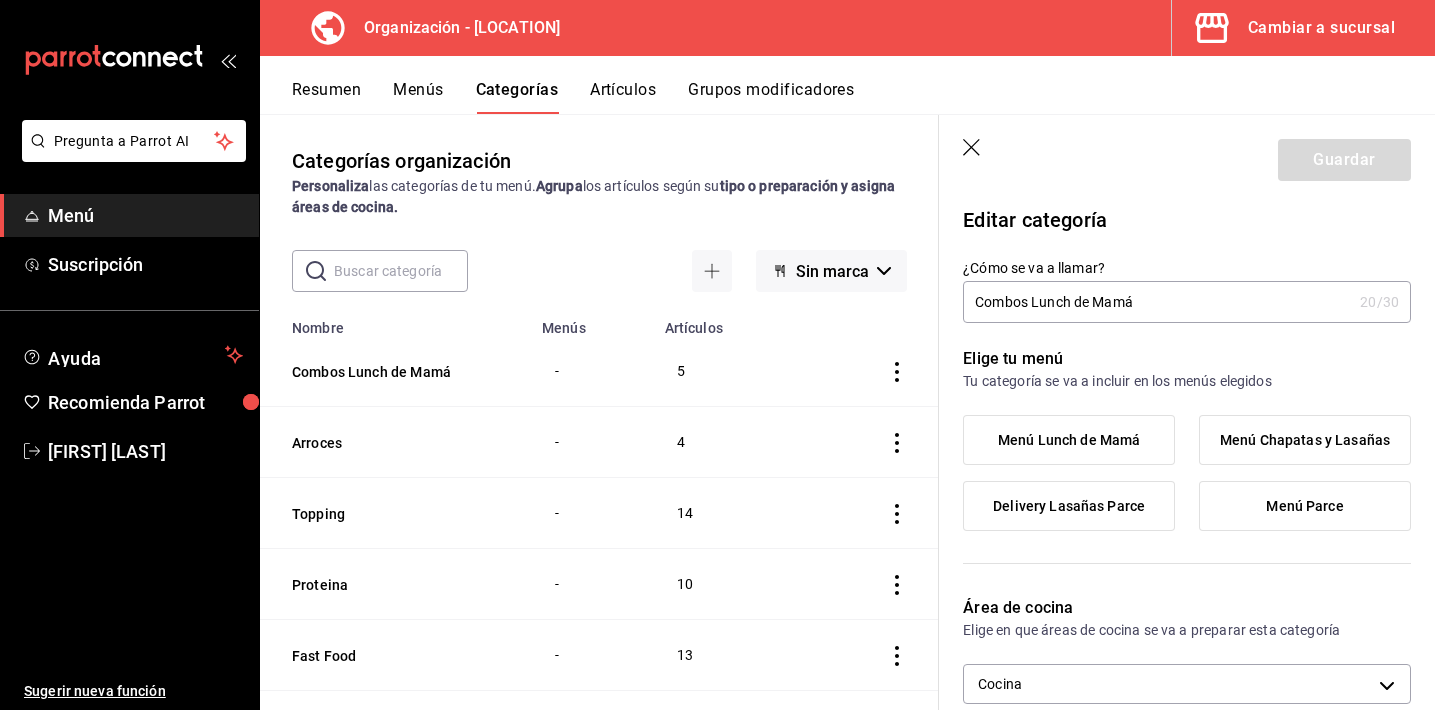 click on "Menú Lunch de Mamá" at bounding box center [1069, 440] 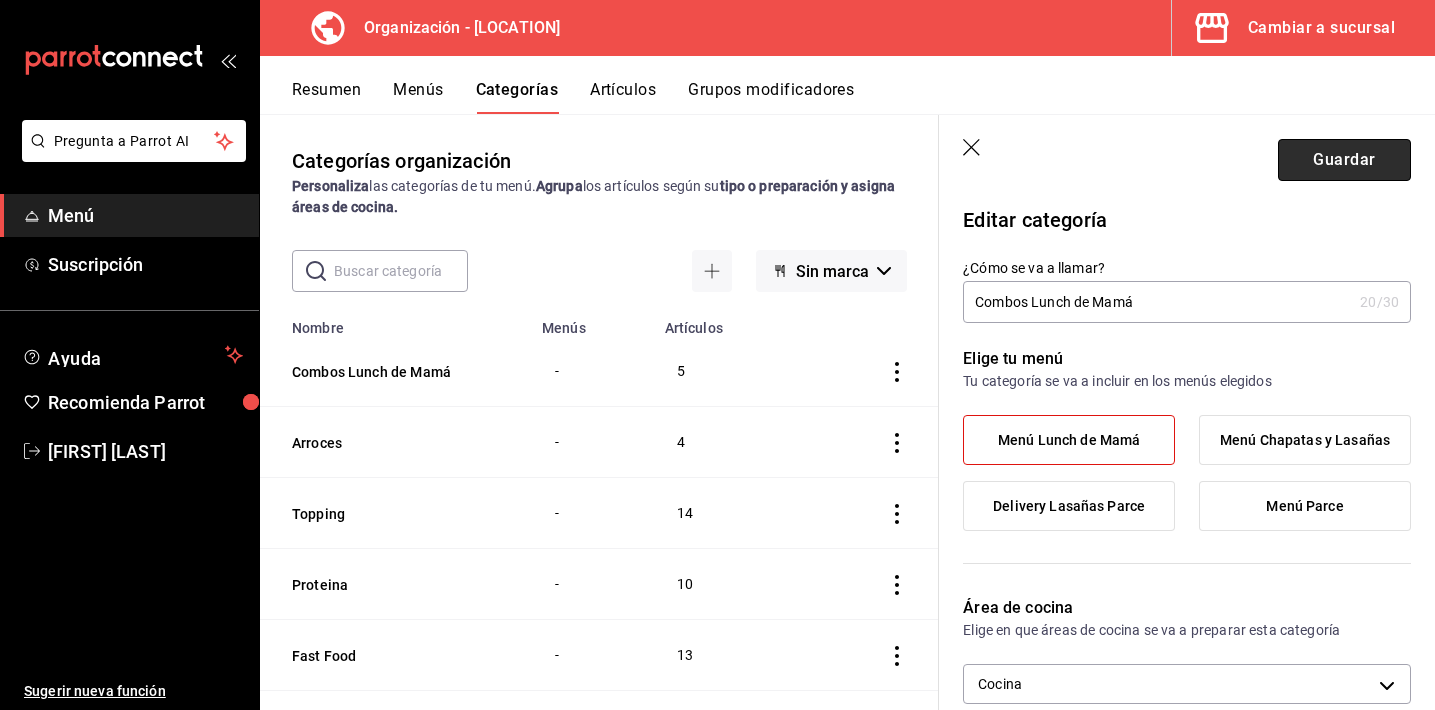 click on "Guardar" at bounding box center [1344, 160] 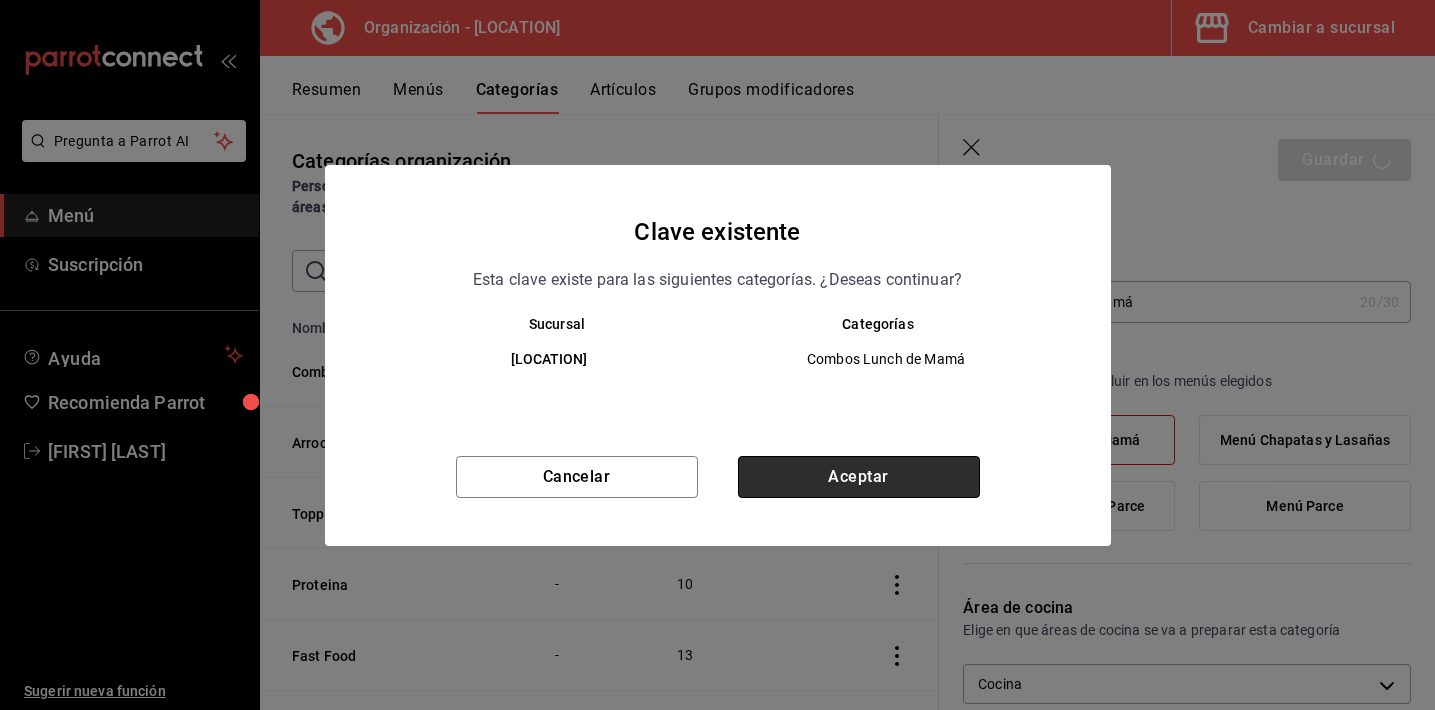 click on "Aceptar" at bounding box center (859, 477) 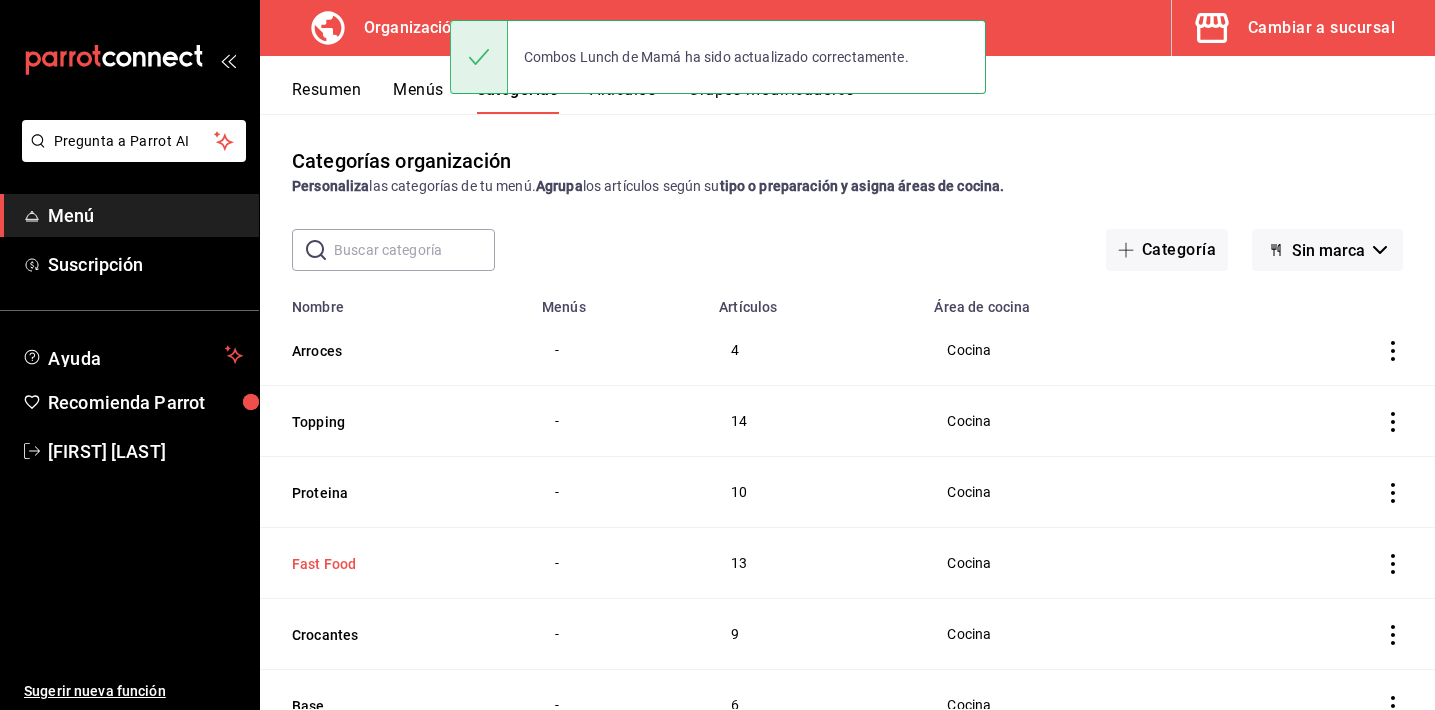 click on "Fast Food" at bounding box center (392, 564) 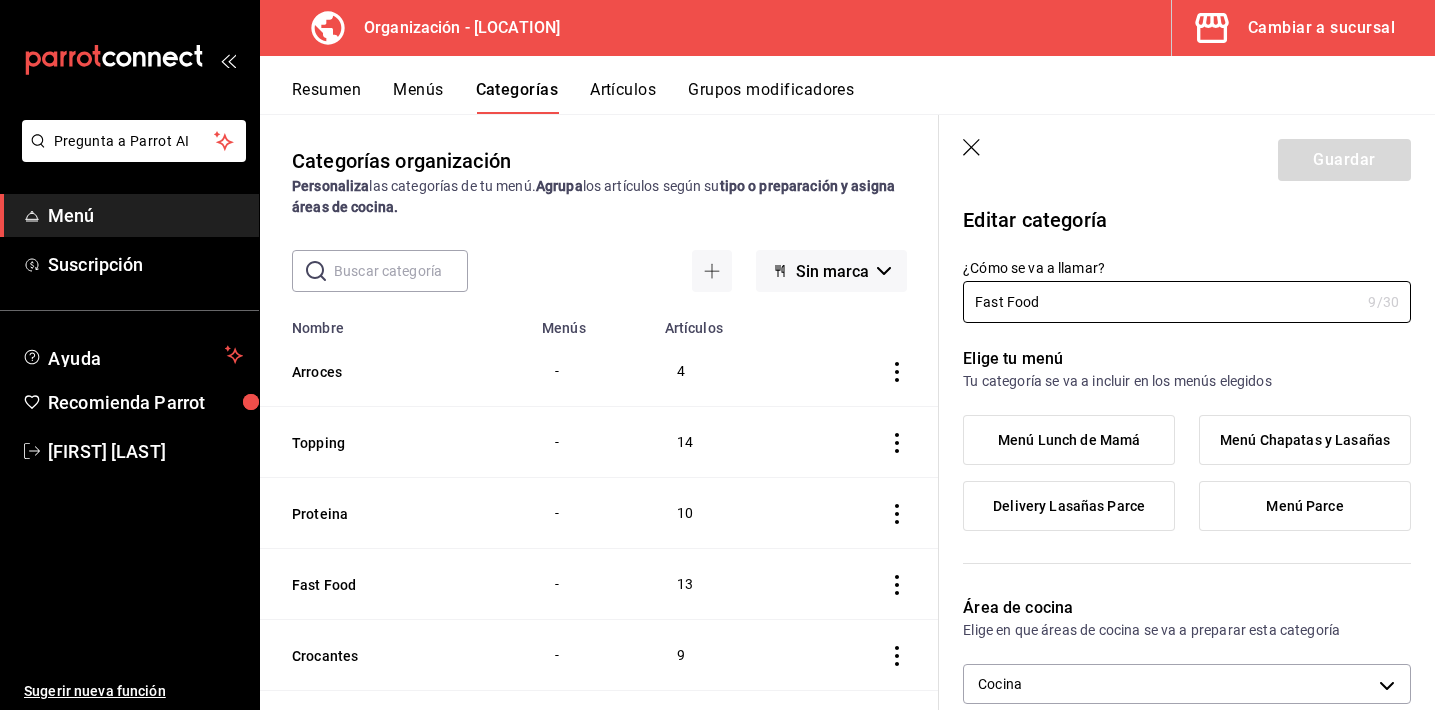 click on "Menú Parce" at bounding box center (1305, 506) 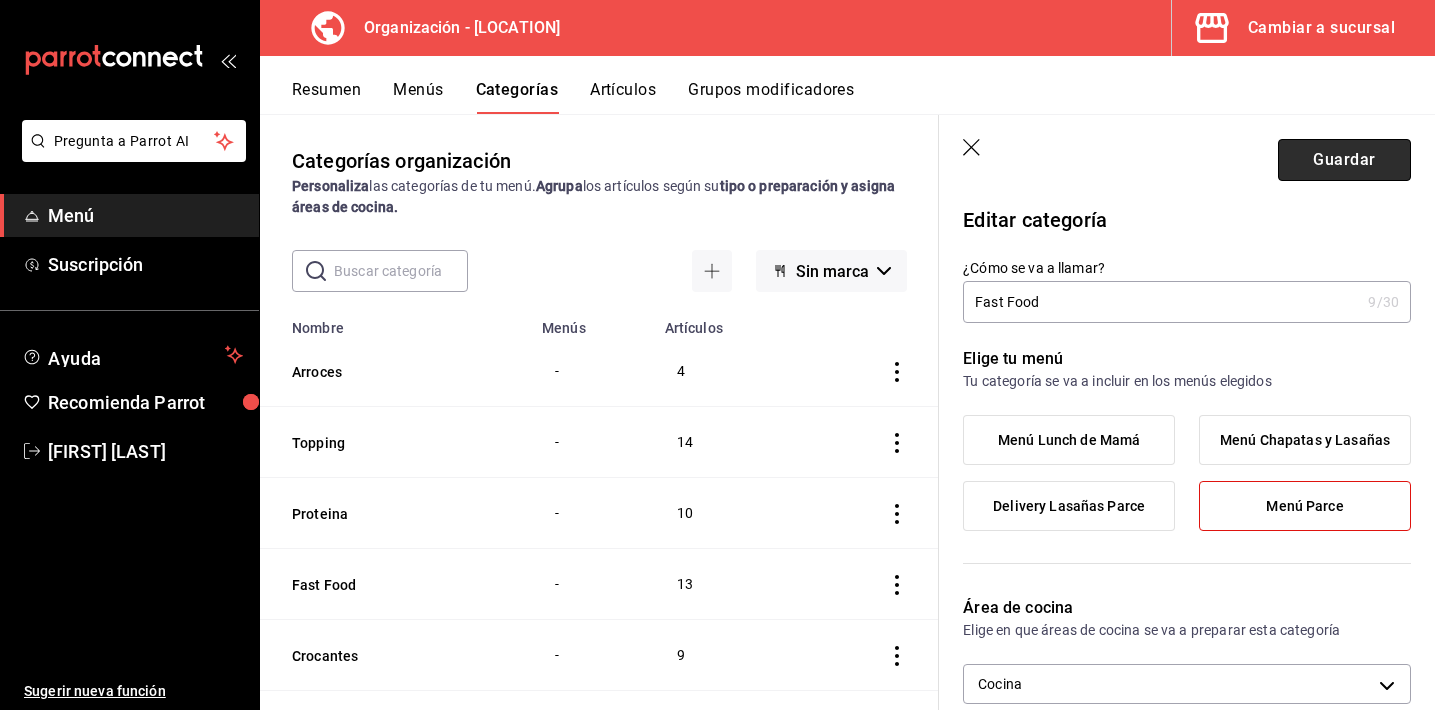 click on "Guardar" at bounding box center [1344, 160] 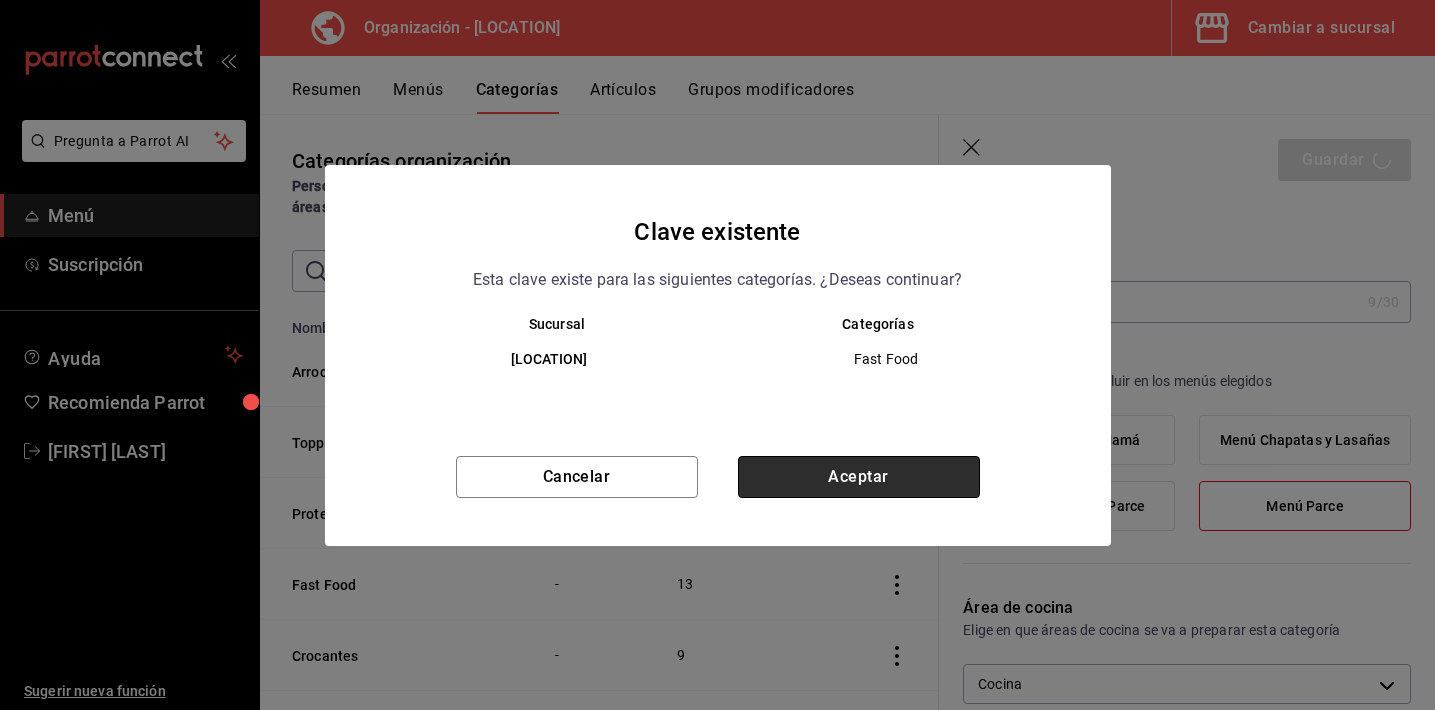 click on "Aceptar" at bounding box center (859, 477) 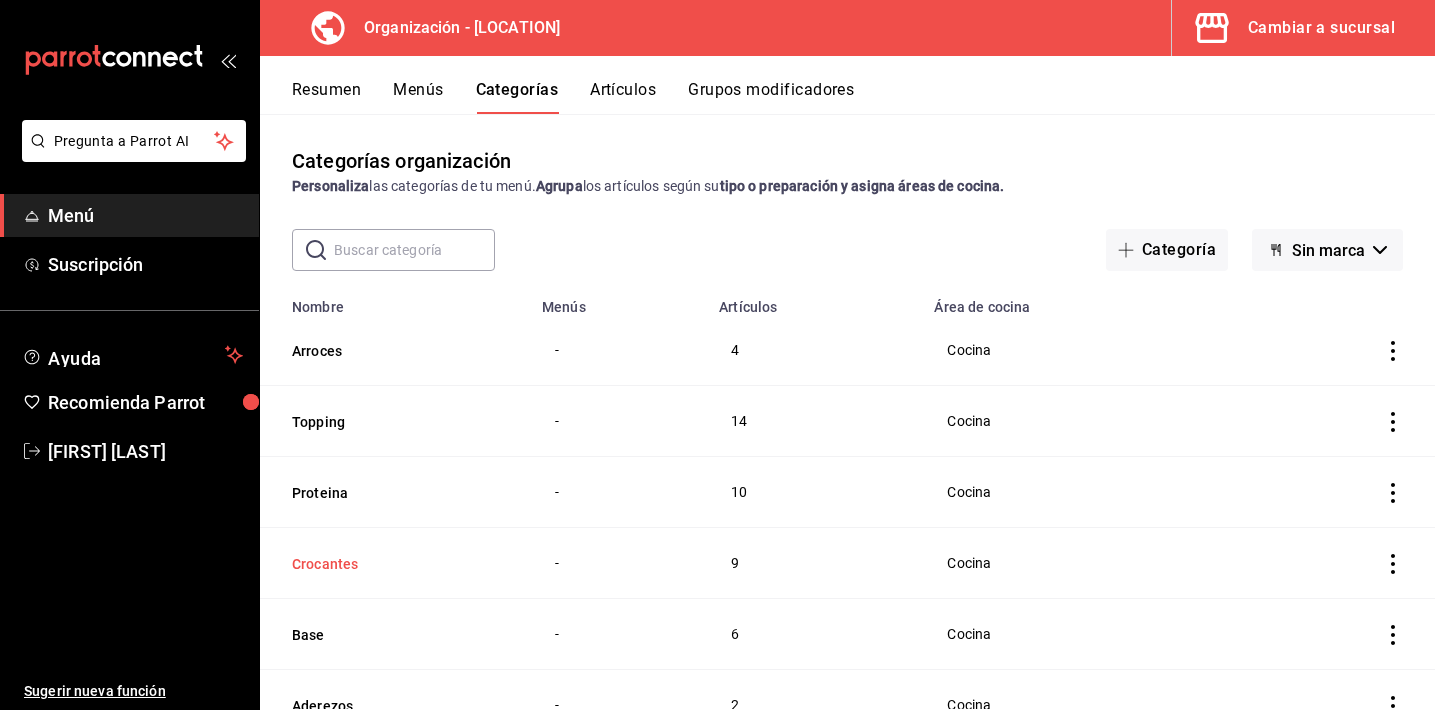 click on "Crocantes" at bounding box center [392, 564] 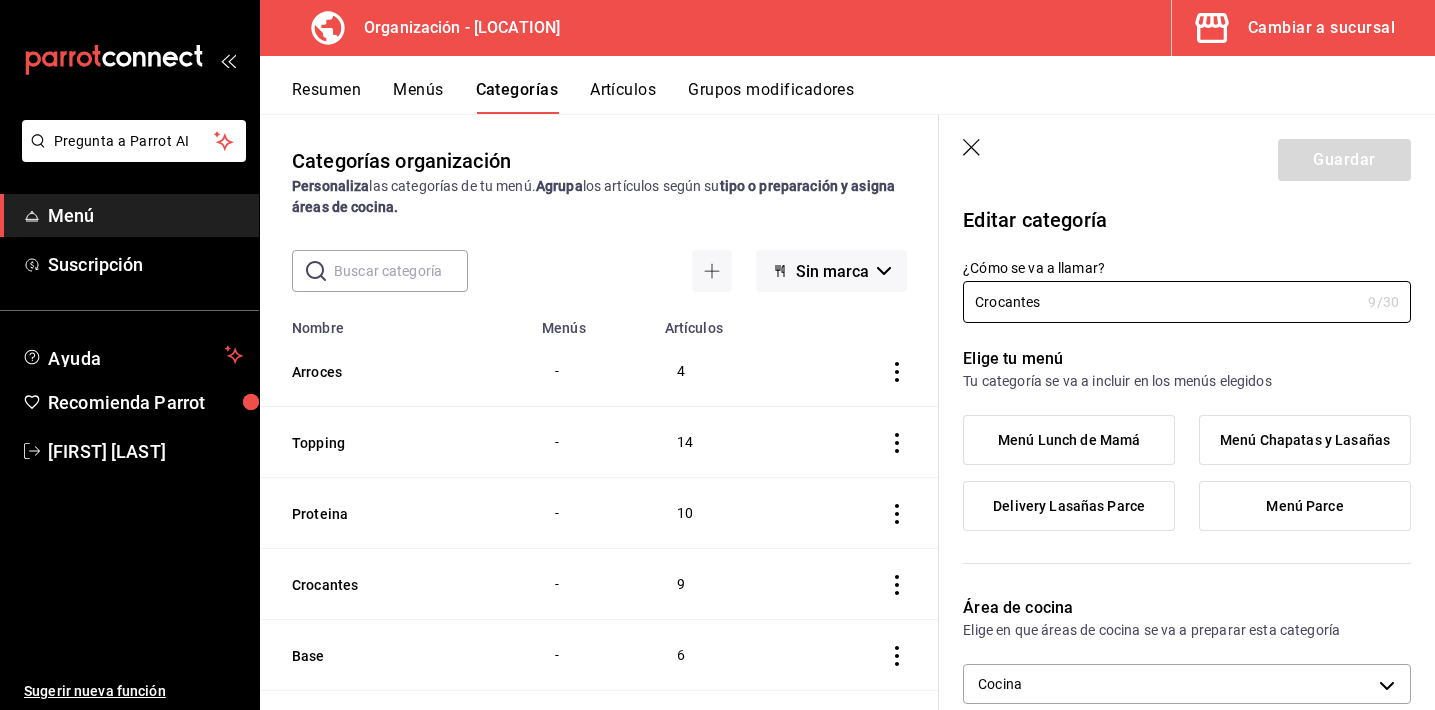 drag, startPoint x: 1025, startPoint y: 302, endPoint x: 892, endPoint y: 301, distance: 133.00375 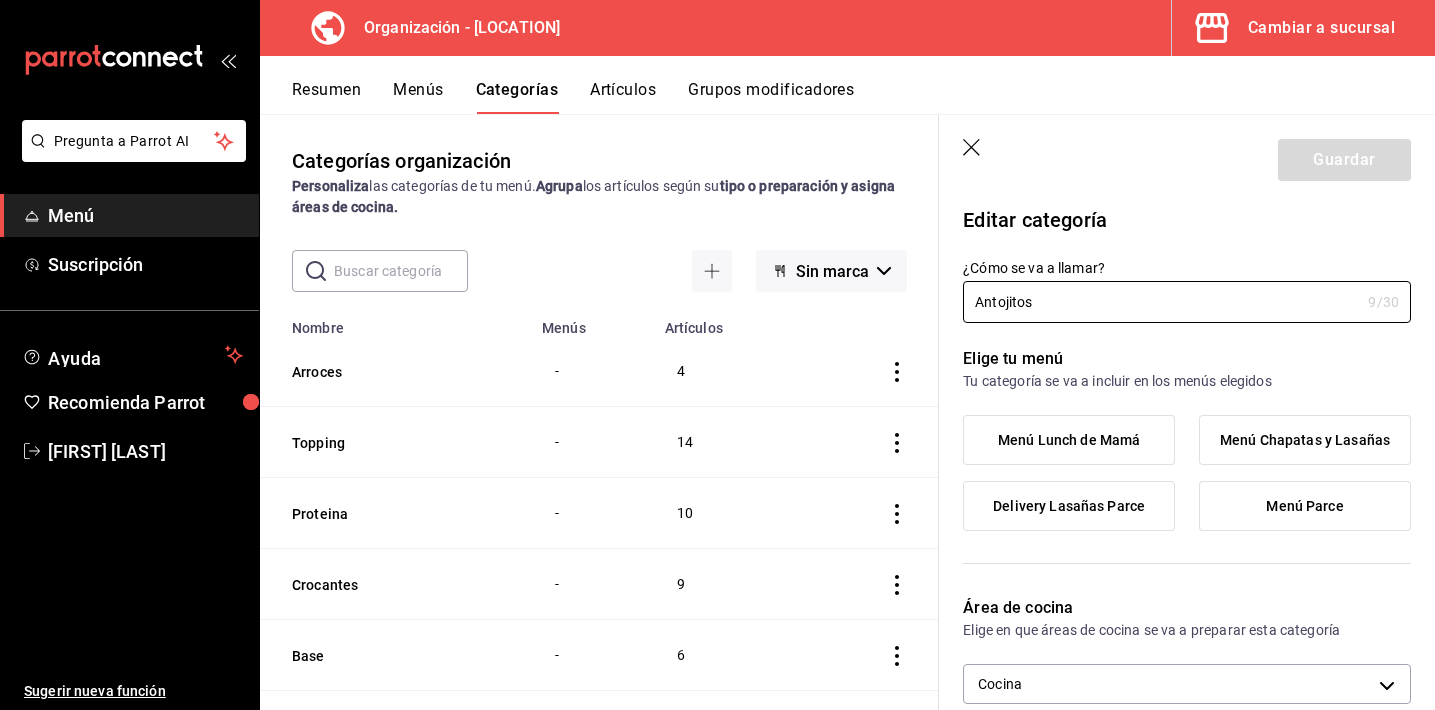 type on "Antojitos" 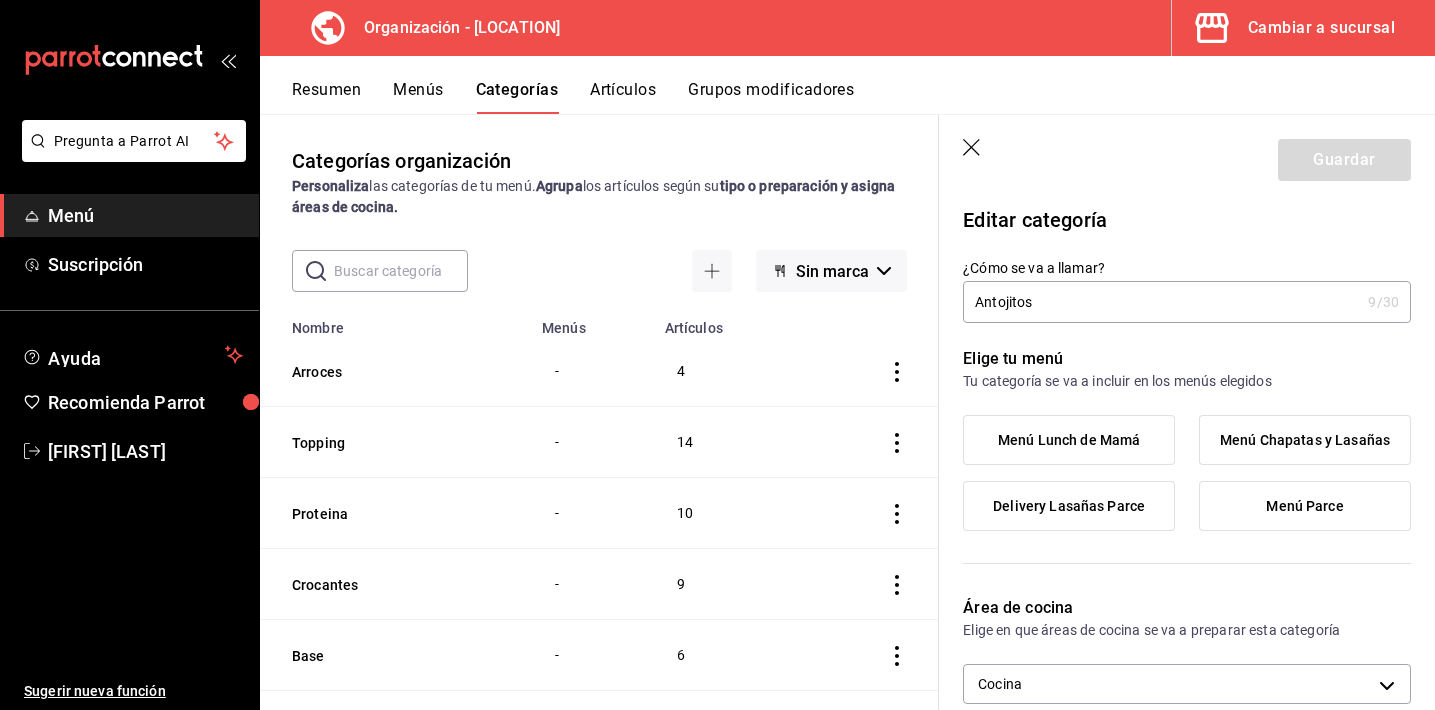 click on "Menú Lunch de Mamá" at bounding box center (1069, 440) 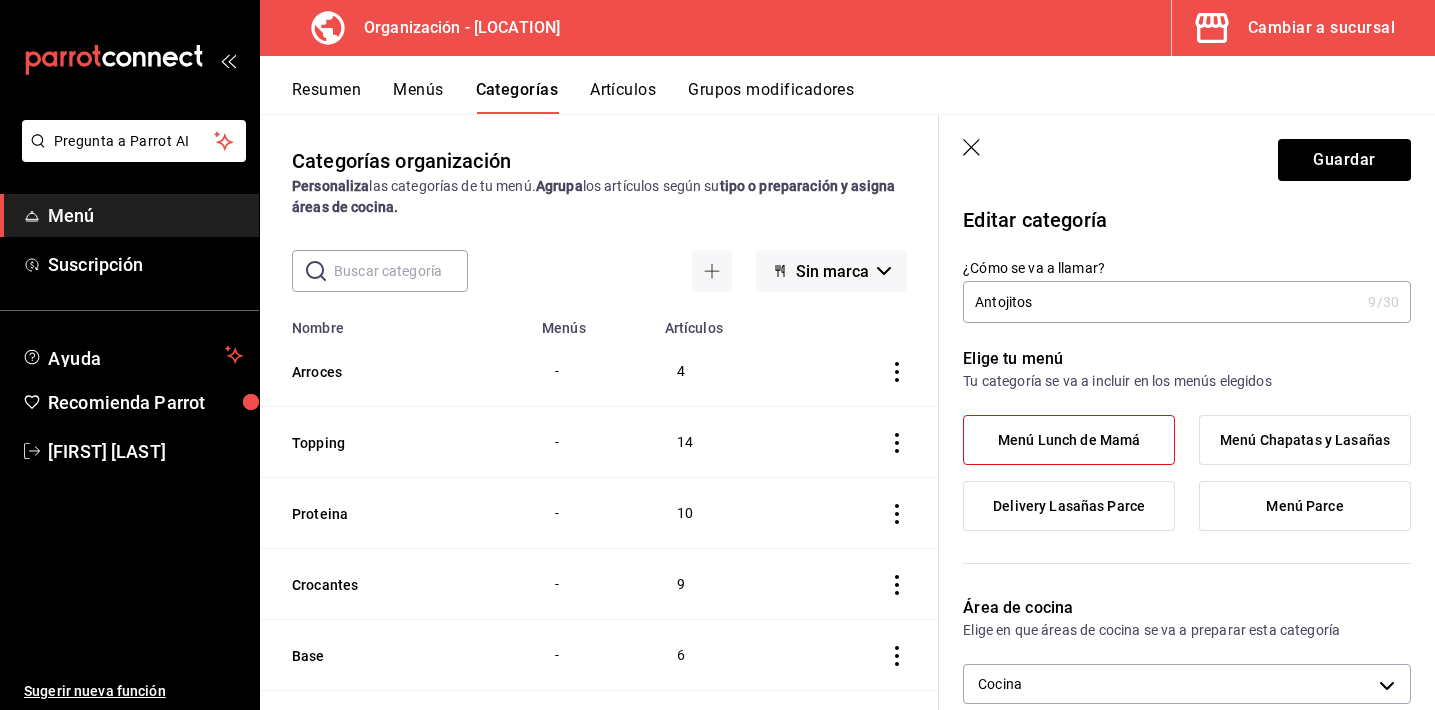 click on "Menú Chapatas y Lasañas" at bounding box center (1305, 440) 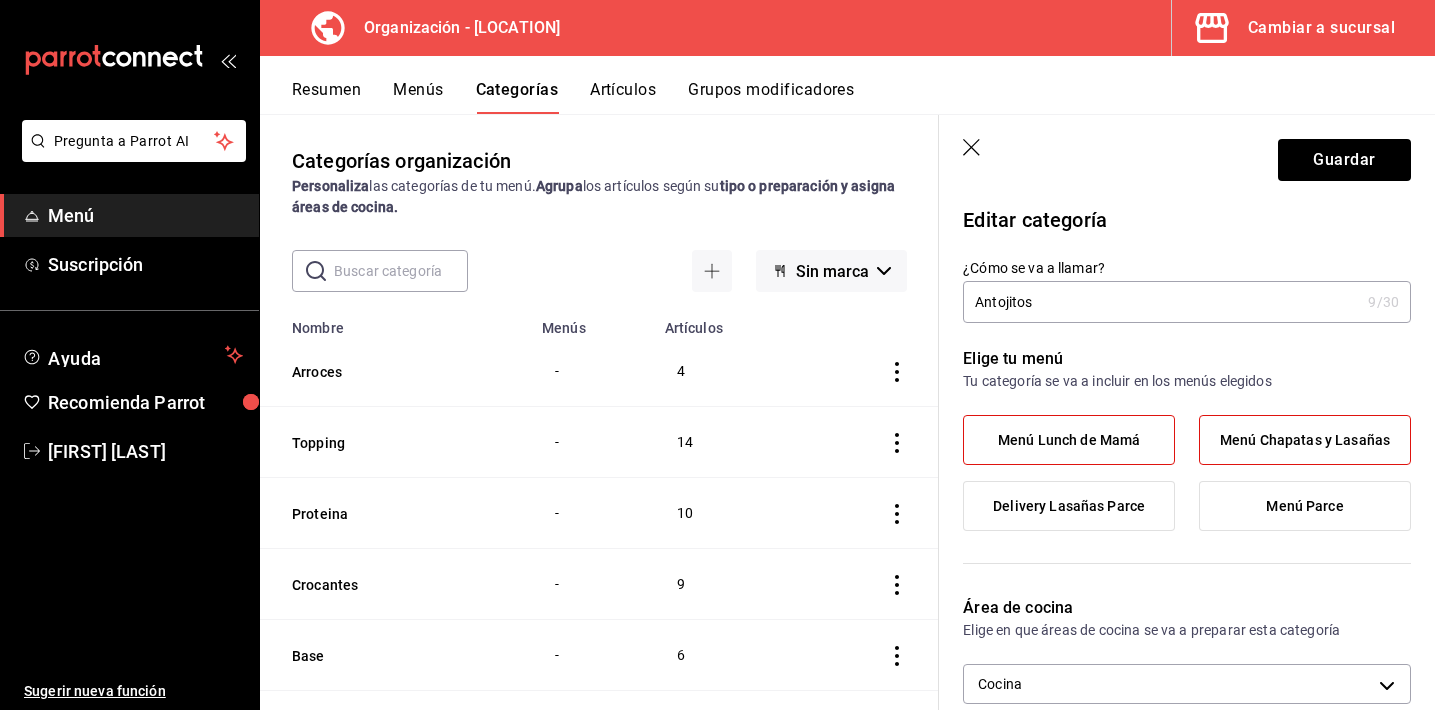 click on "Menú Parce" at bounding box center [1305, 506] 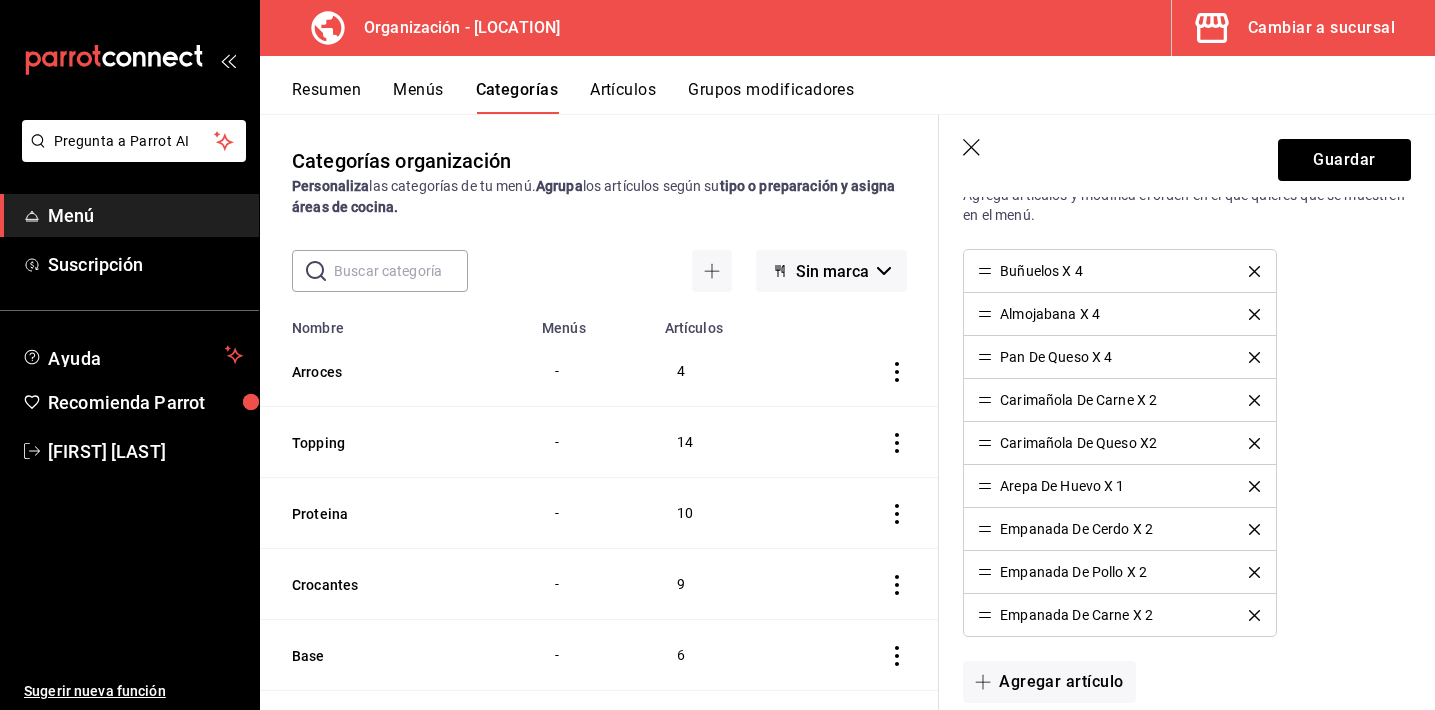scroll, scrollTop: 605, scrollLeft: 0, axis: vertical 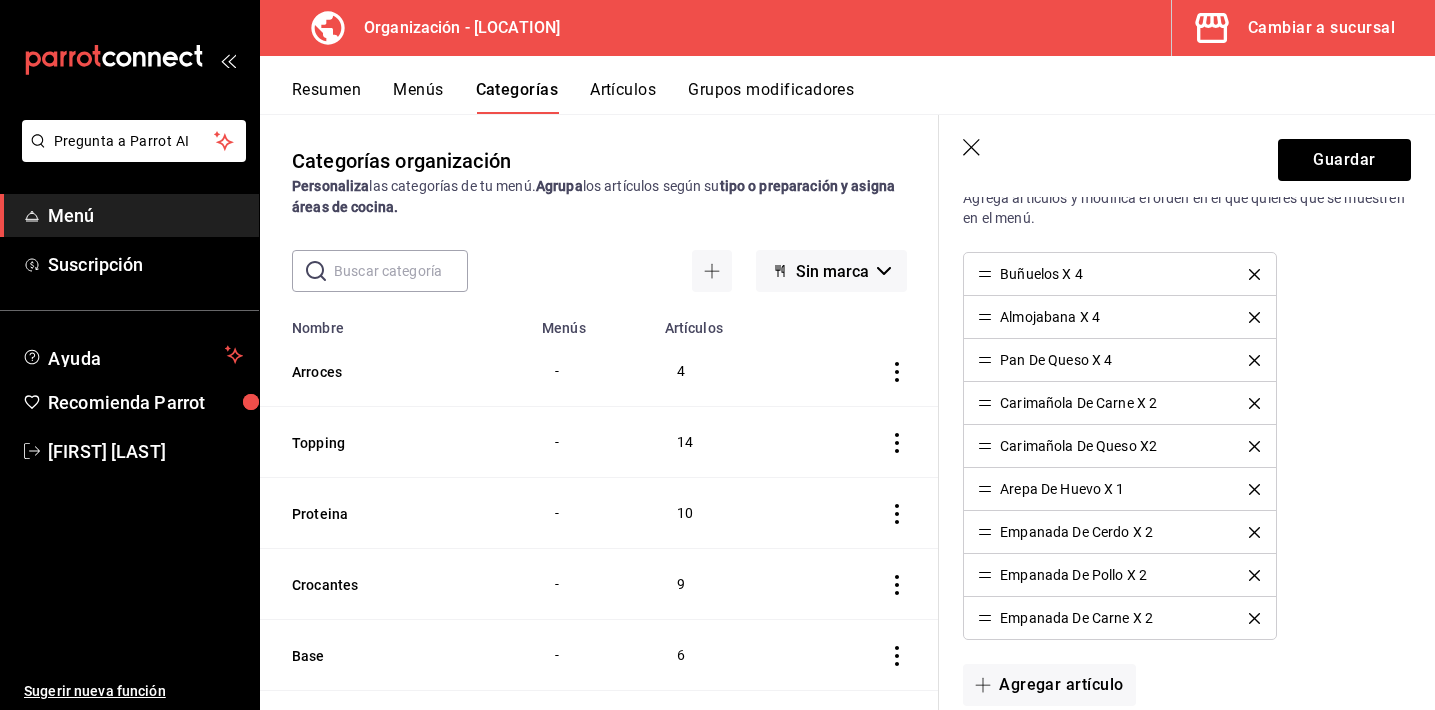 click 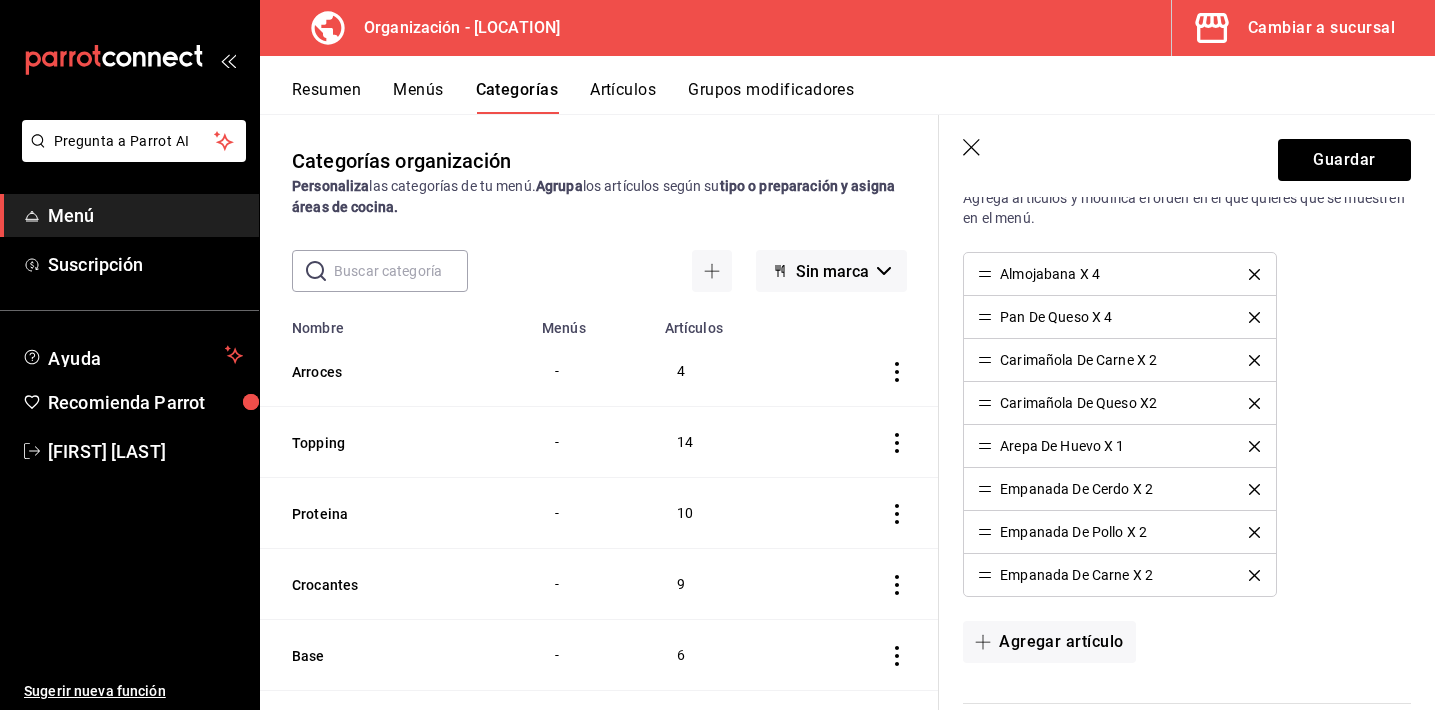 click 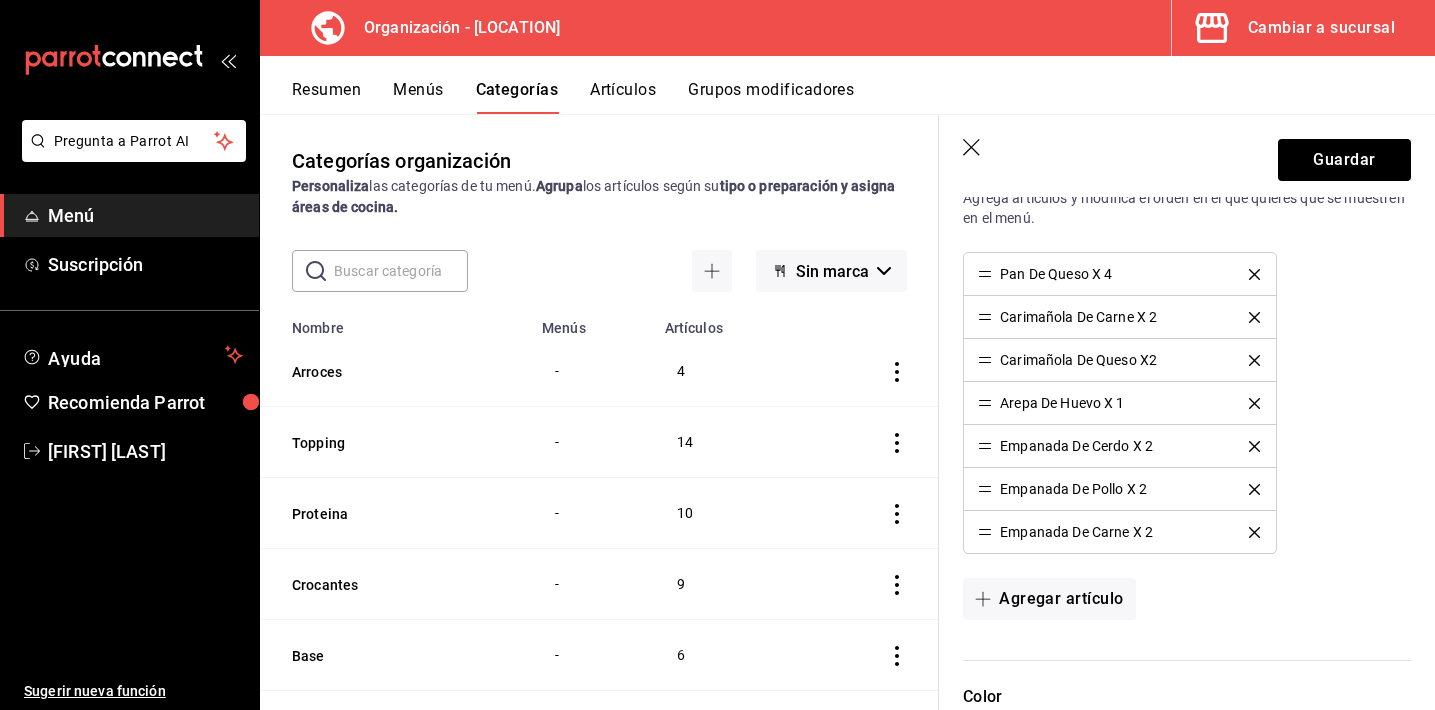 click 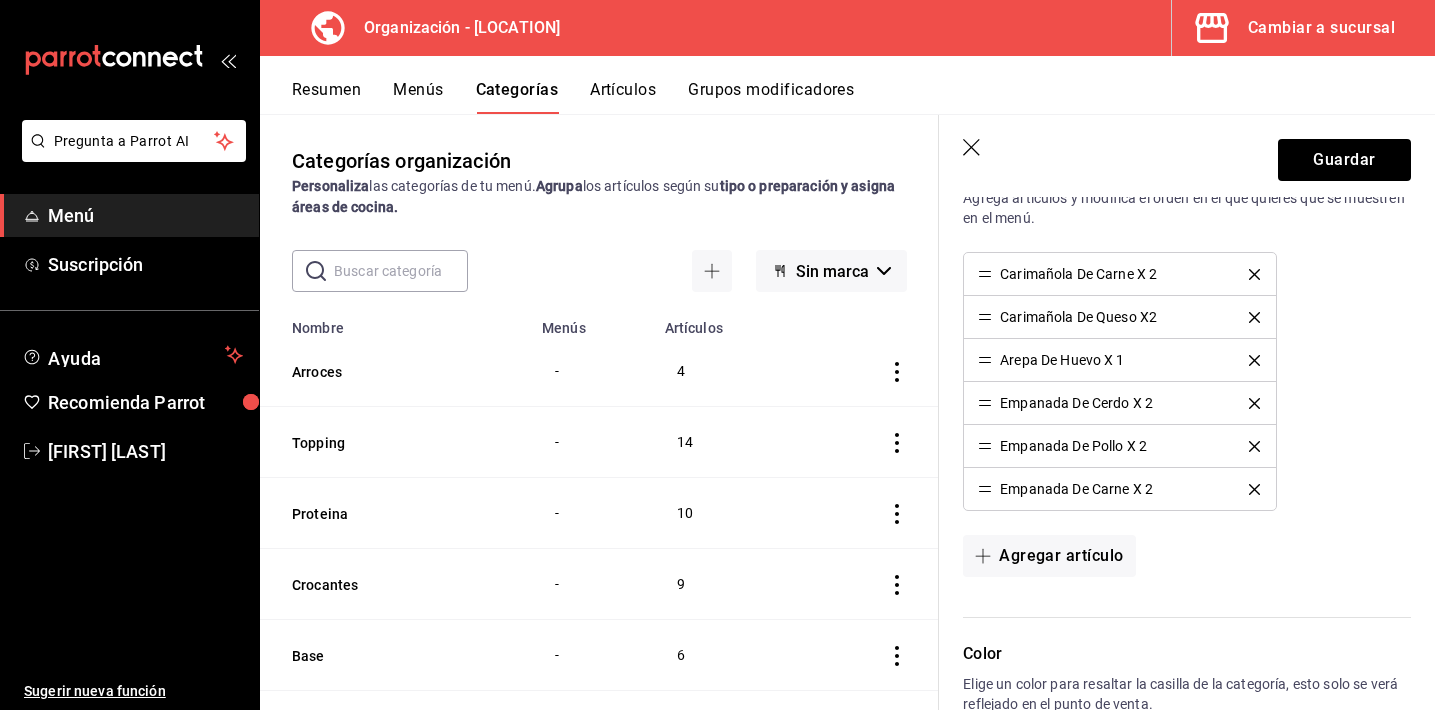 click 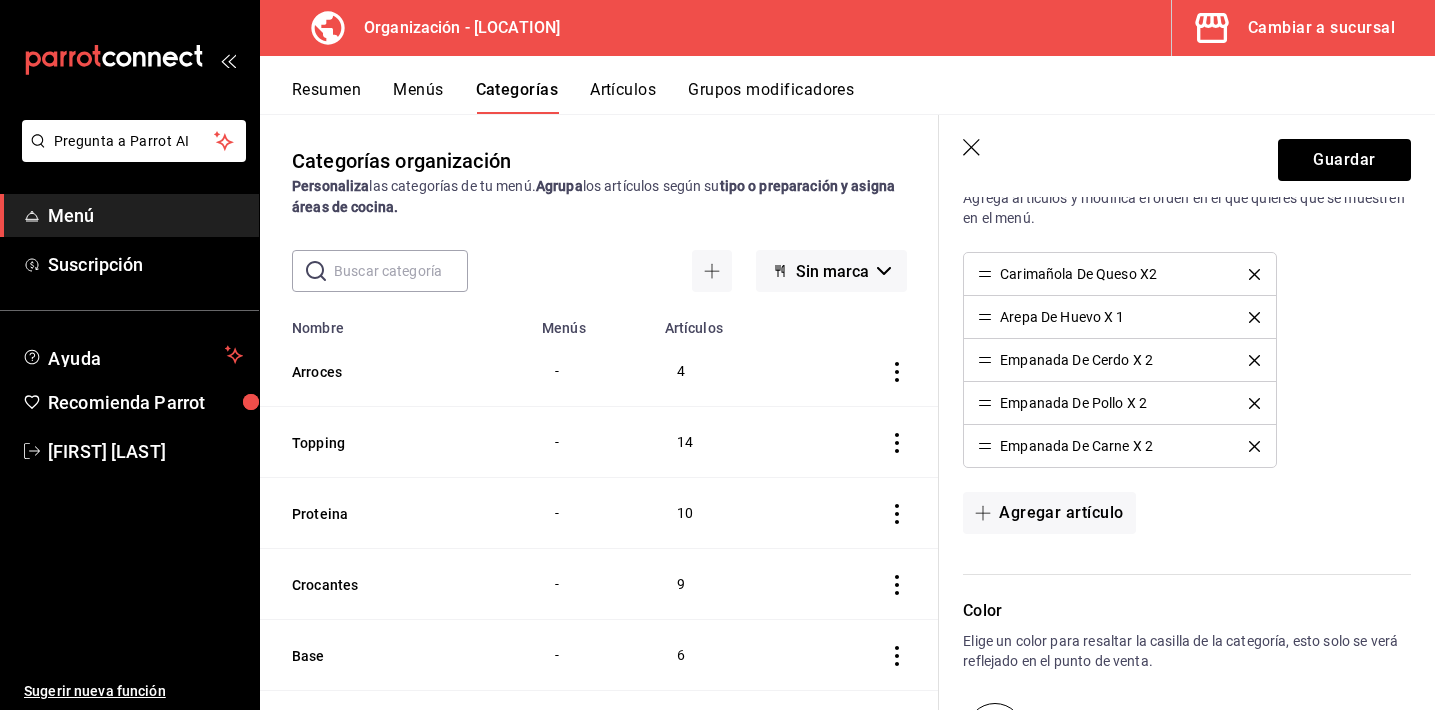 click 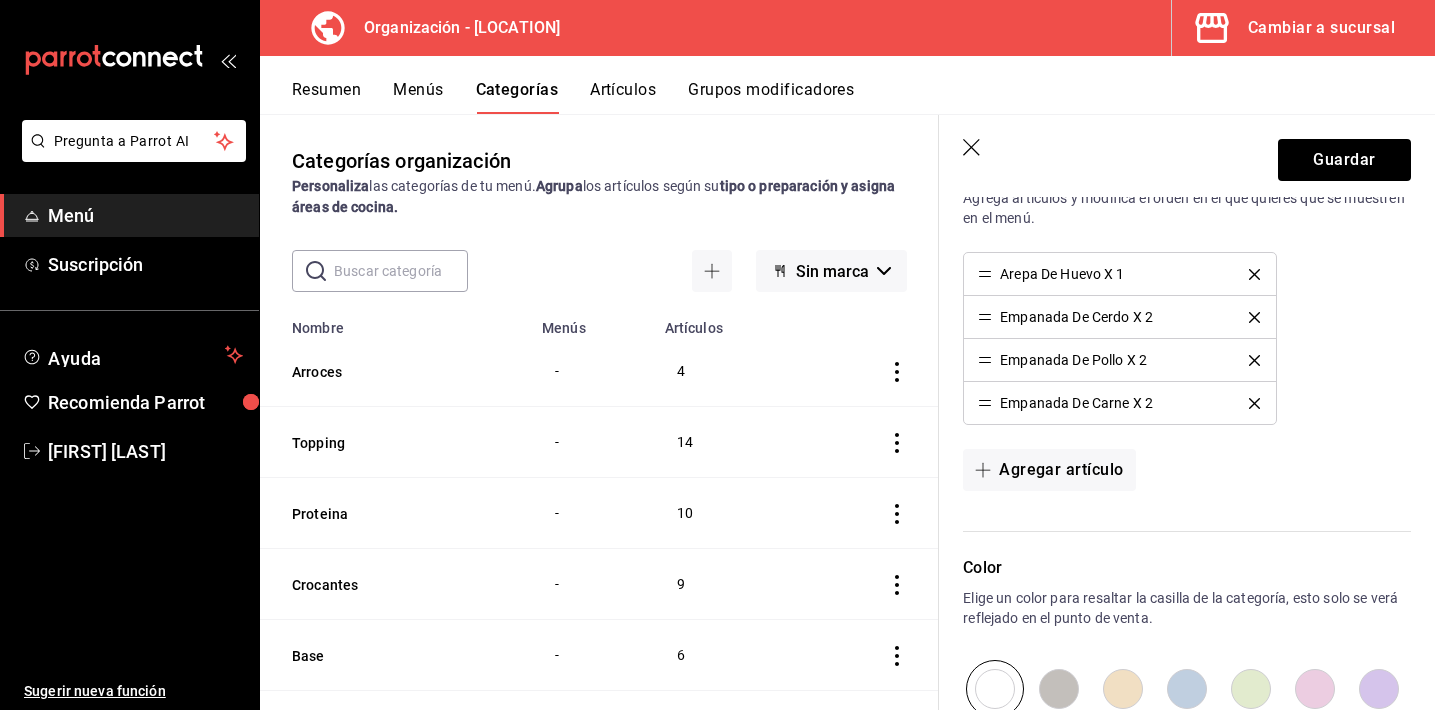 click 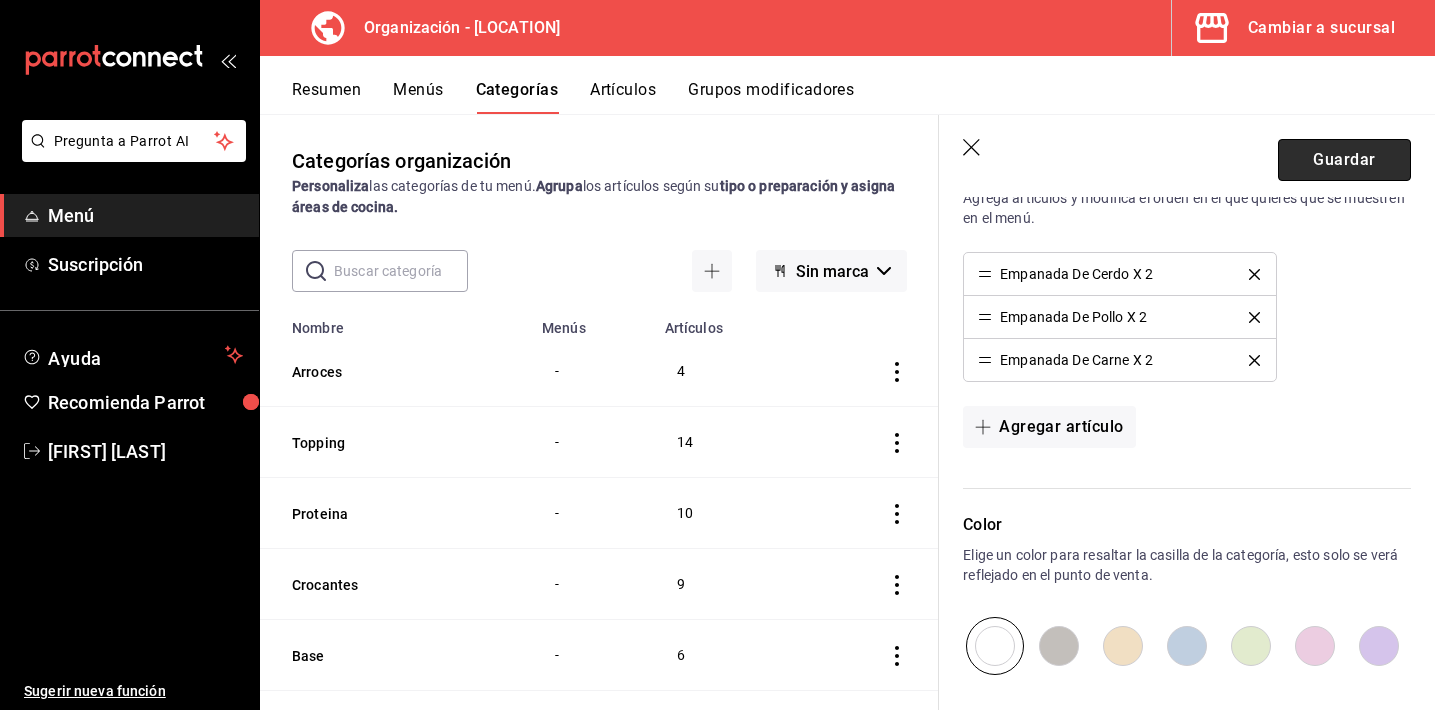 click on "Guardar" at bounding box center (1344, 160) 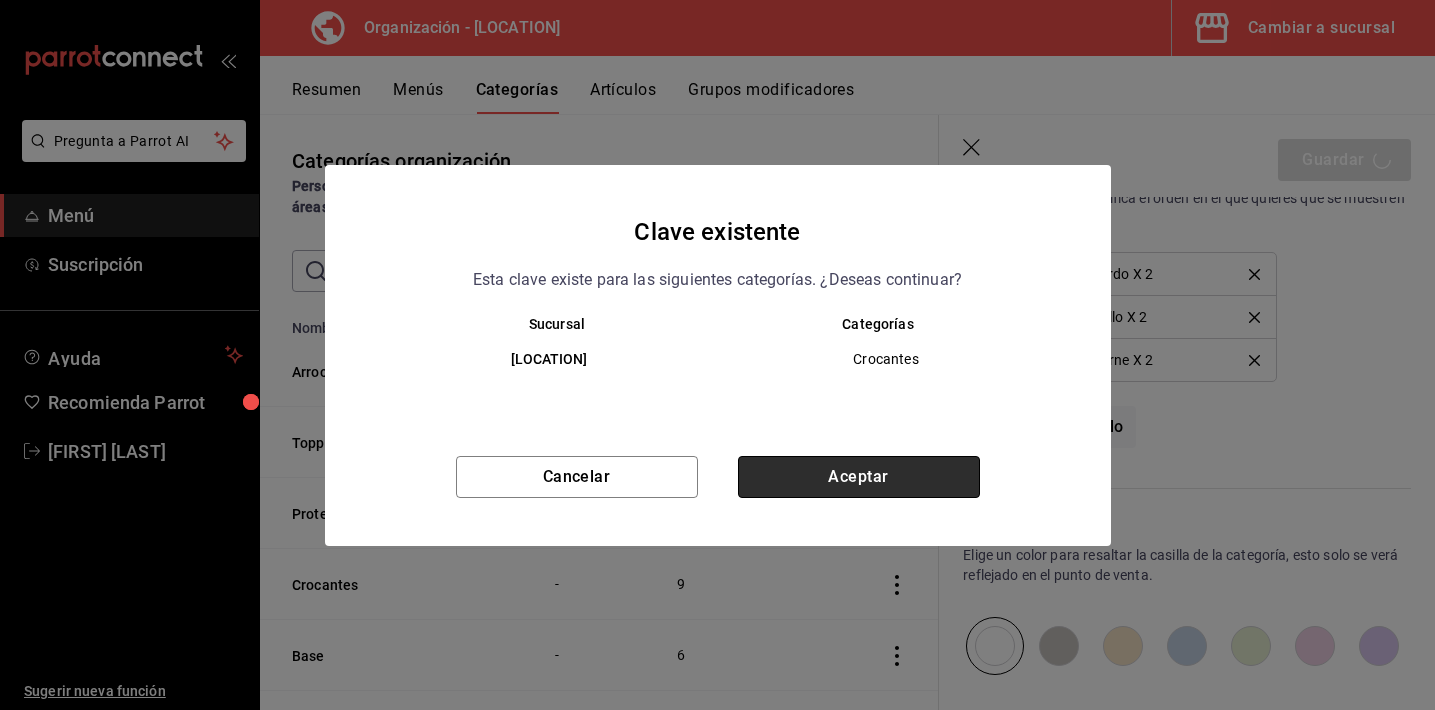 click on "Aceptar" at bounding box center (859, 477) 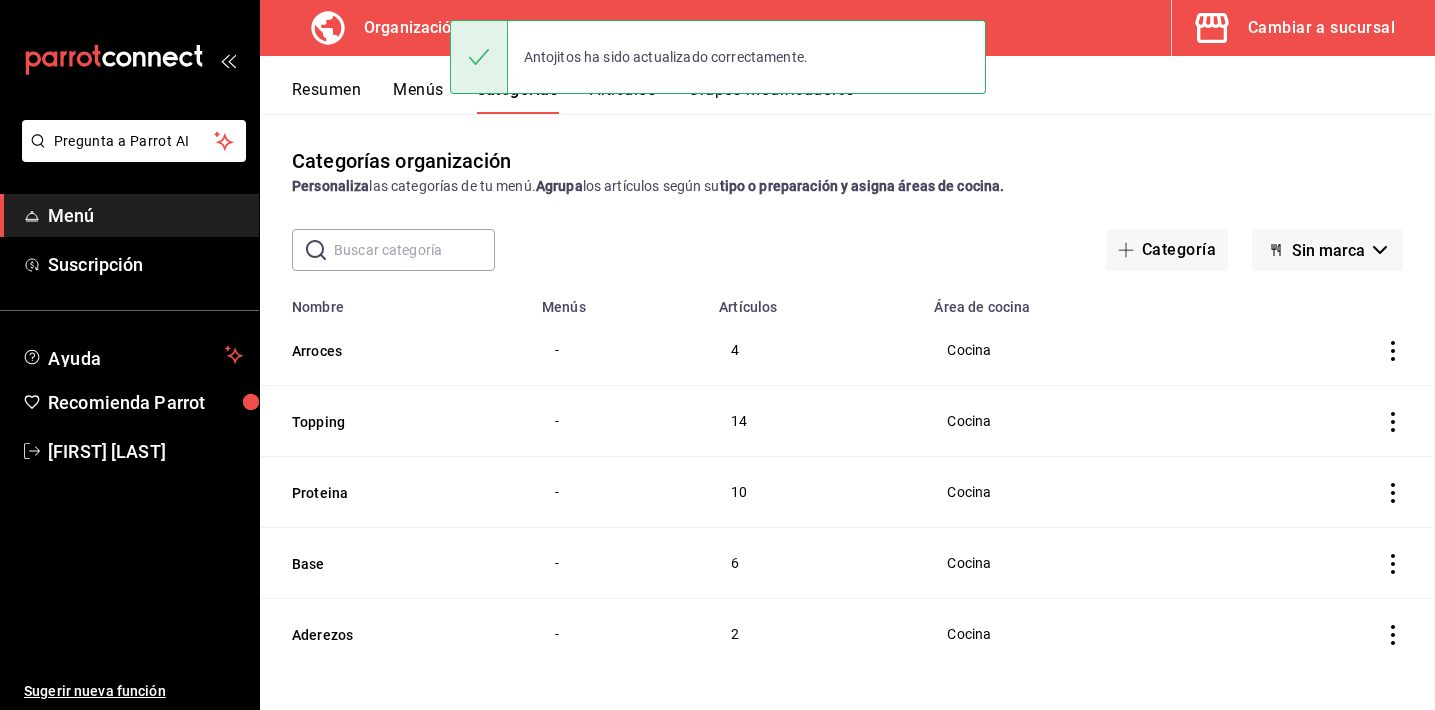 scroll, scrollTop: 0, scrollLeft: 0, axis: both 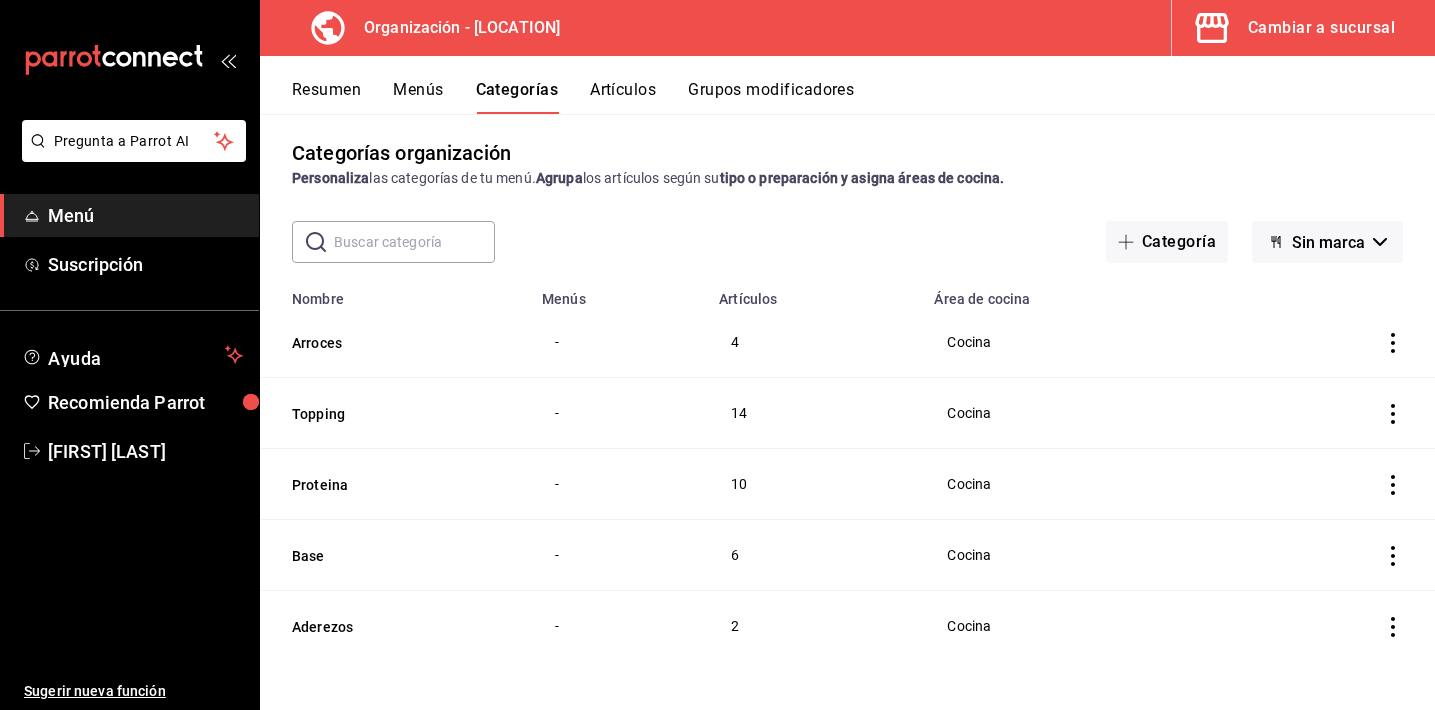click on "Menús" at bounding box center [418, 97] 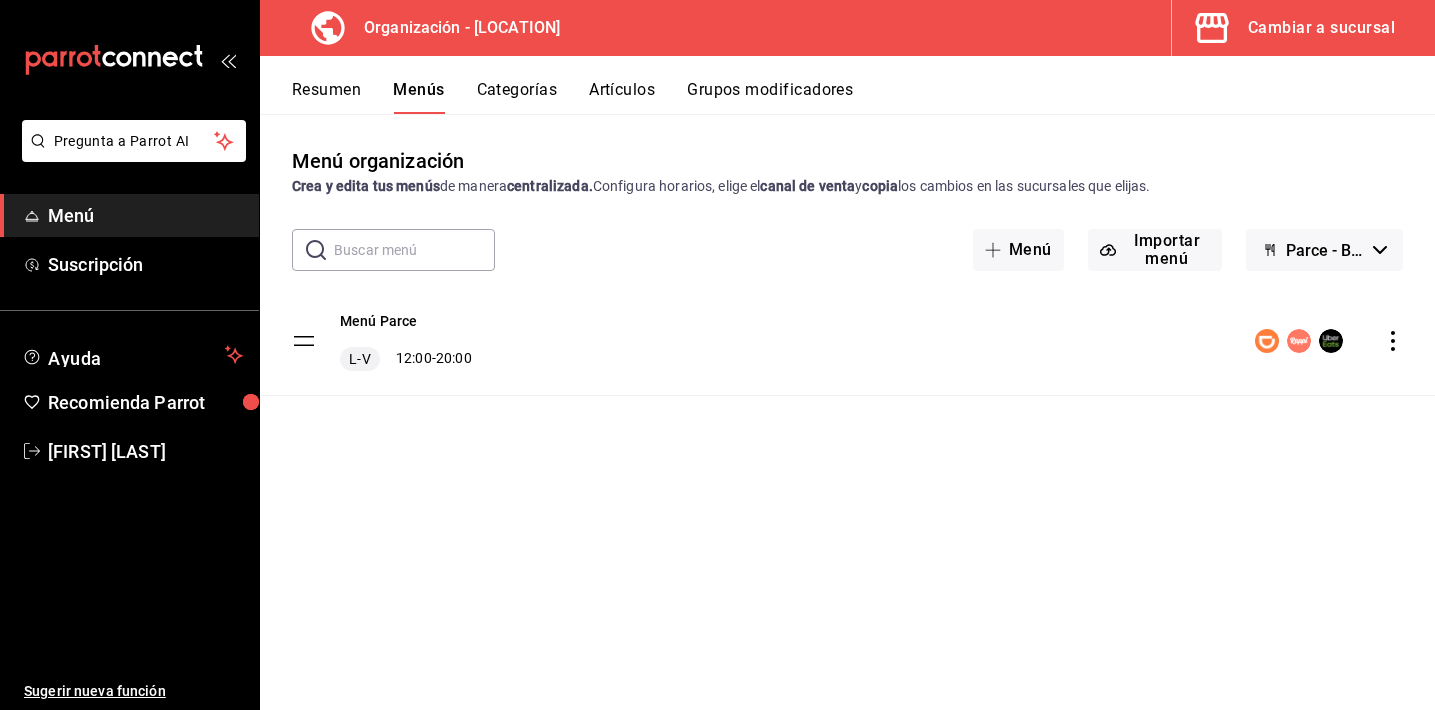 click 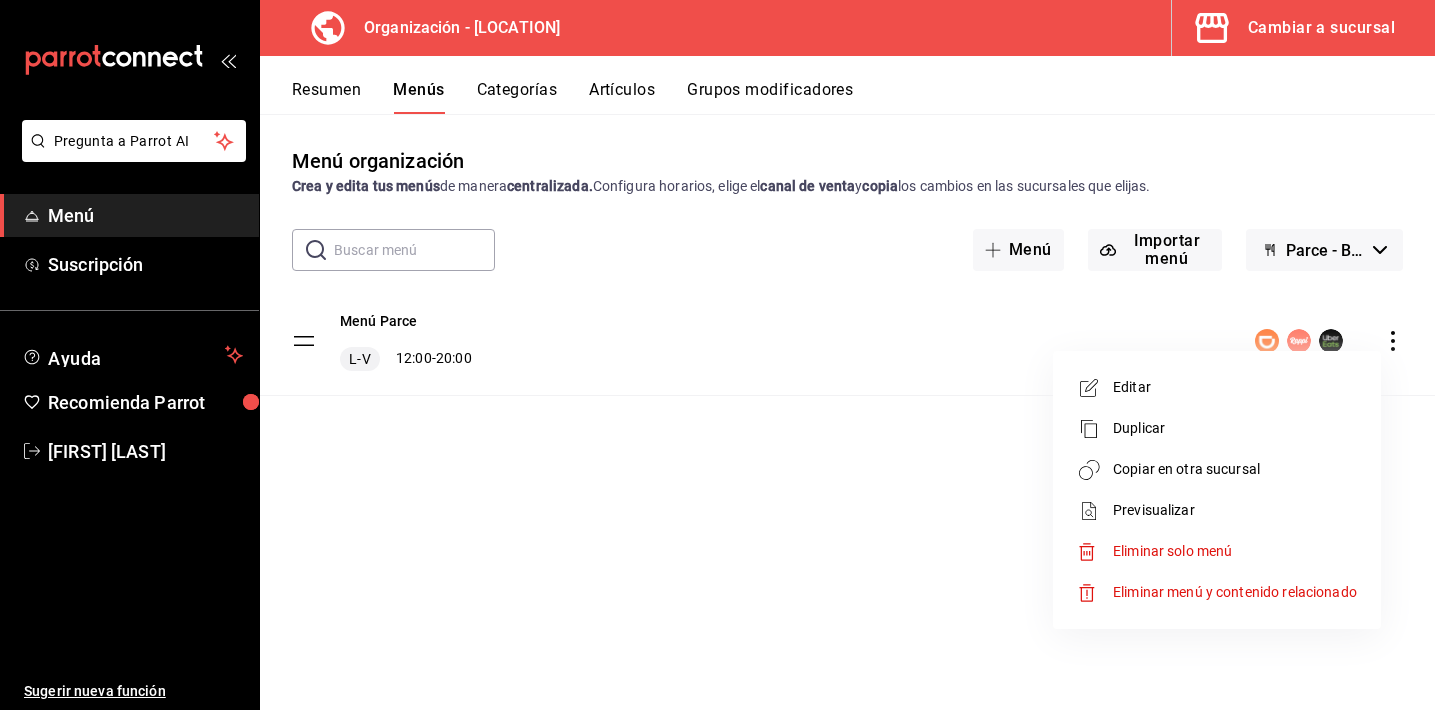 click on "Copiar en otra sucursal" at bounding box center [1235, 469] 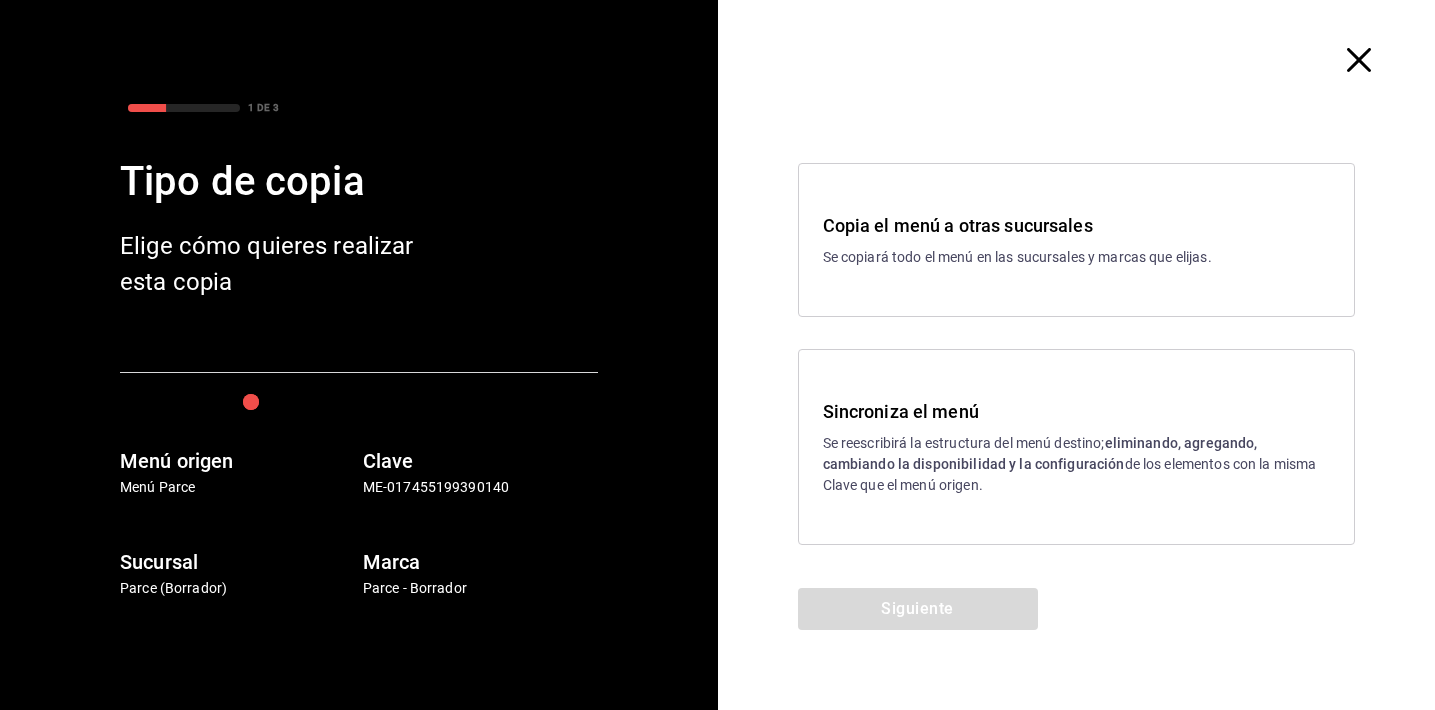 click on "eliminando, agregando, cambiando la disponibilidad y la configuración" at bounding box center (1040, 453) 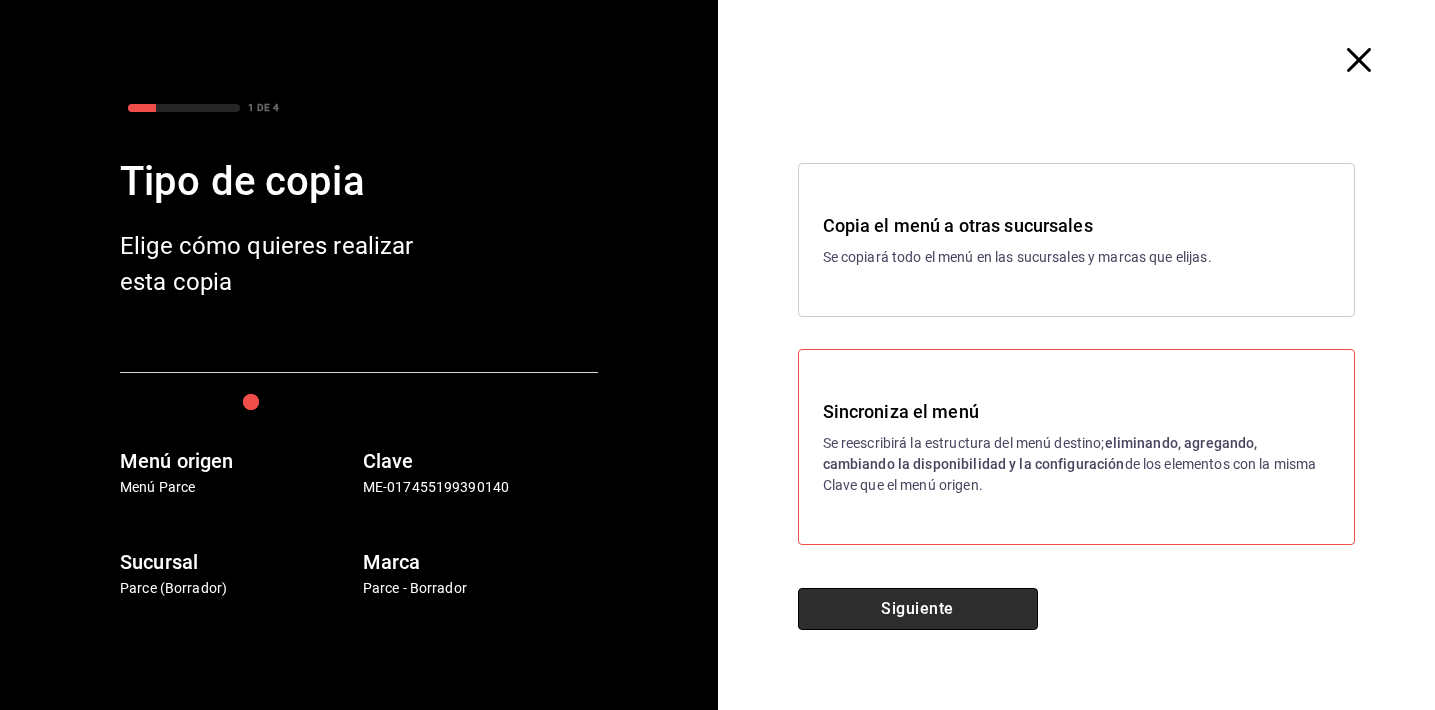 click on "Siguiente" at bounding box center [918, 609] 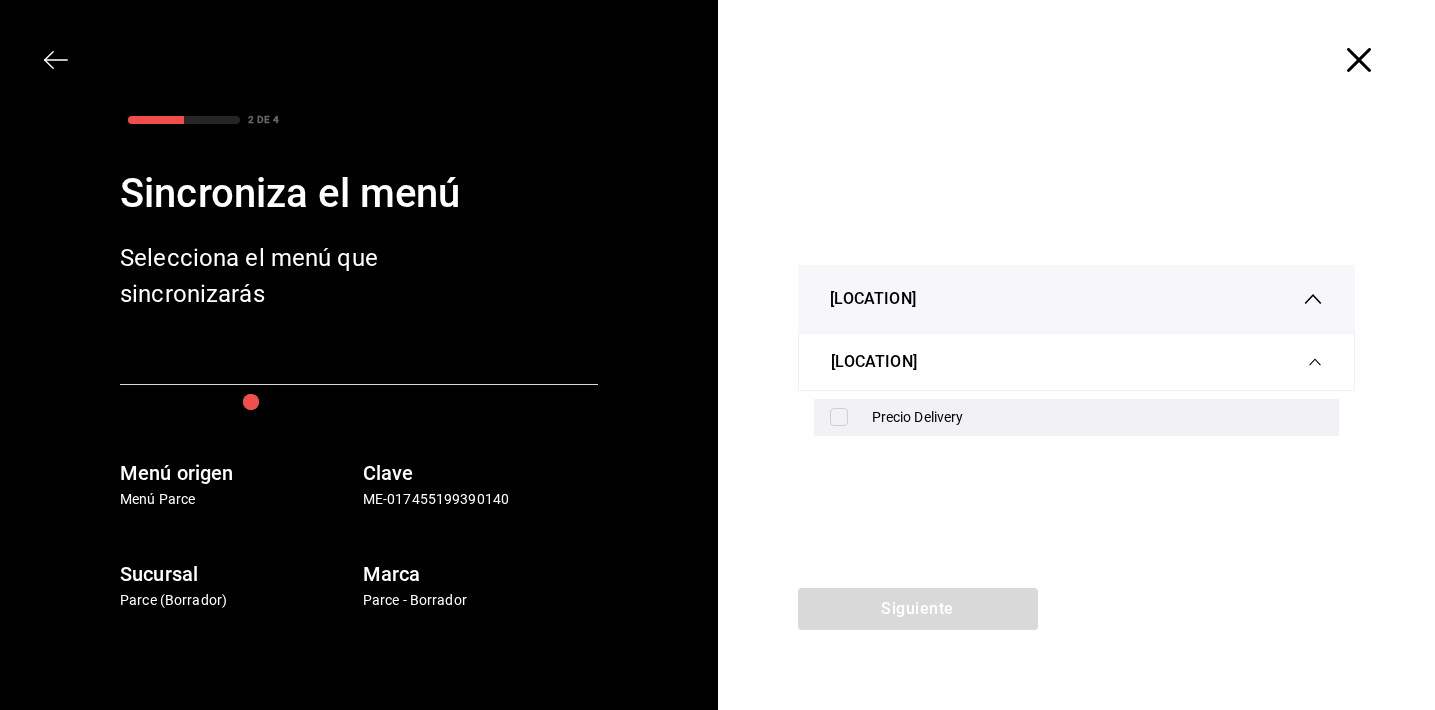 click on "Precio Delivery" at bounding box center (1077, 417) 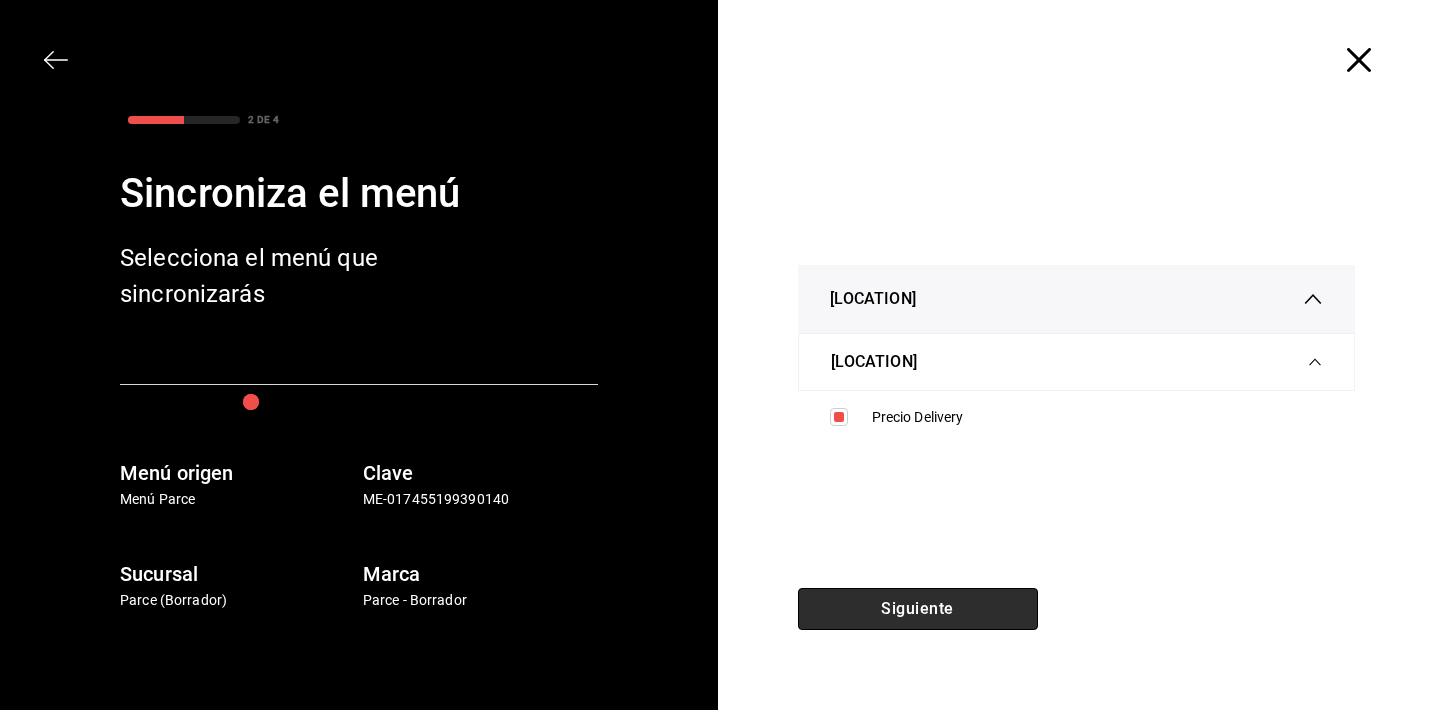 click on "Siguiente" at bounding box center (918, 609) 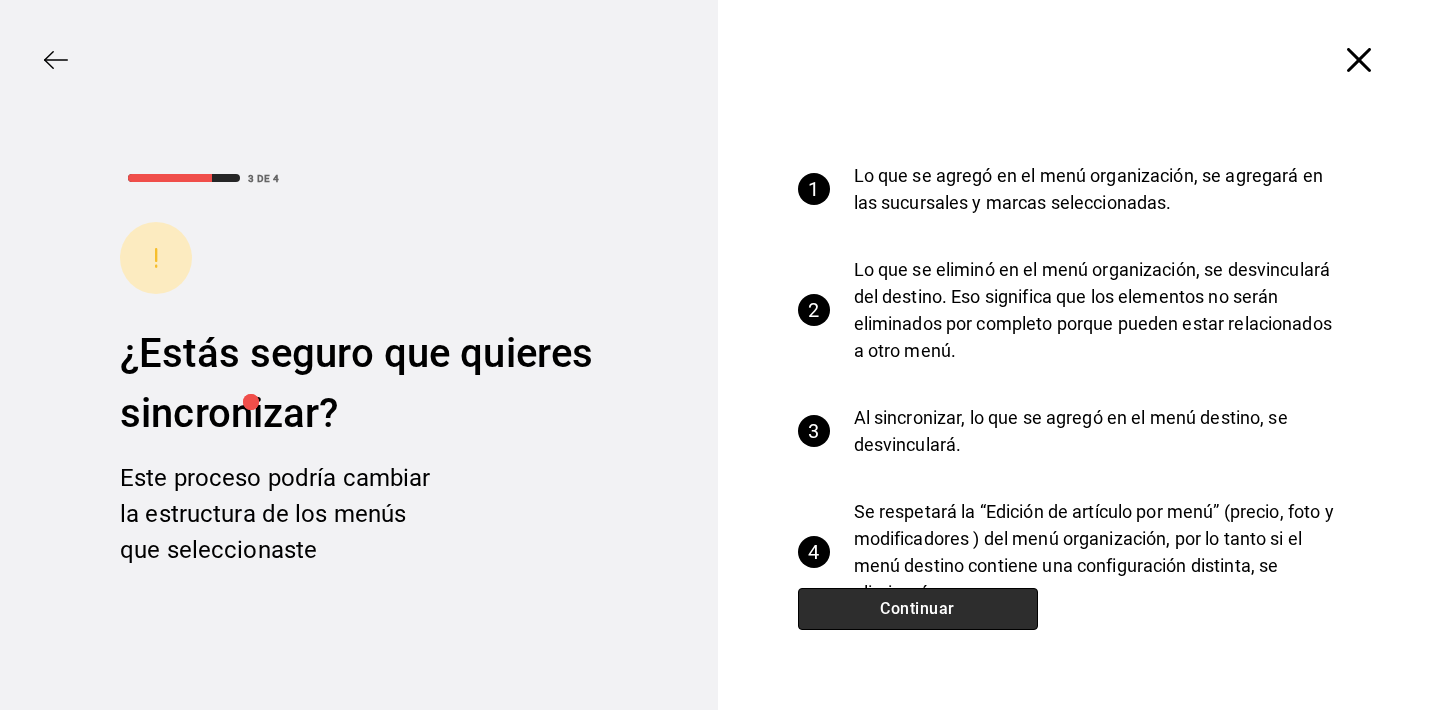 click on "Continuar" at bounding box center (918, 609) 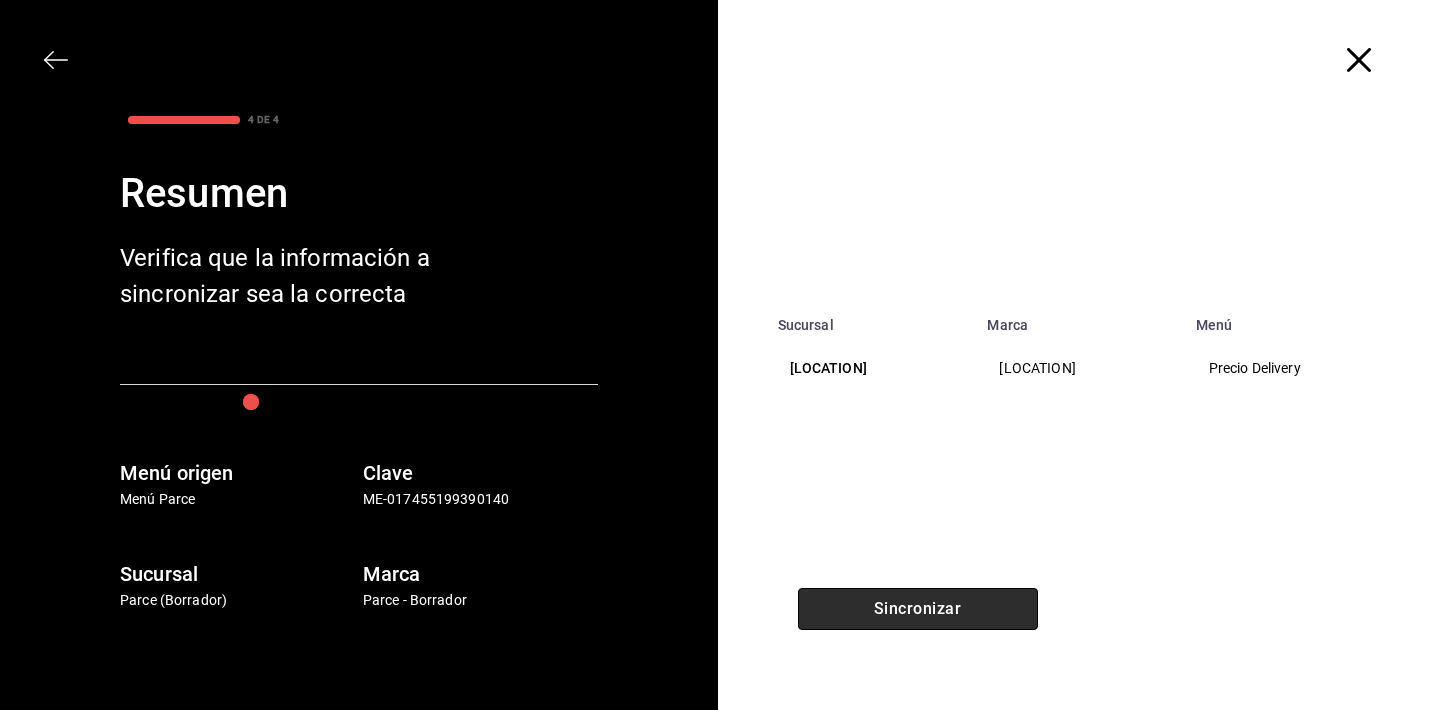 click on "Sincronizar" at bounding box center [918, 609] 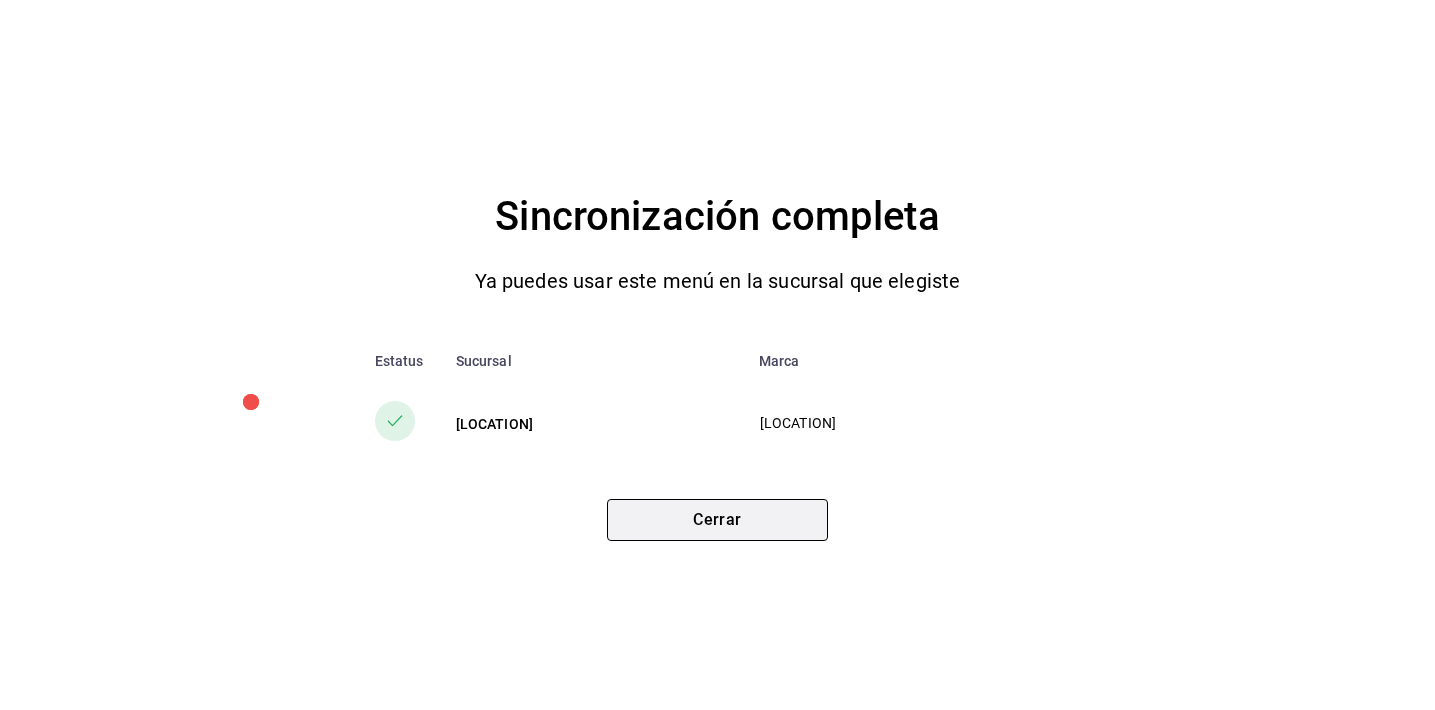 click on "Cerrar" at bounding box center (717, 520) 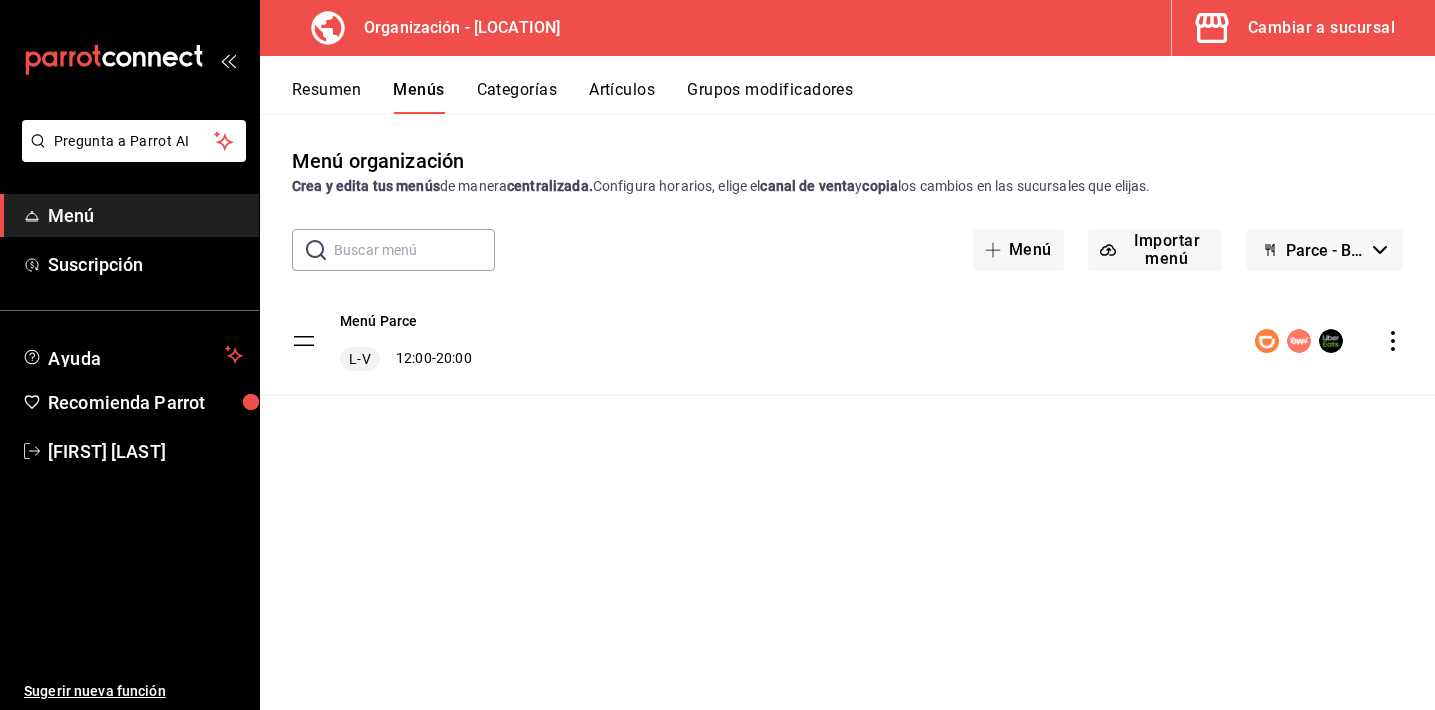 click on "Parce - Borrador" at bounding box center [1325, 250] 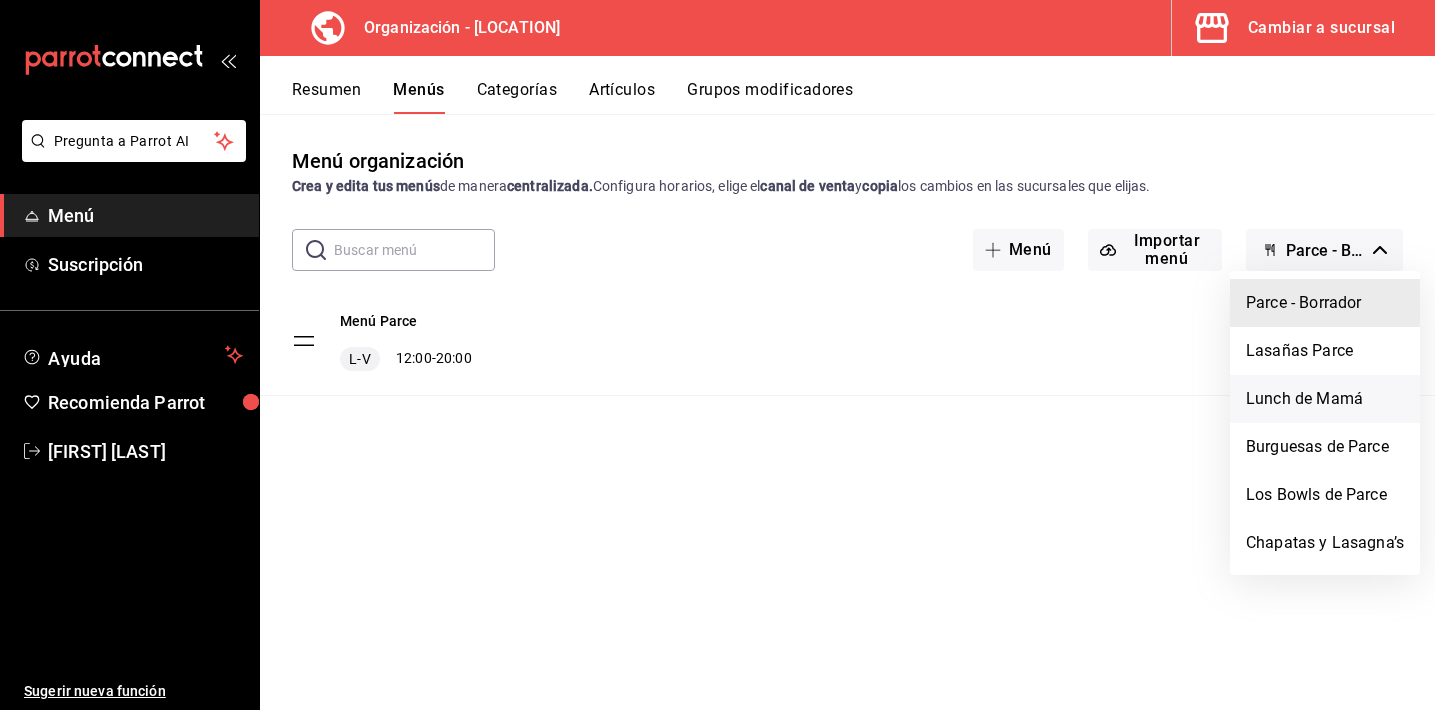 click on "Lunch de Mamá" at bounding box center (1325, 399) 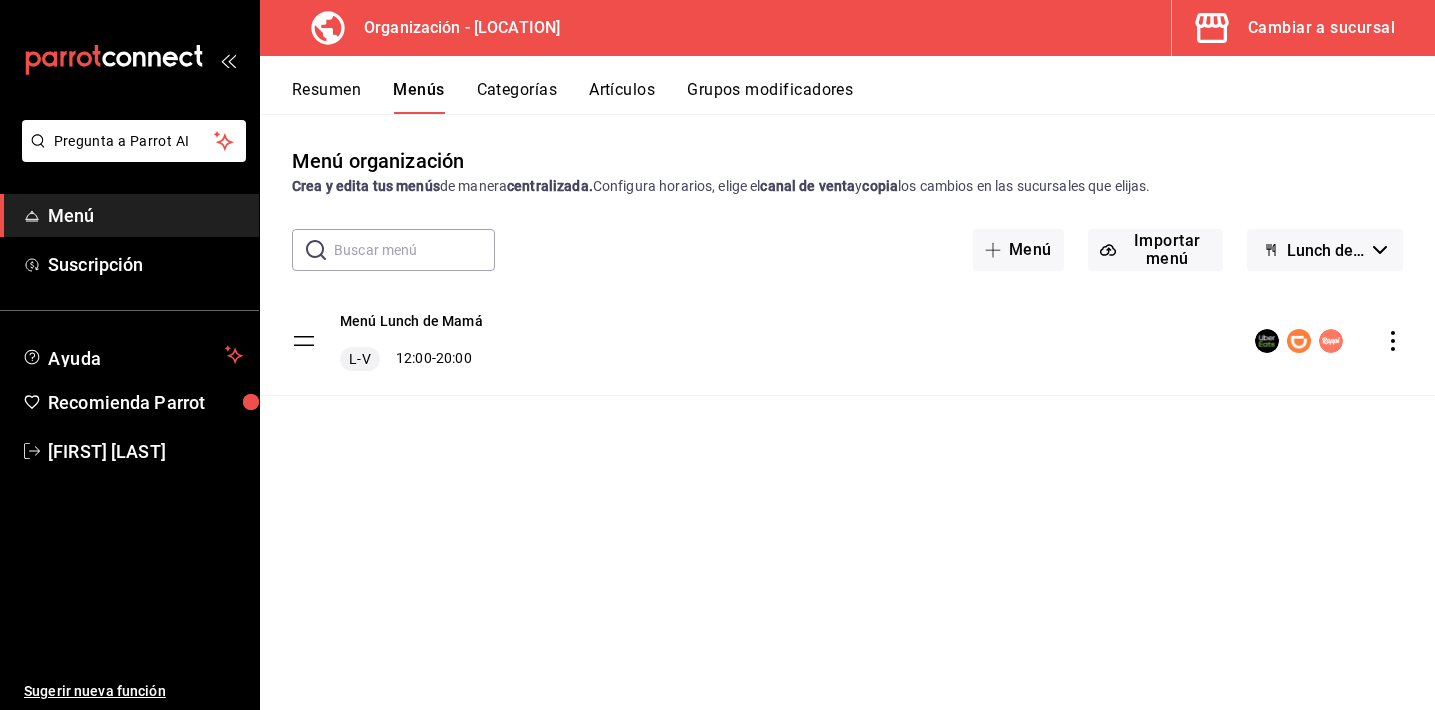 click 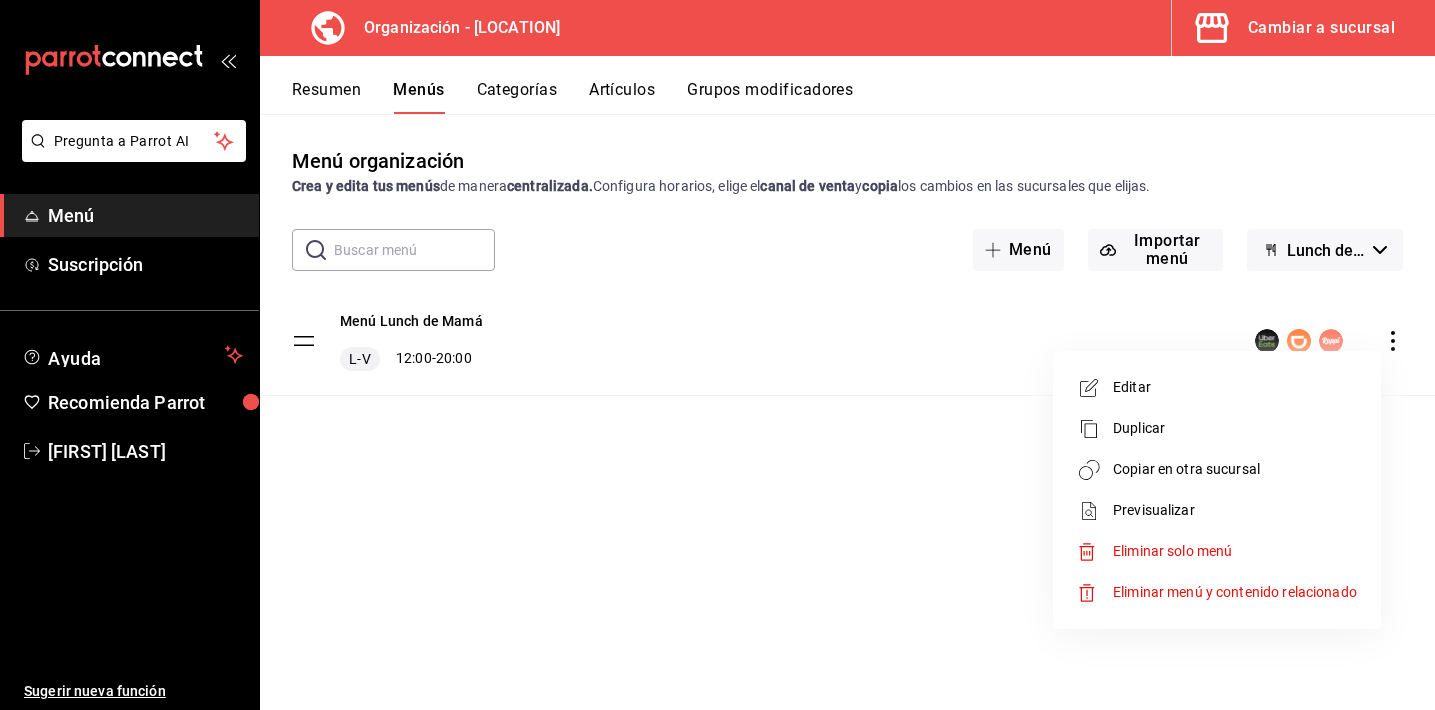 click on "Copiar en otra sucursal" at bounding box center (1217, 469) 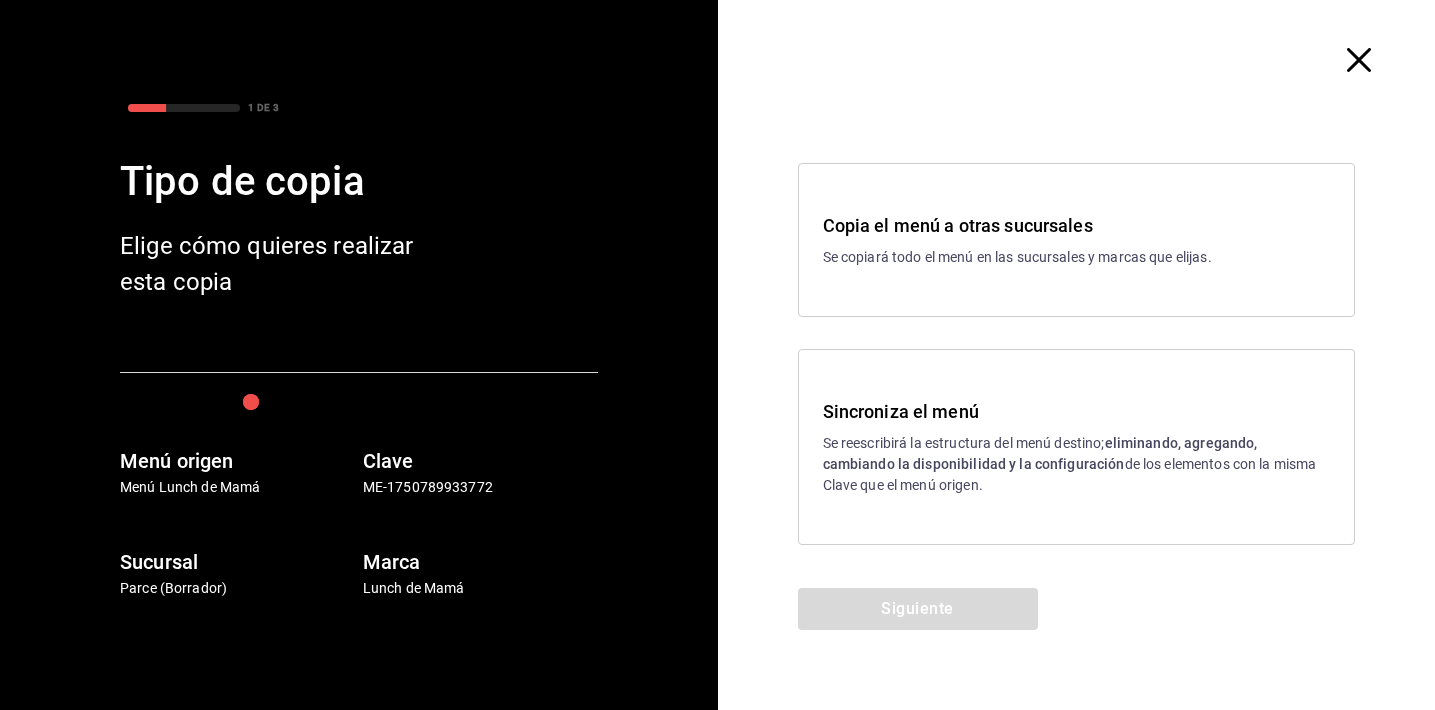 click on "Sincroniza el menú" at bounding box center (1077, 411) 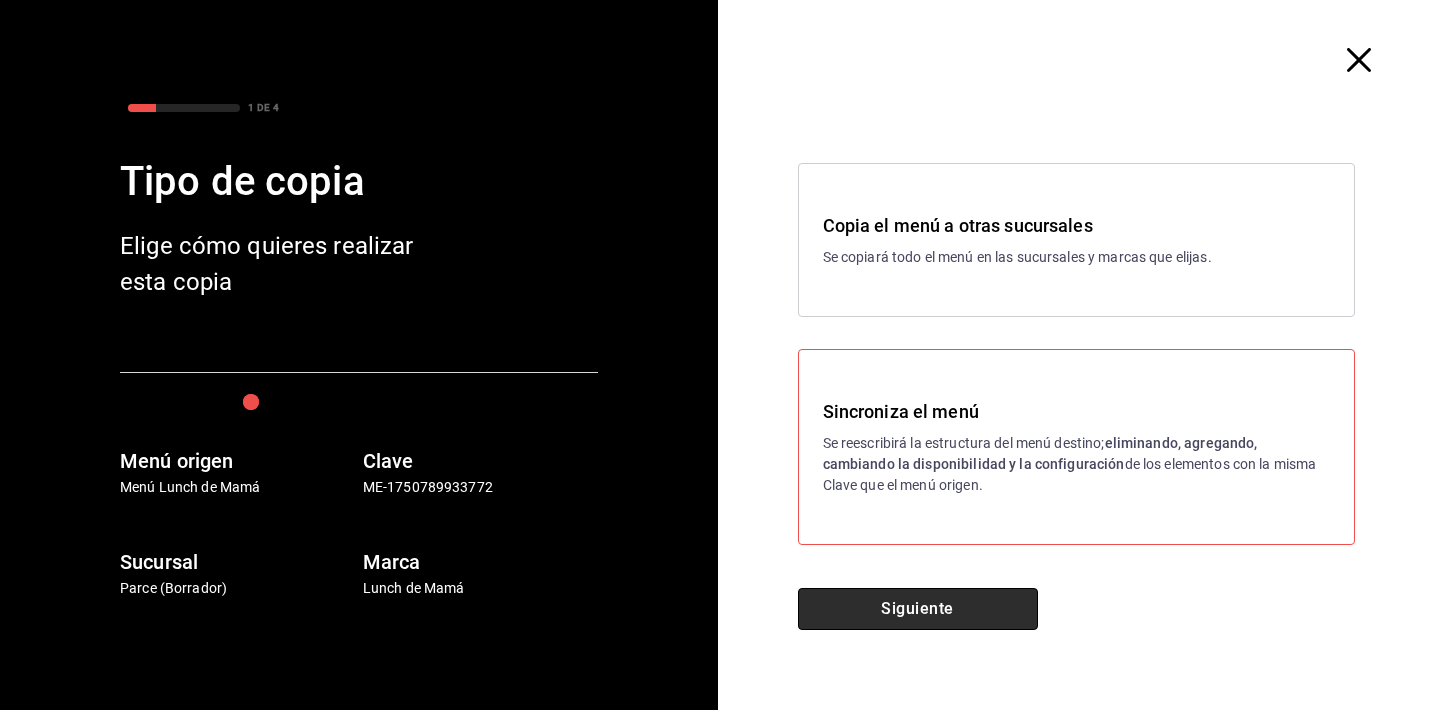 click on "Siguiente" at bounding box center [918, 609] 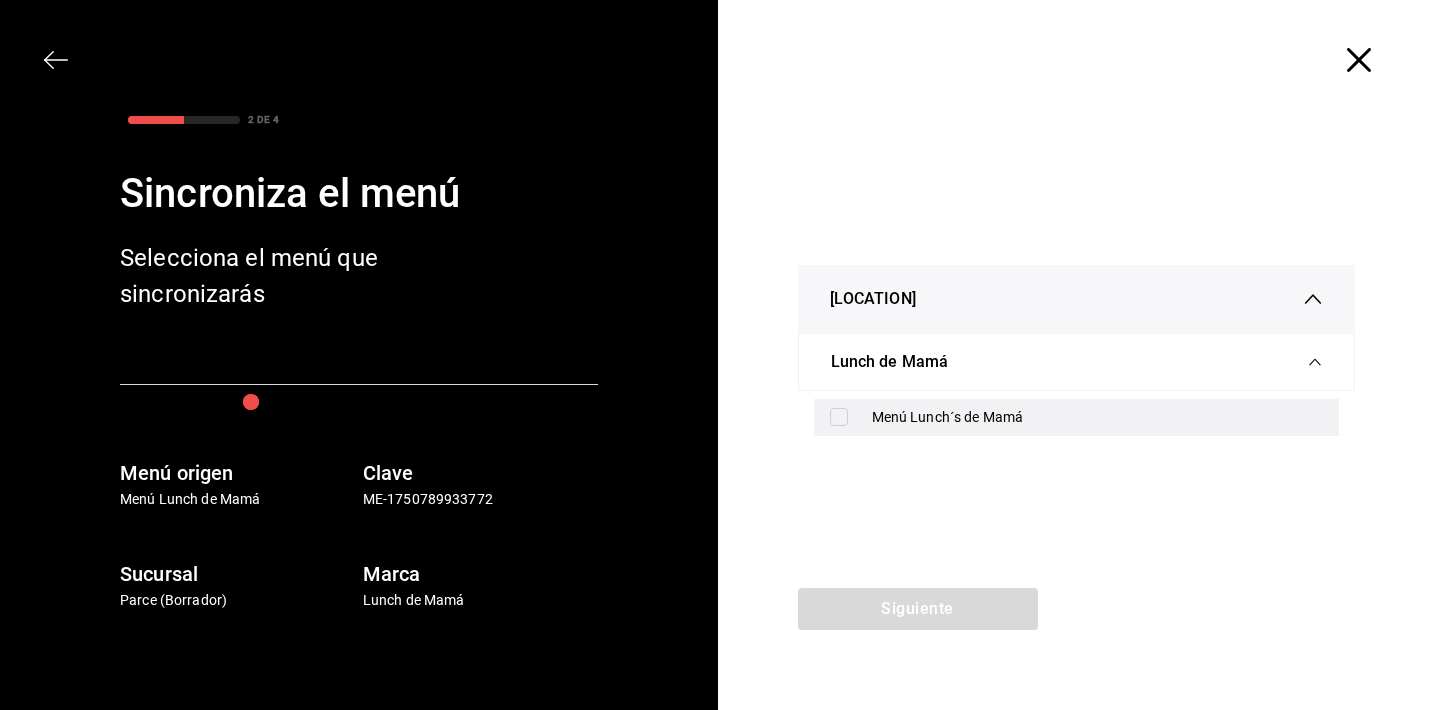 click on "Menú Lunch´s de Mamá" at bounding box center (1098, 417) 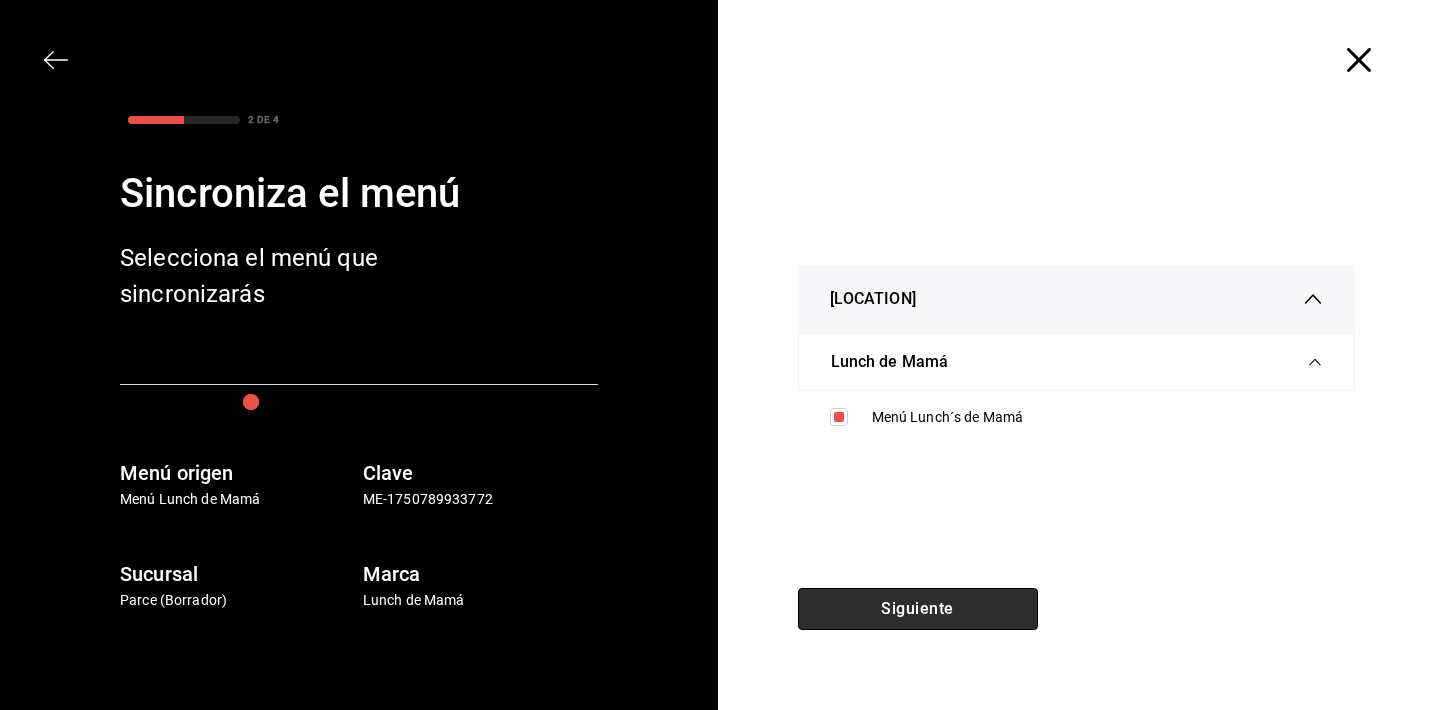 click on "Siguiente" at bounding box center [918, 609] 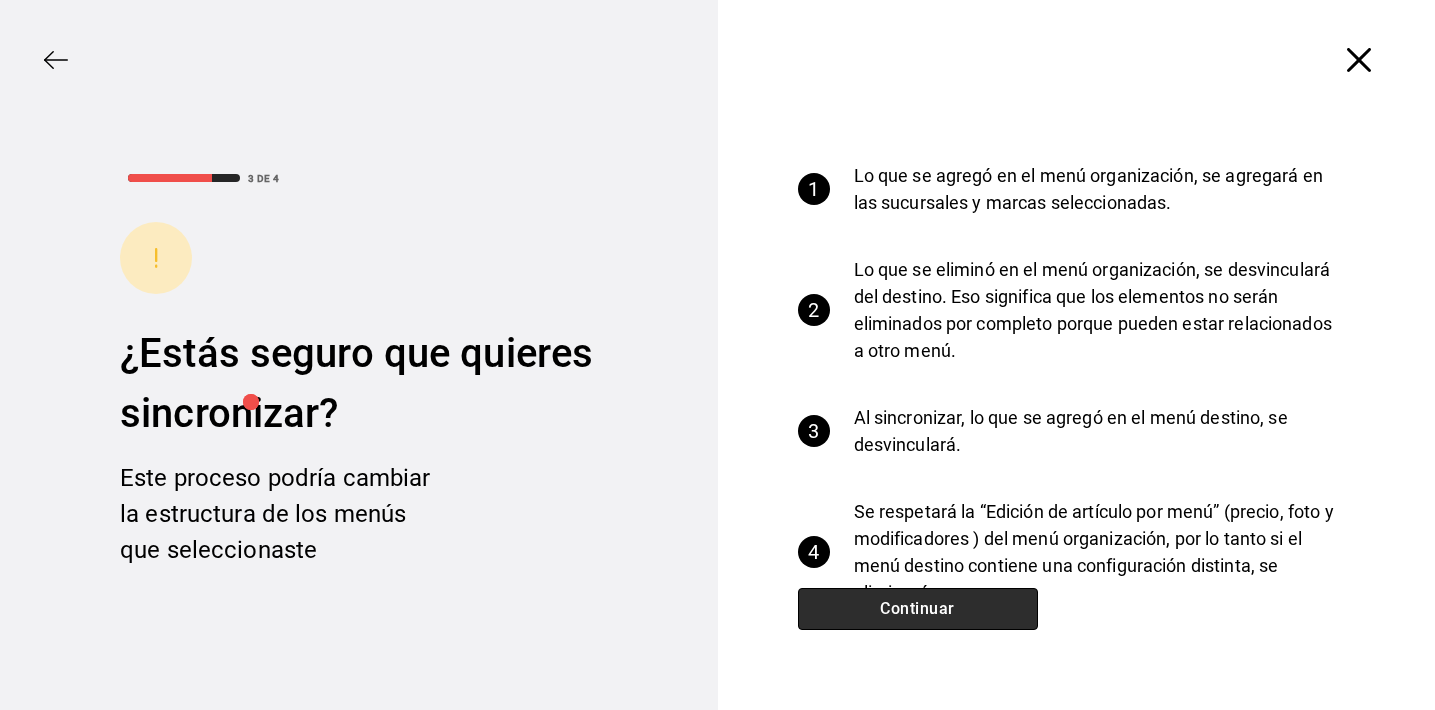 click on "Continuar" at bounding box center [918, 609] 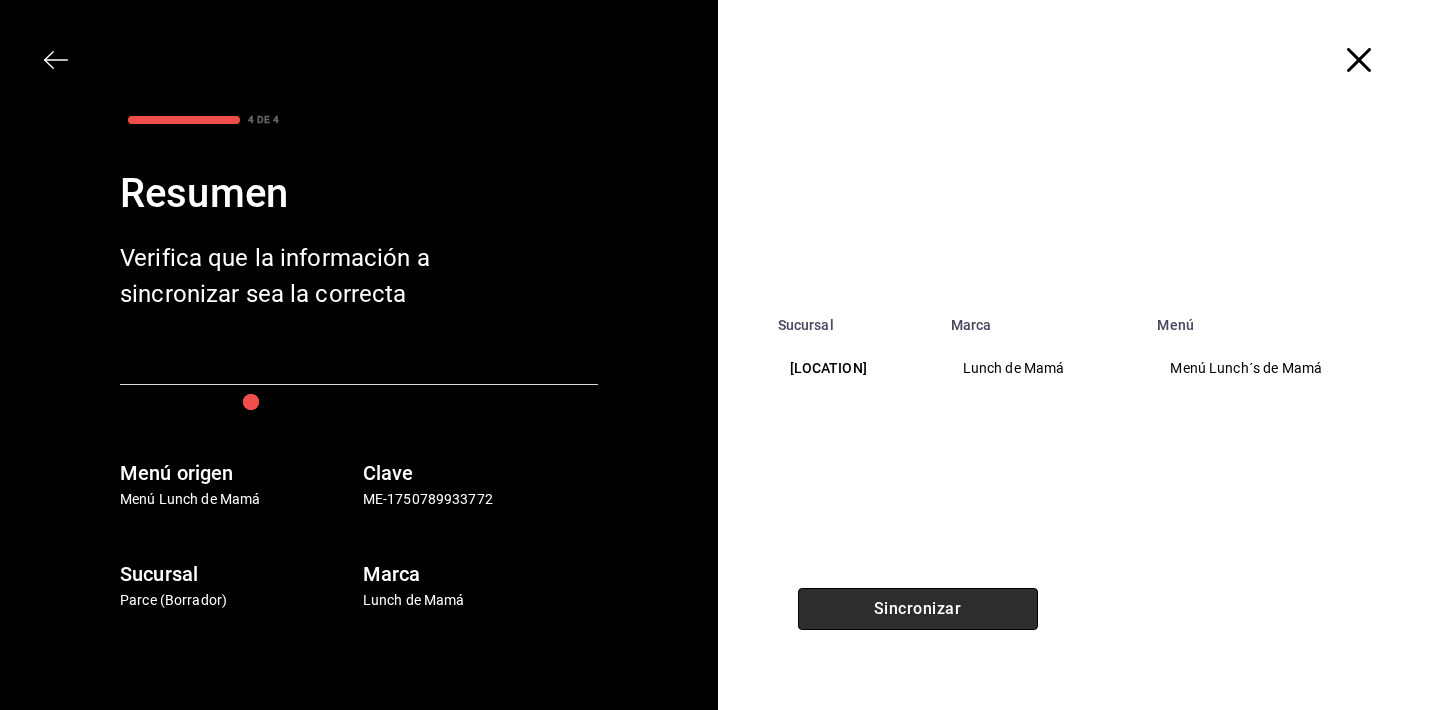 click on "Sincronizar" at bounding box center [918, 609] 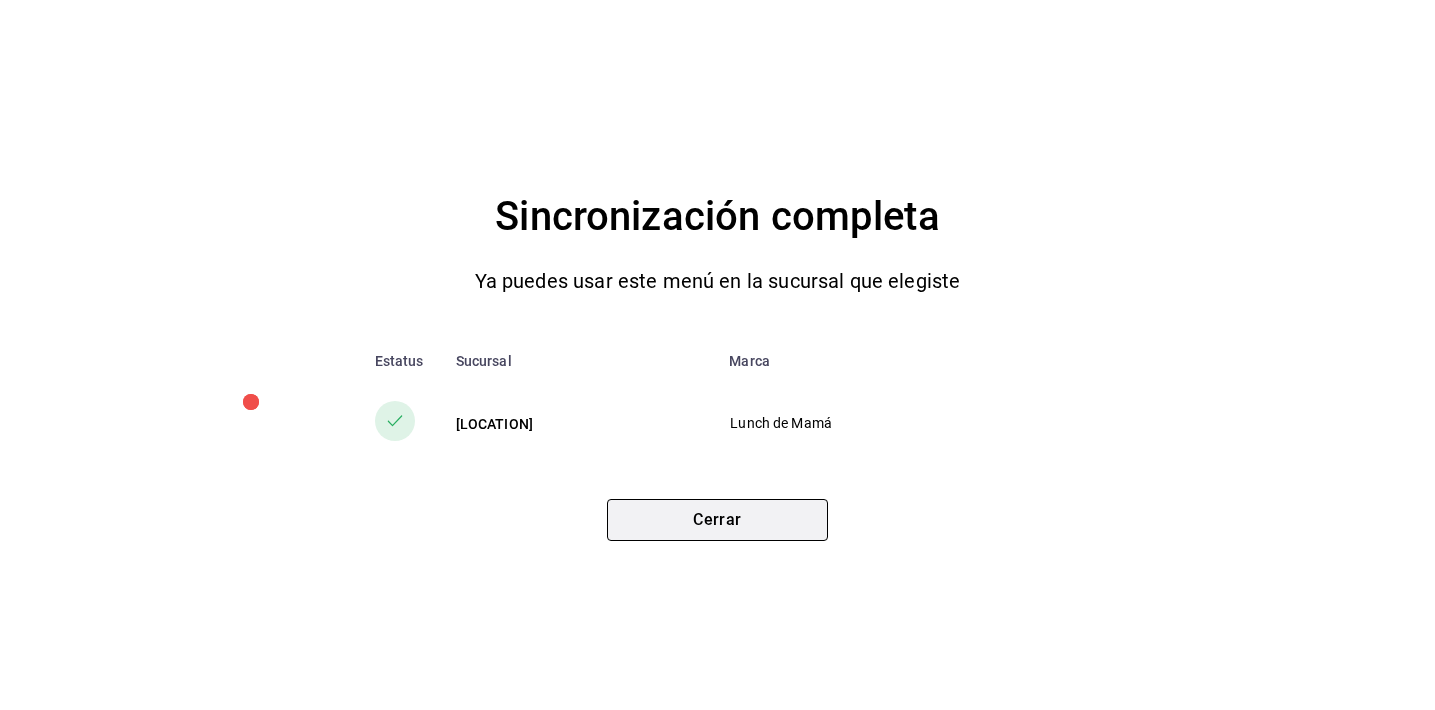 click on "Cerrar" at bounding box center (717, 520) 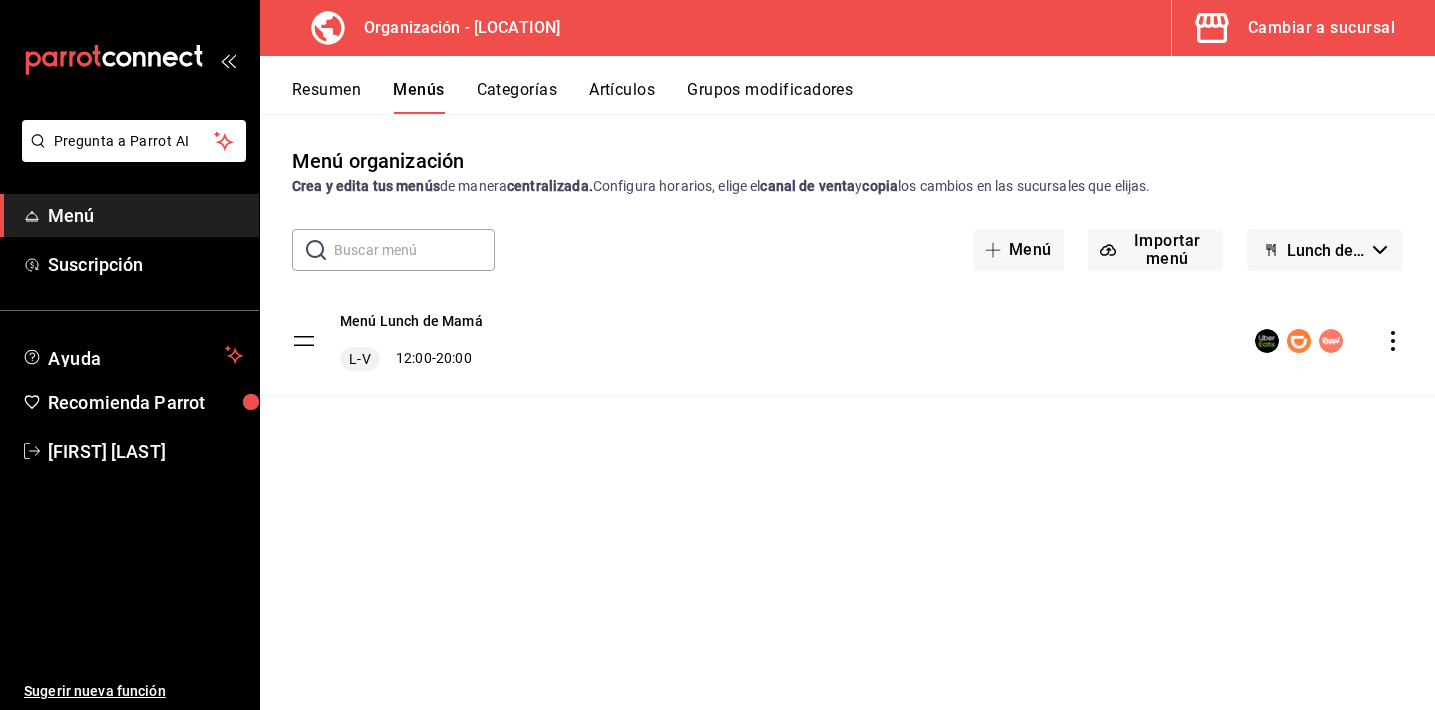 click on "Lunch de Mamá" at bounding box center [1325, 250] 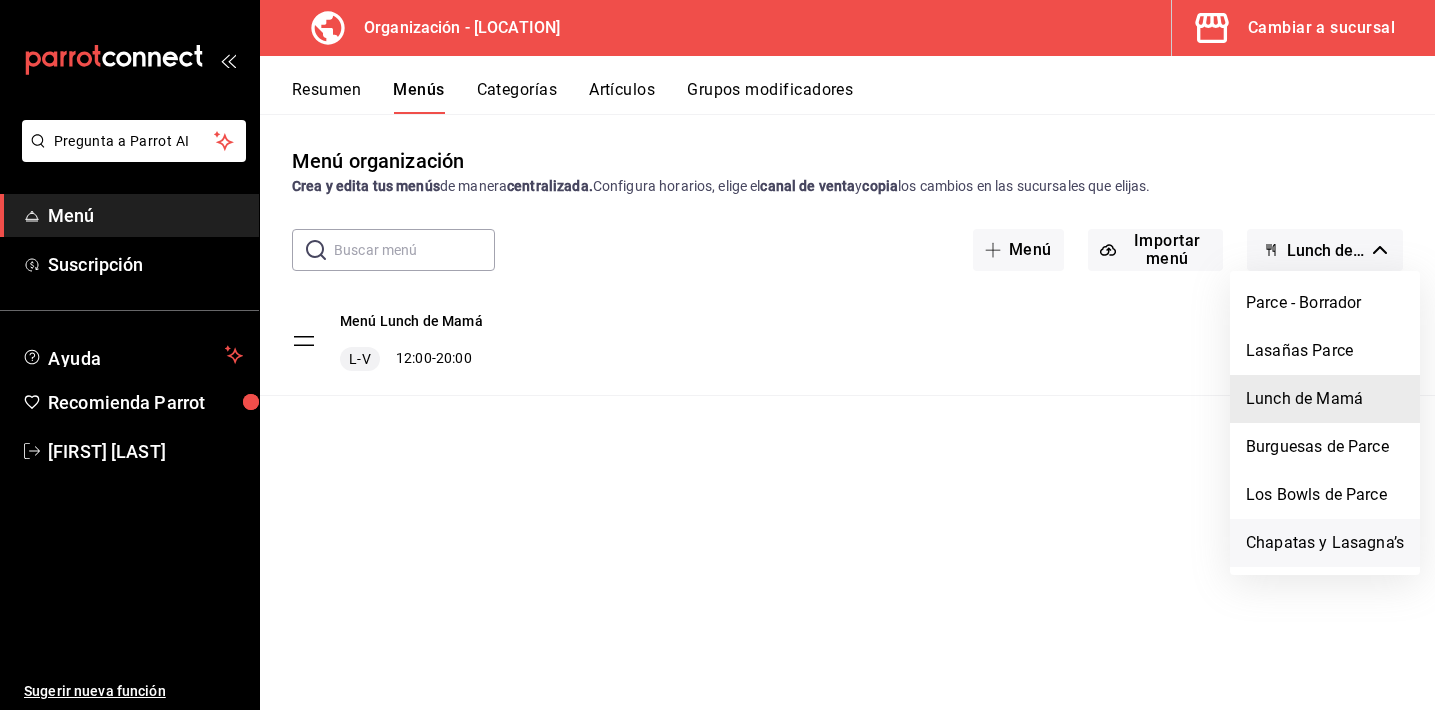 click on "Chapatas y Lasagna’s" at bounding box center (1325, 543) 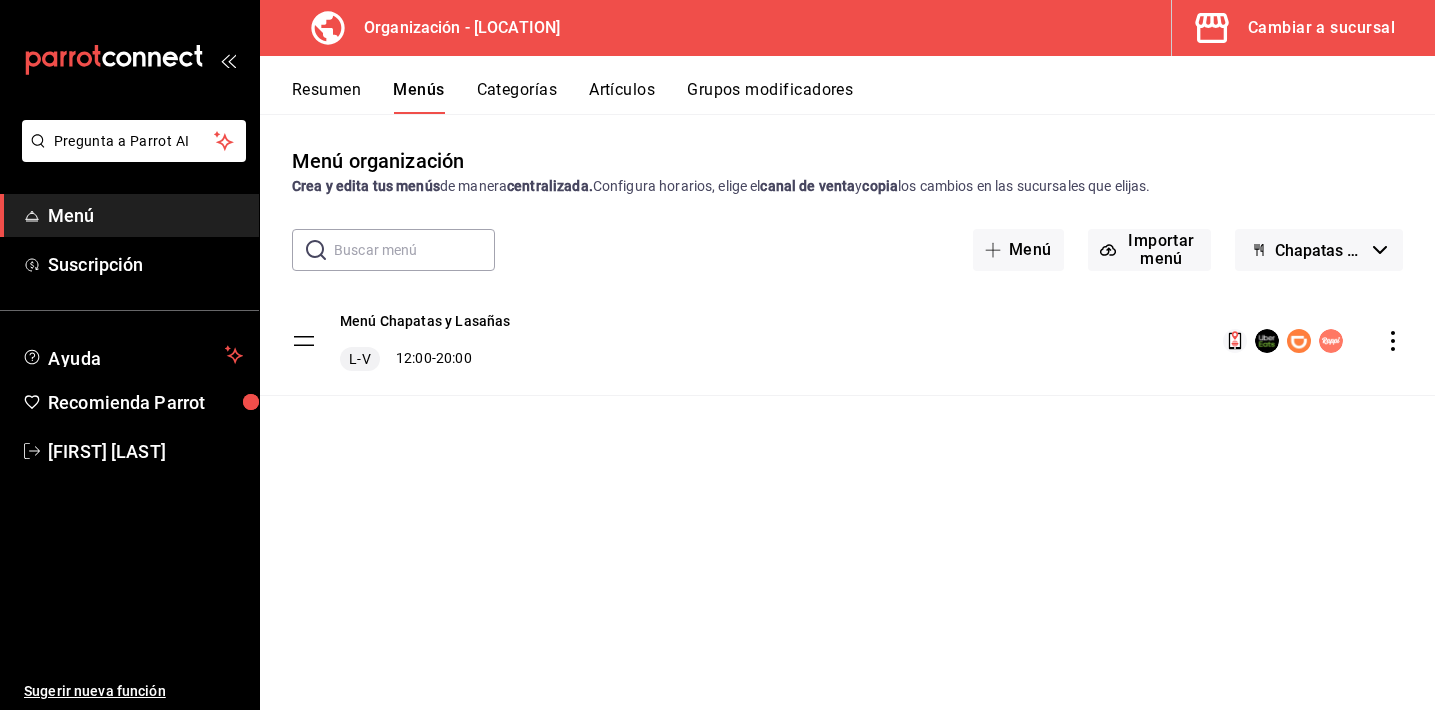 click 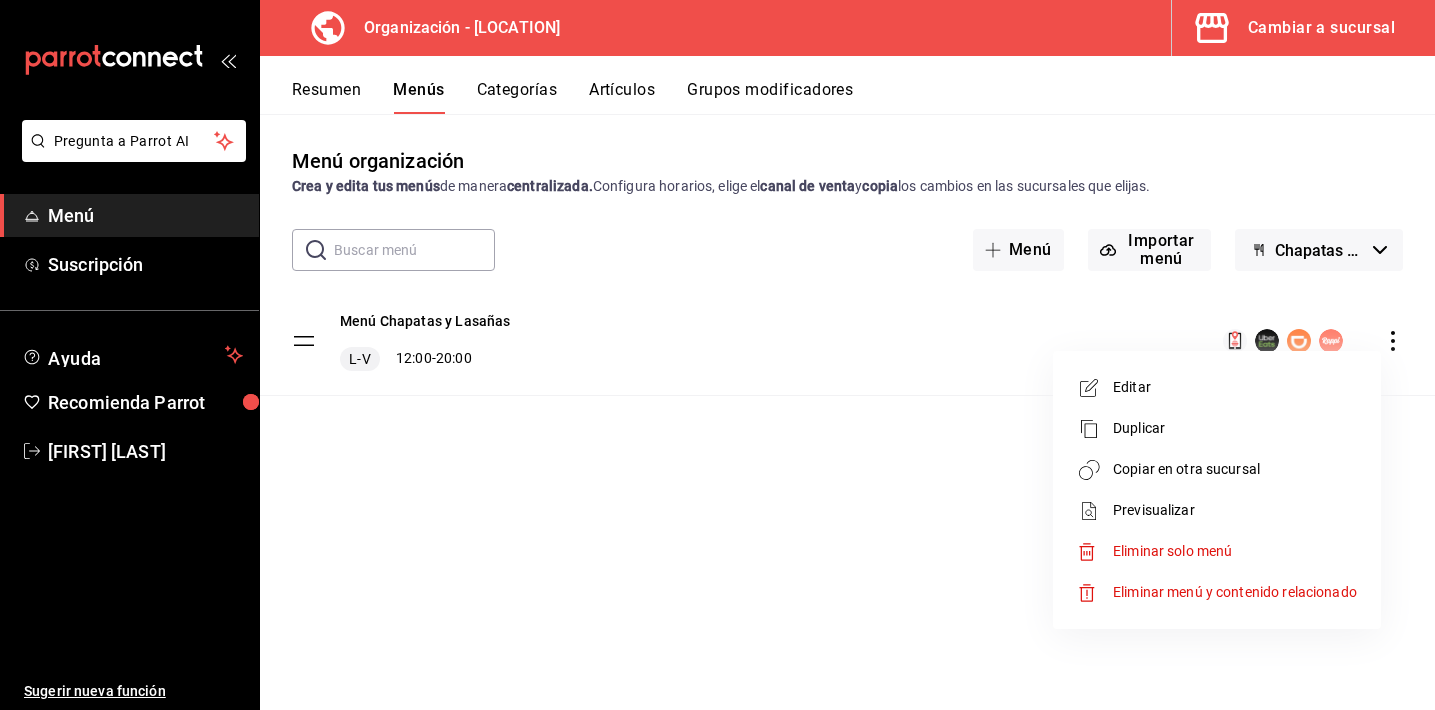 click on "Copiar en otra sucursal" at bounding box center [1235, 469] 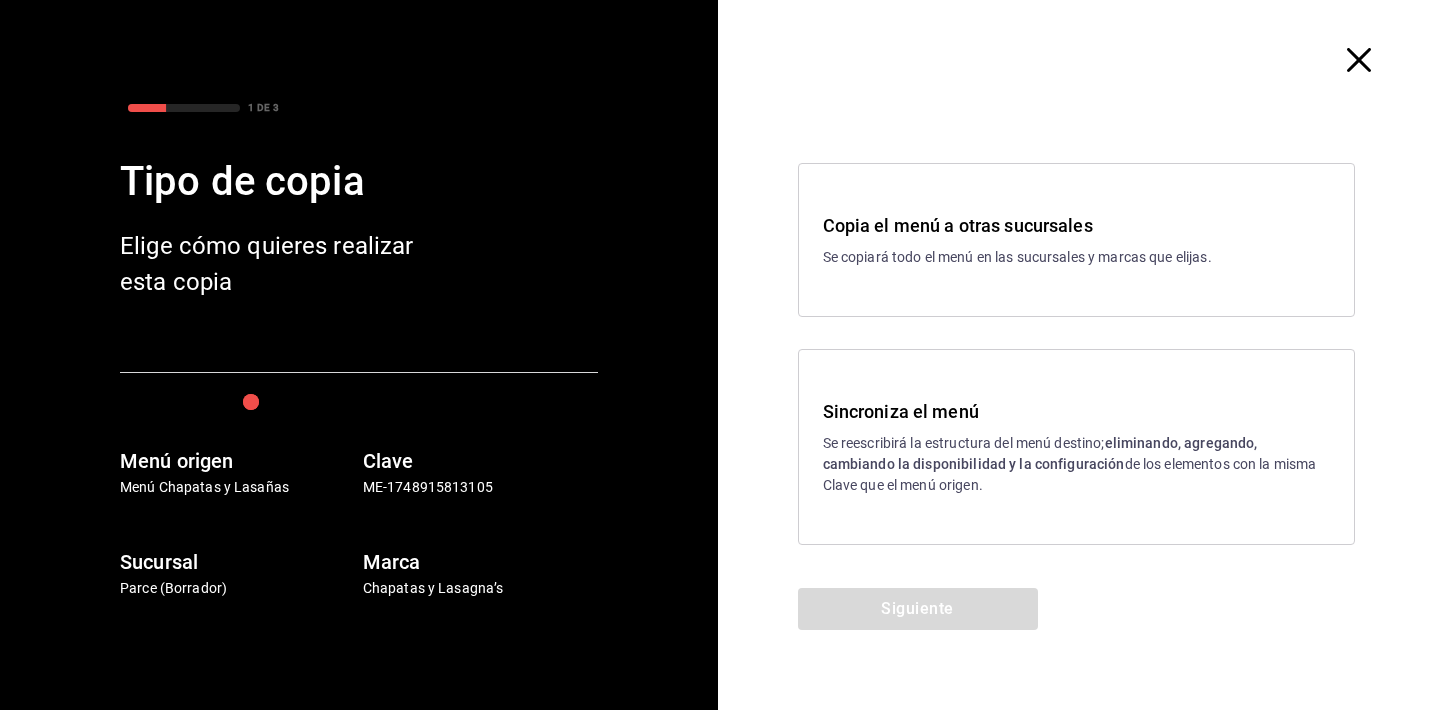 click on "Sincroniza el menú" at bounding box center [1077, 411] 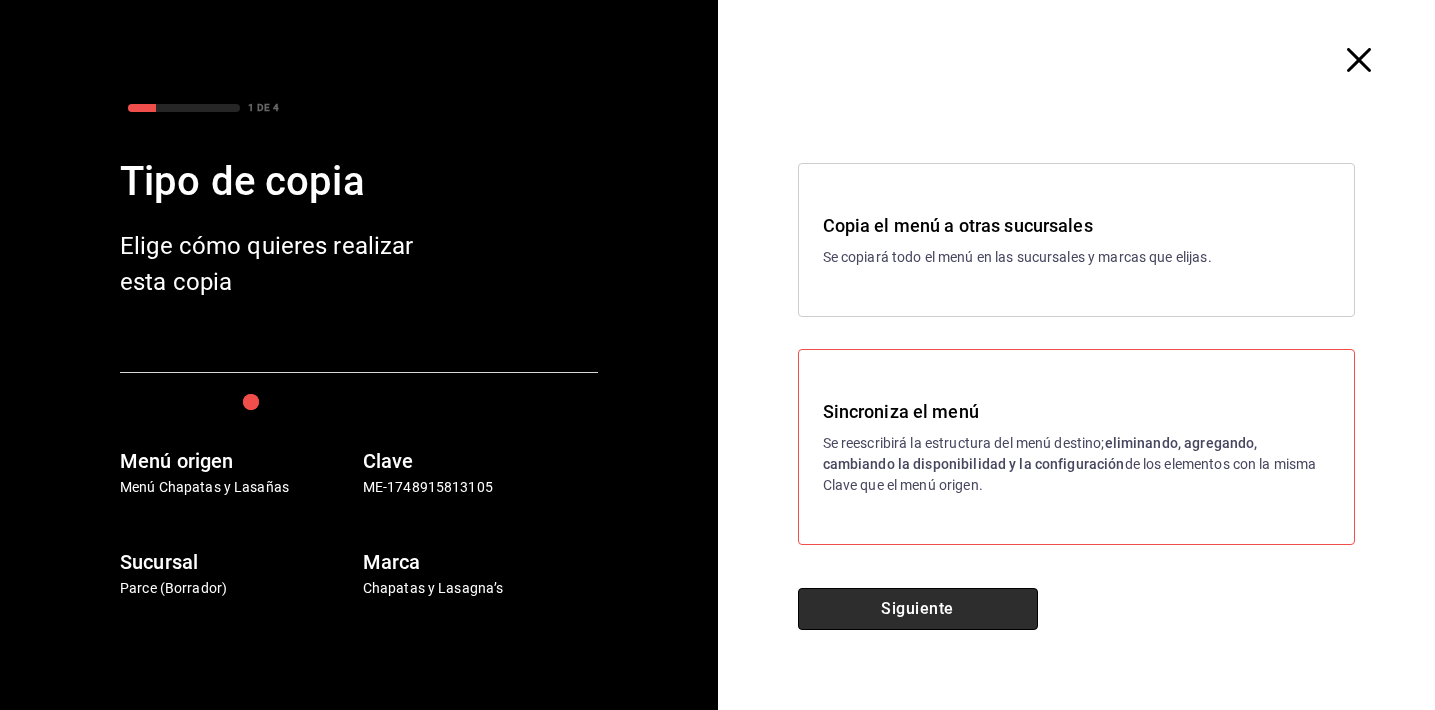 click on "Siguiente" at bounding box center (918, 609) 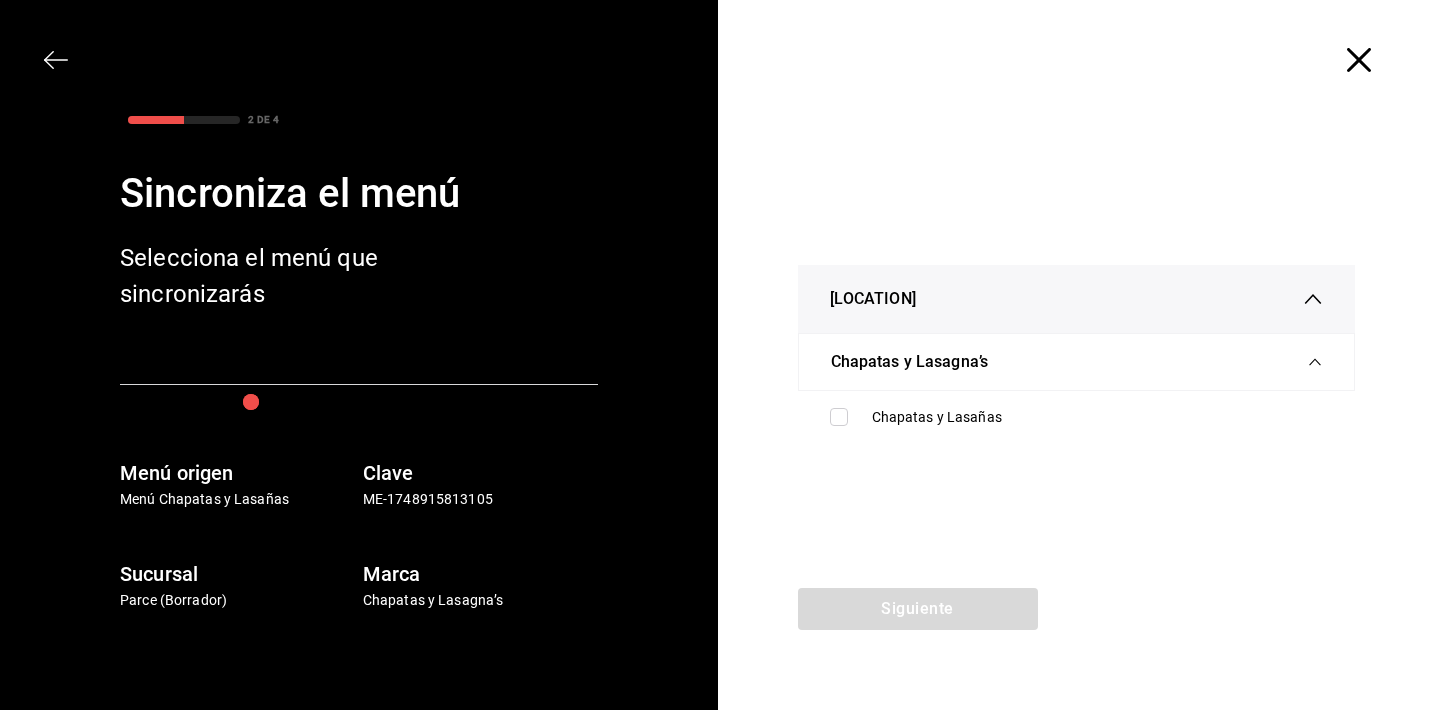 drag, startPoint x: 949, startPoint y: 410, endPoint x: 947, endPoint y: 464, distance: 54.037025 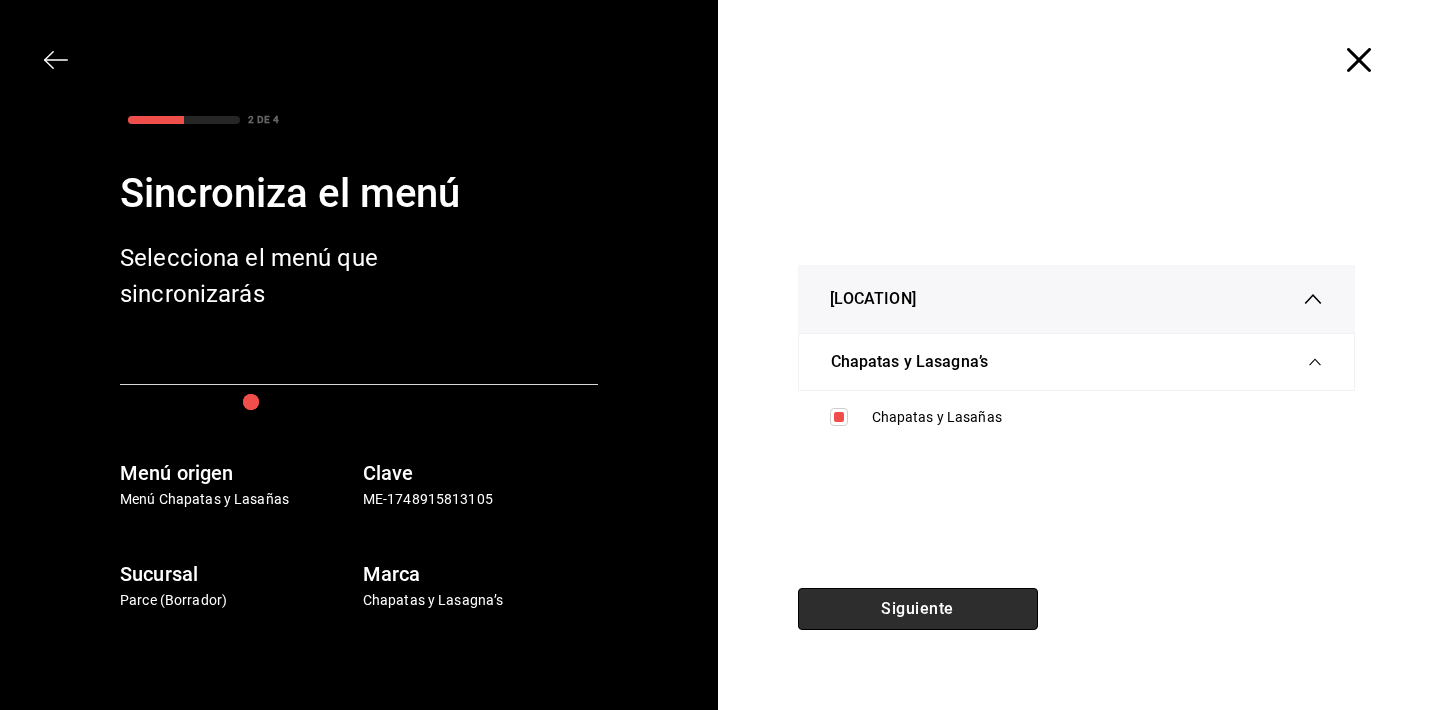 click on "Siguiente" at bounding box center (918, 609) 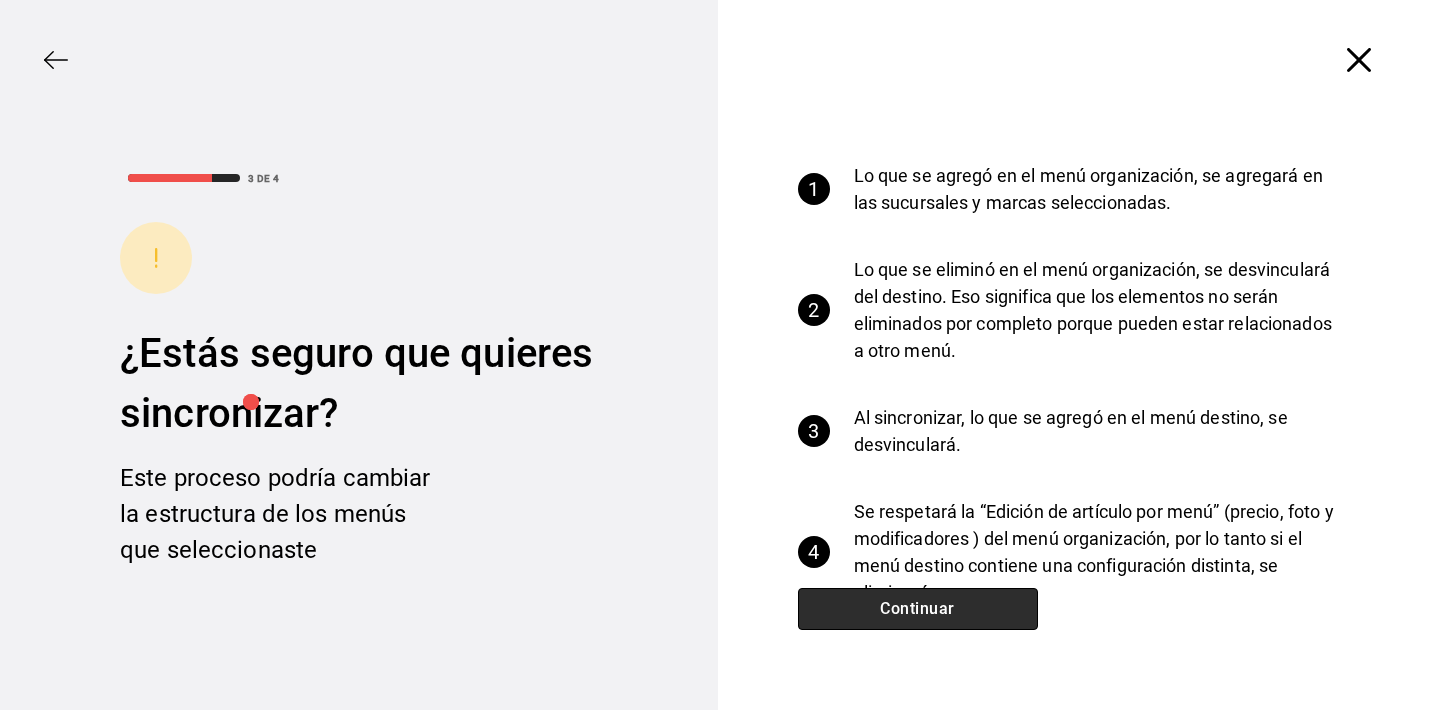 click on "Continuar" at bounding box center (918, 609) 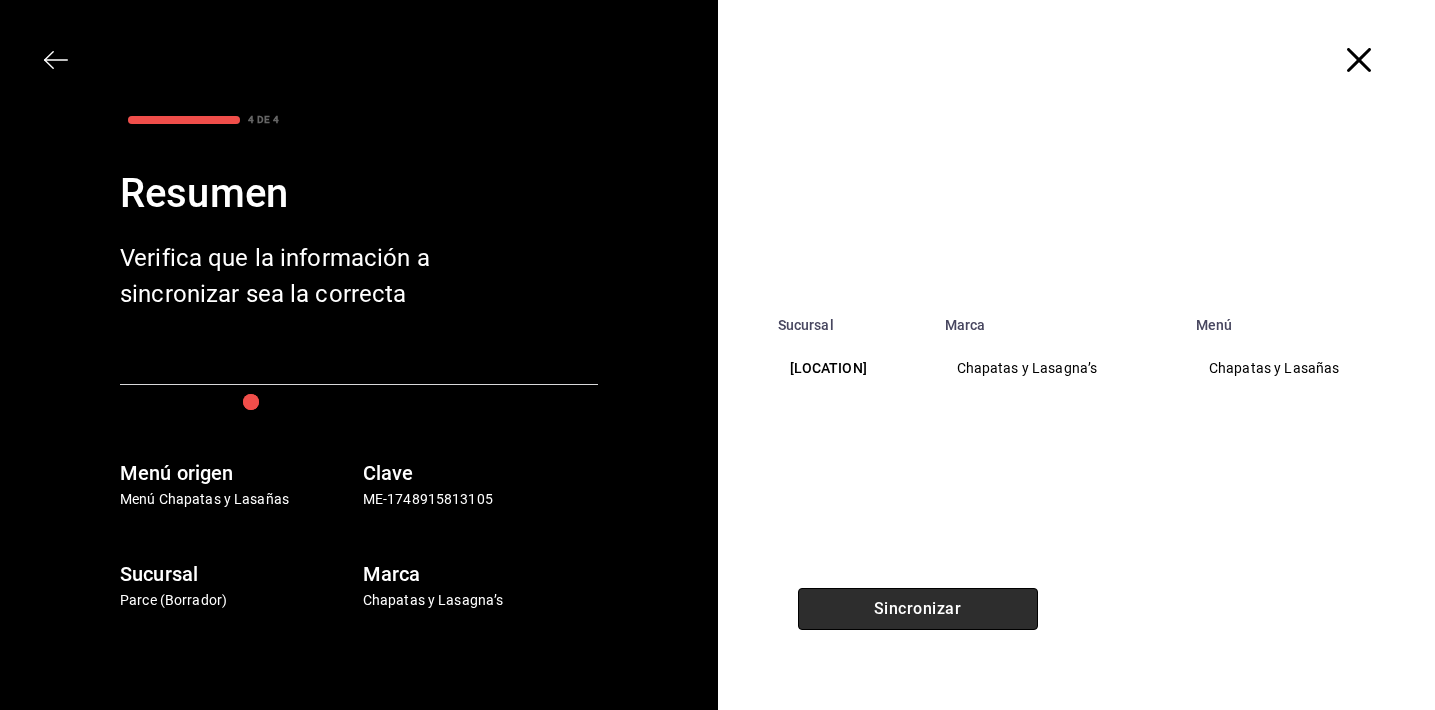 click on "Sincronizar" at bounding box center [918, 609] 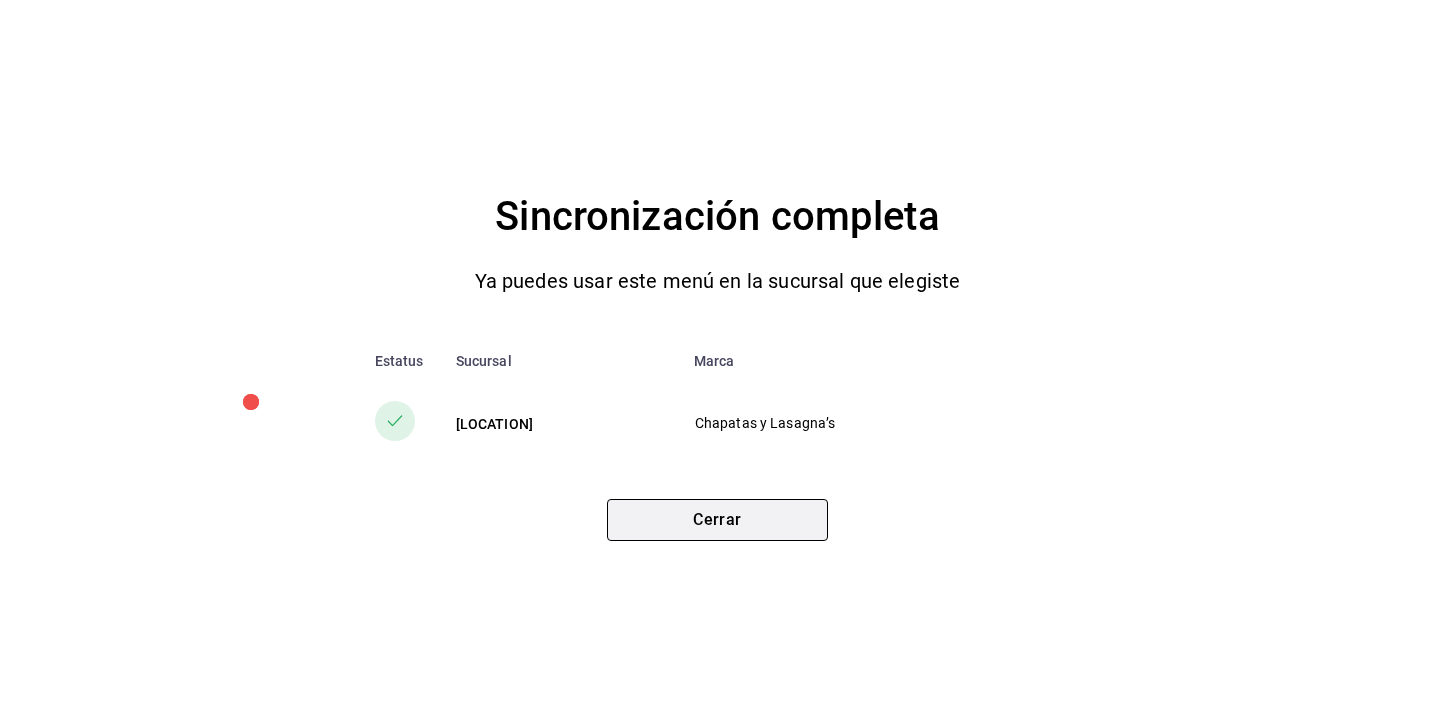 click on "Cerrar" at bounding box center (717, 520) 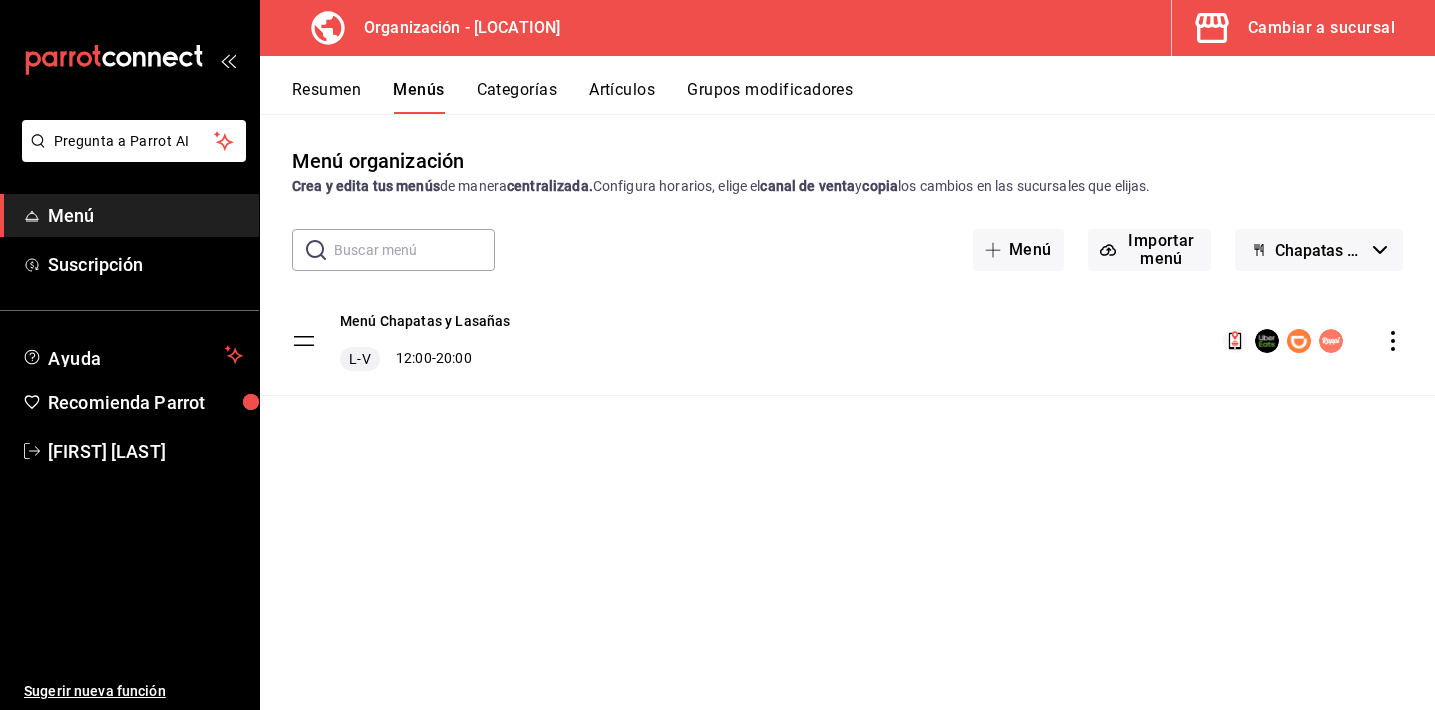 click on "Chapatas y Lasagna’s" at bounding box center (1320, 250) 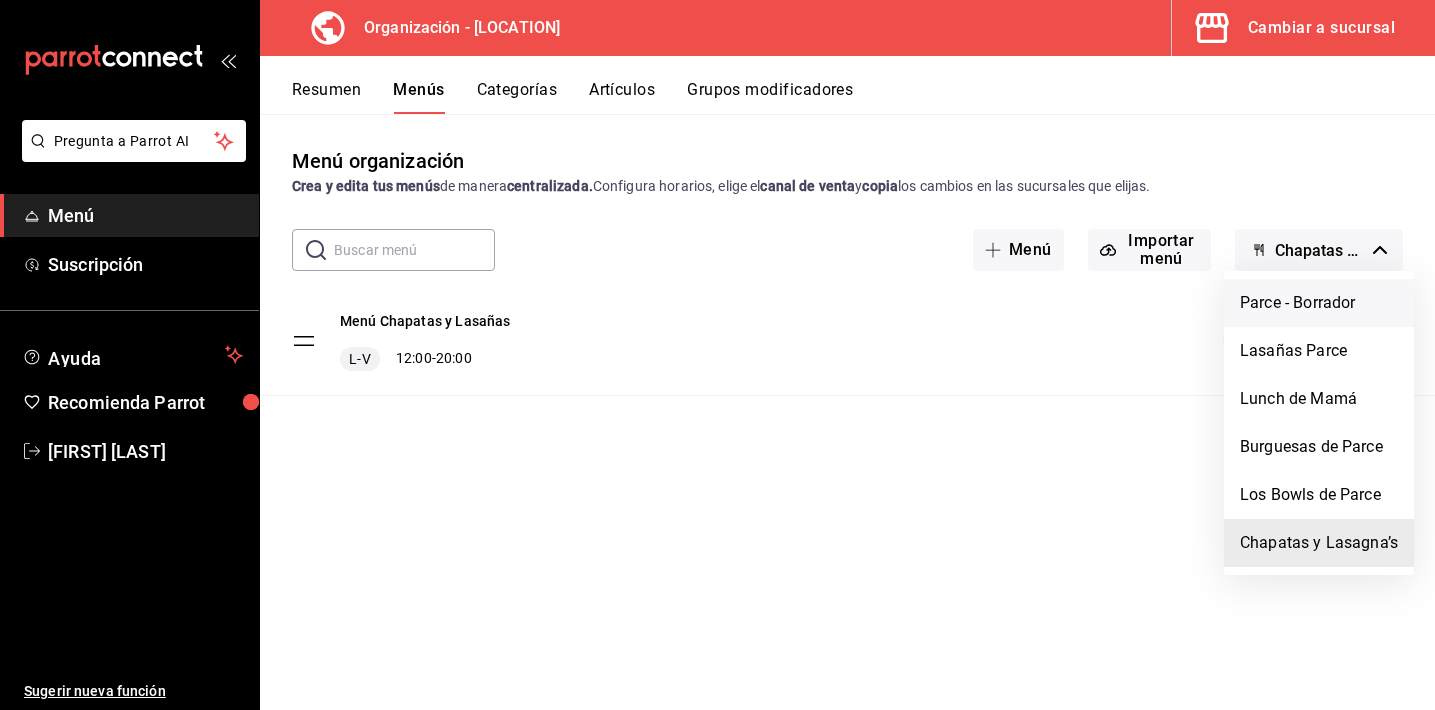 click on "Parce - Borrador" at bounding box center (1319, 303) 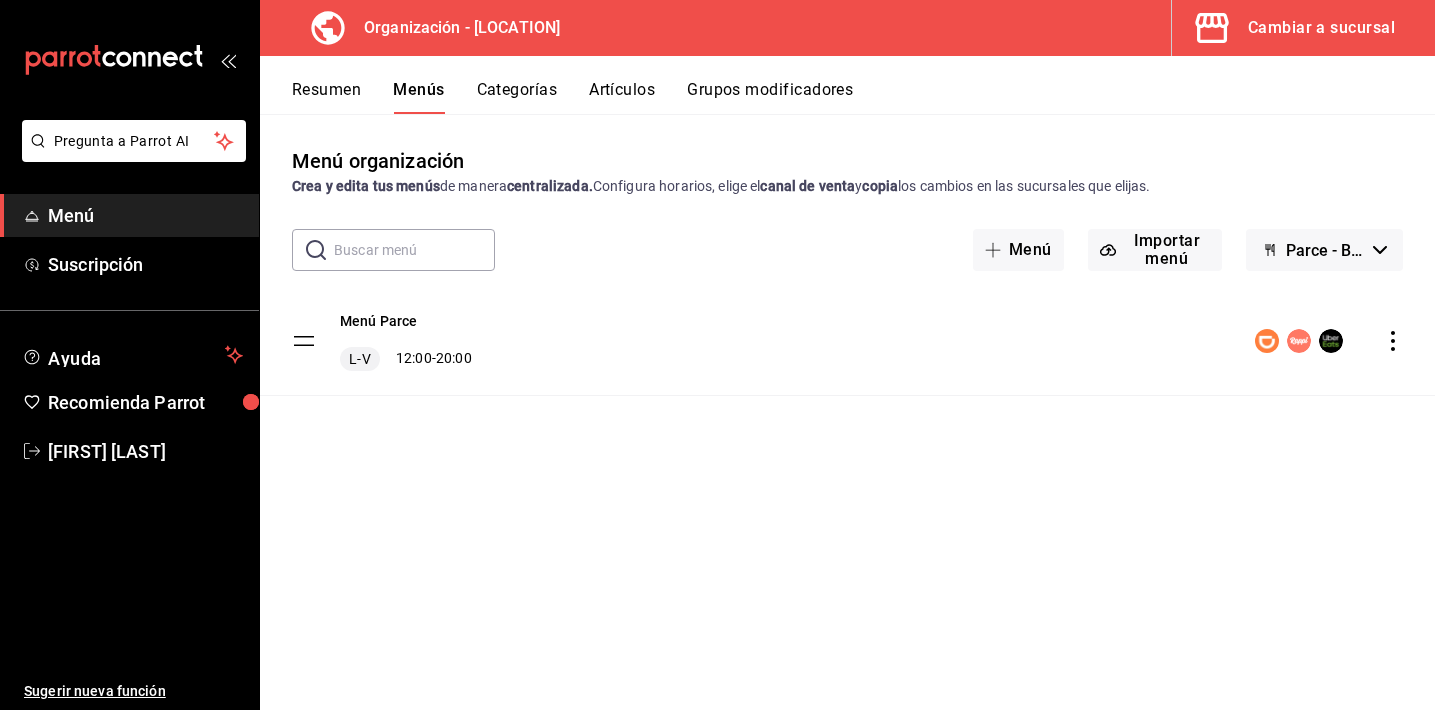 click on "Cambiar a sucursal" at bounding box center (1295, 28) 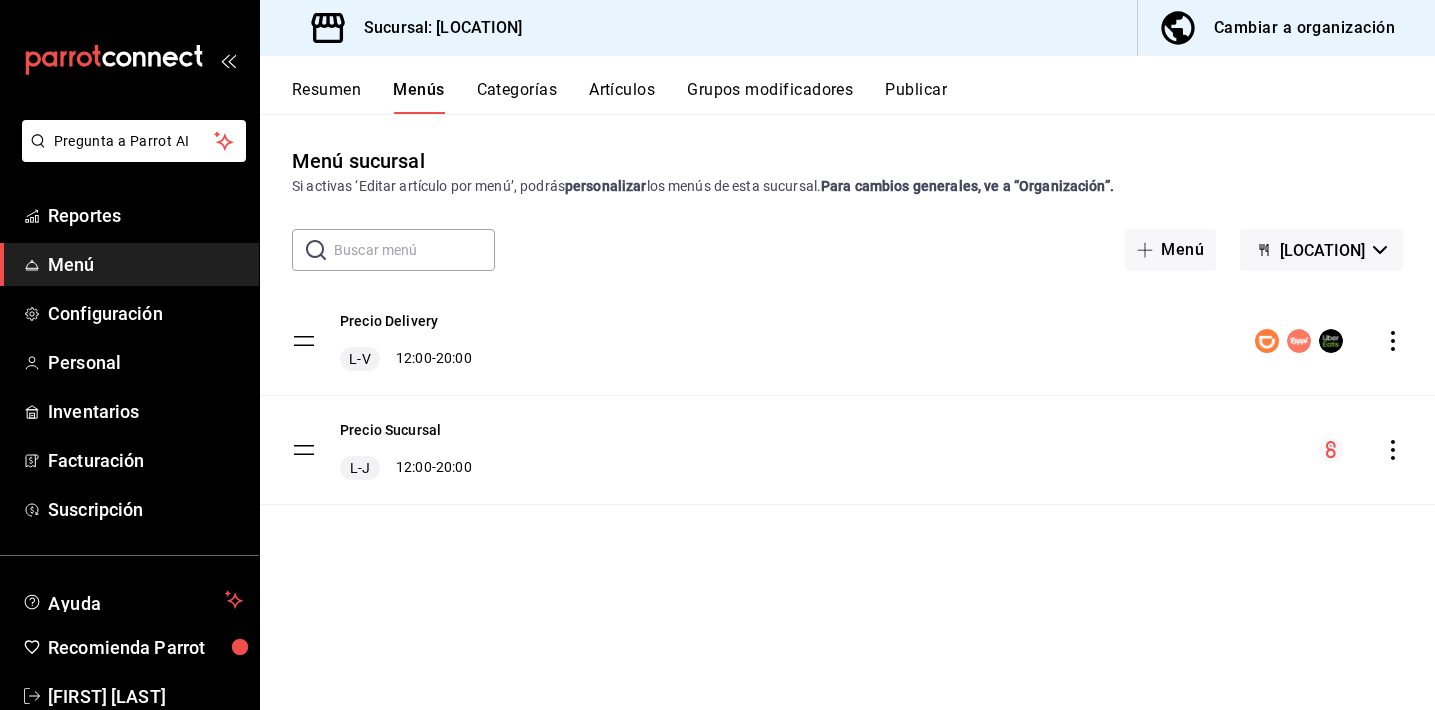 click 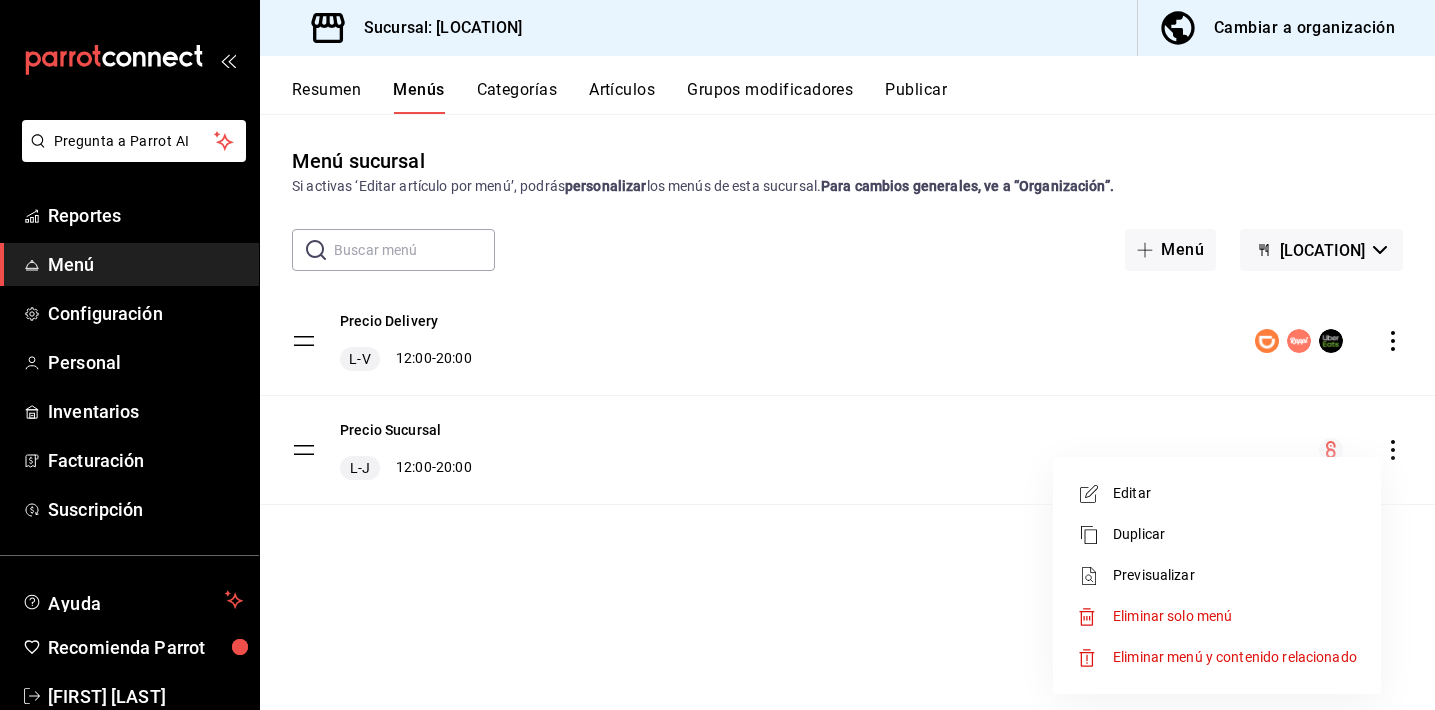 click on "Eliminar solo menú" at bounding box center [1172, 616] 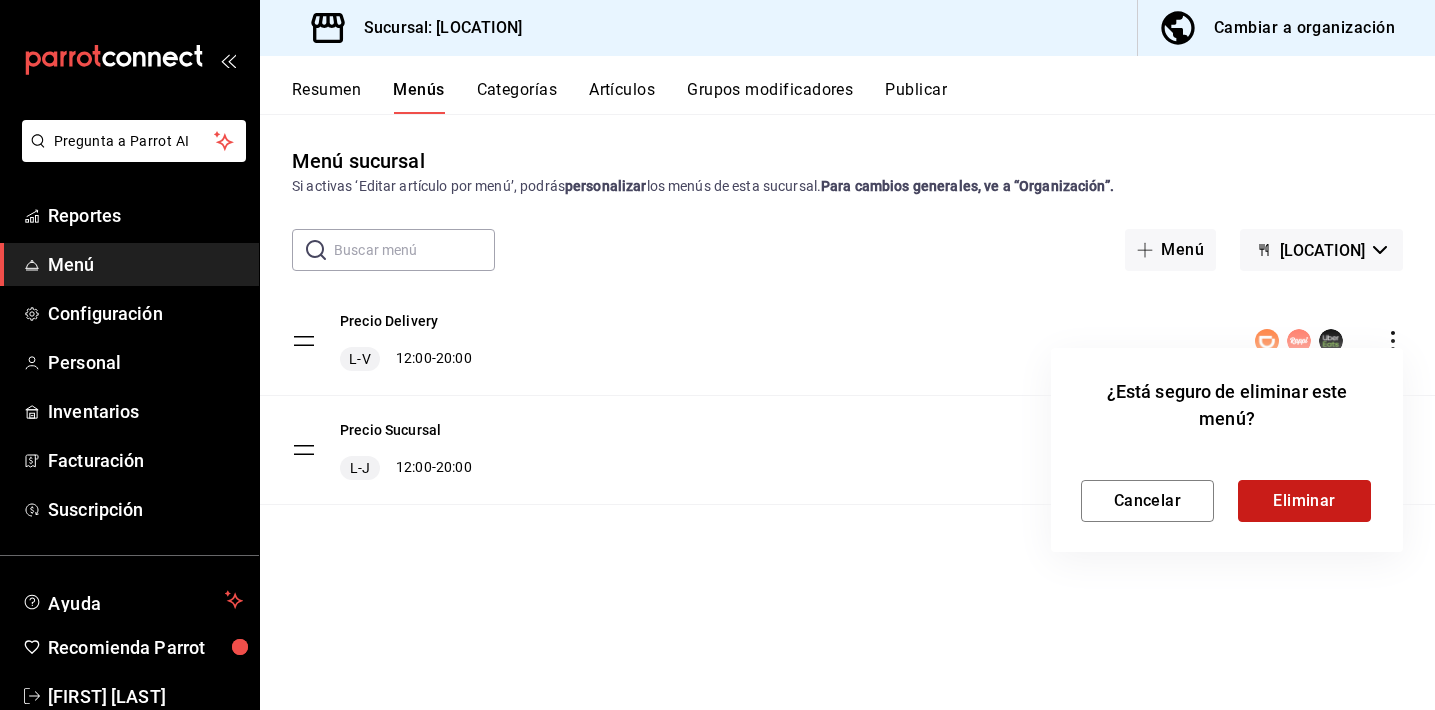 click on "Eliminar" at bounding box center [1304, 501] 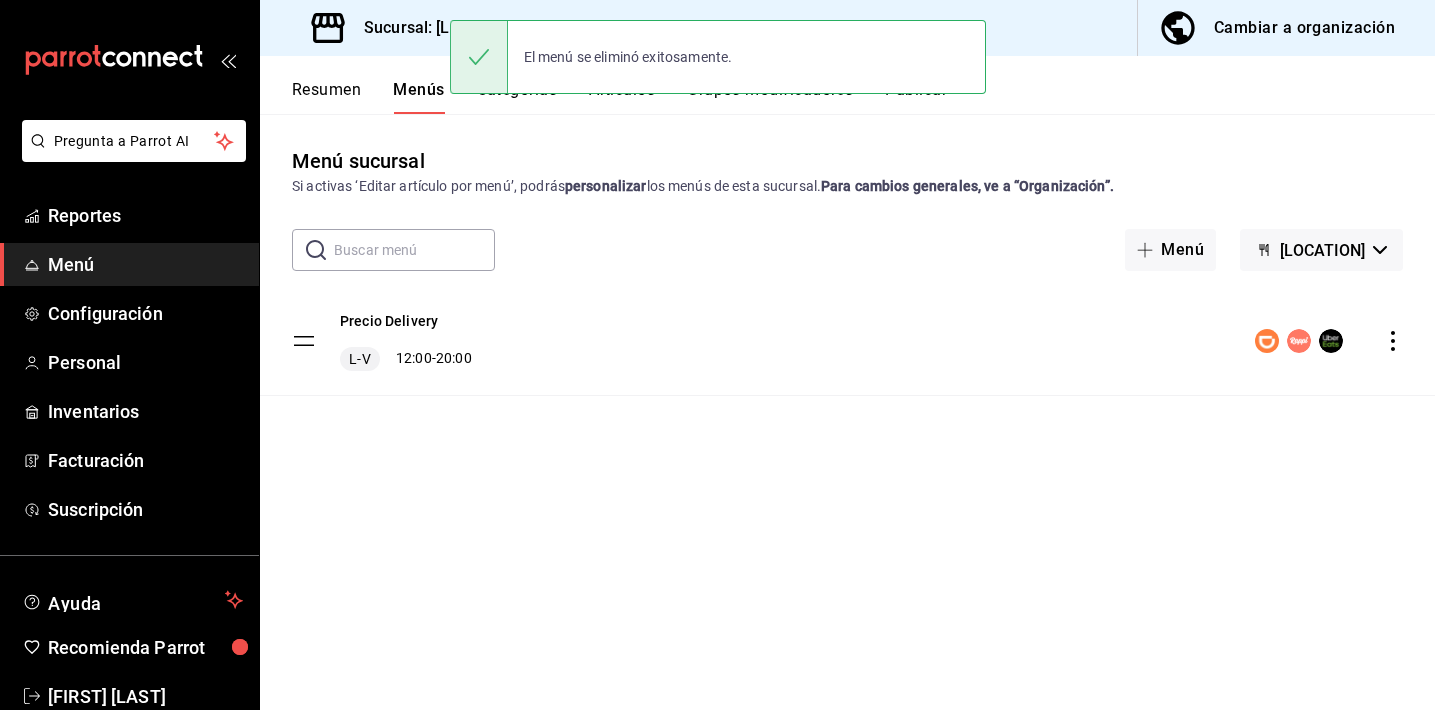 click 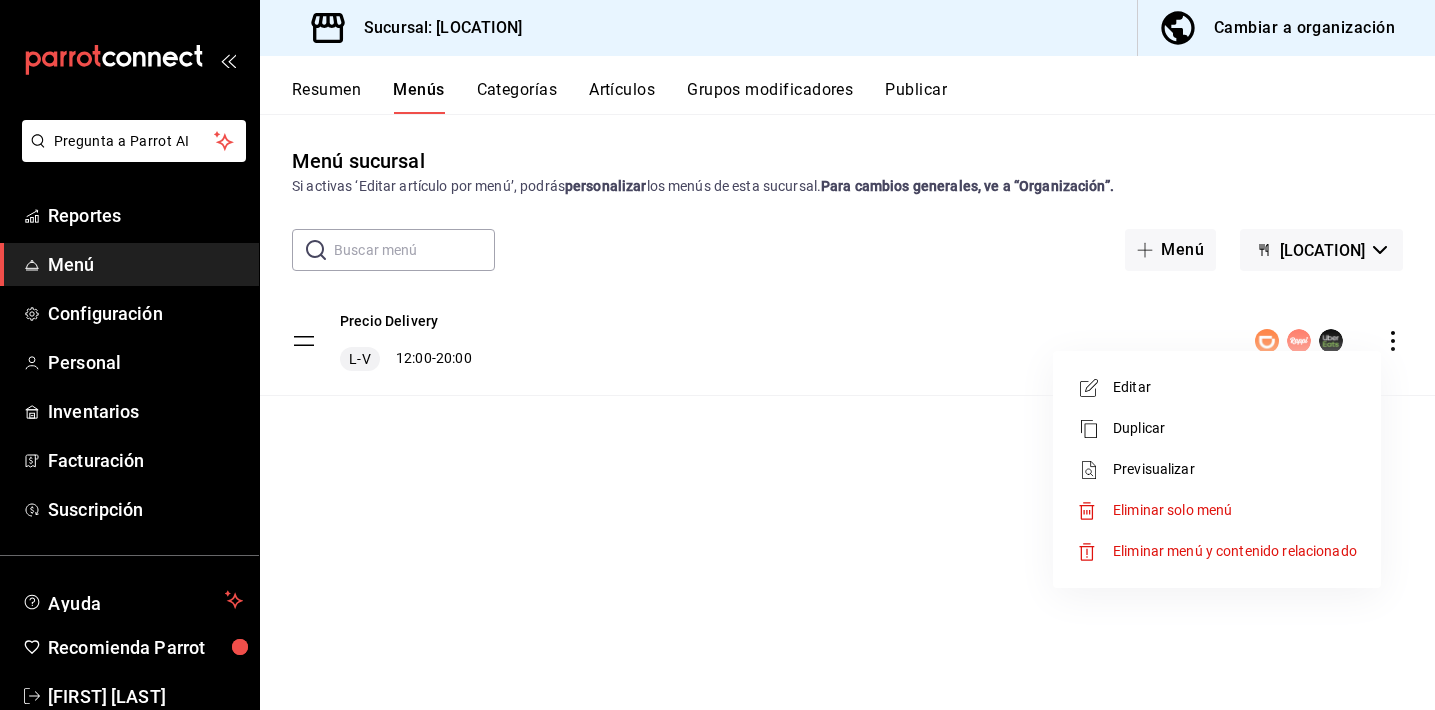 click on "Editar" at bounding box center [1235, 387] 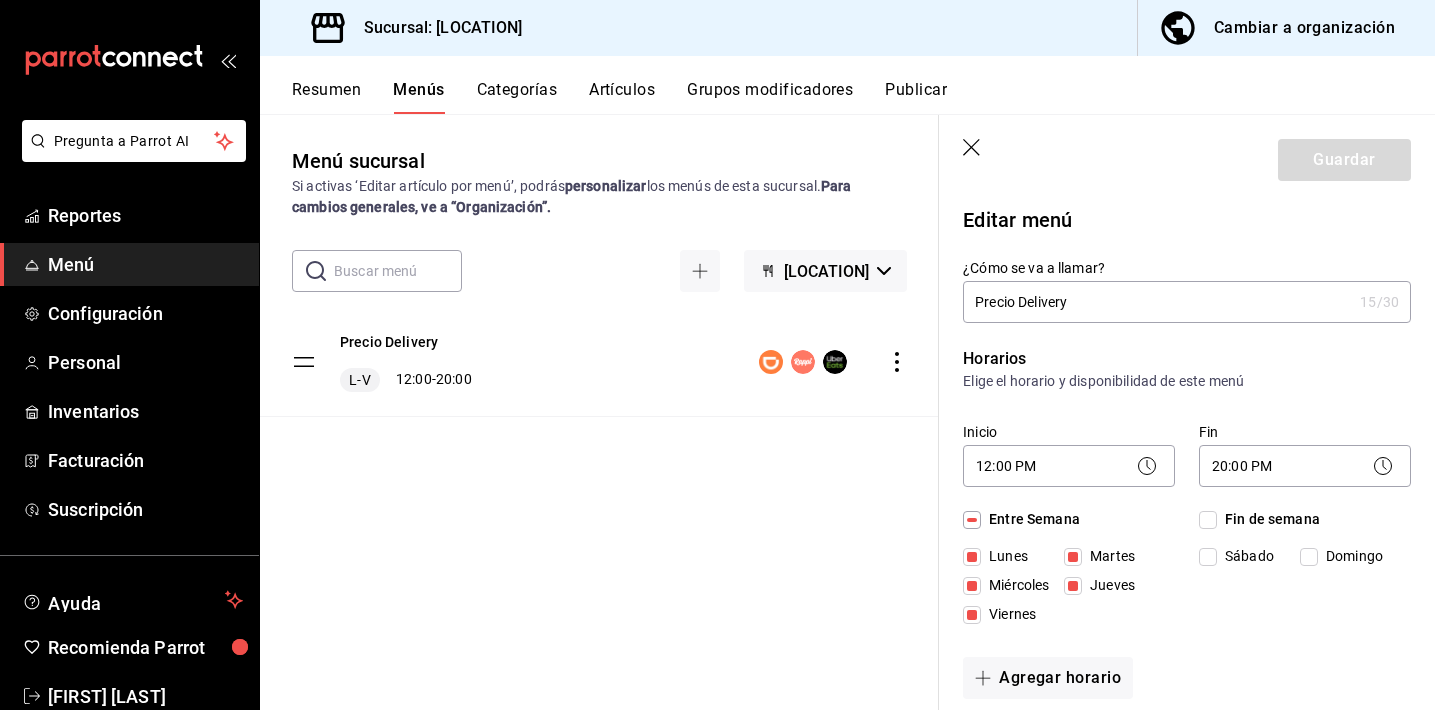 drag, startPoint x: 1078, startPoint y: 306, endPoint x: 1002, endPoint y: 291, distance: 77.46612 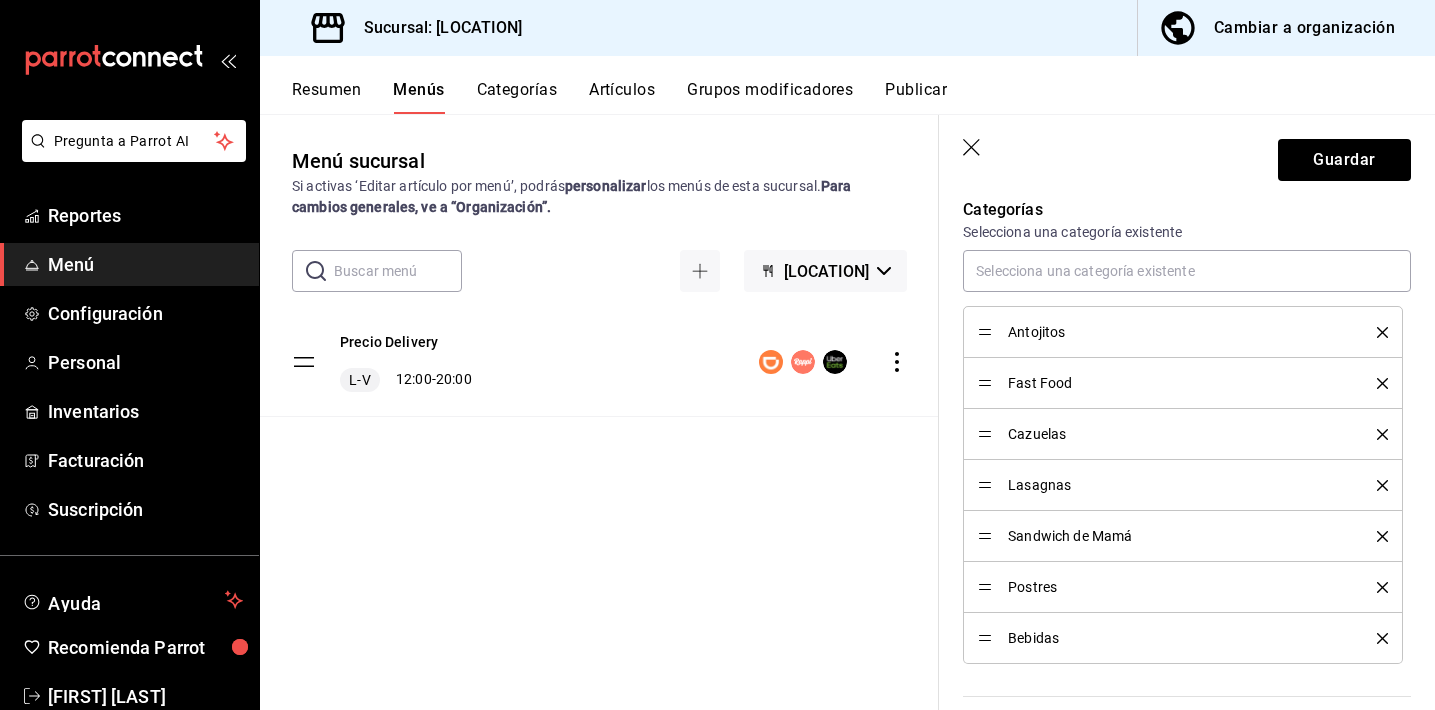 scroll, scrollTop: 547, scrollLeft: 0, axis: vertical 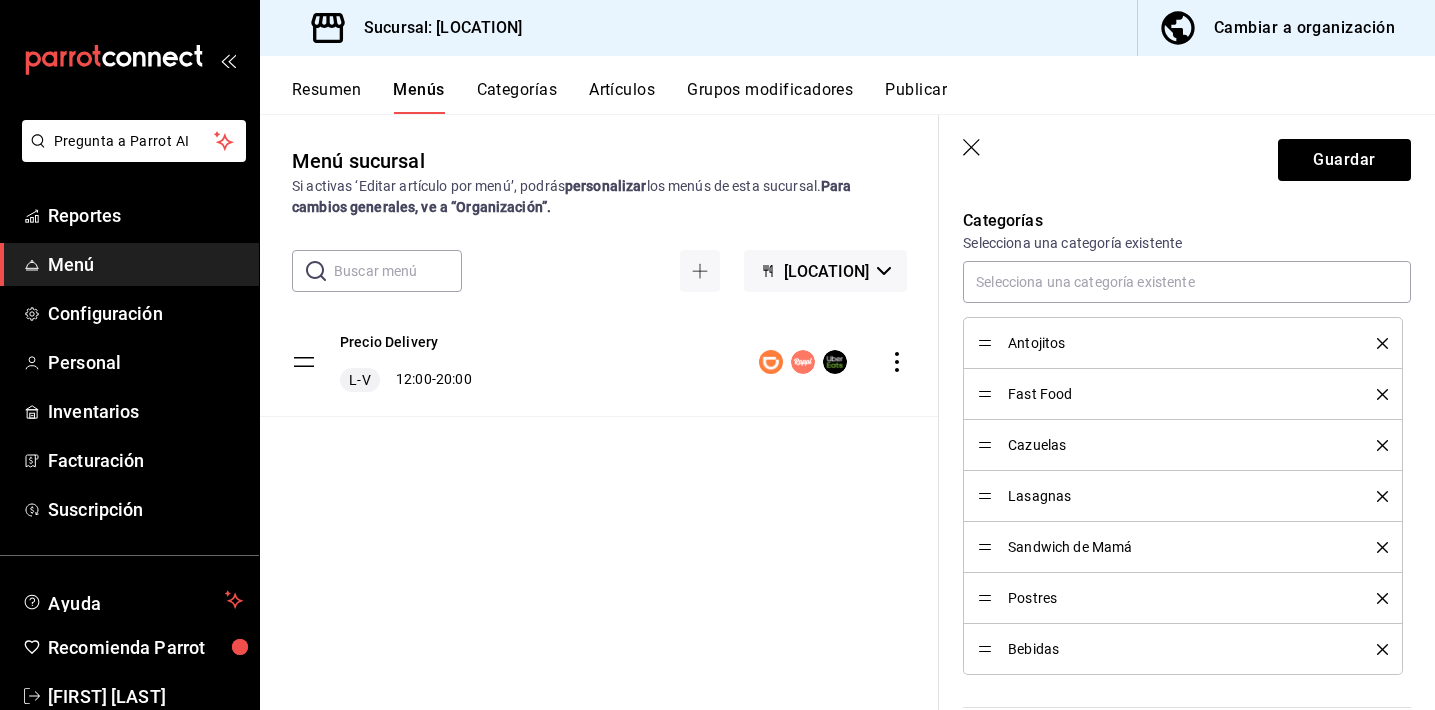 type on "Menú Parce" 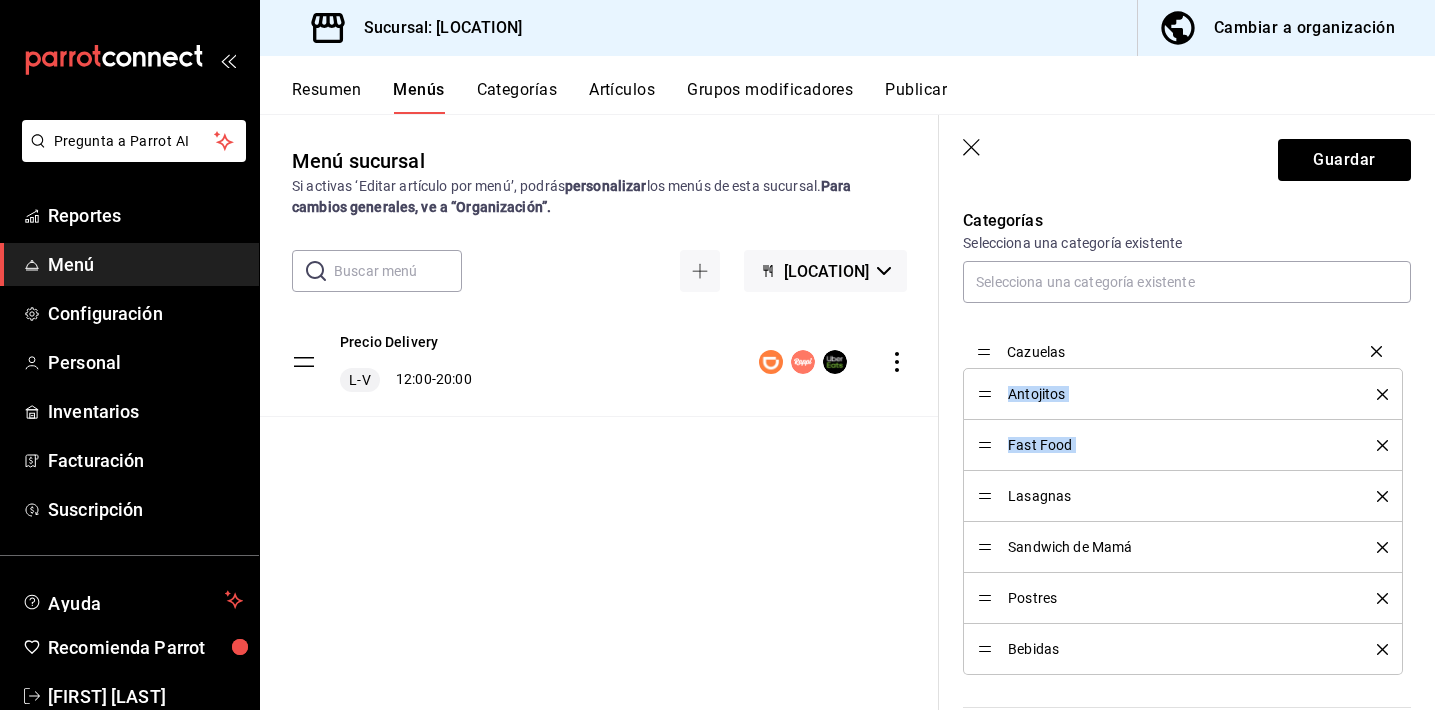 drag, startPoint x: 982, startPoint y: 450, endPoint x: 984, endPoint y: 356, distance: 94.02127 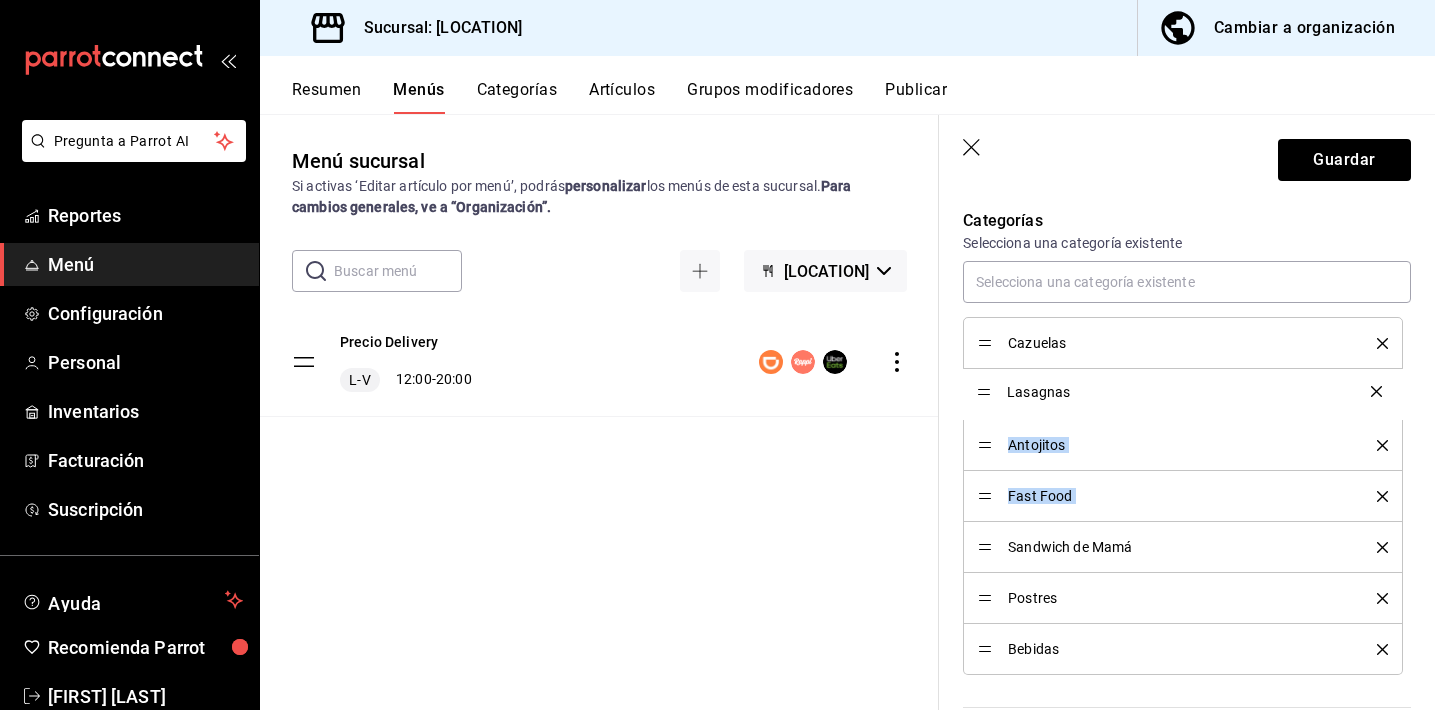 drag, startPoint x: 984, startPoint y: 499, endPoint x: 985, endPoint y: 393, distance: 106.004715 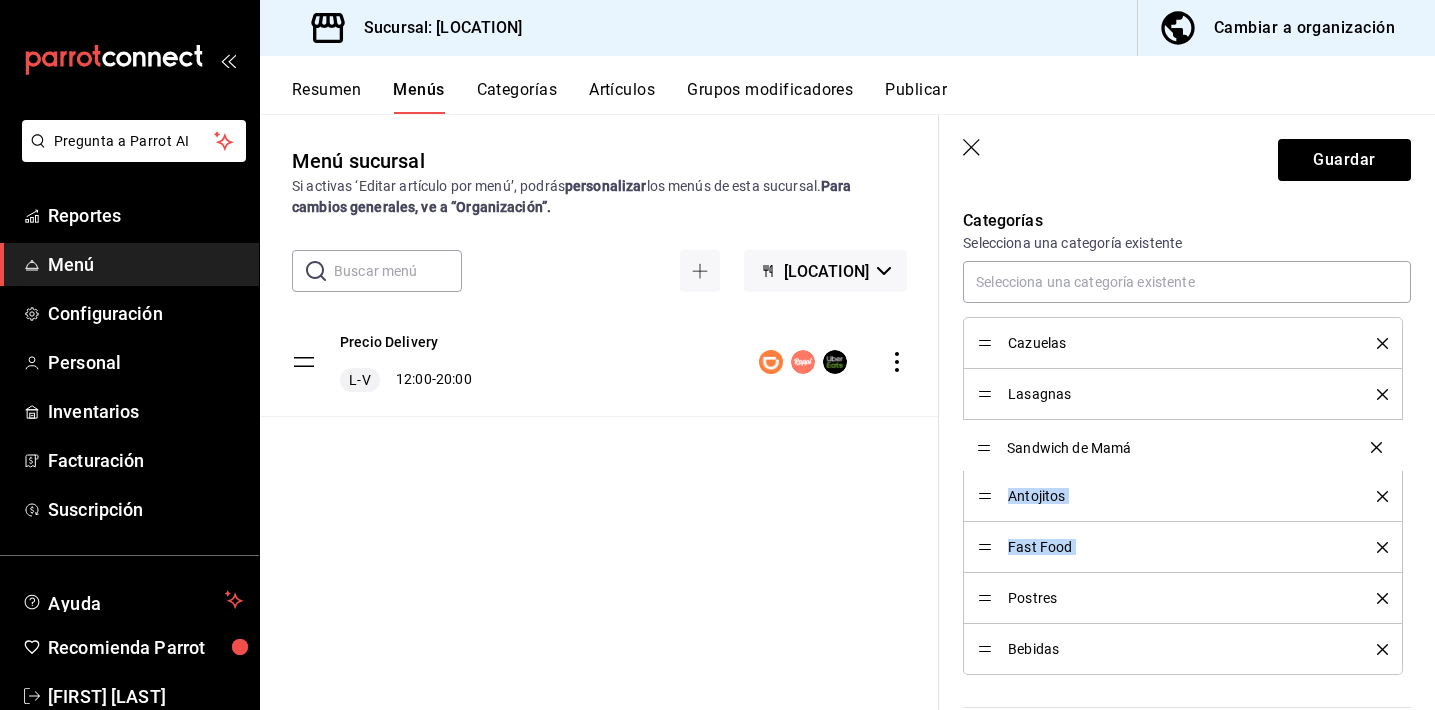 drag, startPoint x: 988, startPoint y: 542, endPoint x: 990, endPoint y: 448, distance: 94.02127 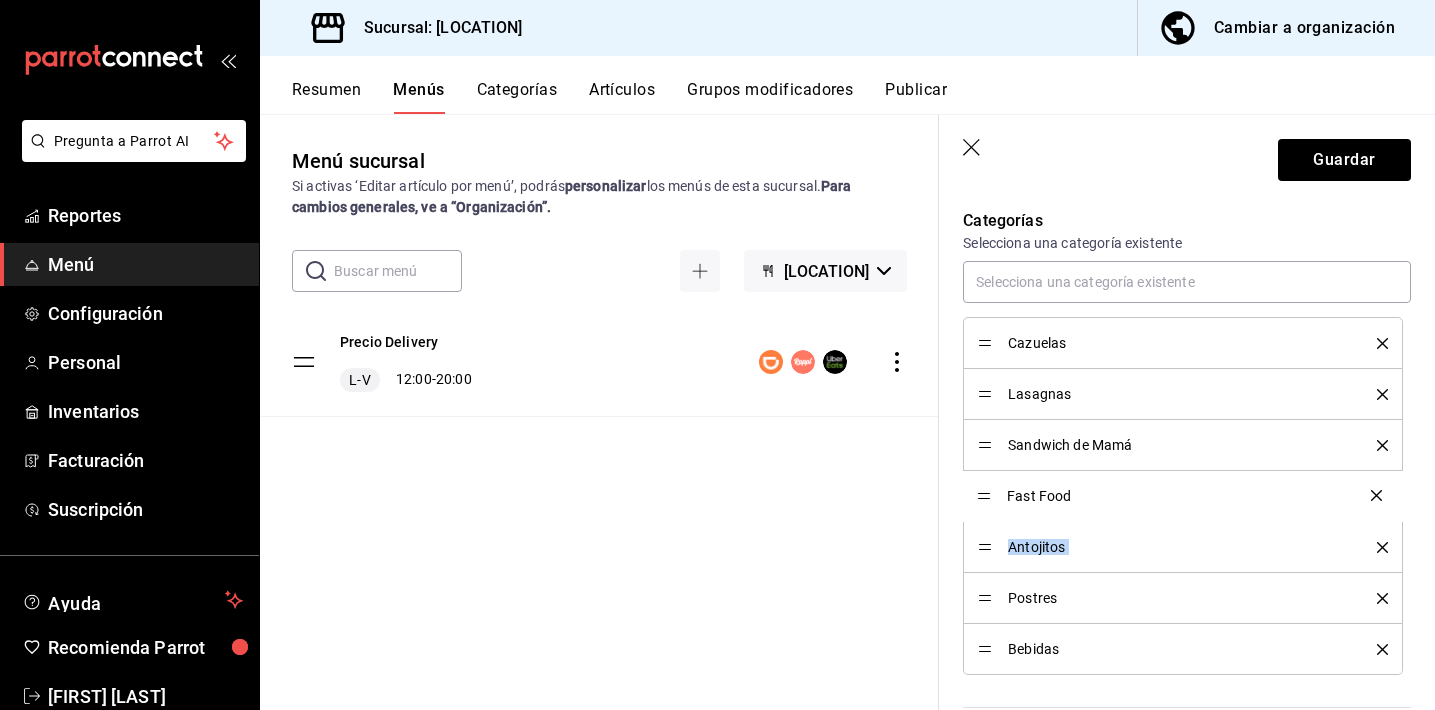 drag, startPoint x: 989, startPoint y: 550, endPoint x: 991, endPoint y: 497, distance: 53.037724 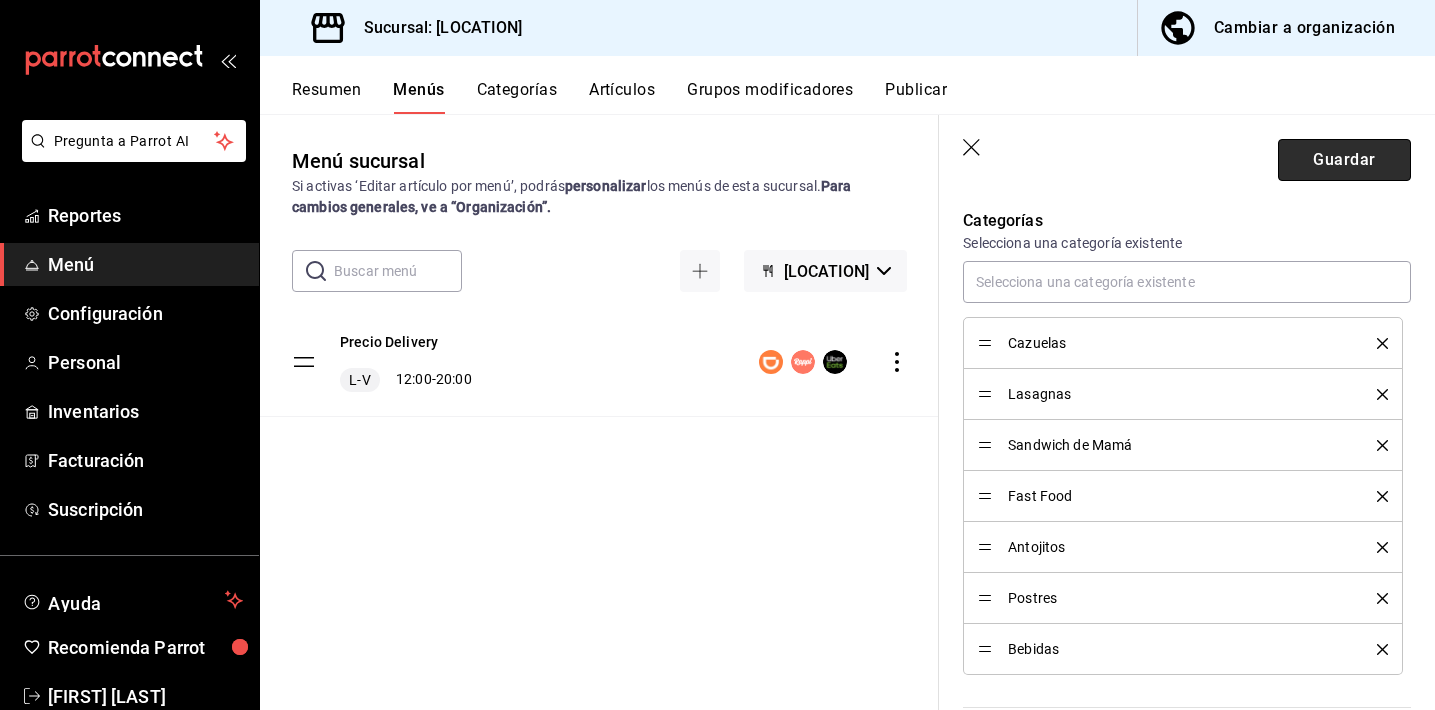 click on "Guardar" at bounding box center [1344, 160] 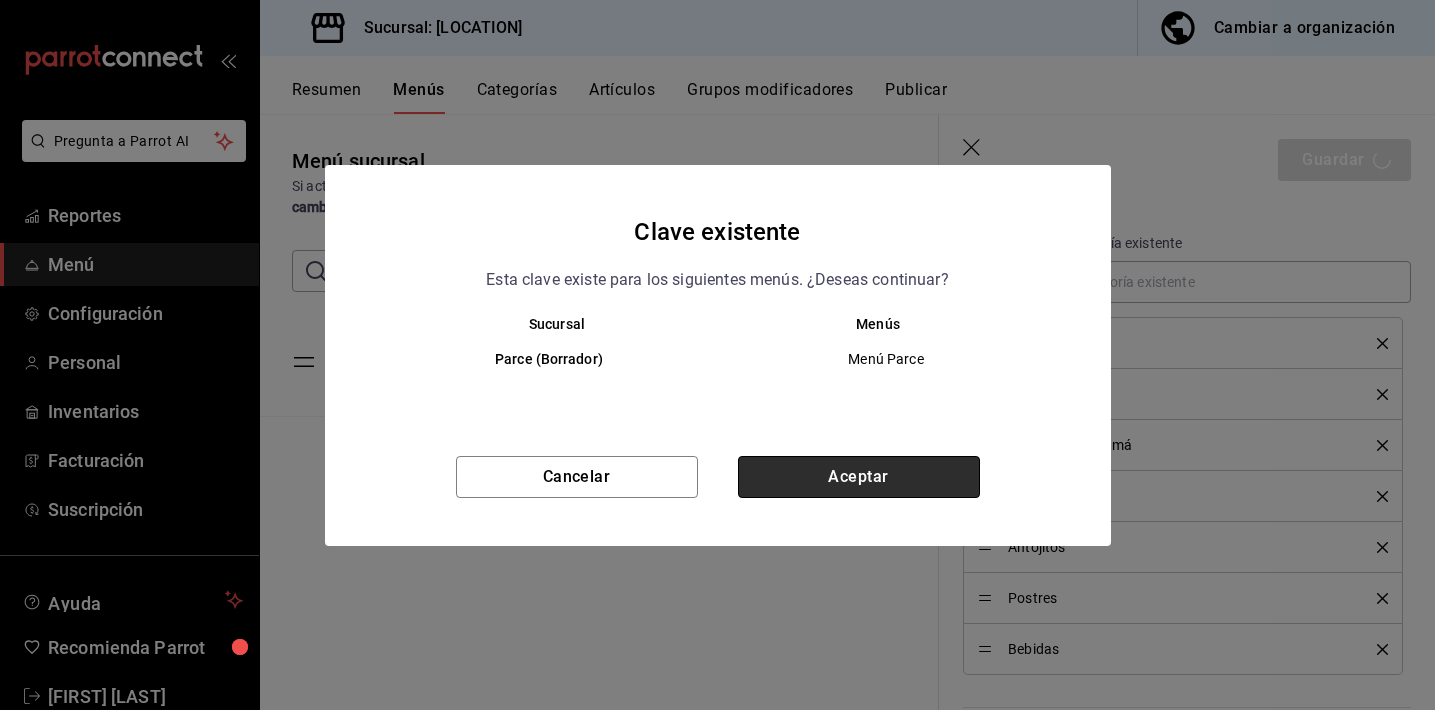 click on "Aceptar" at bounding box center [859, 477] 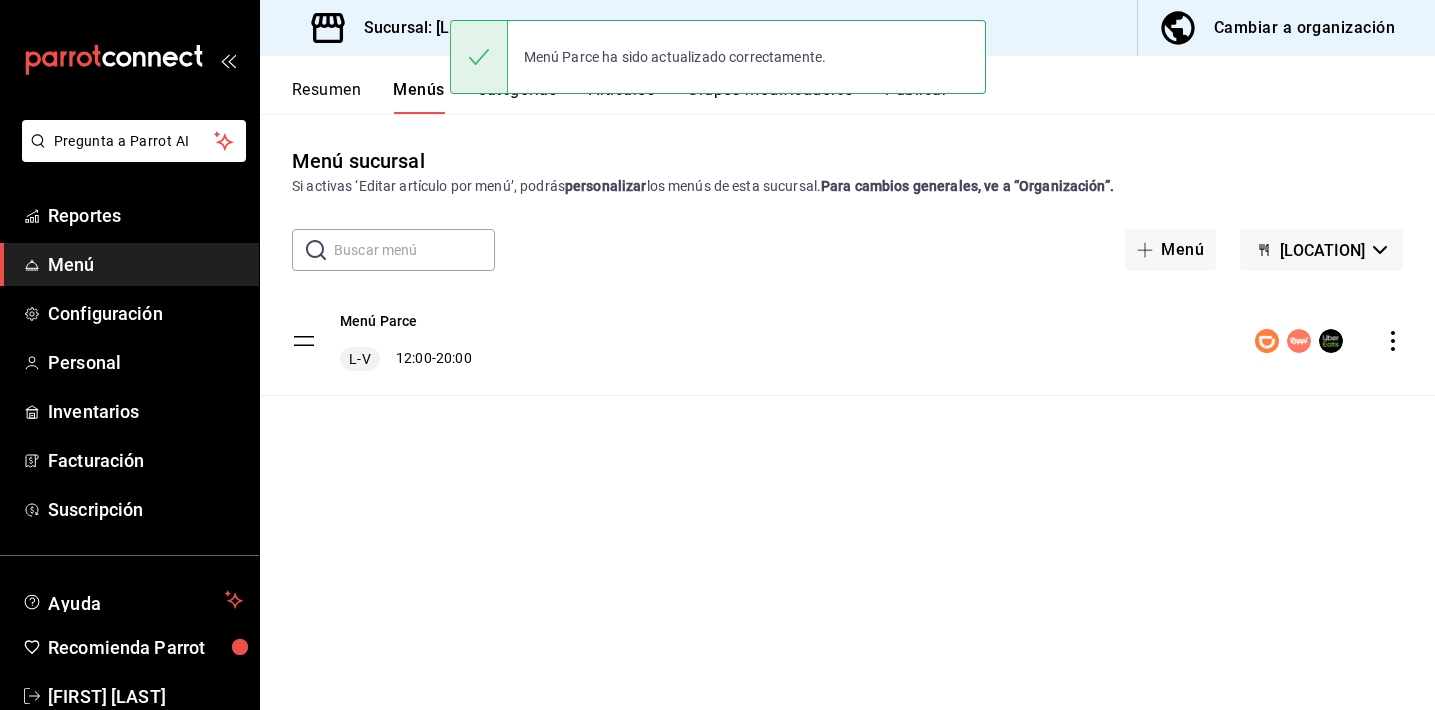 scroll, scrollTop: 0, scrollLeft: 0, axis: both 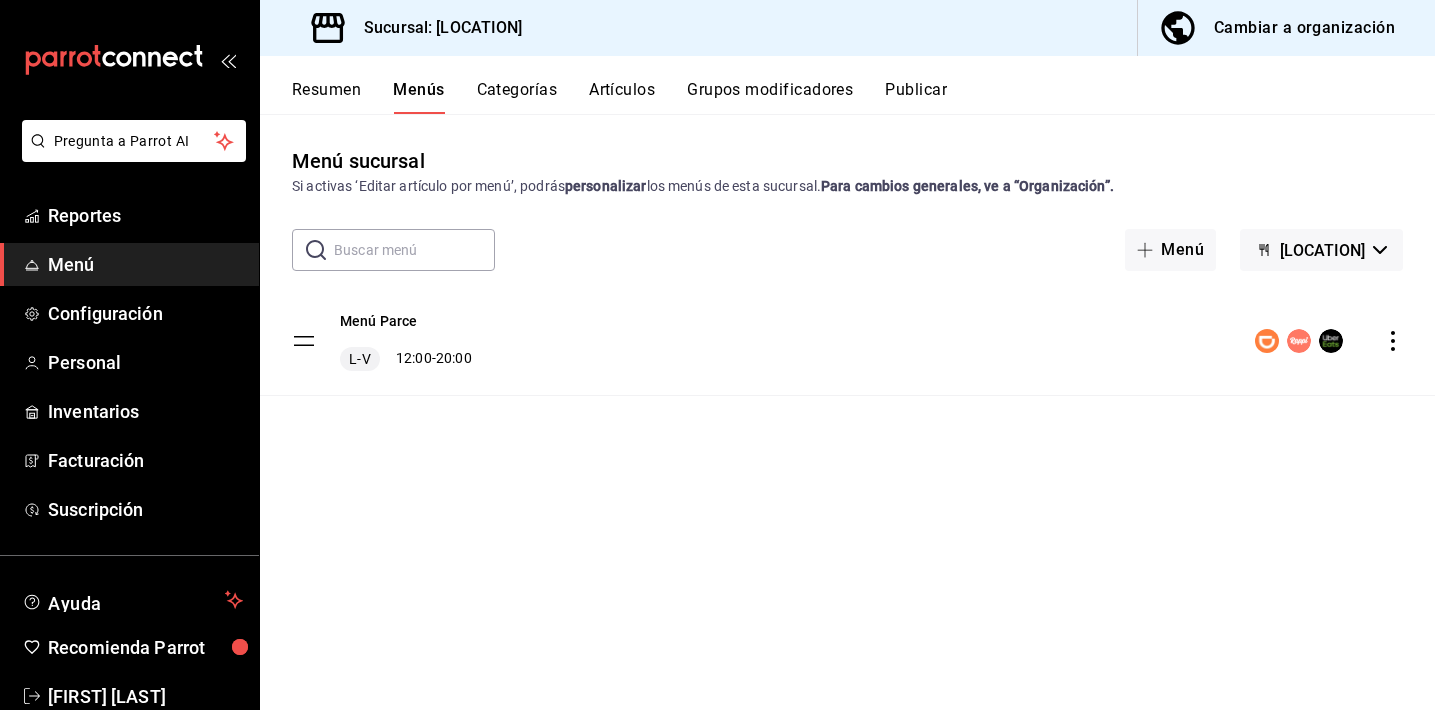 click on "[LOCATION]" at bounding box center [1322, 250] 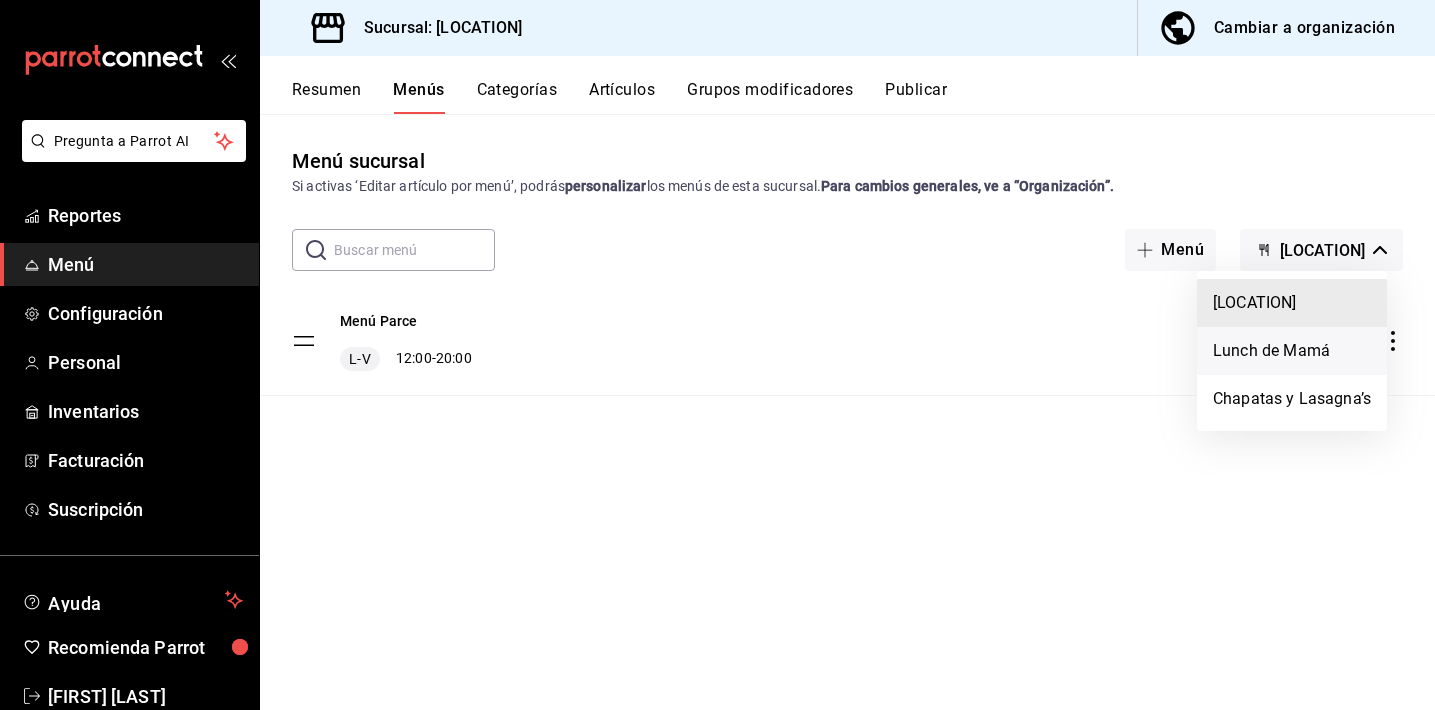 click on "Lunch de Mamá" at bounding box center [1292, 351] 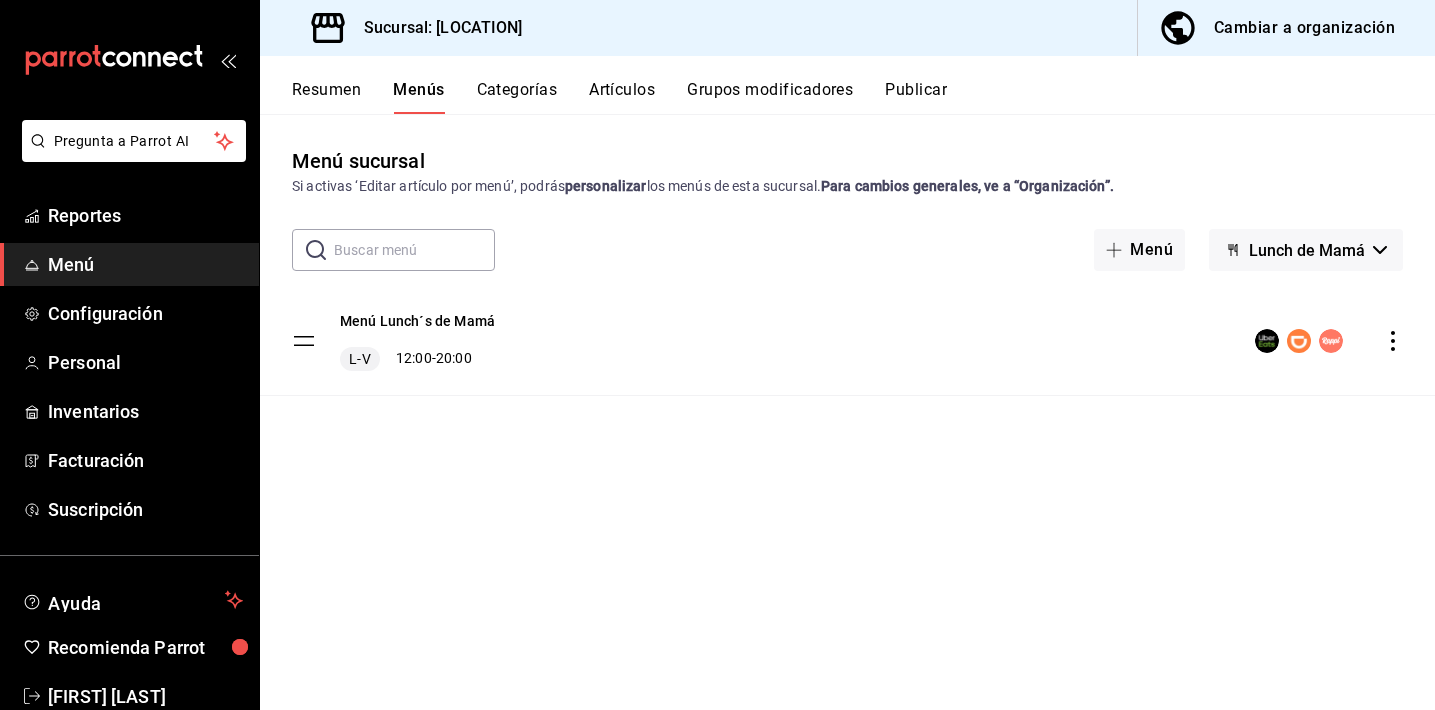 click 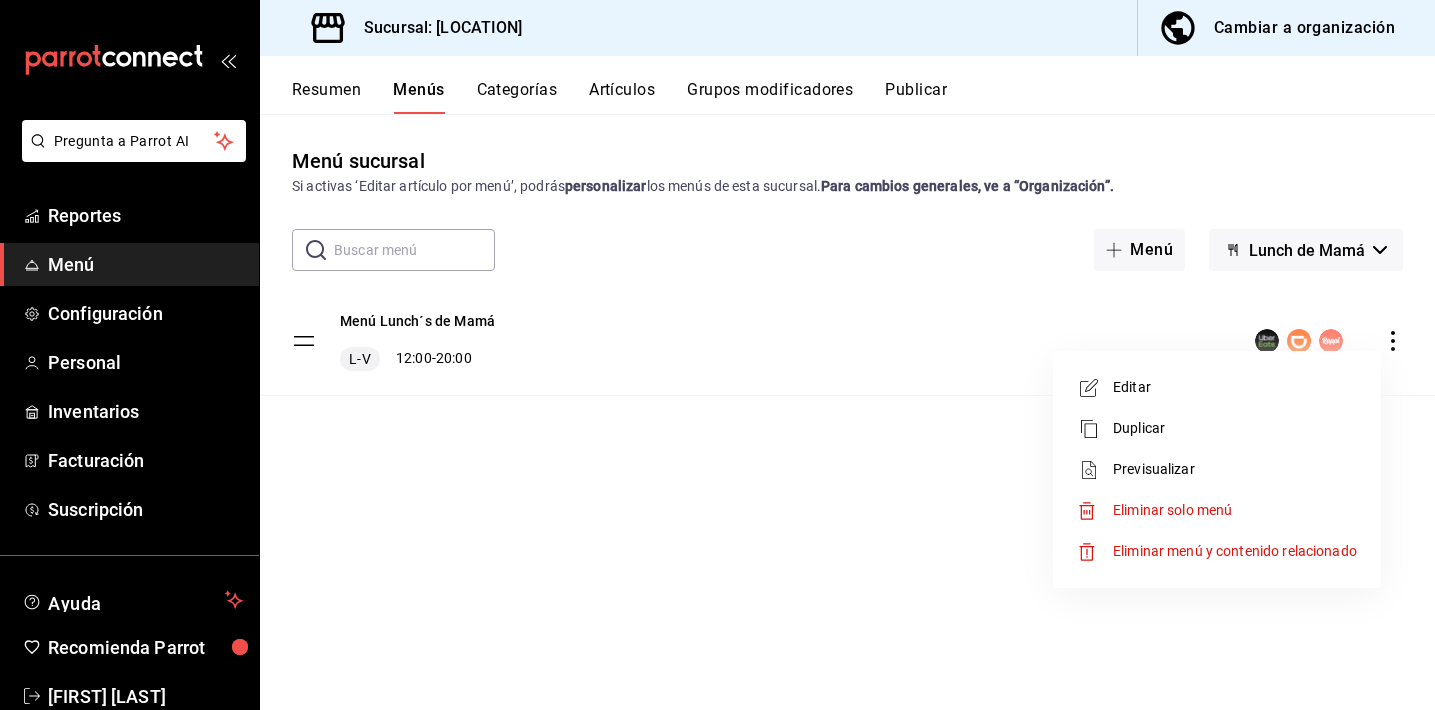click at bounding box center [717, 355] 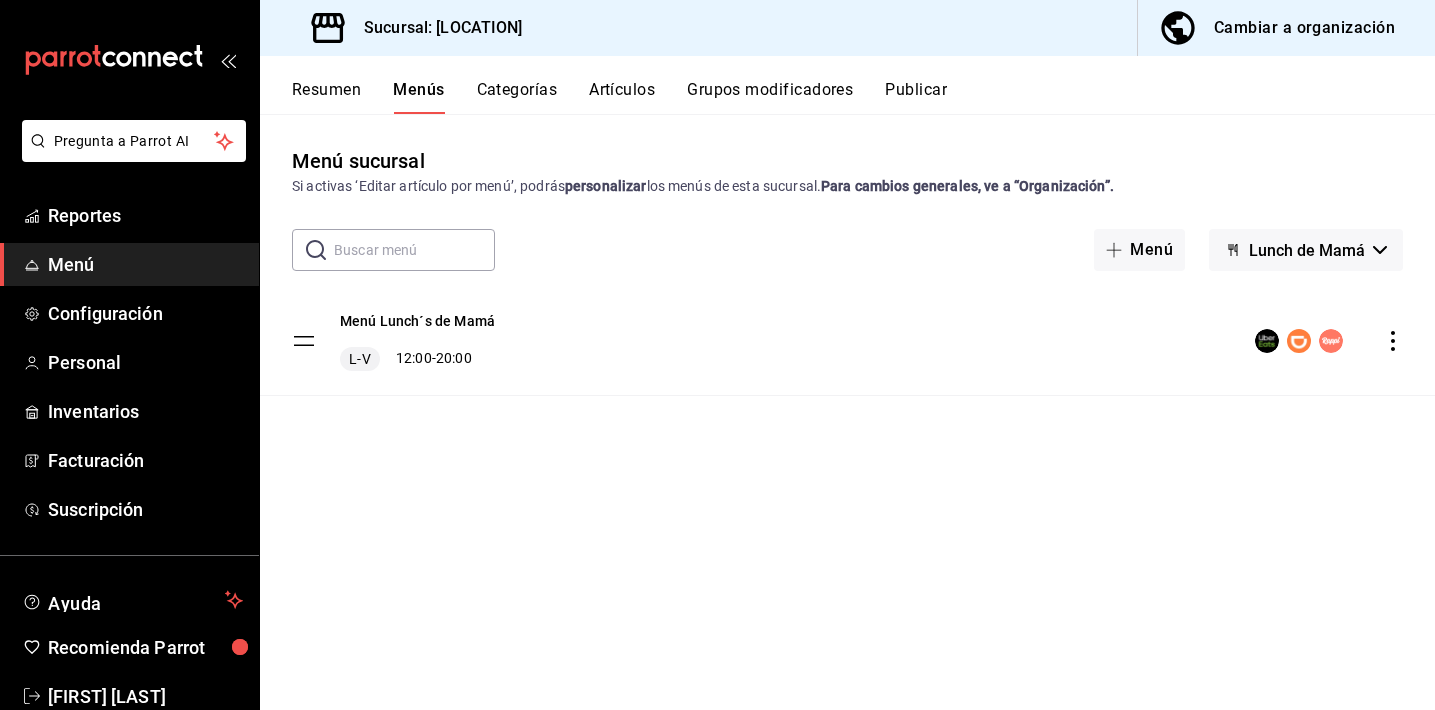click on "Menú Lunch´s de Mamá L-V 12:00  -  20:00" at bounding box center [847, 341] 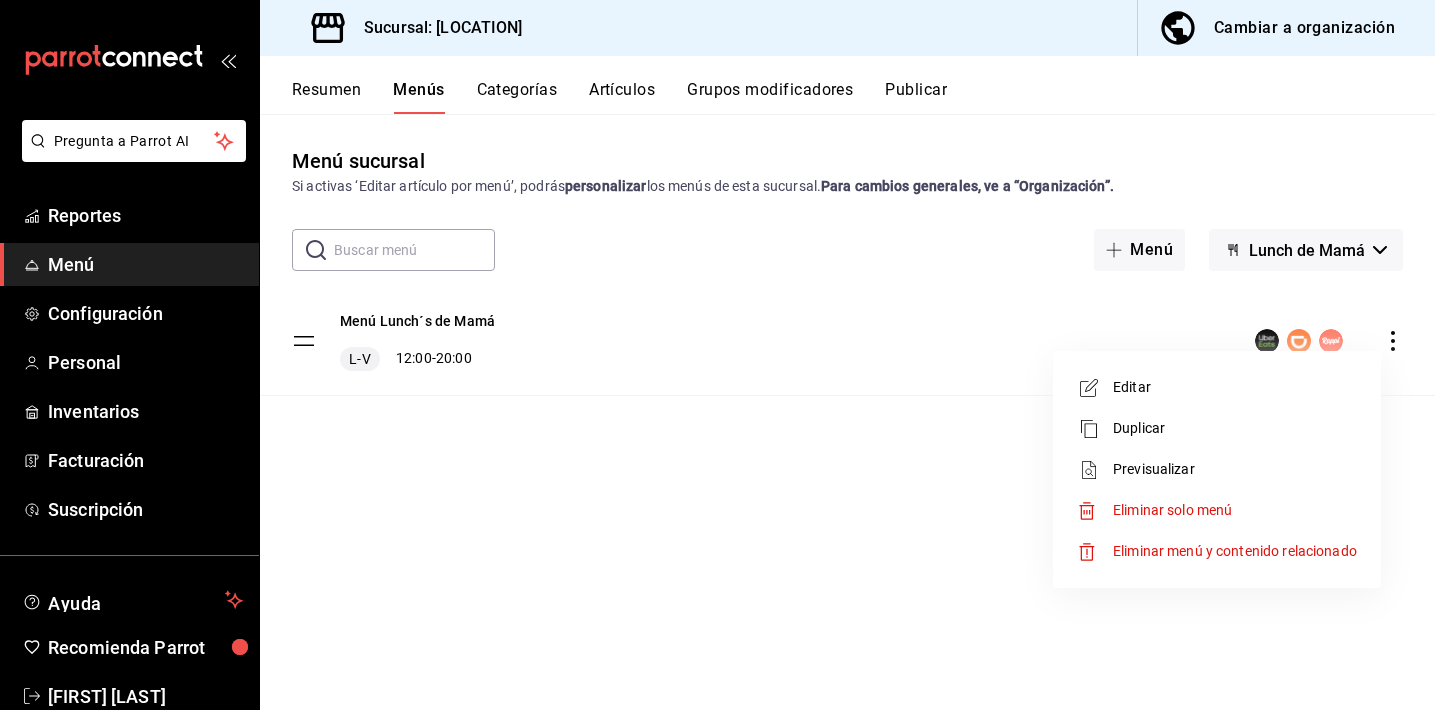 click on "Editar" at bounding box center [1235, 387] 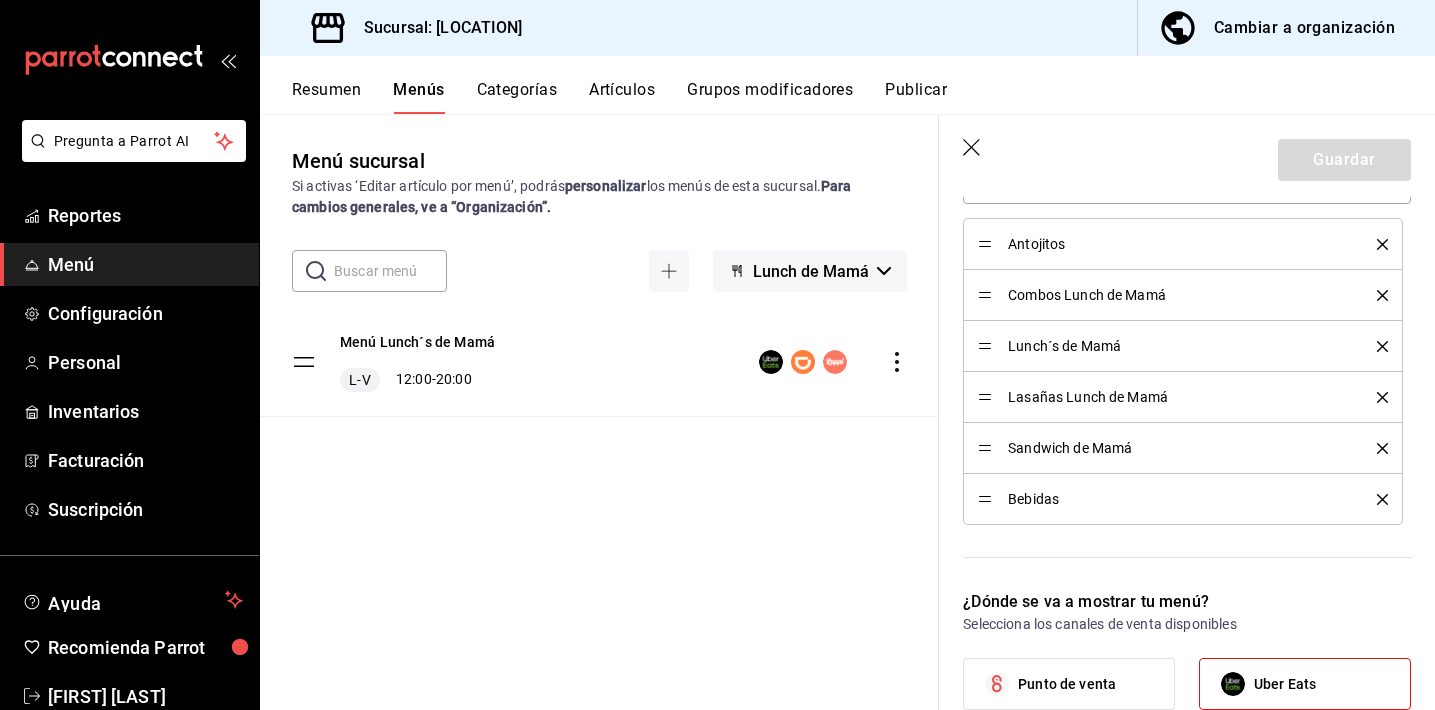 scroll, scrollTop: 624, scrollLeft: 0, axis: vertical 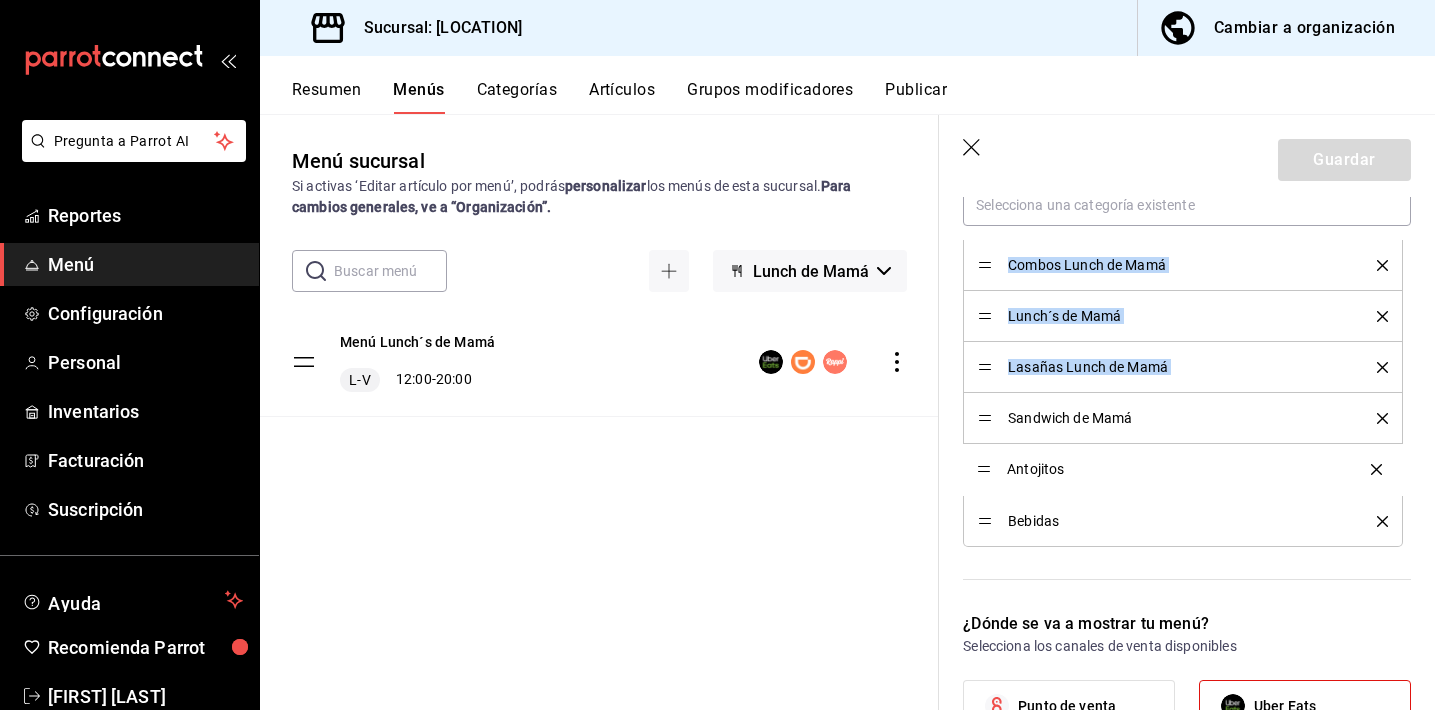drag, startPoint x: 983, startPoint y: 265, endPoint x: 969, endPoint y: 468, distance: 203.4822 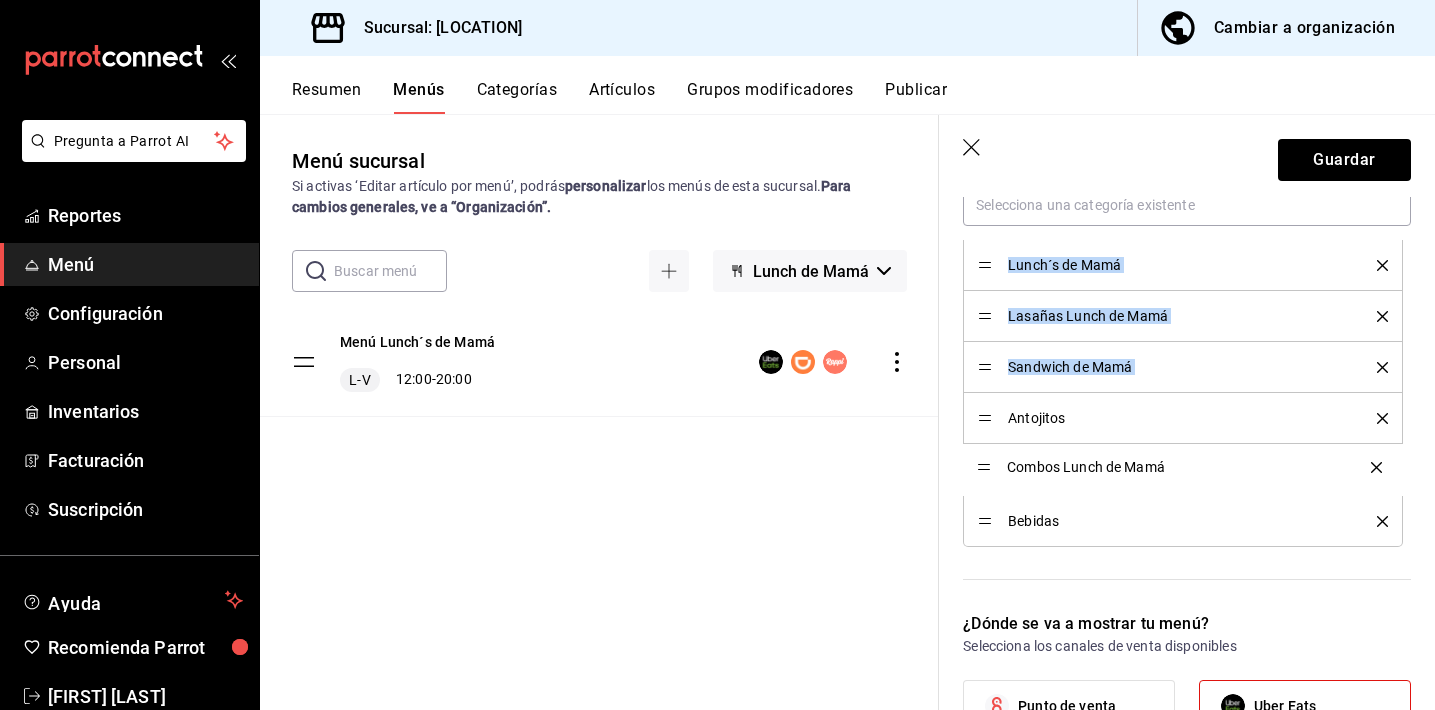 drag, startPoint x: 987, startPoint y: 260, endPoint x: 959, endPoint y: 461, distance: 202.94087 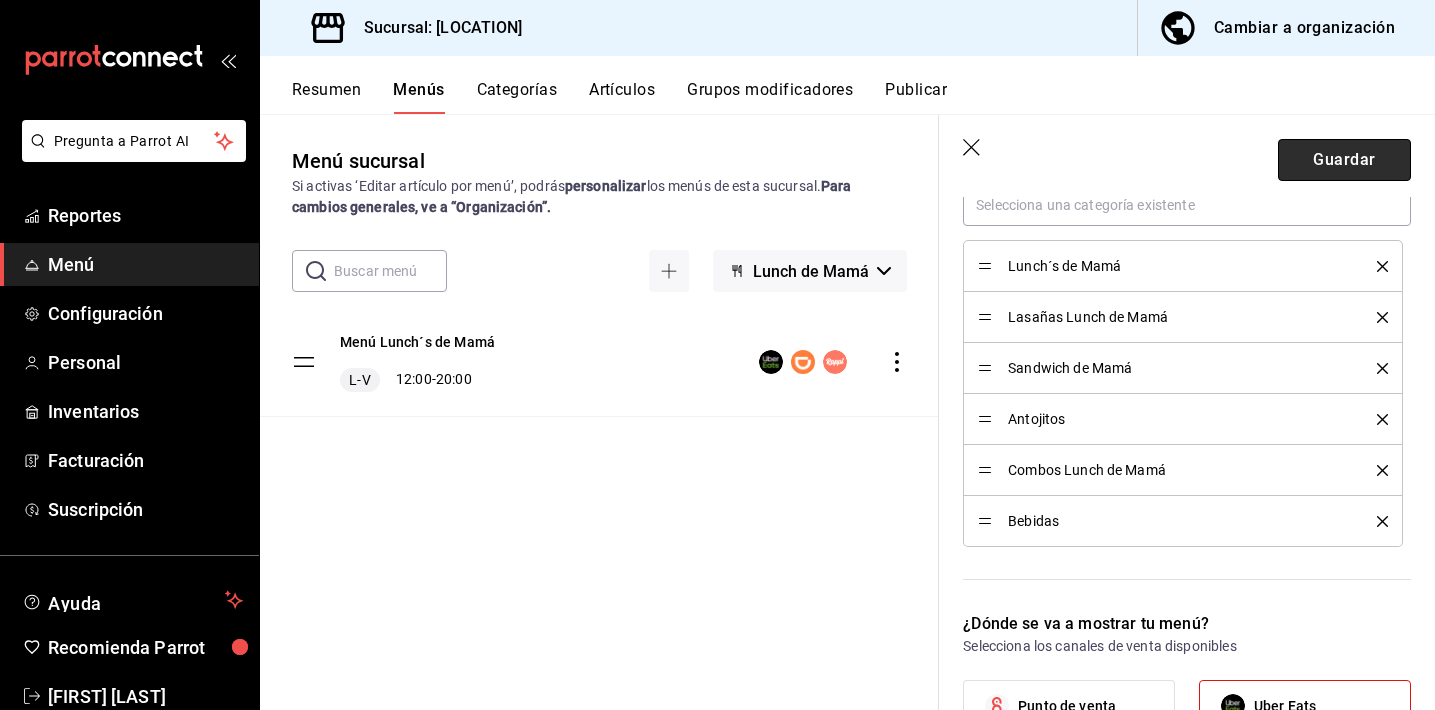 click on "Guardar" at bounding box center [1344, 160] 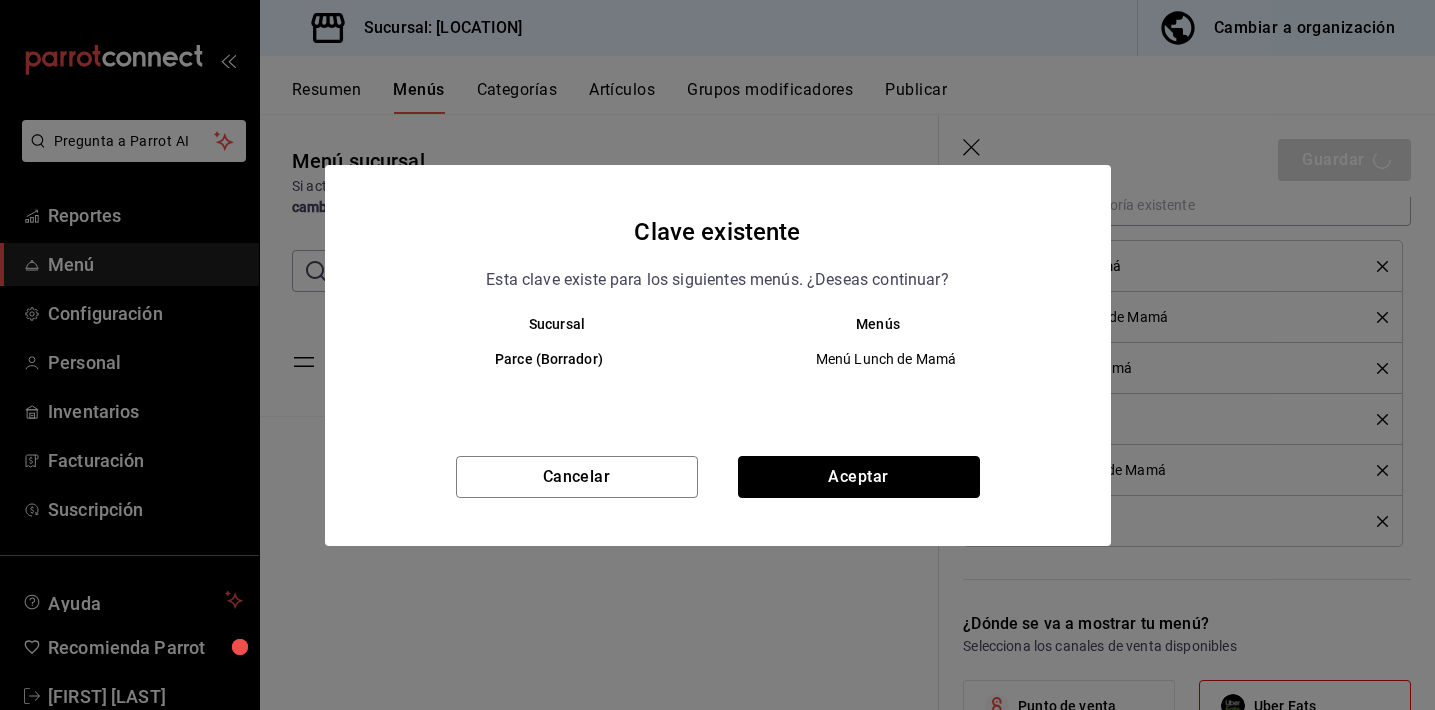 click on "Aceptar" at bounding box center (859, 477) 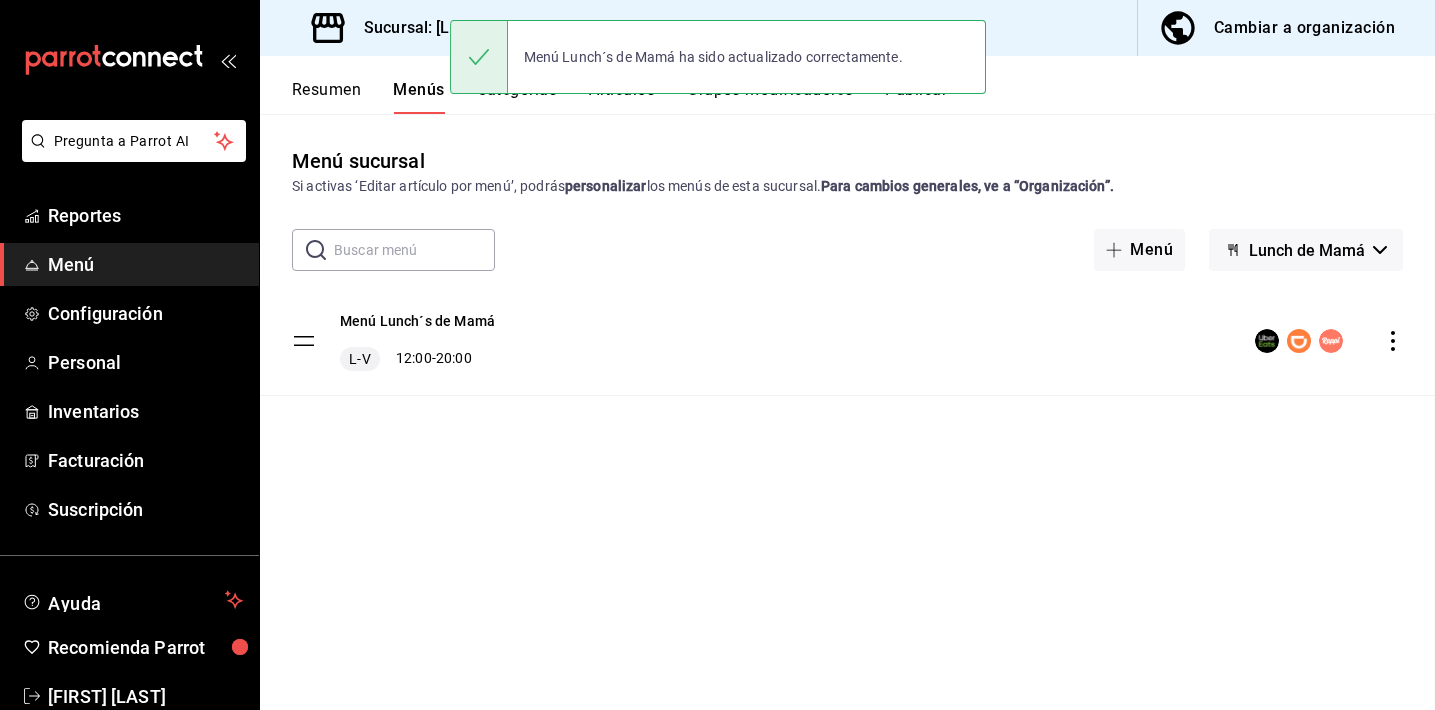scroll, scrollTop: 0, scrollLeft: 0, axis: both 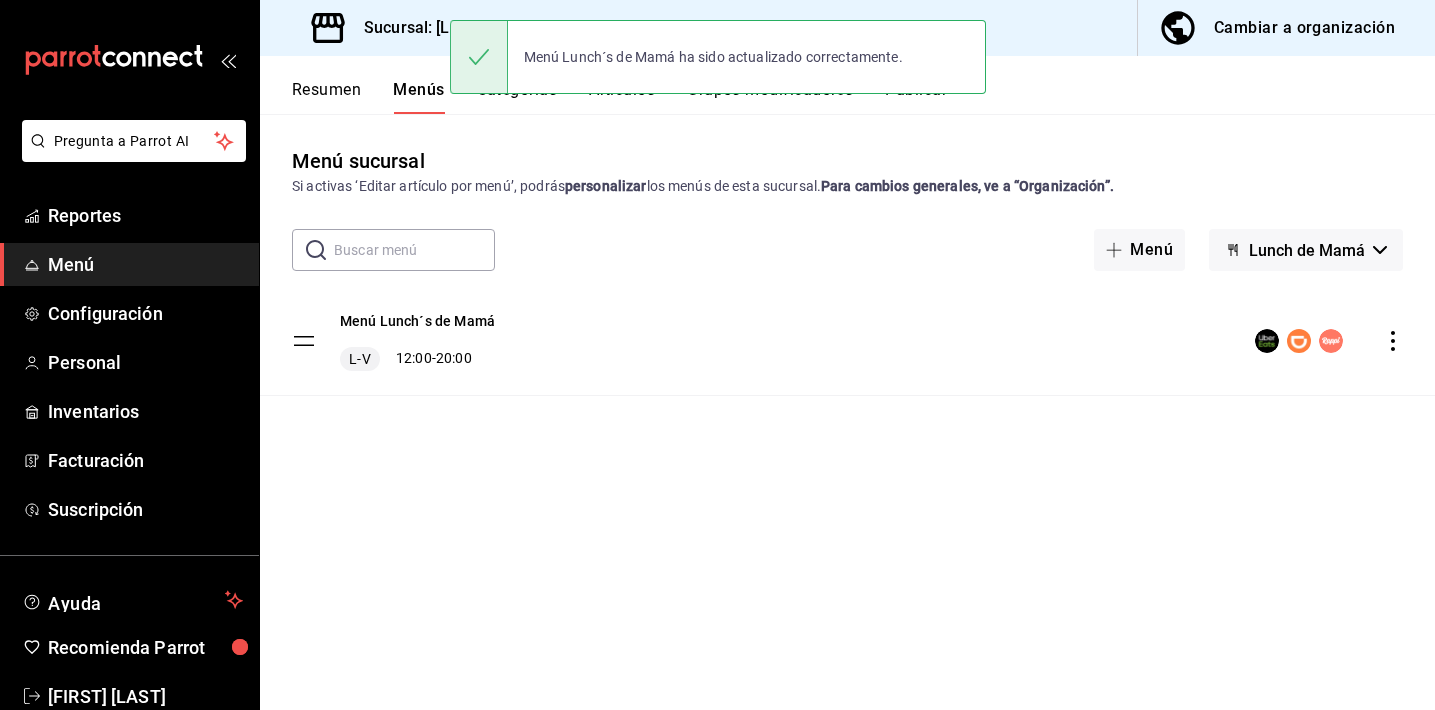 click on "Lunch de Mamá" at bounding box center (1307, 250) 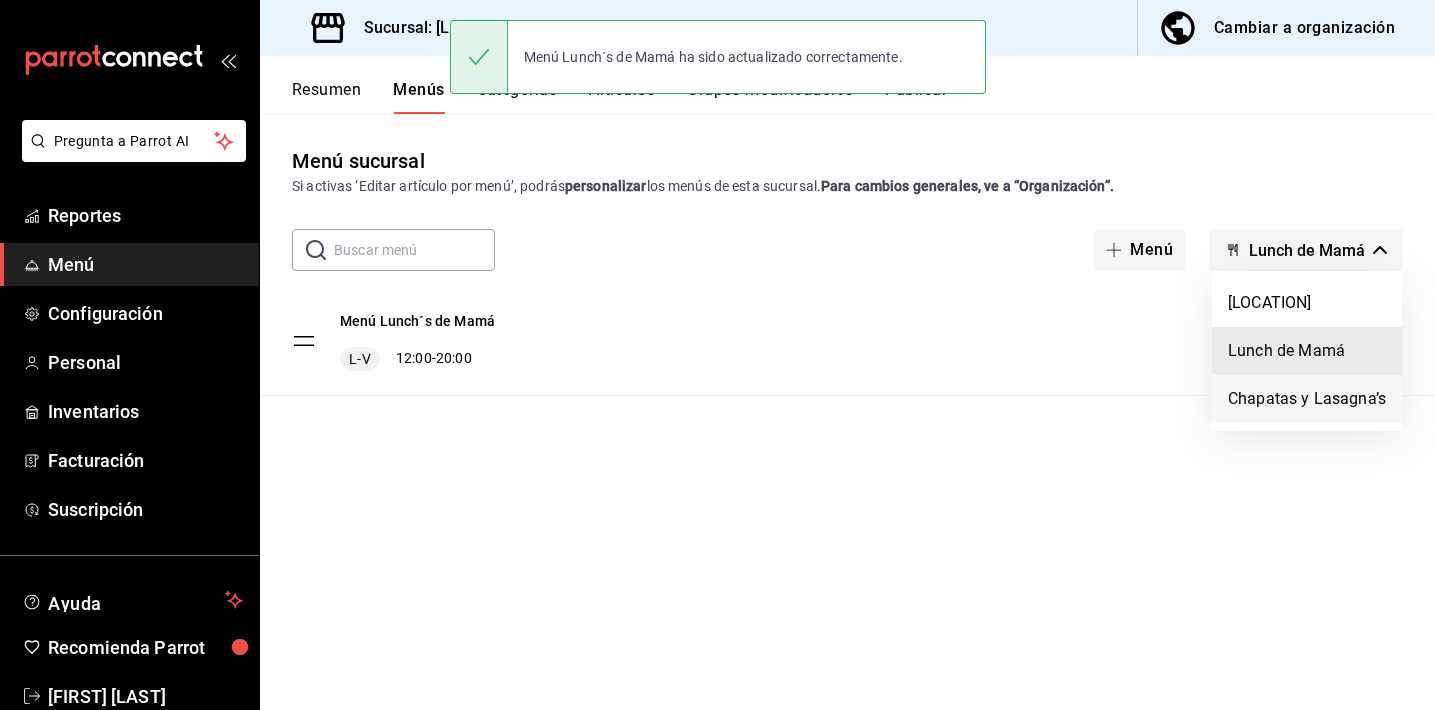 click on "Chapatas y Lasagna’s" at bounding box center [1307, 399] 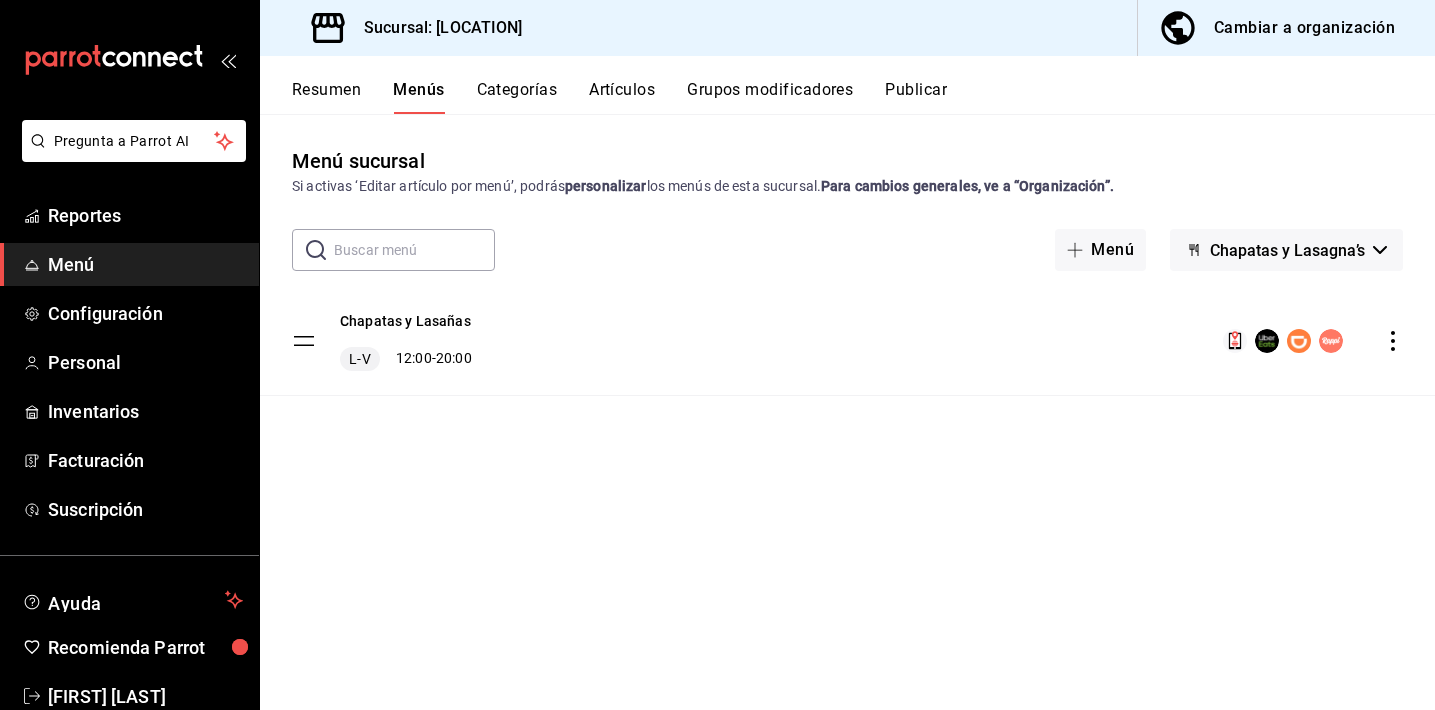 click on "Chapatas y Lasañas L-V 12:00  -  20:00" at bounding box center (847, 341) 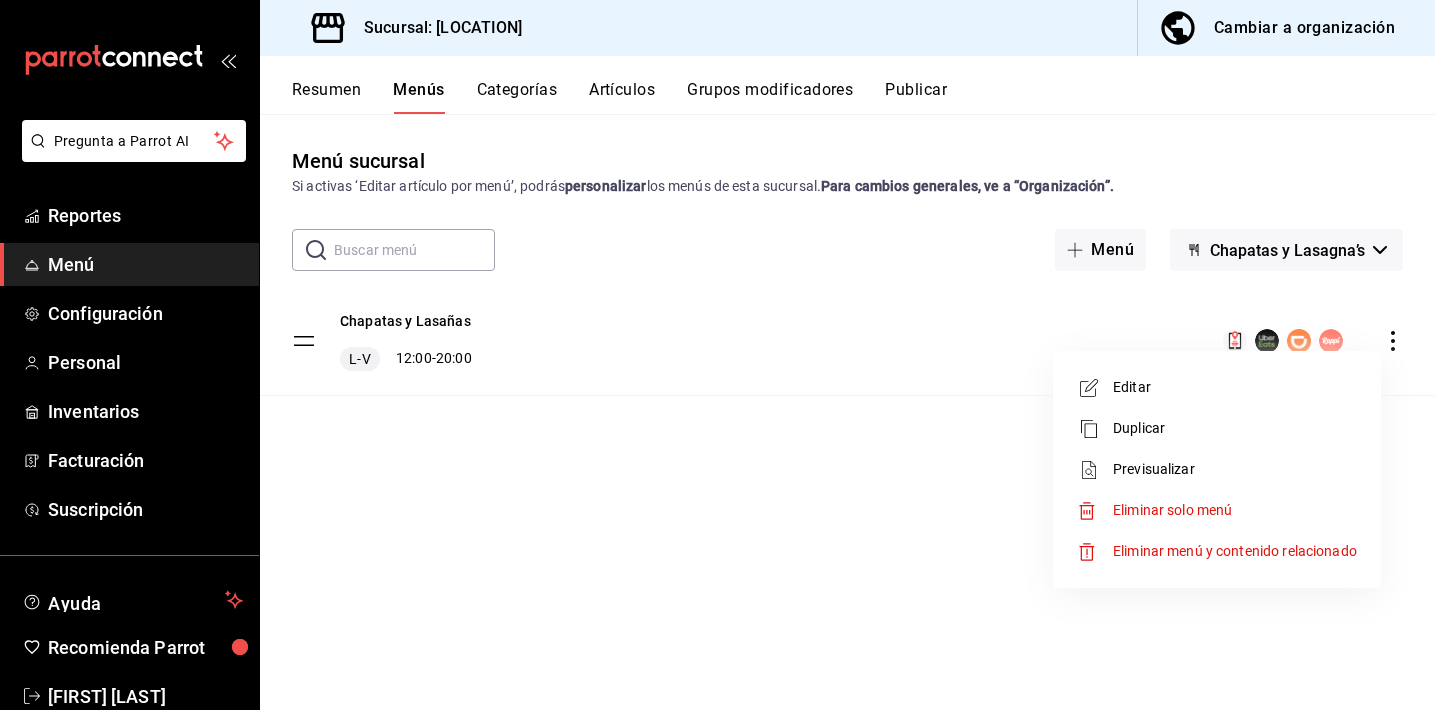 click on "Editar" at bounding box center [1235, 387] 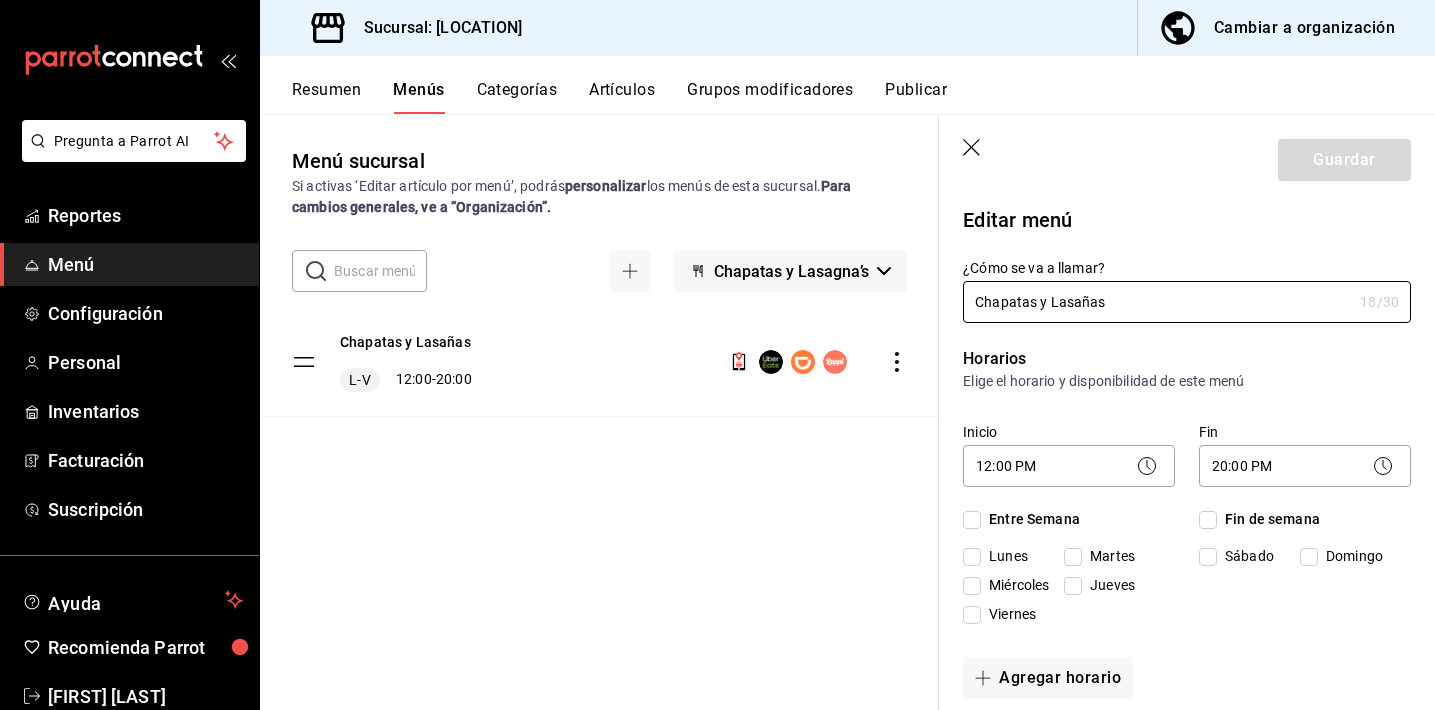 checkbox on "true" 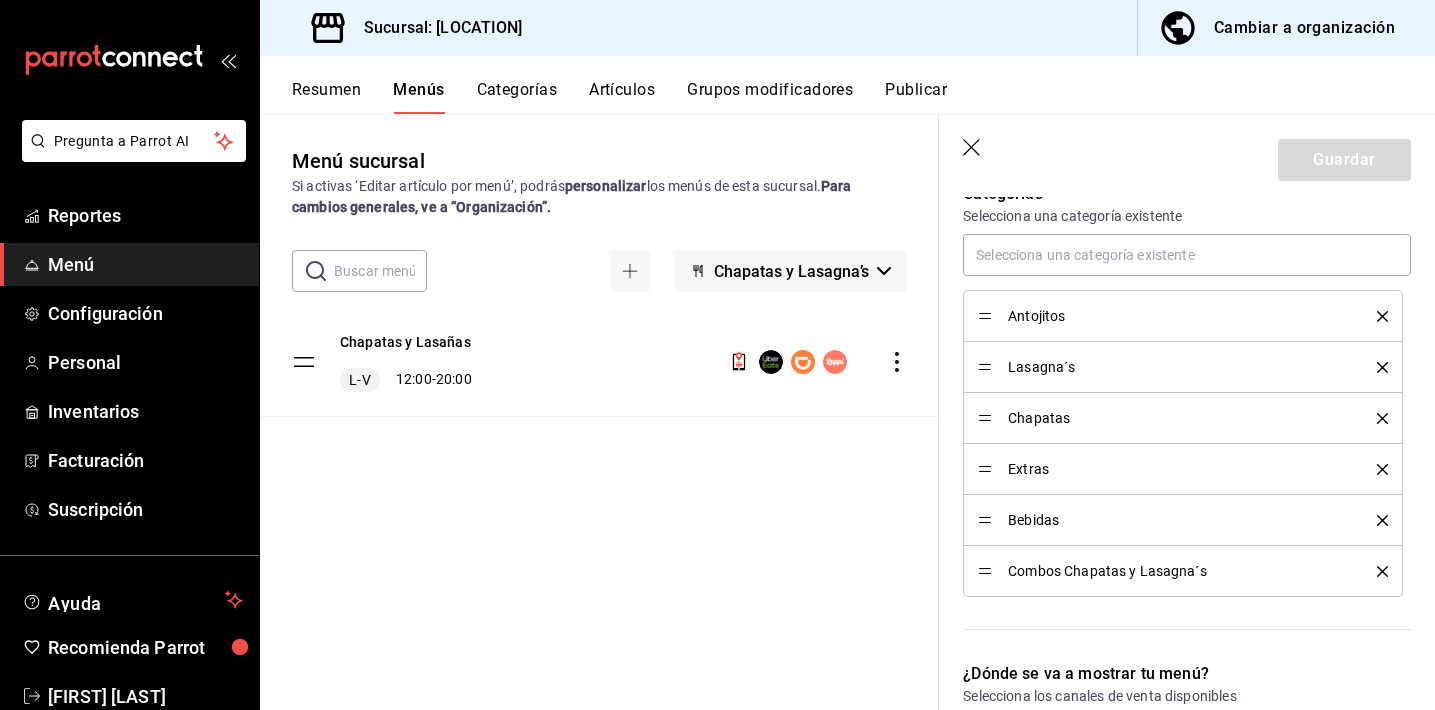 scroll, scrollTop: 569, scrollLeft: 0, axis: vertical 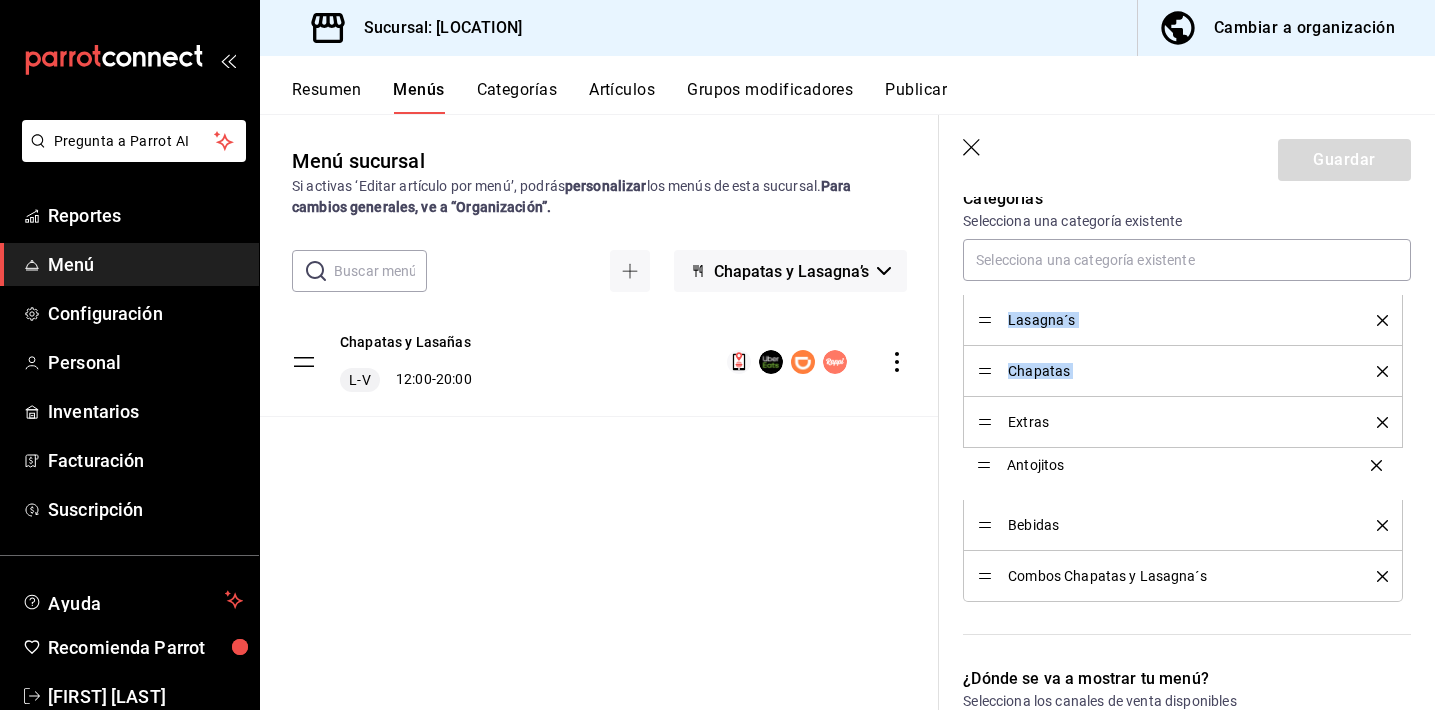 drag, startPoint x: 985, startPoint y: 323, endPoint x: 968, endPoint y: 467, distance: 145 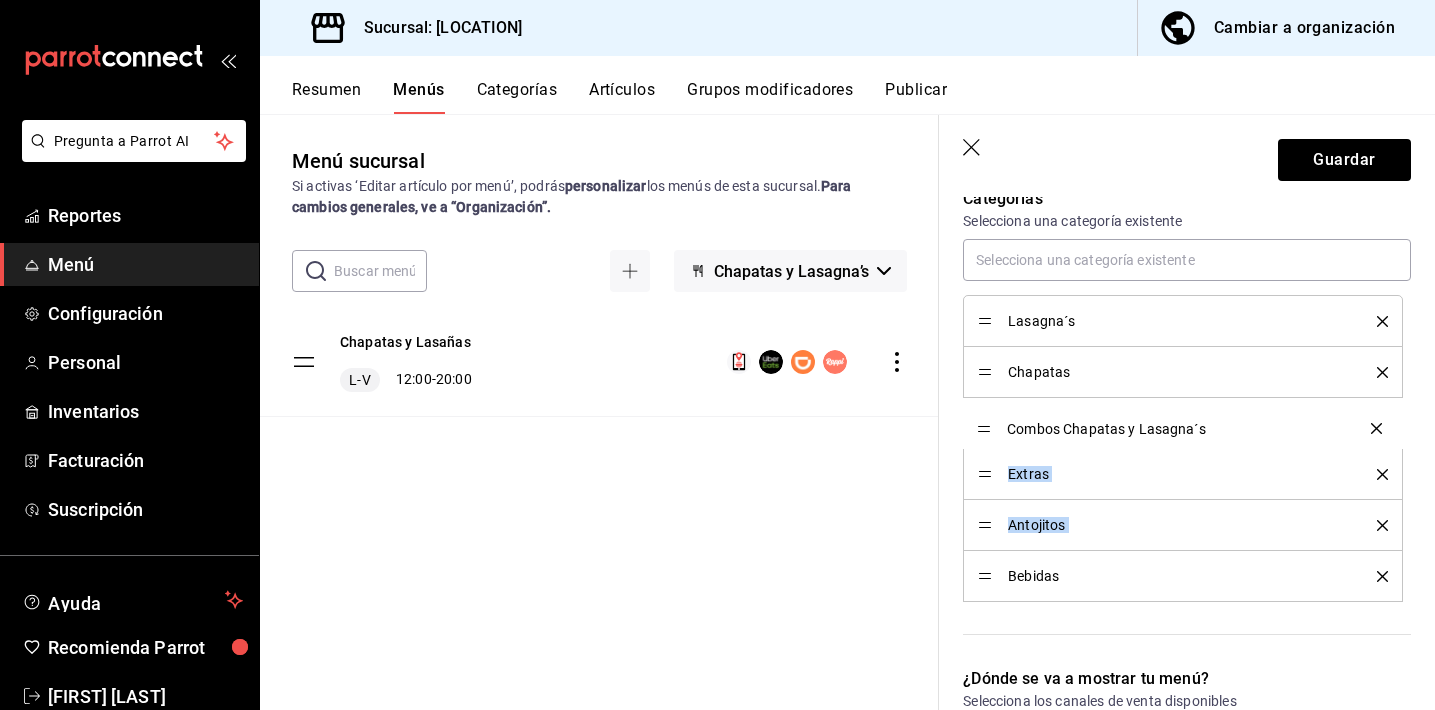 drag, startPoint x: 977, startPoint y: 582, endPoint x: 976, endPoint y: 434, distance: 148.00337 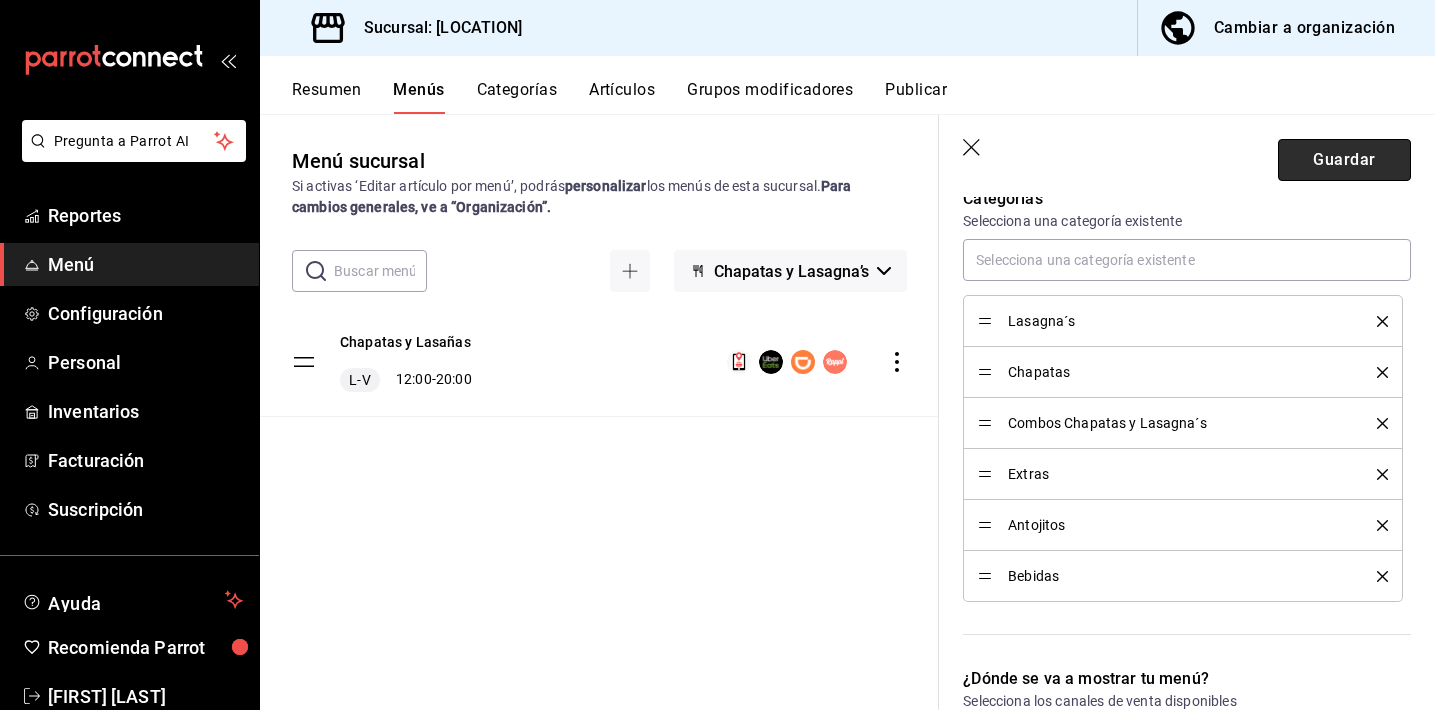 click on "Guardar" at bounding box center [1344, 160] 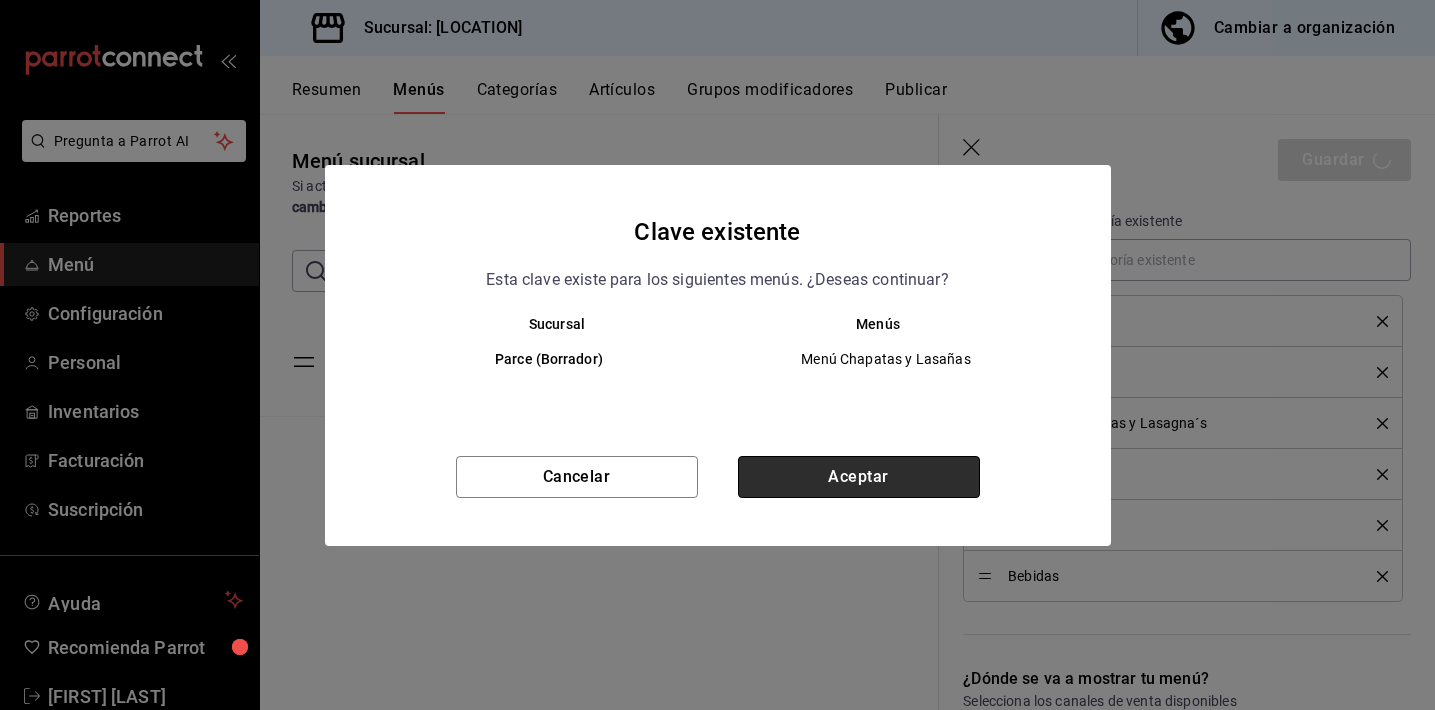 click on "Aceptar" at bounding box center (859, 477) 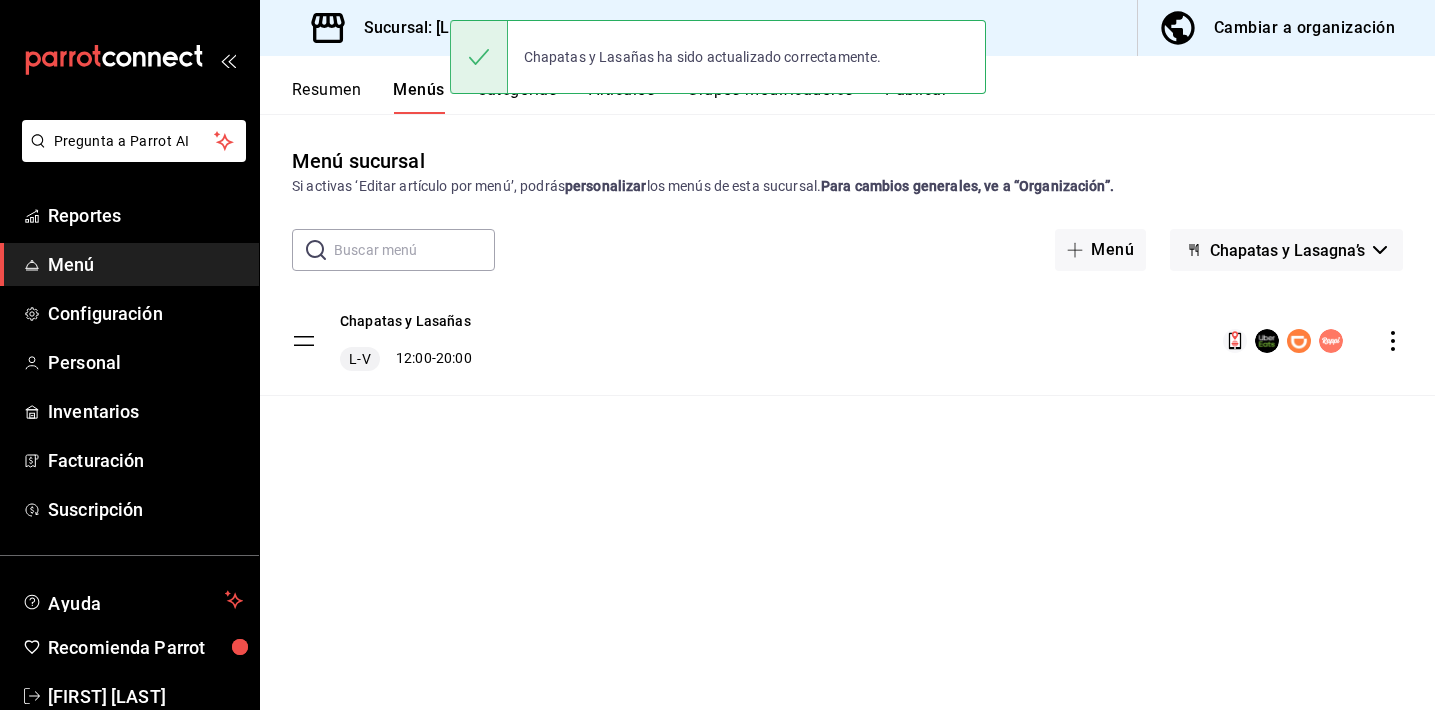 scroll, scrollTop: 0, scrollLeft: 0, axis: both 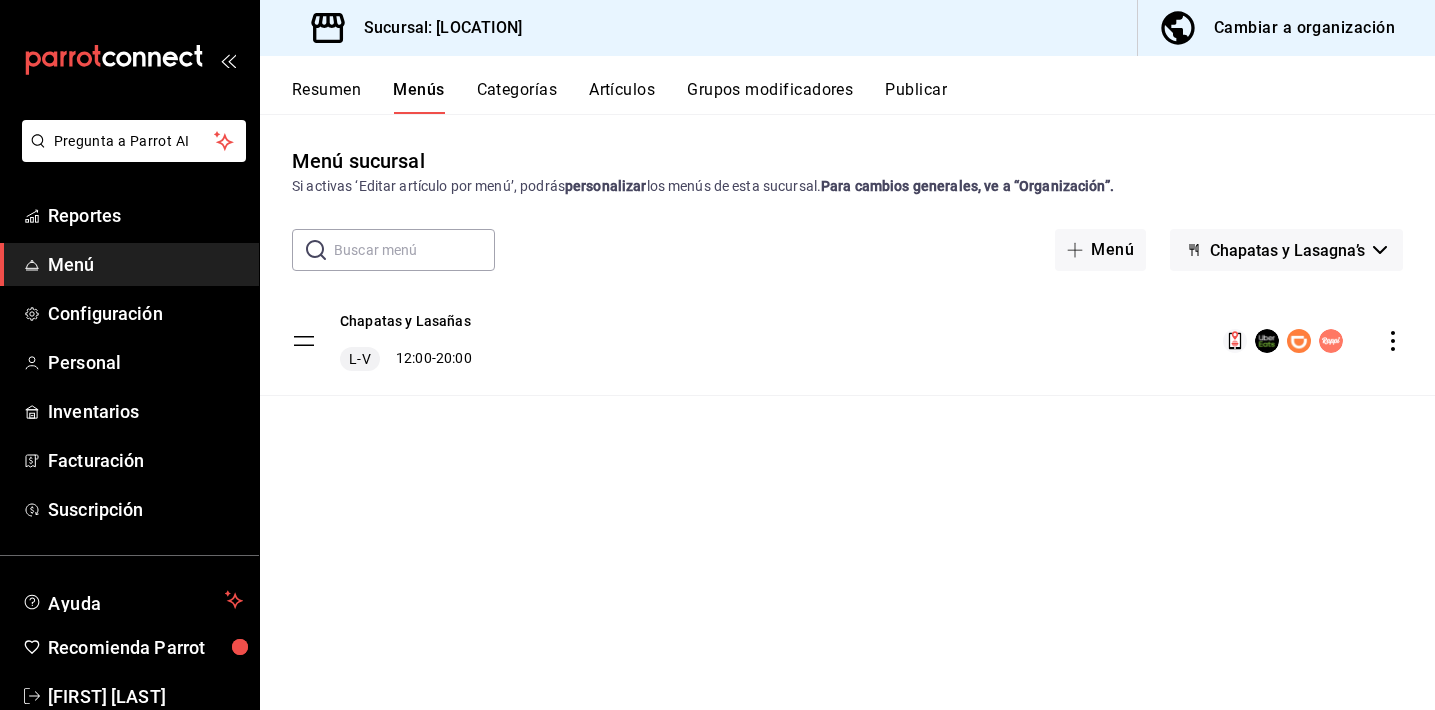 click on "Publicar" at bounding box center (916, 97) 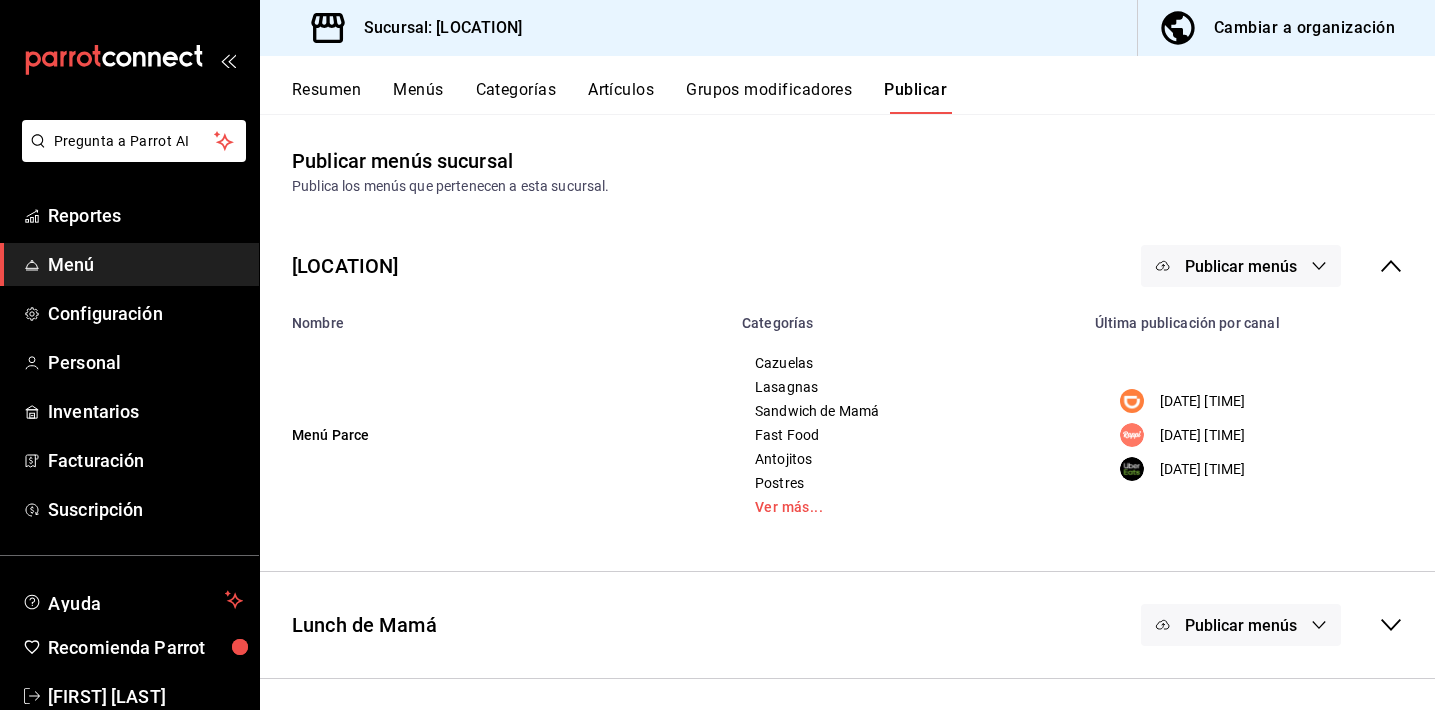click on "Cambiar a organización" at bounding box center (1304, 28) 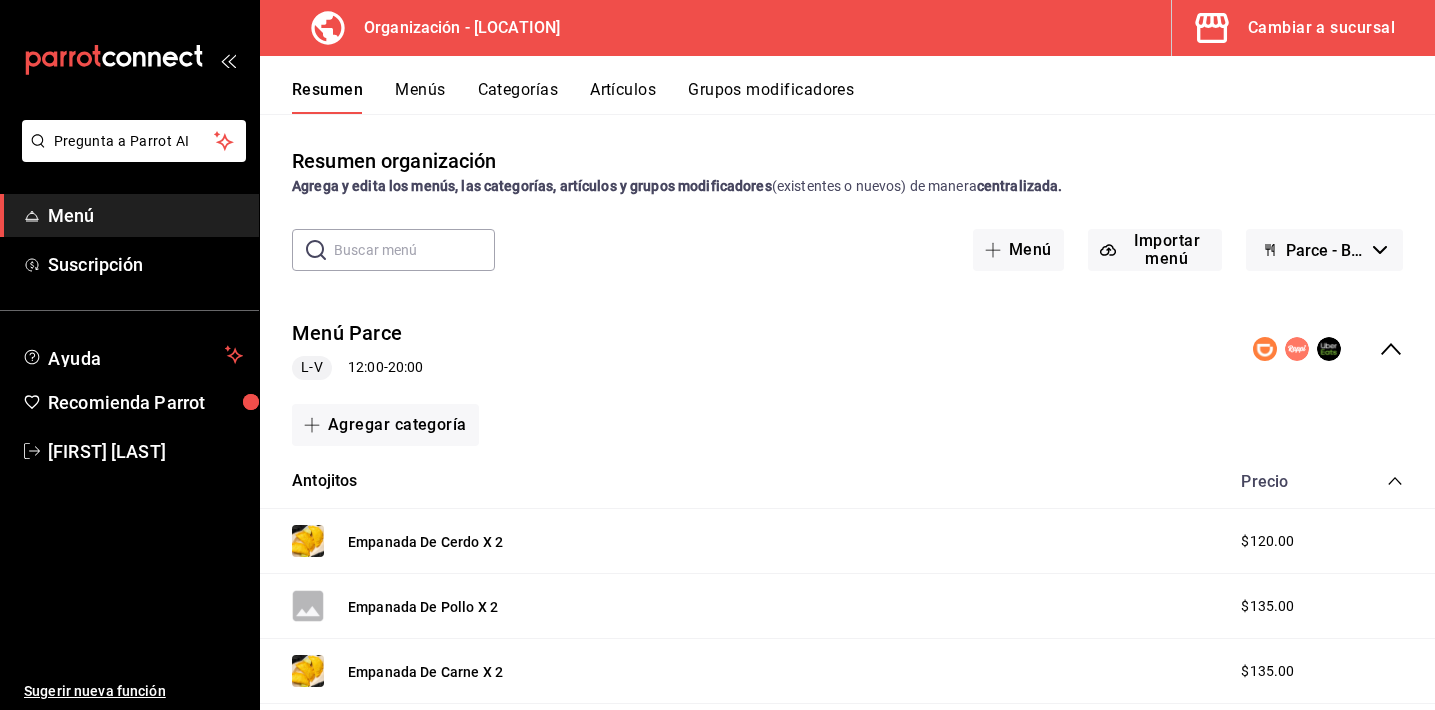 click on "Artículos" at bounding box center [623, 97] 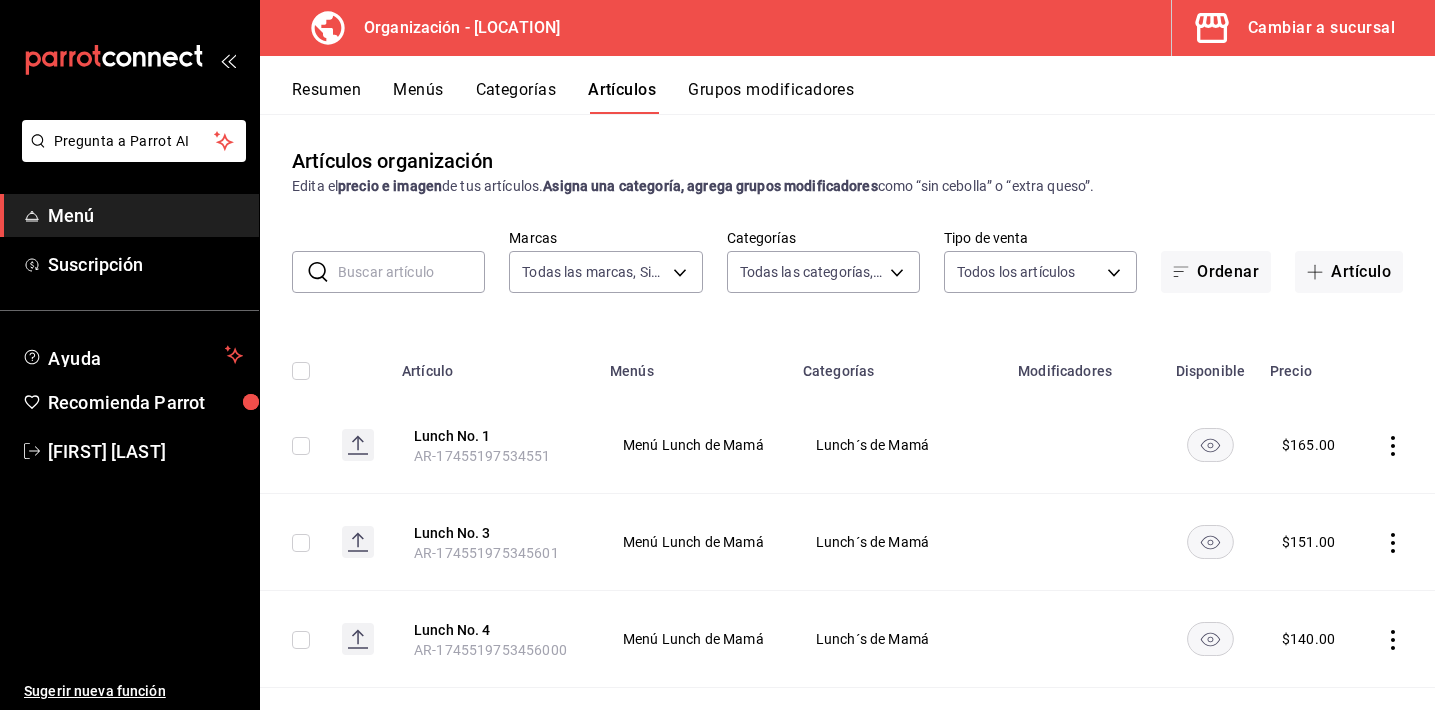 type on "0a3127fc-1276-4737-ab8d-e4e994693669,4b297962-9005-42f3-abd1-527526d01ddc,1a53e0b4-2e39-46a9-84cf-7f6a69f9f111,c630f9e2-fcd7-4872-9bbf-a46be475e313,714c4b6c-cc4b-473b-9001-35e0f2212cbe,3aa0a133-d70d-4326-8f8a-745f727d753f" 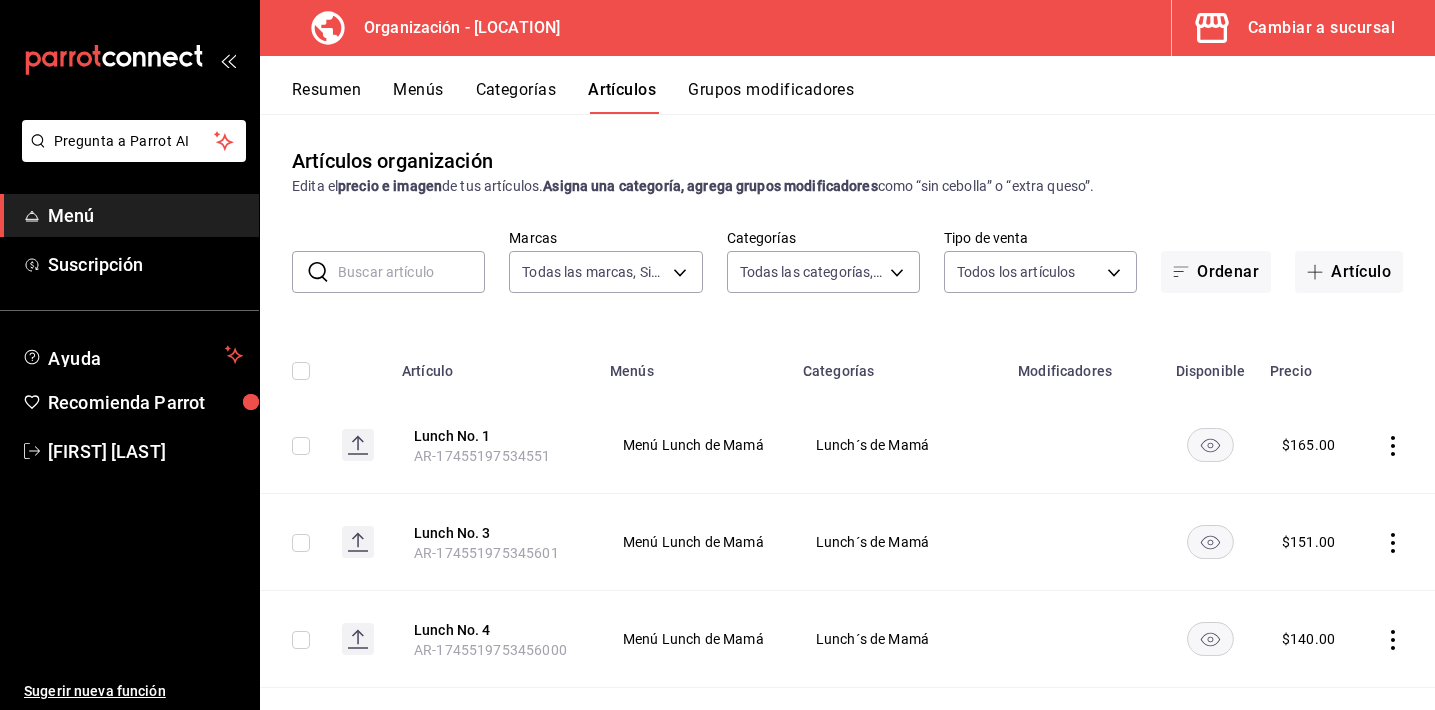 type on "520806a5-d94e-4126-9734-203f3348d498,f8f5d6fb-2487-4ae4-b57a-5ce43f110f69,e183c81b-4ecf-4799-b879-c13def88bad0,d4832ef1-c436-49a7-85be-6a0dd137c651,bcc5d845-c41b-43a3-b73a-06bb1b245d10,0e87e5aa-f405-4dc9-a1cb-57cdbbfc0c21,8179e992-82af-4c8d-b554-b0ccfa3822c5,129b015f-c0c8-4a54-ae85-4c71a080b71d,a7327655-e338-44a1-b643-fb05a21fcfaa,84bc823b-791a-4b1e-9b1e-994d81b899f0,7f4e5902-0a56-4b14-9463-e227471fb603,407b32eb-0799-4e8e-a5a3-15018411fc6c,5c7d8a5d-b551-46d0-8ba8-0abda1a6886c,cfb44dd6-1c1d-4bde-ae08-887b23683145,4544c754-d084-4af1-995f-7c99b34e78cc,24415b0b-f734-44a3-95b0-9b50d3532cda,4e9cce17-a2a3-419b-ad82-faebed43580c,a9e34054-1398-4f72-9681-185fb8105df5,b1c9f6a3-969c-444b-a166-e732a2af10d3" 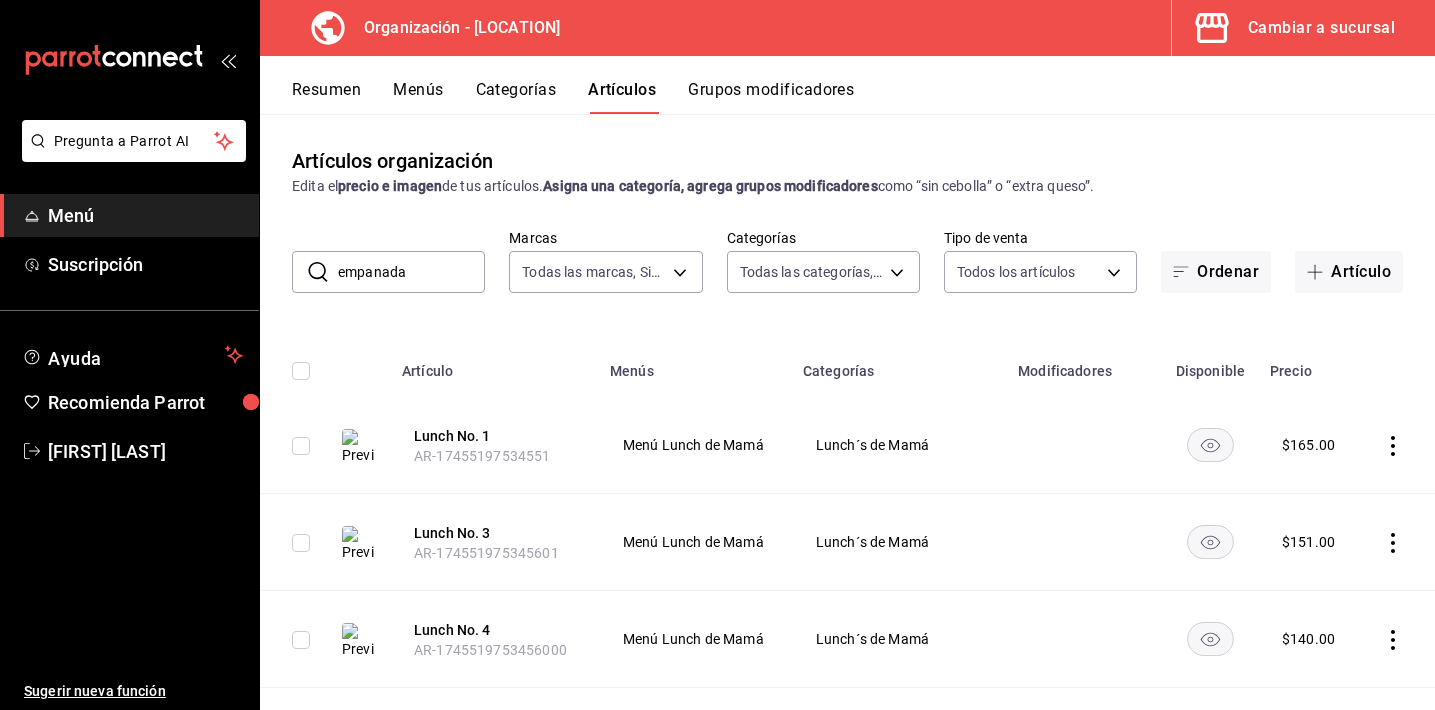 type on "empanada" 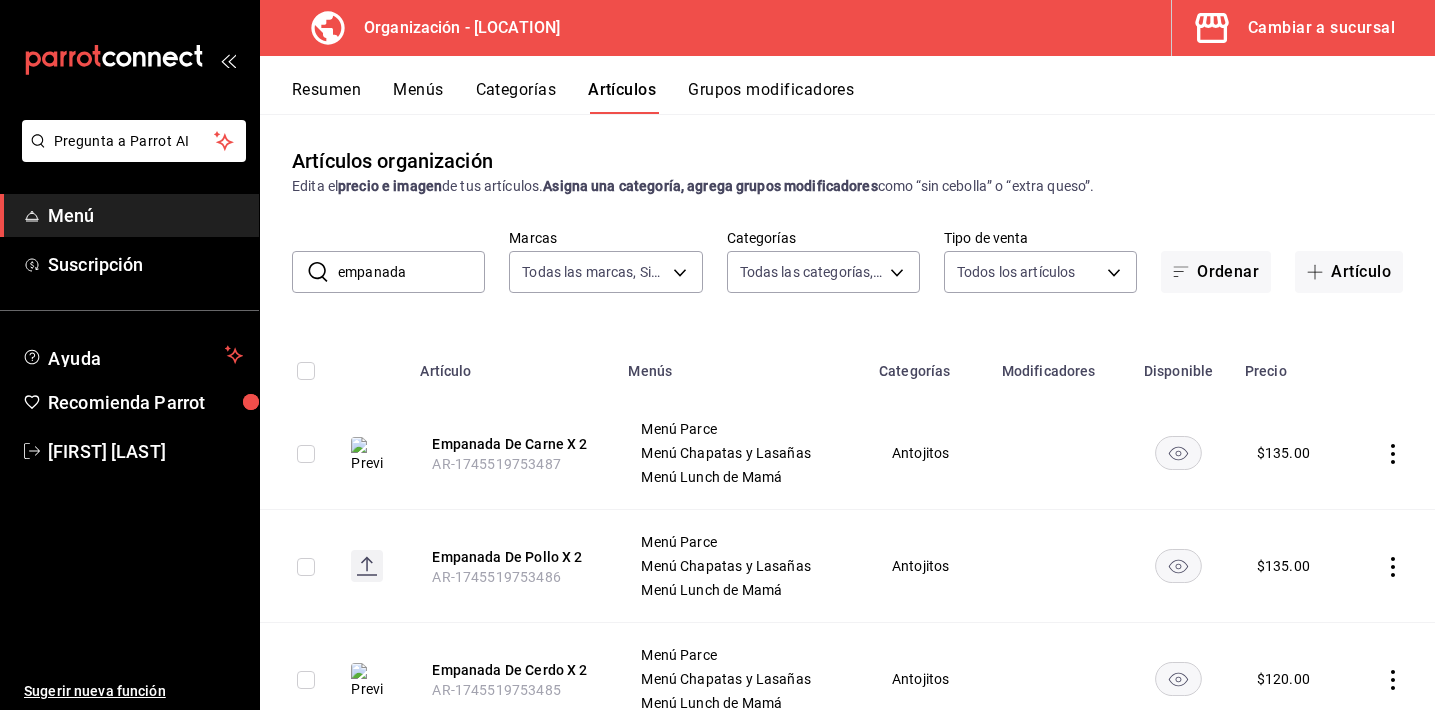 click on "Empanada De Carne X 2" at bounding box center (512, 444) 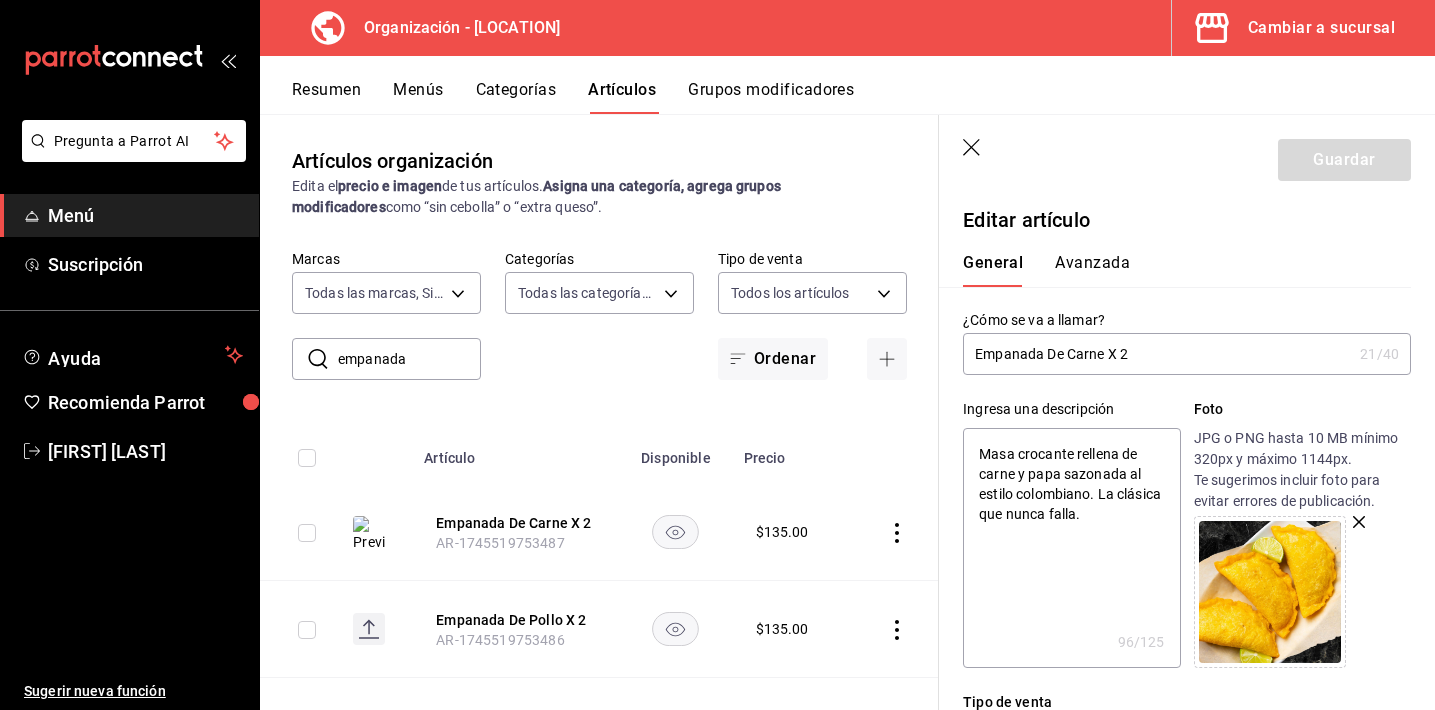 click at bounding box center [1302, 592] 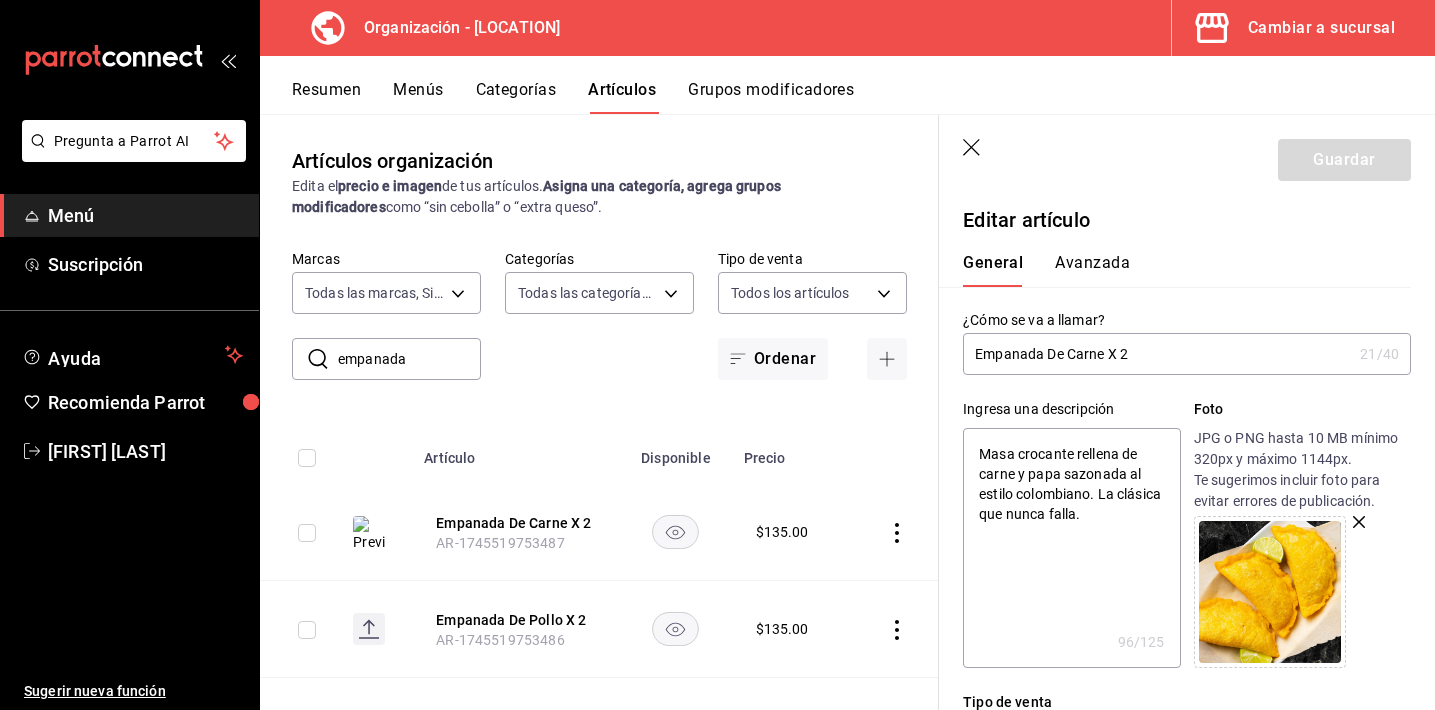 click 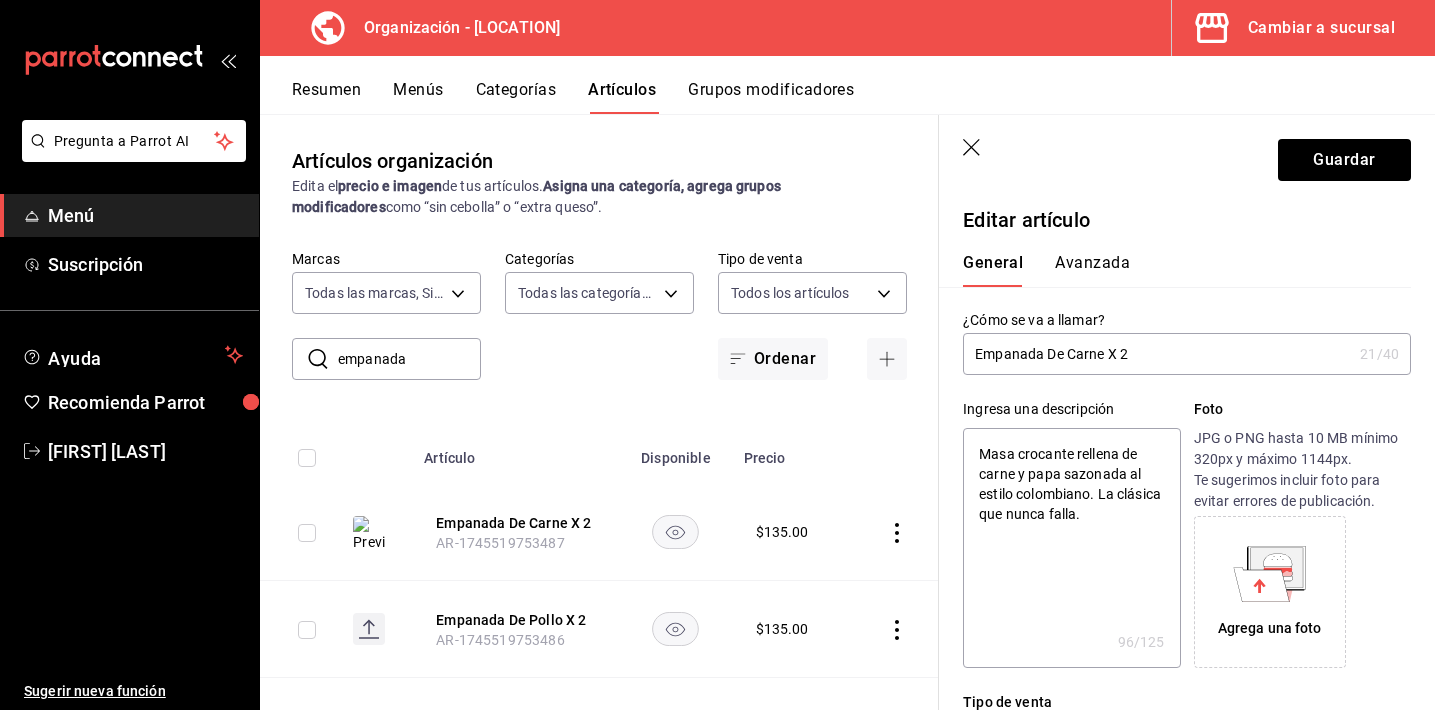 click 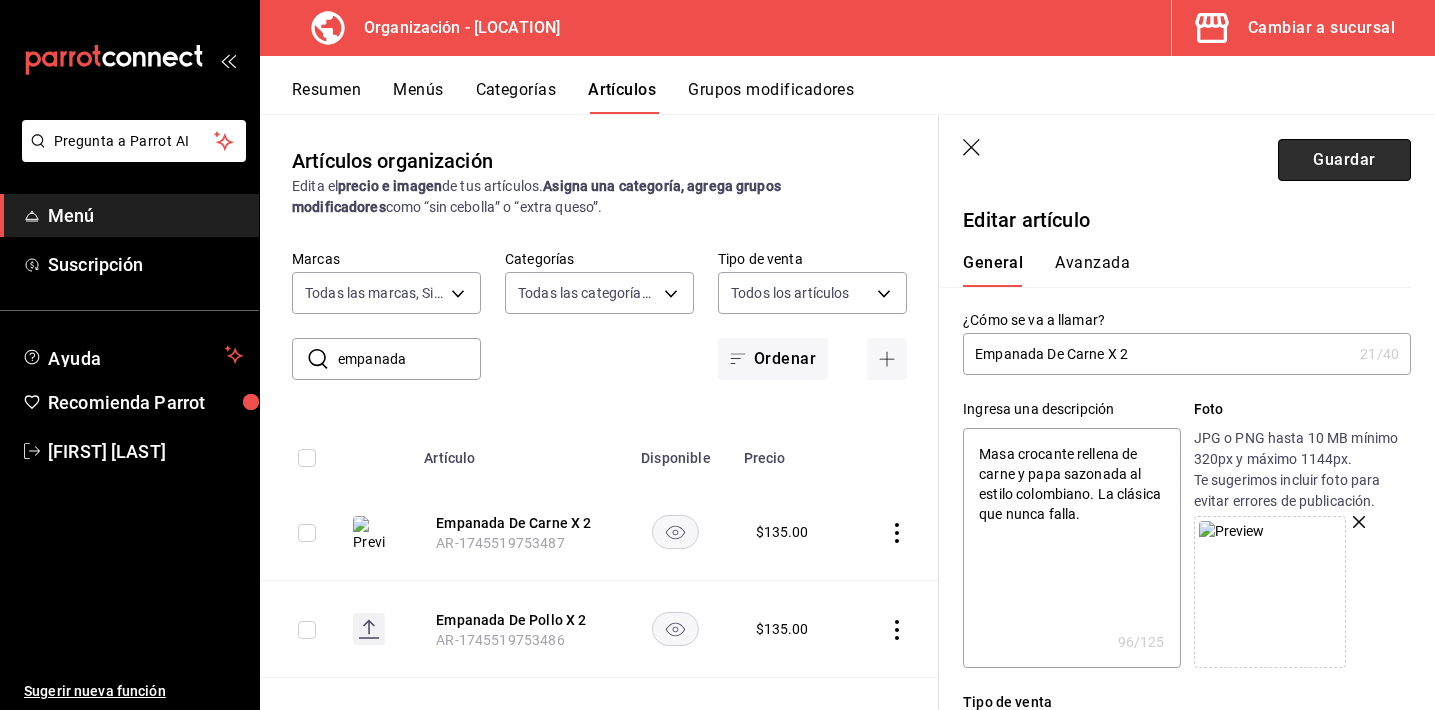 click on "Guardar" at bounding box center [1344, 160] 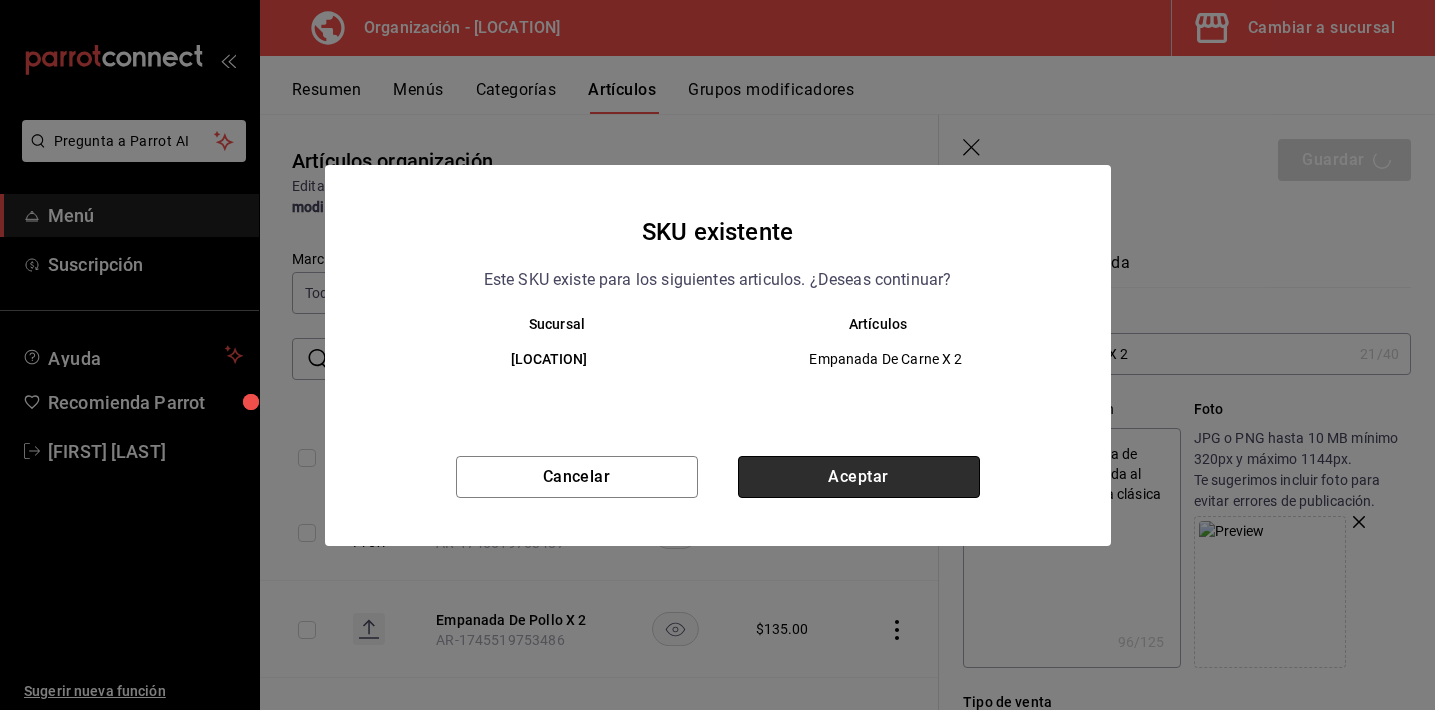 click on "Aceptar" at bounding box center [859, 477] 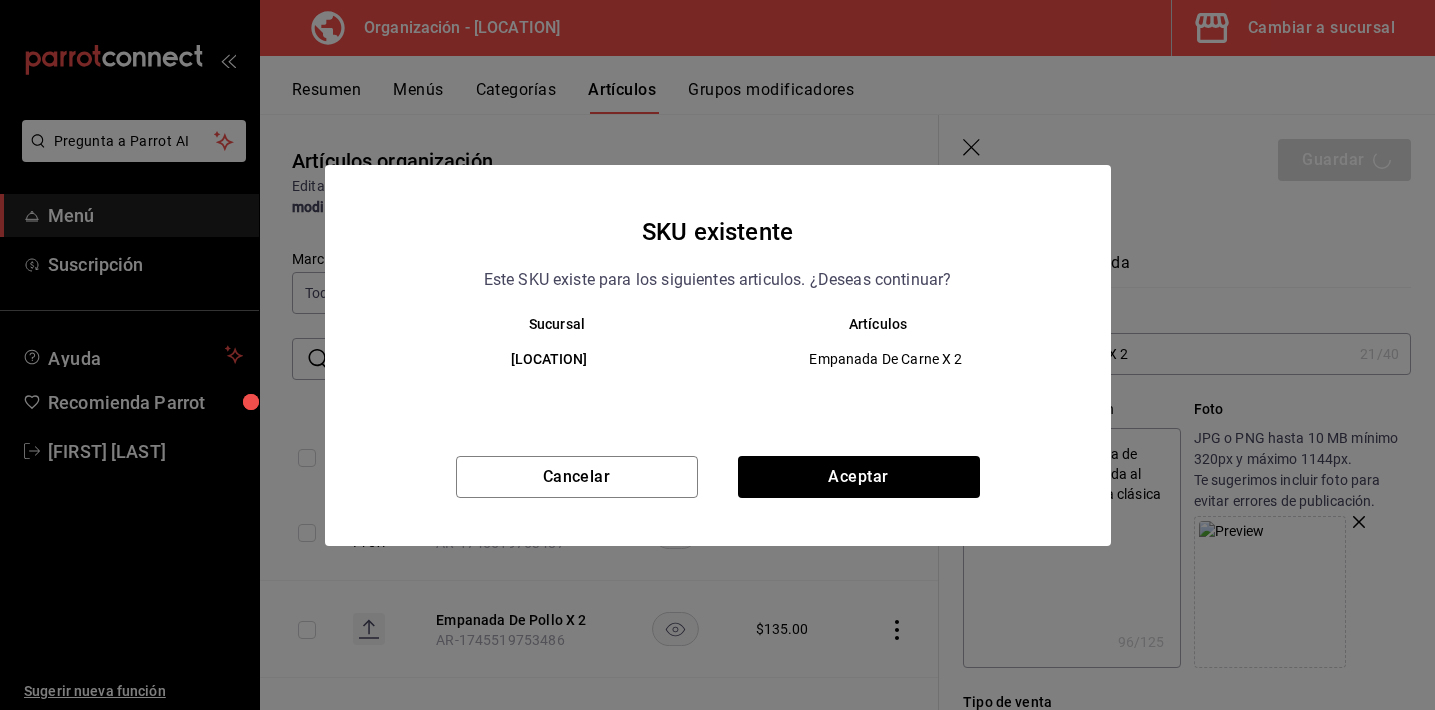 type on "x" 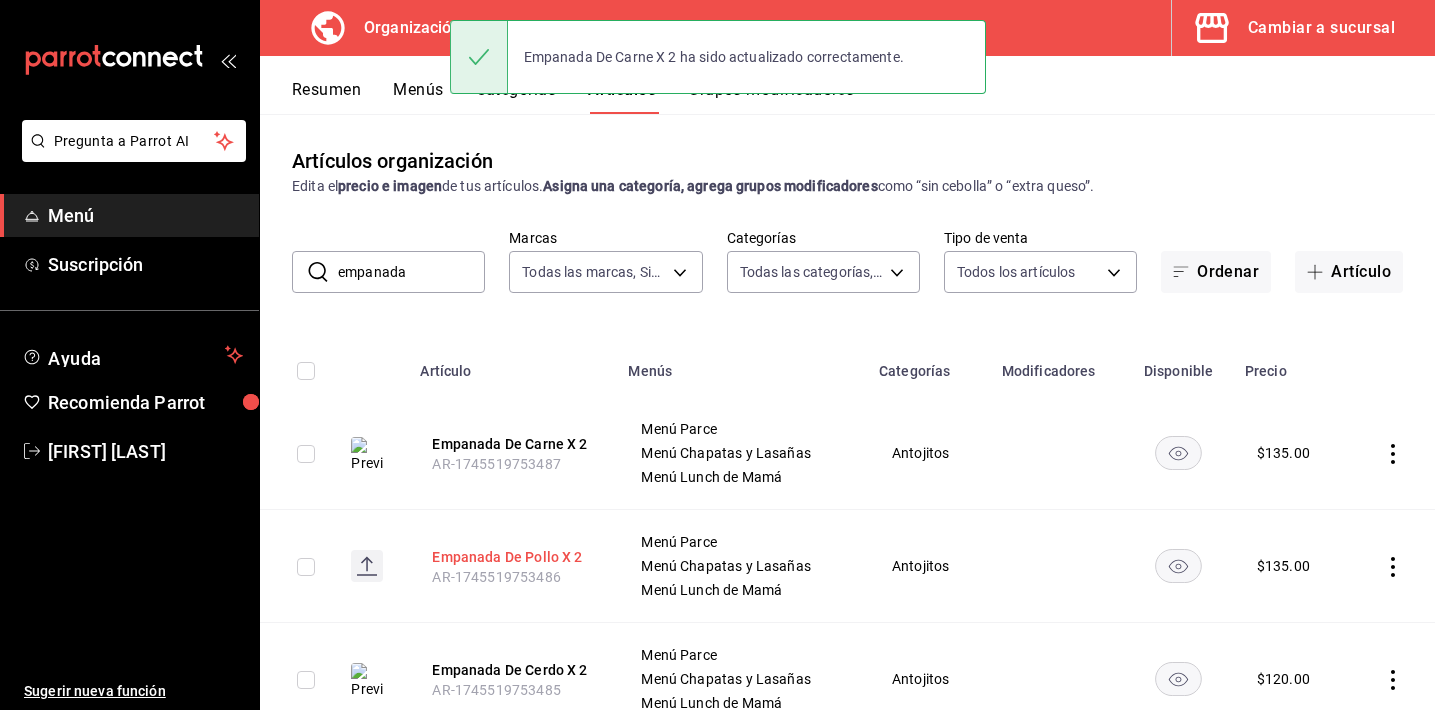 click on "Empanada De Pollo X 2" at bounding box center (512, 557) 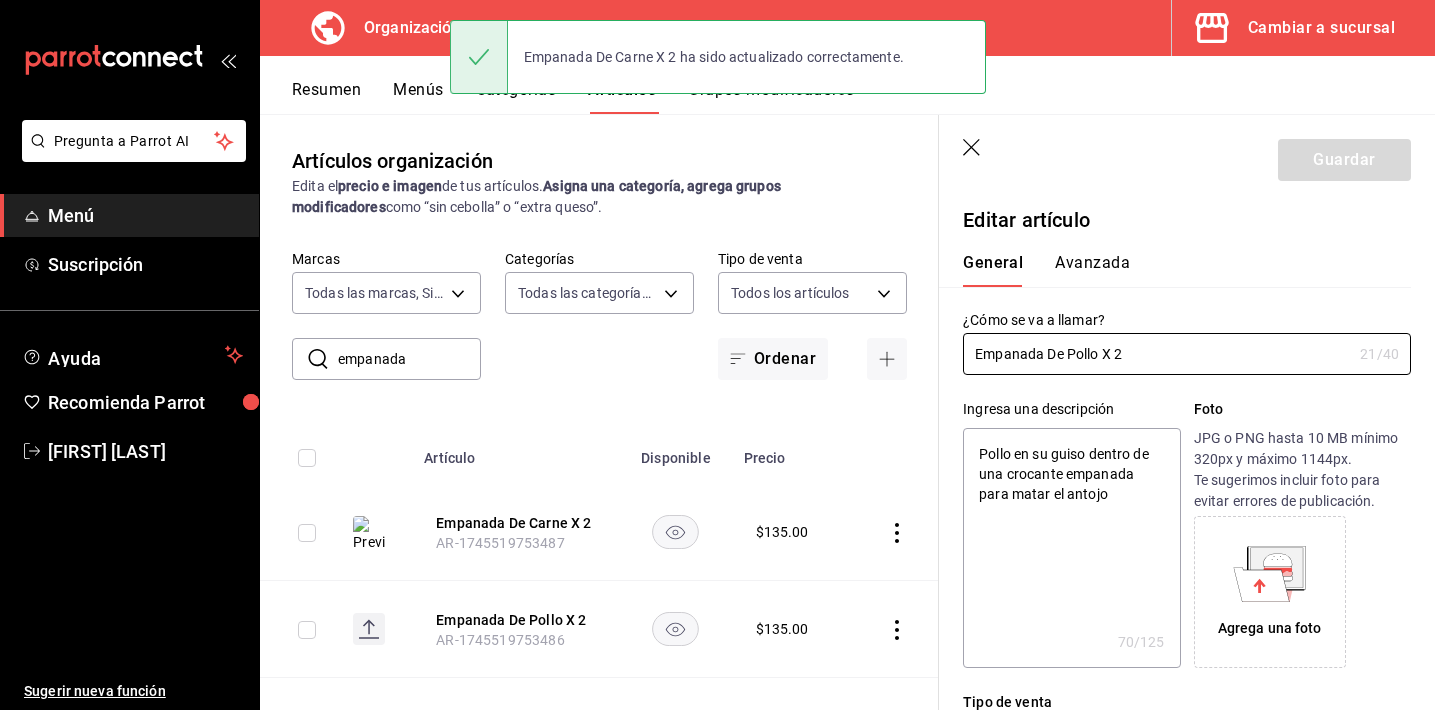 click 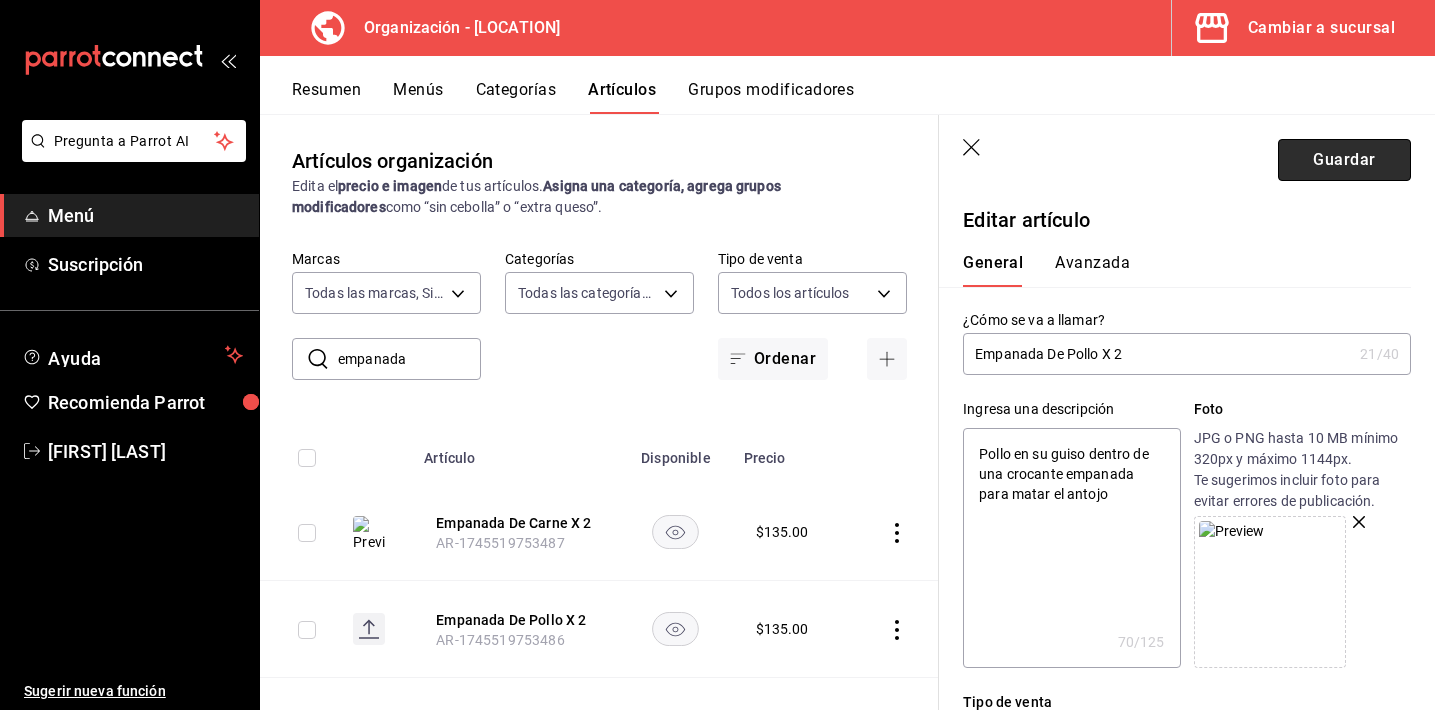 click on "Guardar" at bounding box center [1344, 160] 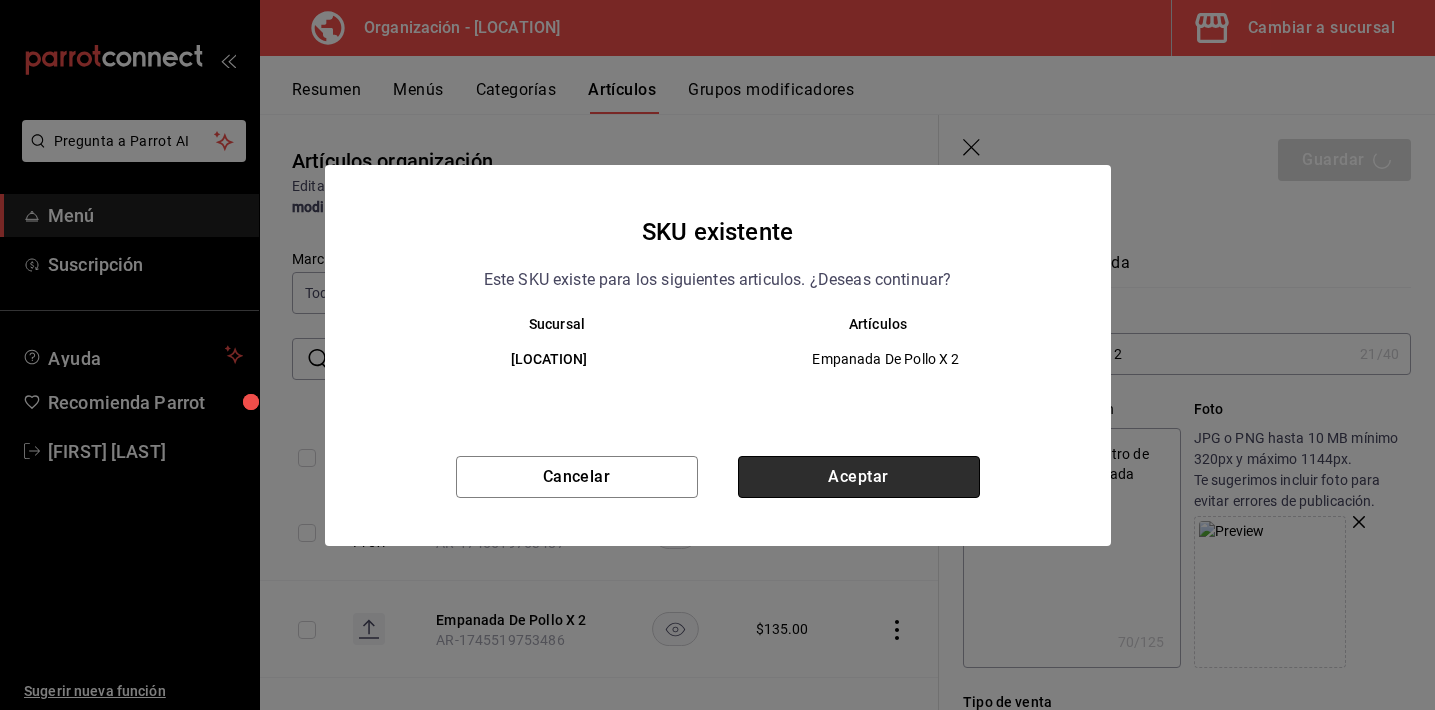 click on "Aceptar" at bounding box center [859, 477] 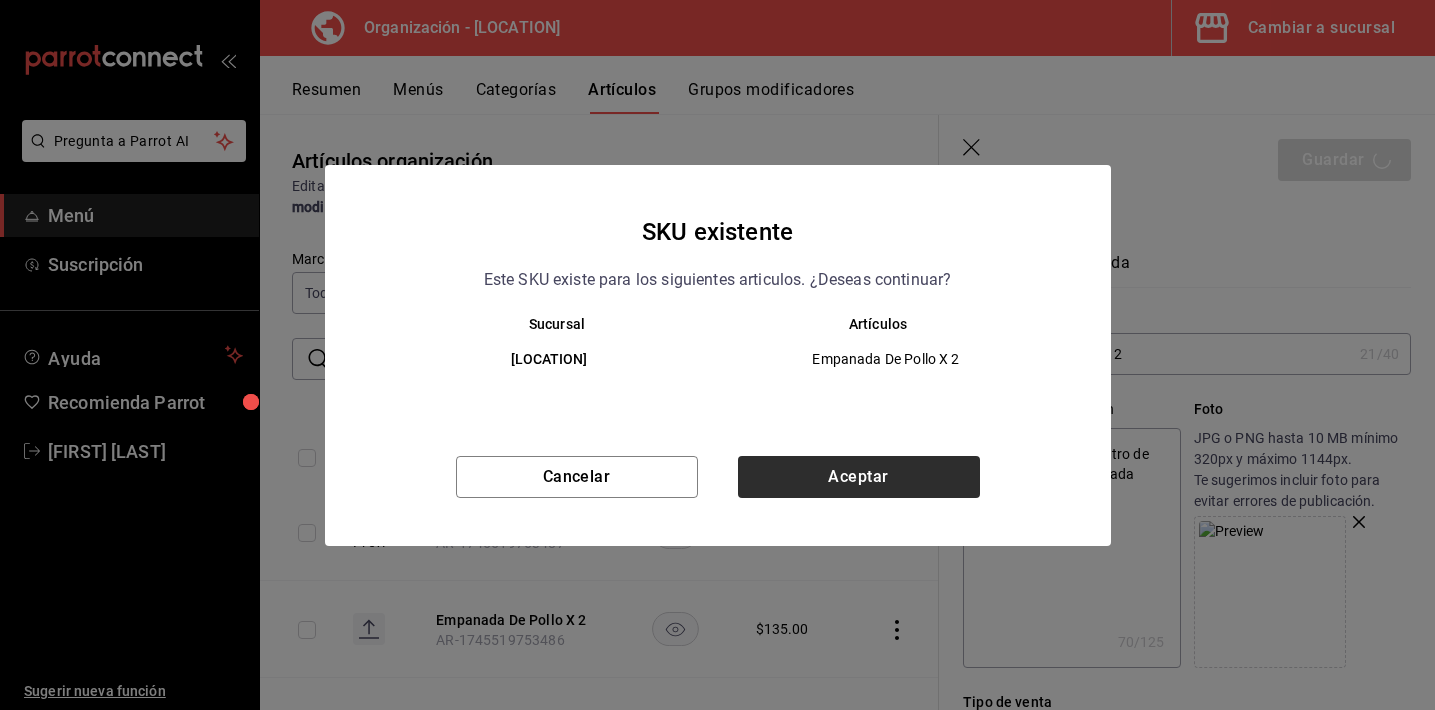 type on "x" 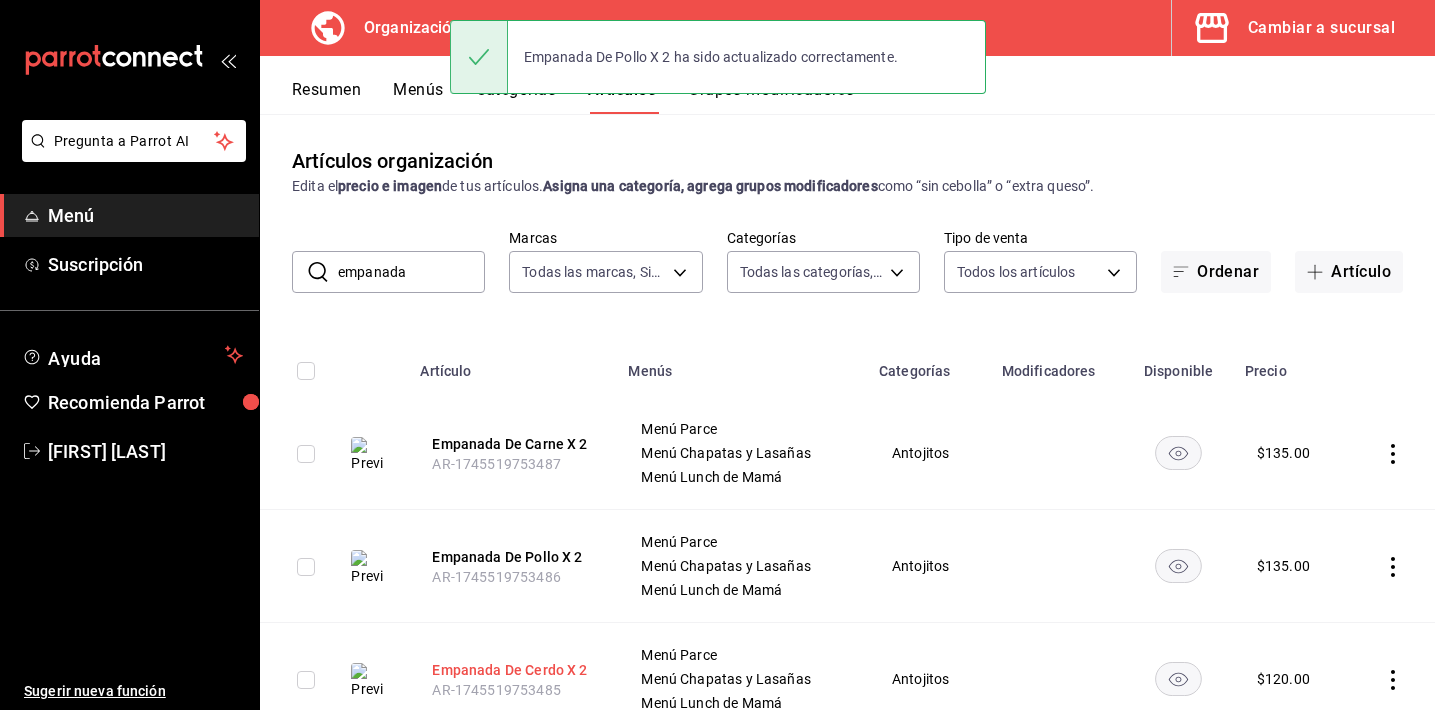 click on "Empanada De Cerdo X 2" at bounding box center (512, 670) 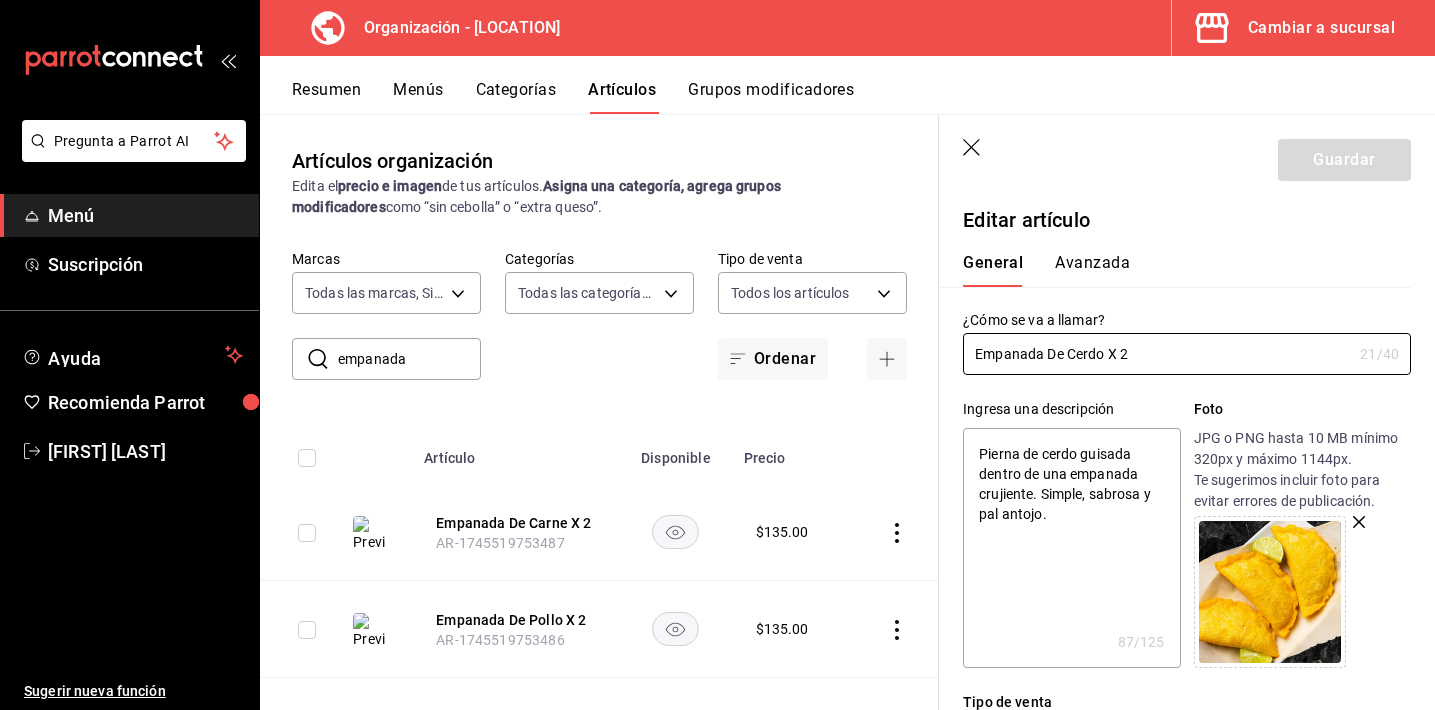 click at bounding box center [1270, 592] 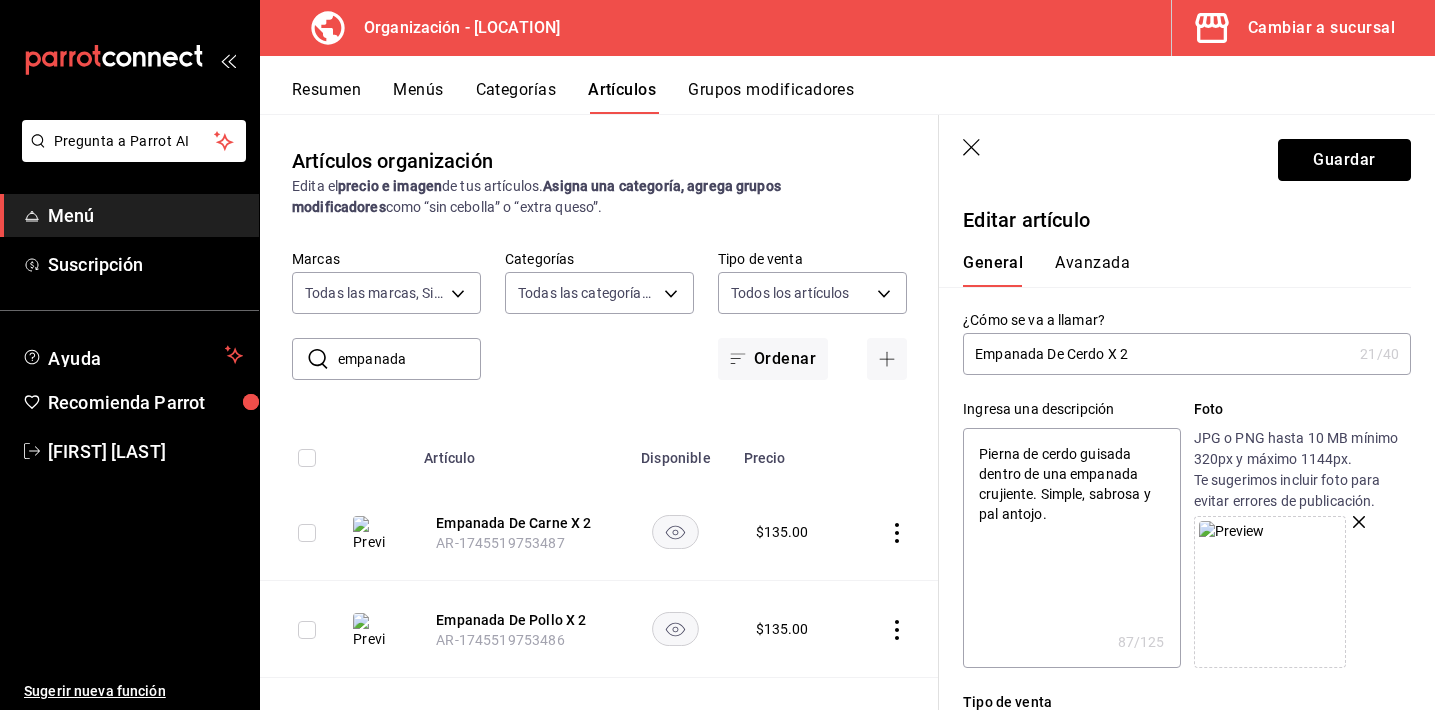 click on "Guardar" at bounding box center (1344, 160) 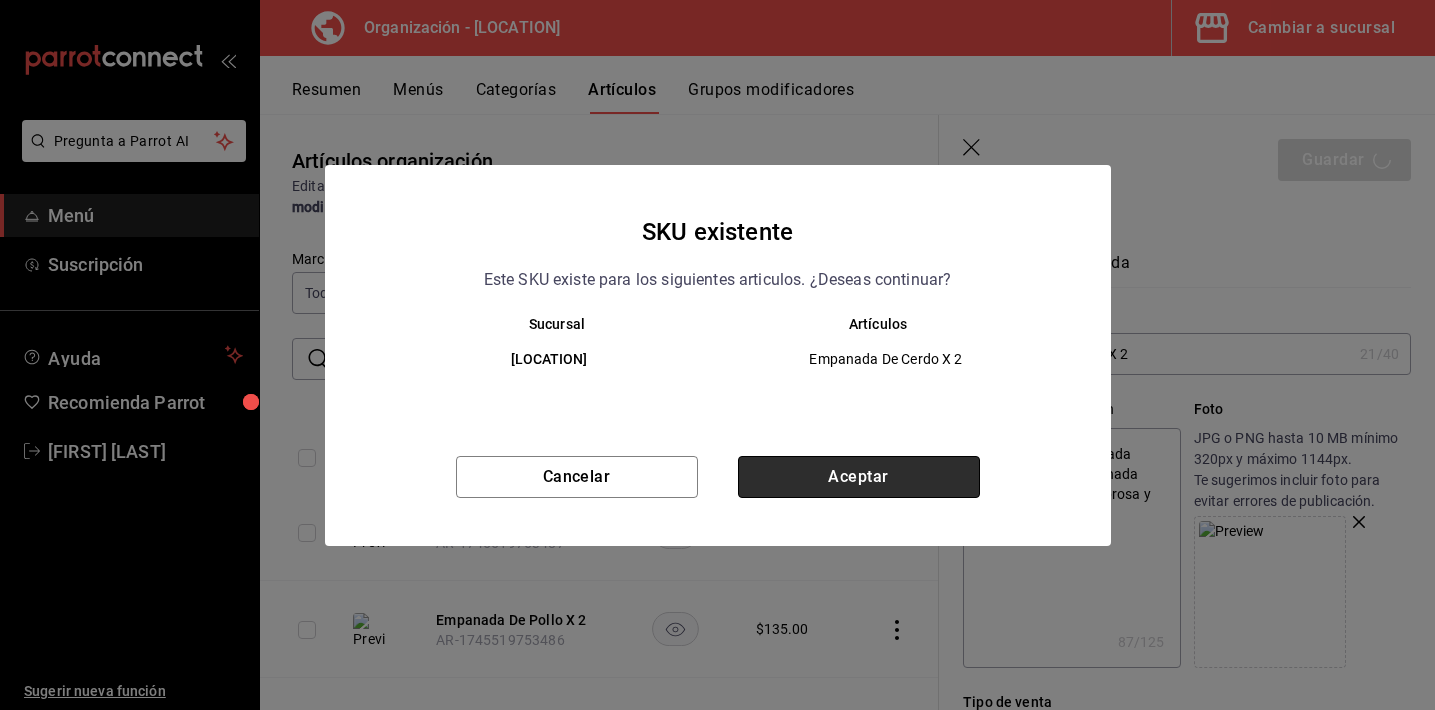 click on "Aceptar" at bounding box center (859, 477) 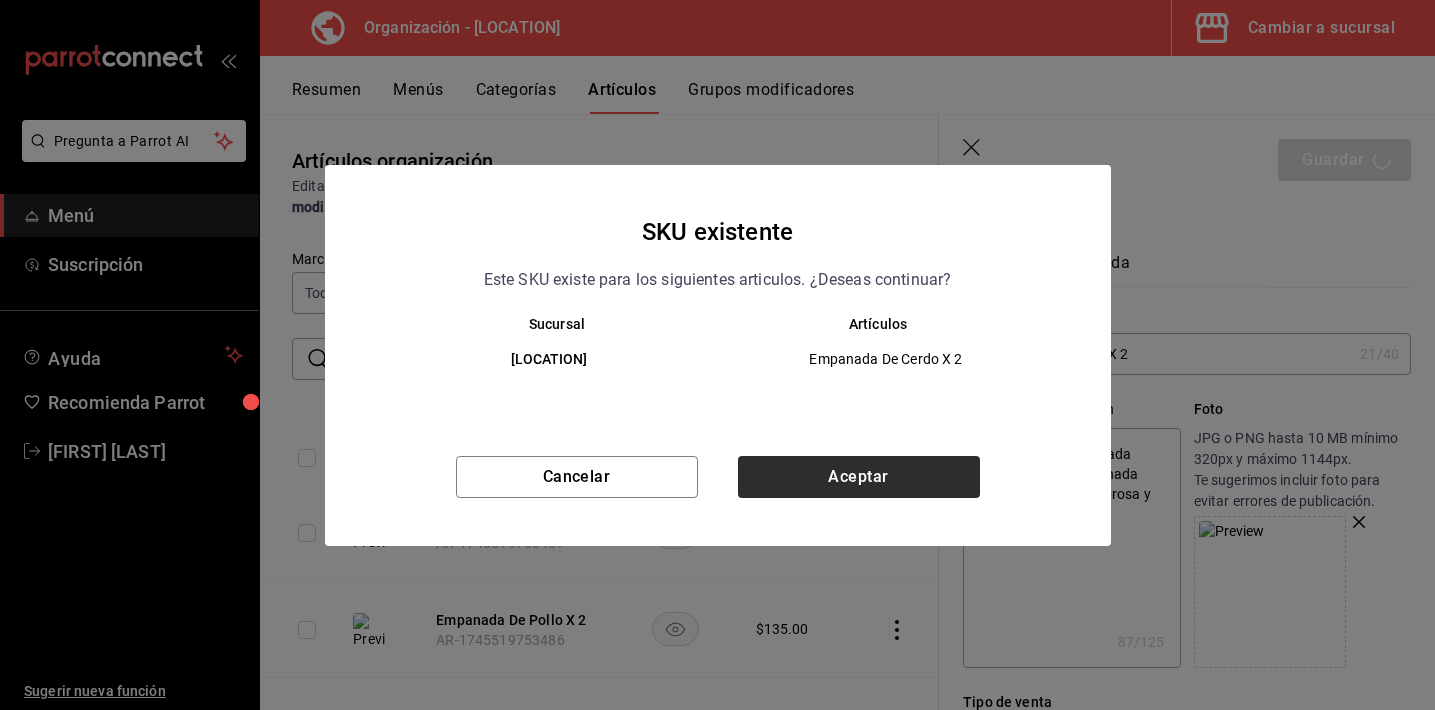type on "x" 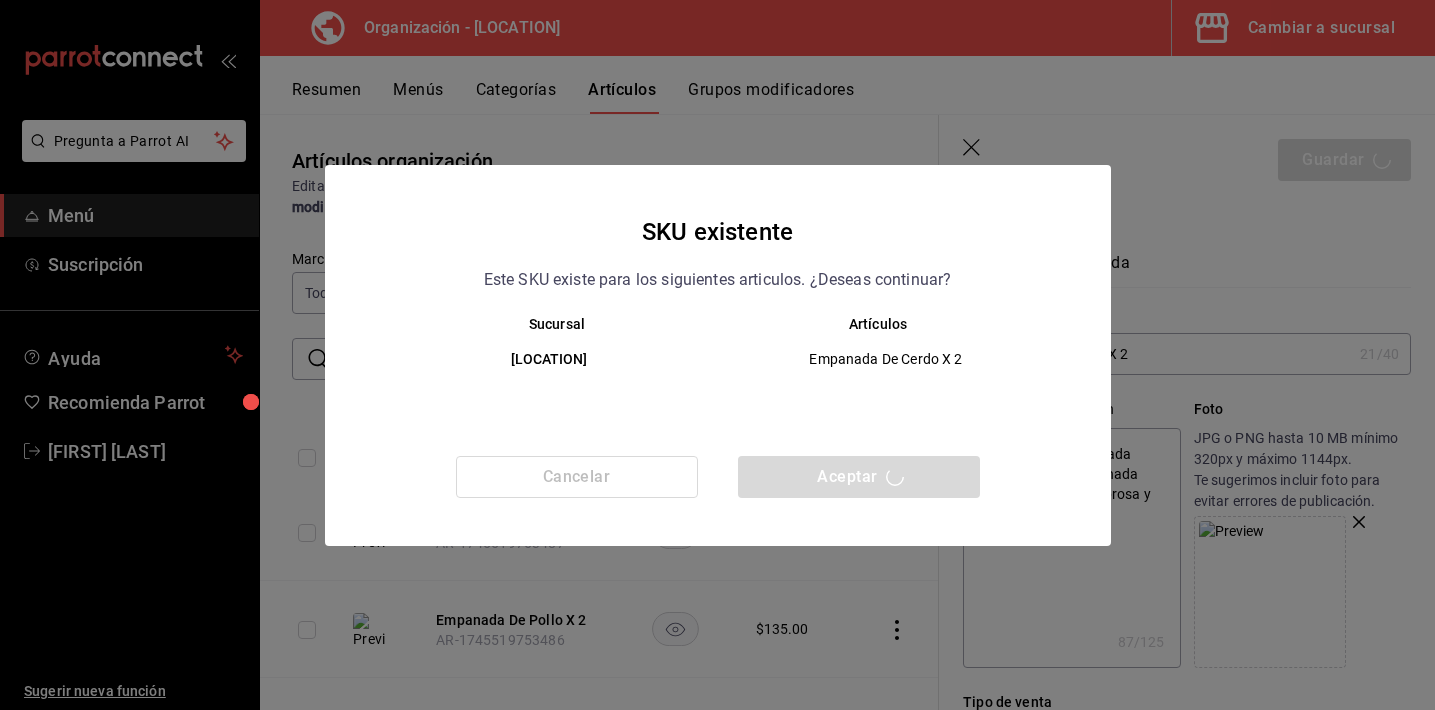 type 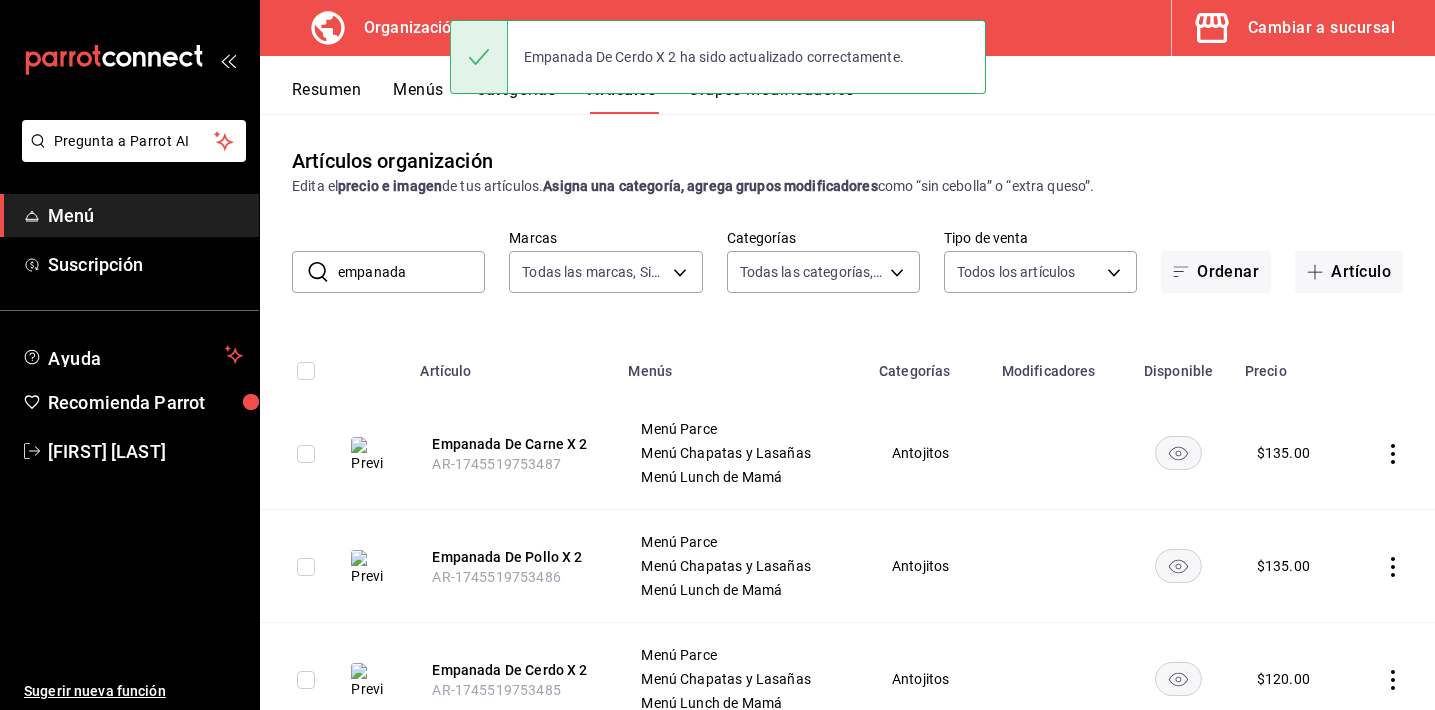 click on "Menús" at bounding box center [418, 97] 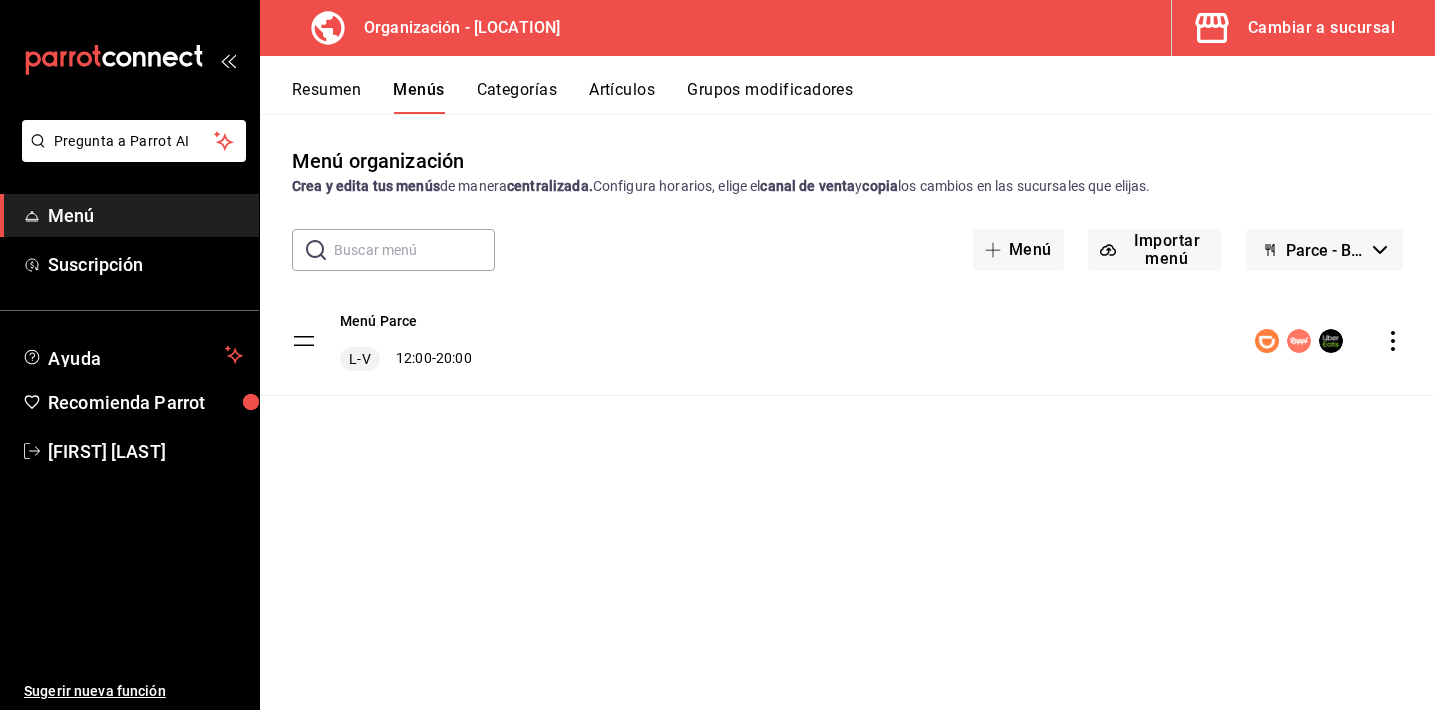 click 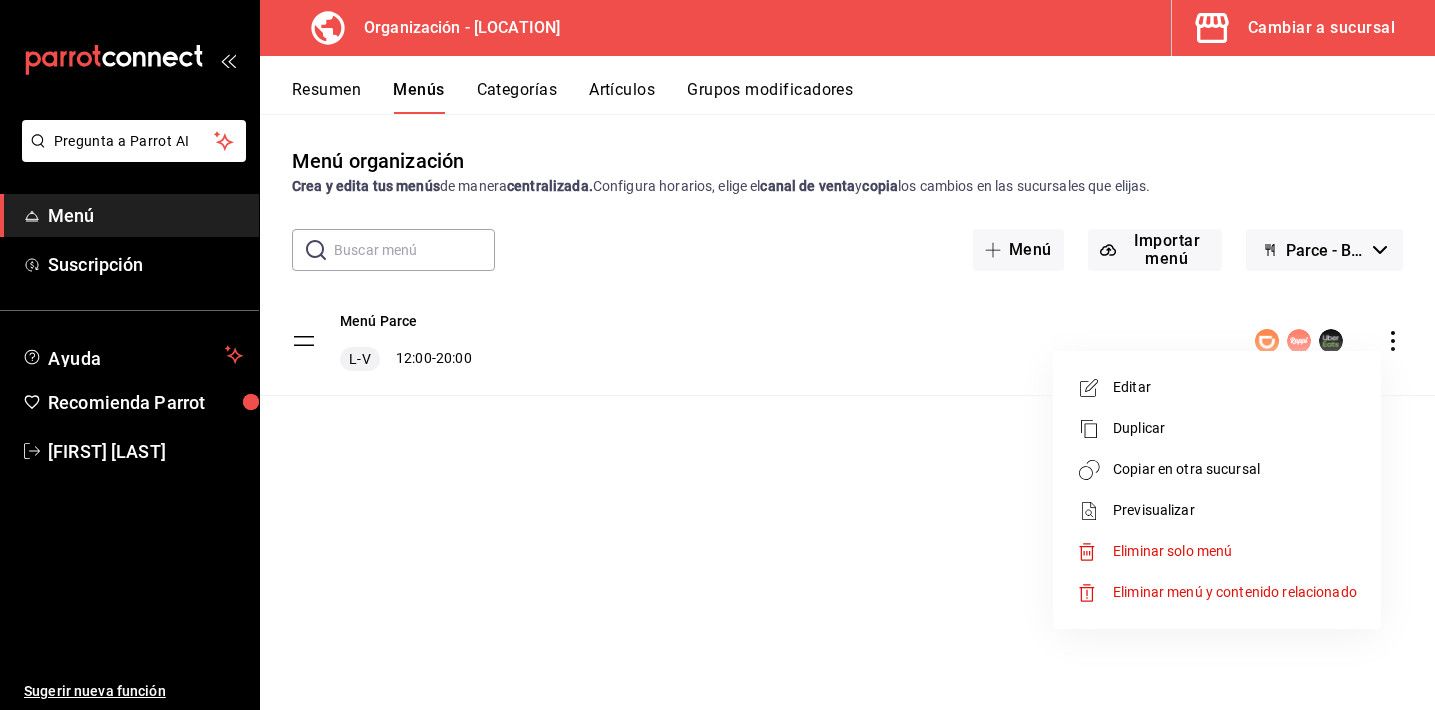 click on "Copiar en otra sucursal" at bounding box center [1235, 469] 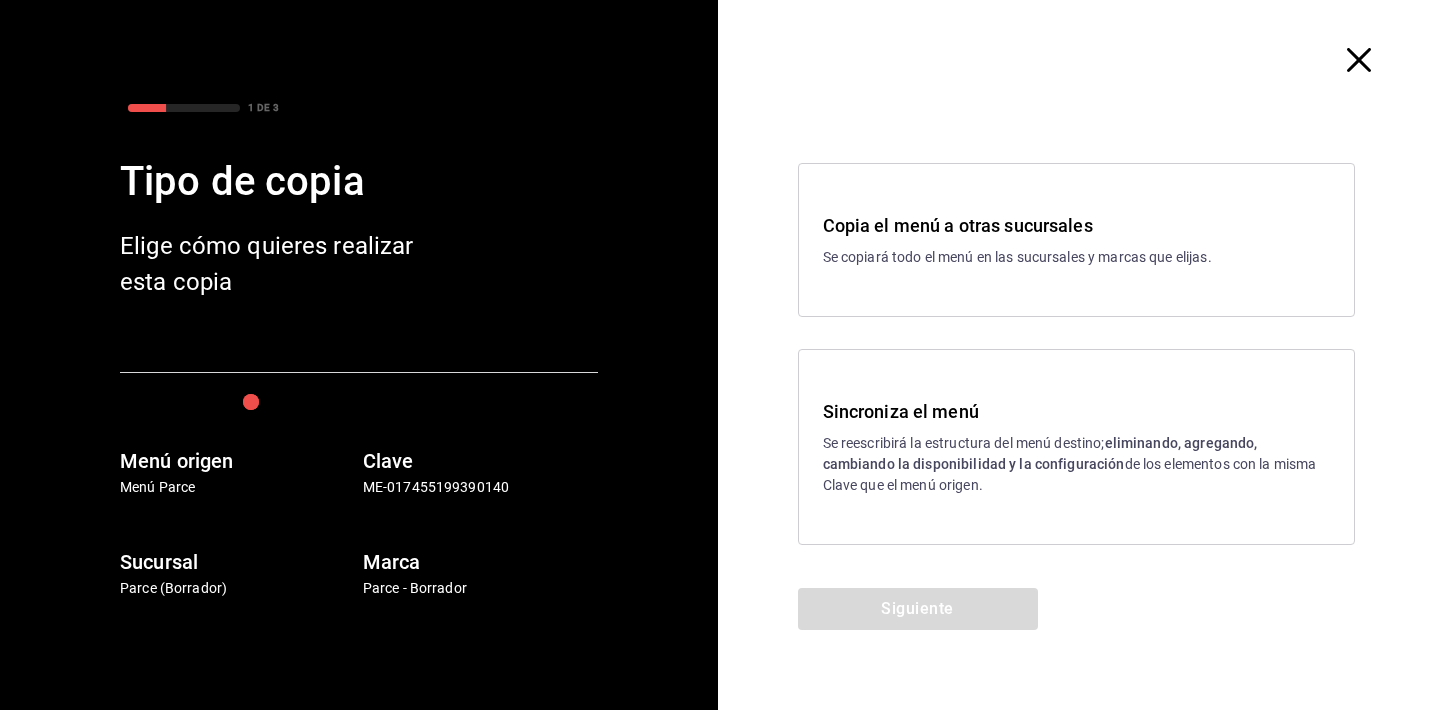 drag, startPoint x: 883, startPoint y: 481, endPoint x: 903, endPoint y: 543, distance: 65.14599 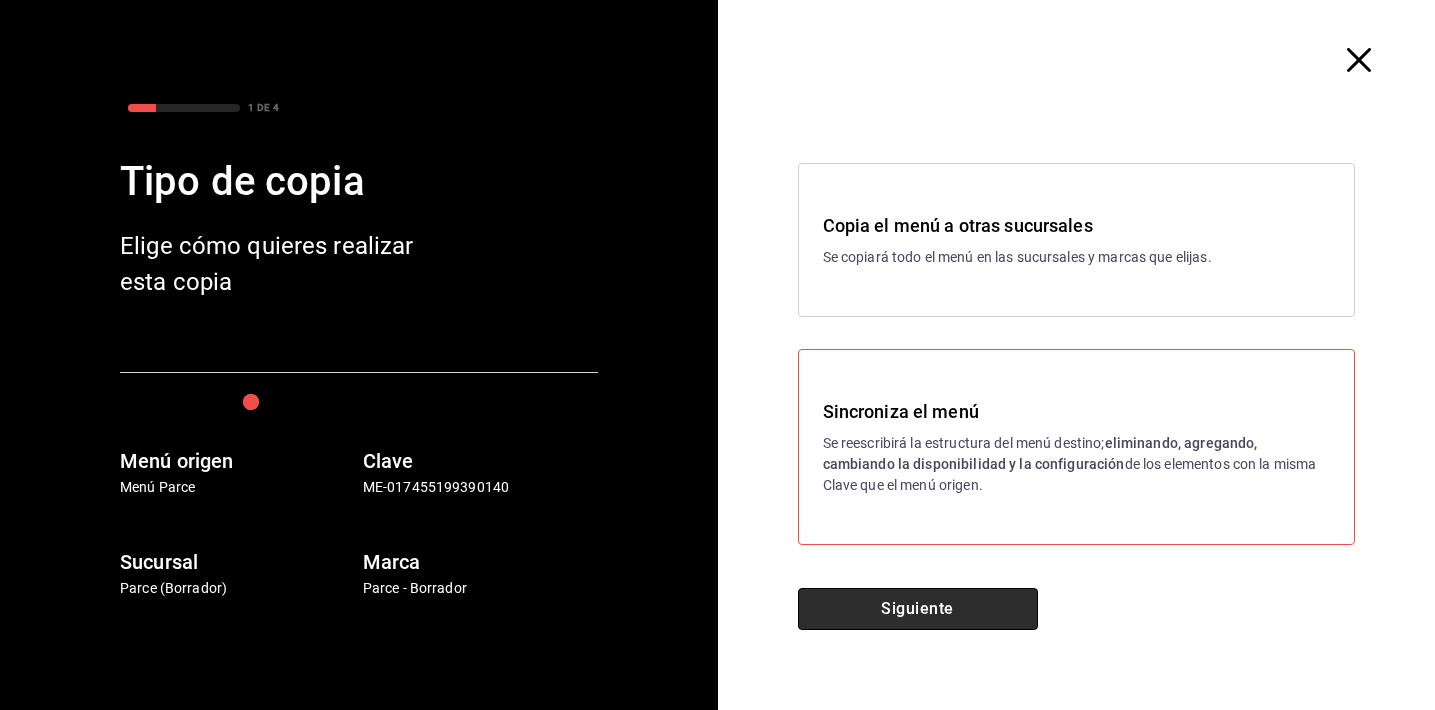 click on "Siguiente" at bounding box center (918, 609) 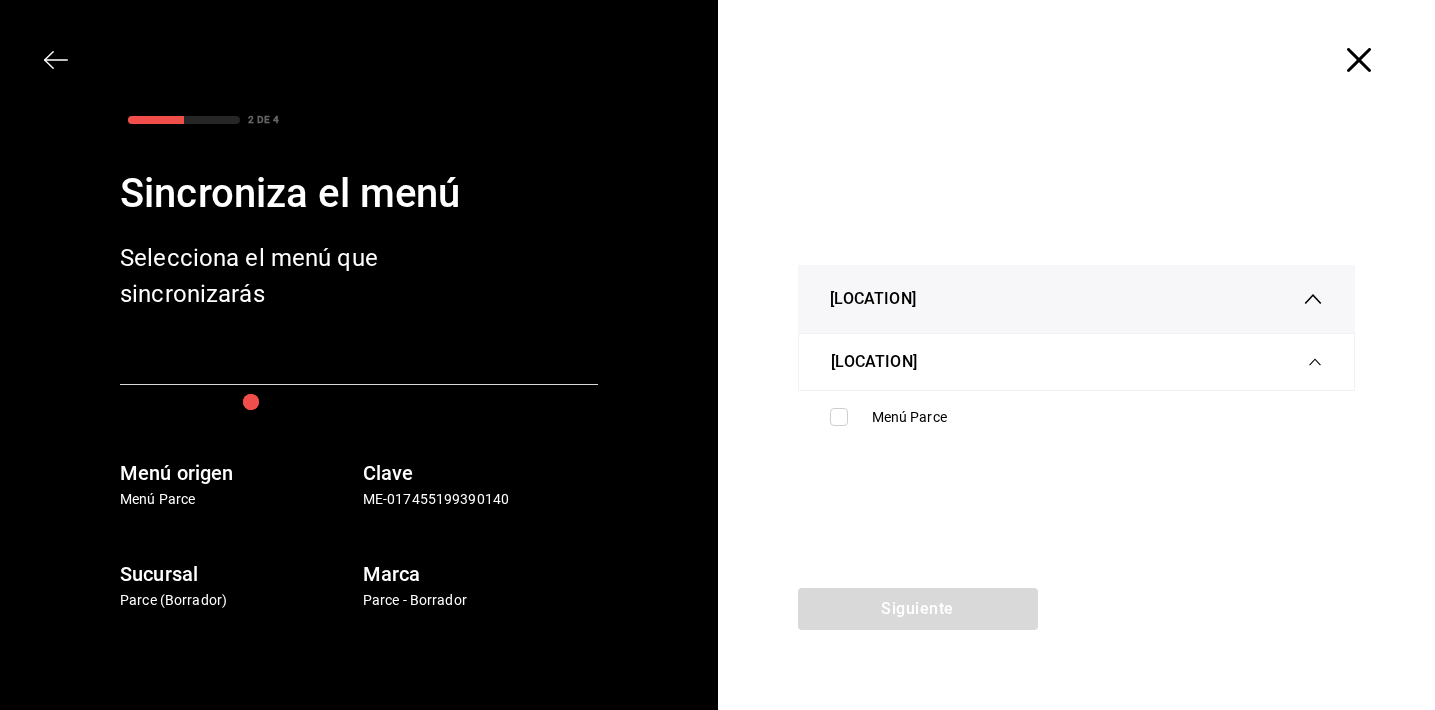 click 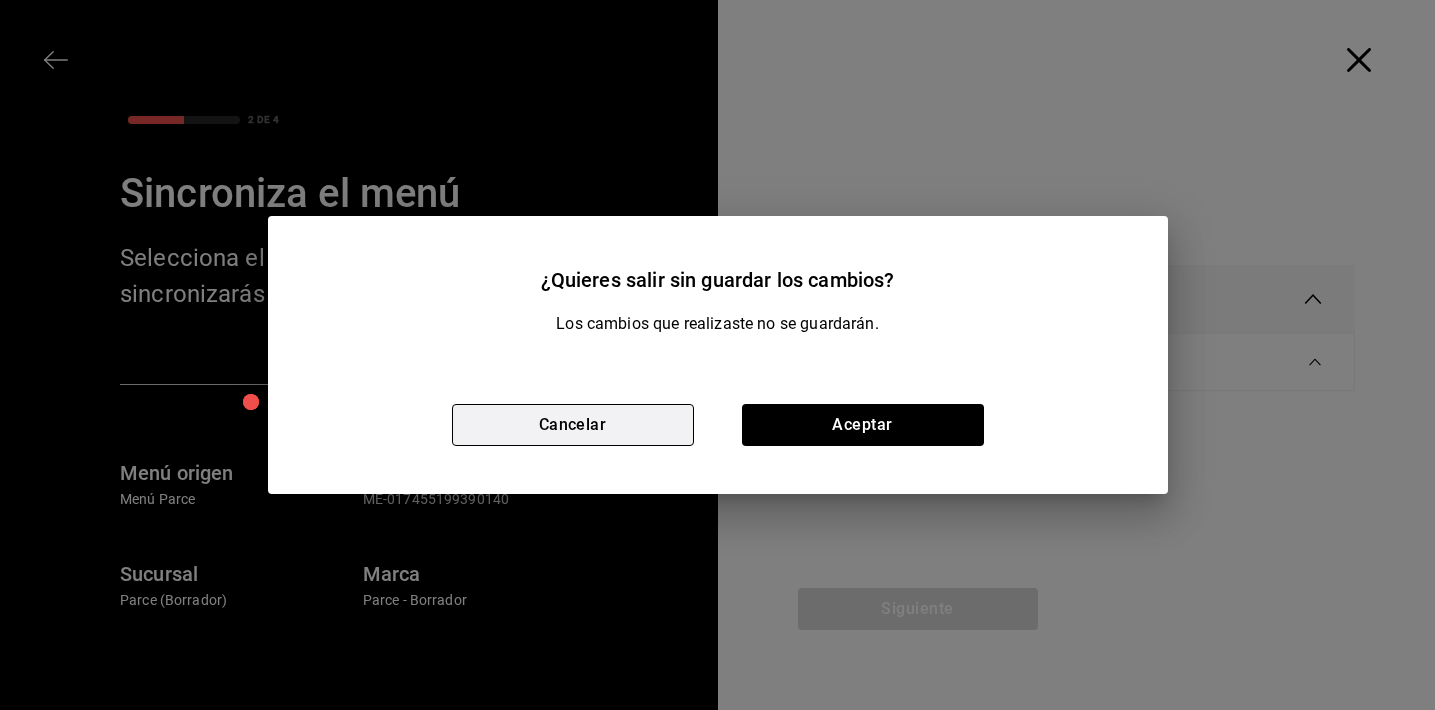 click on "Cancelar" at bounding box center (573, 425) 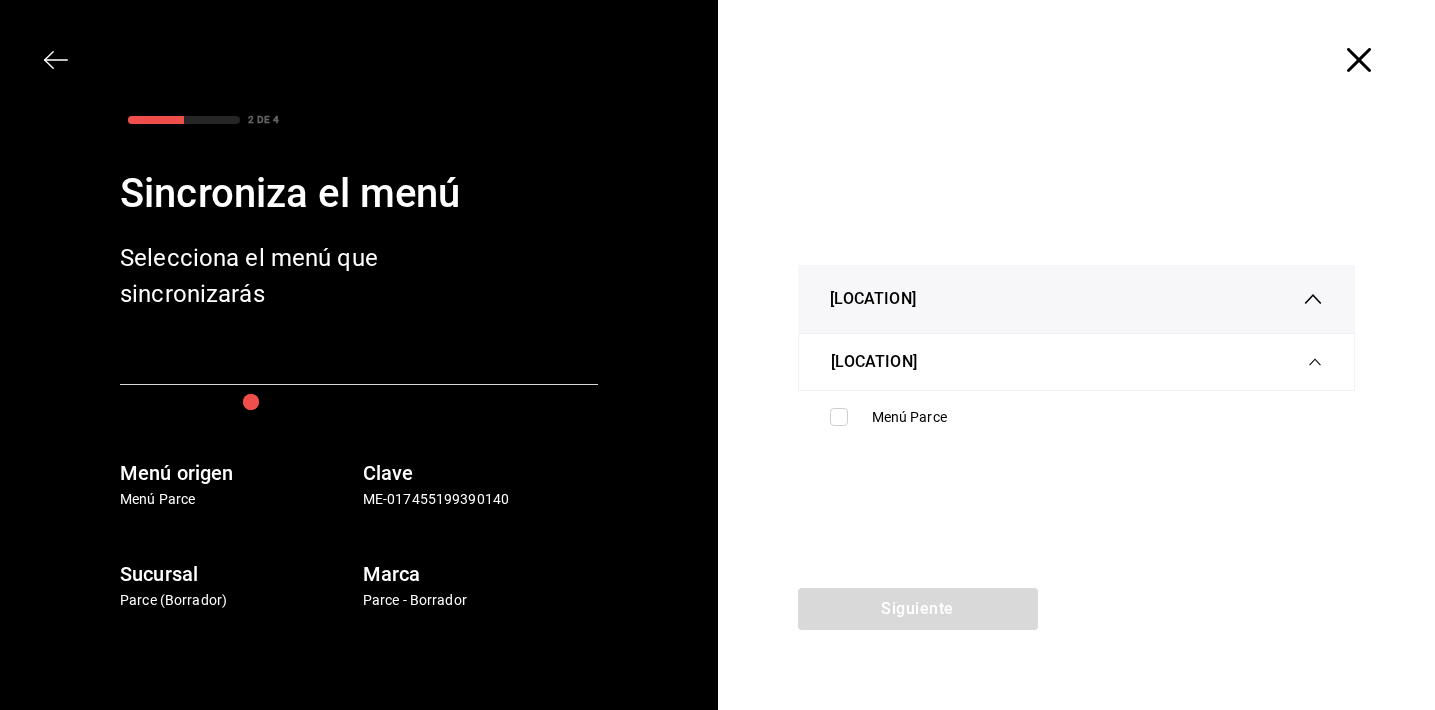click 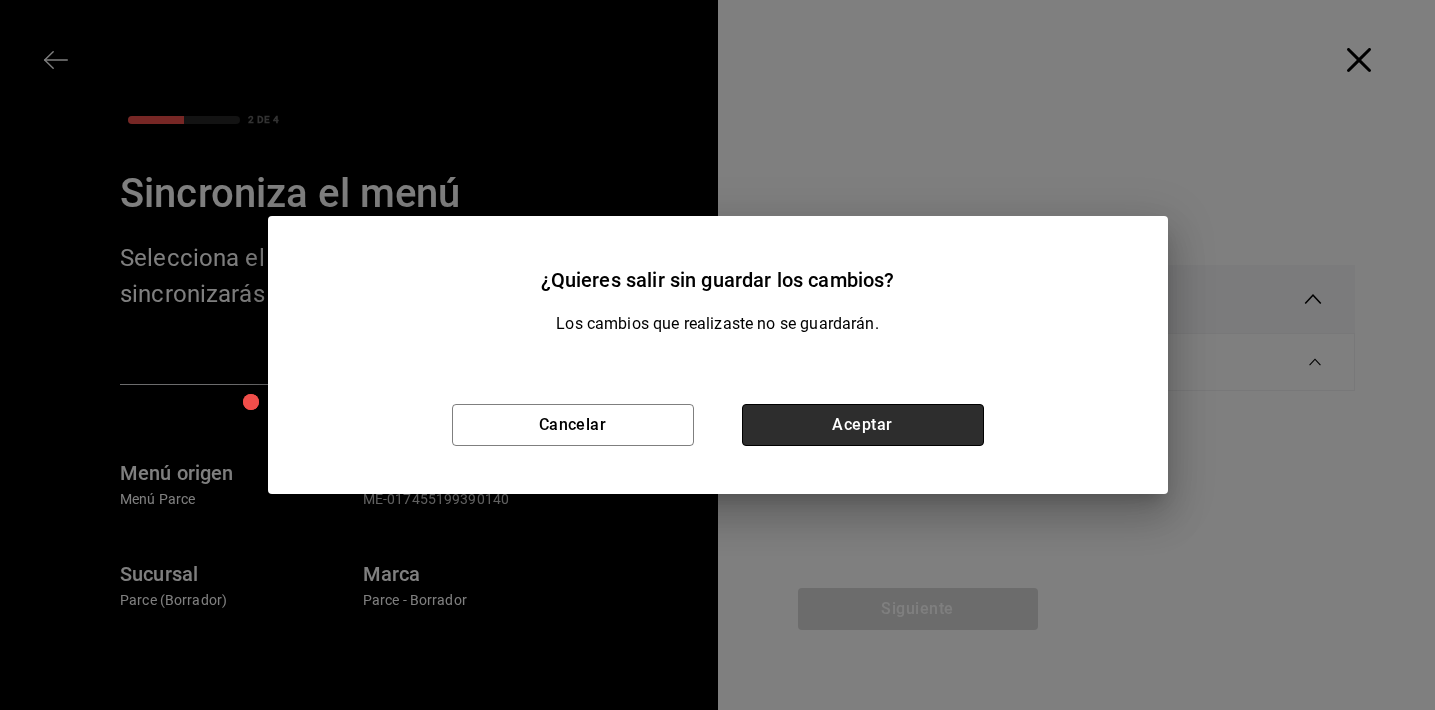 click on "Aceptar" at bounding box center [863, 425] 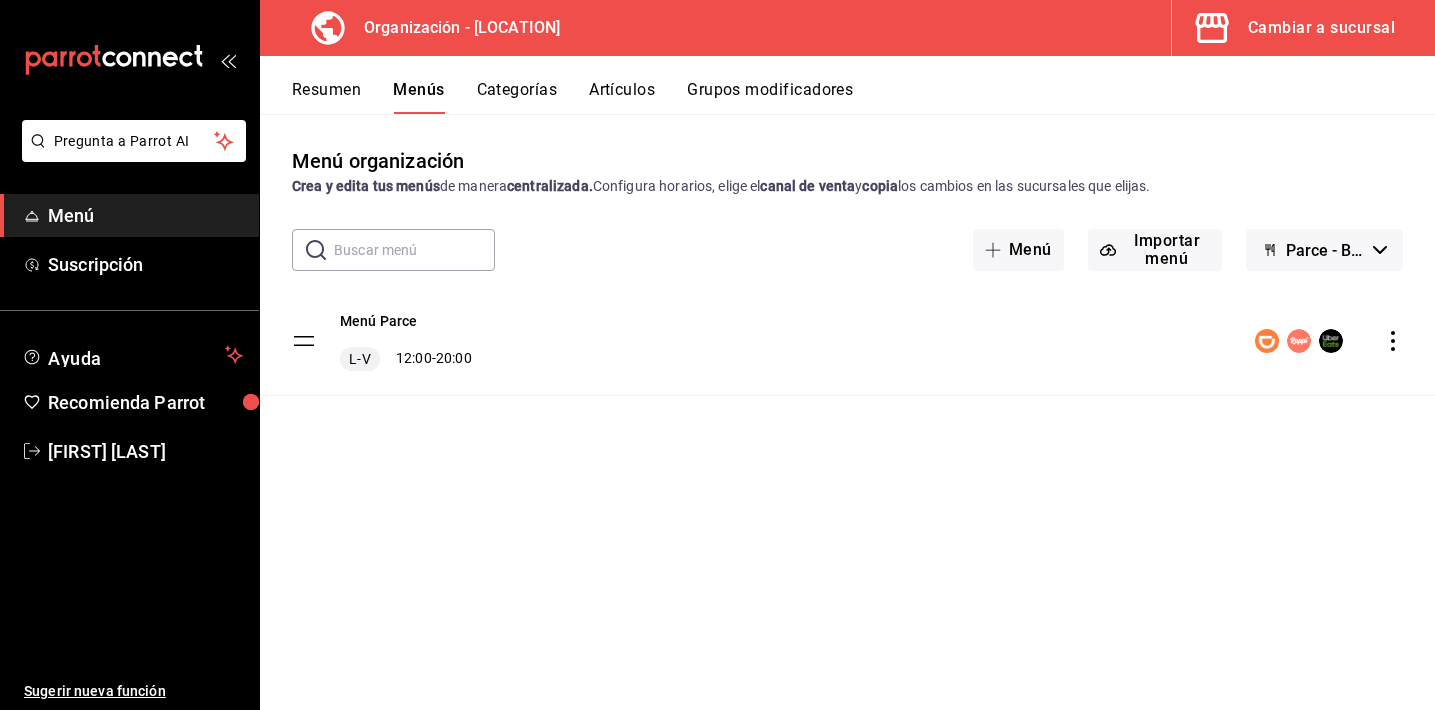click 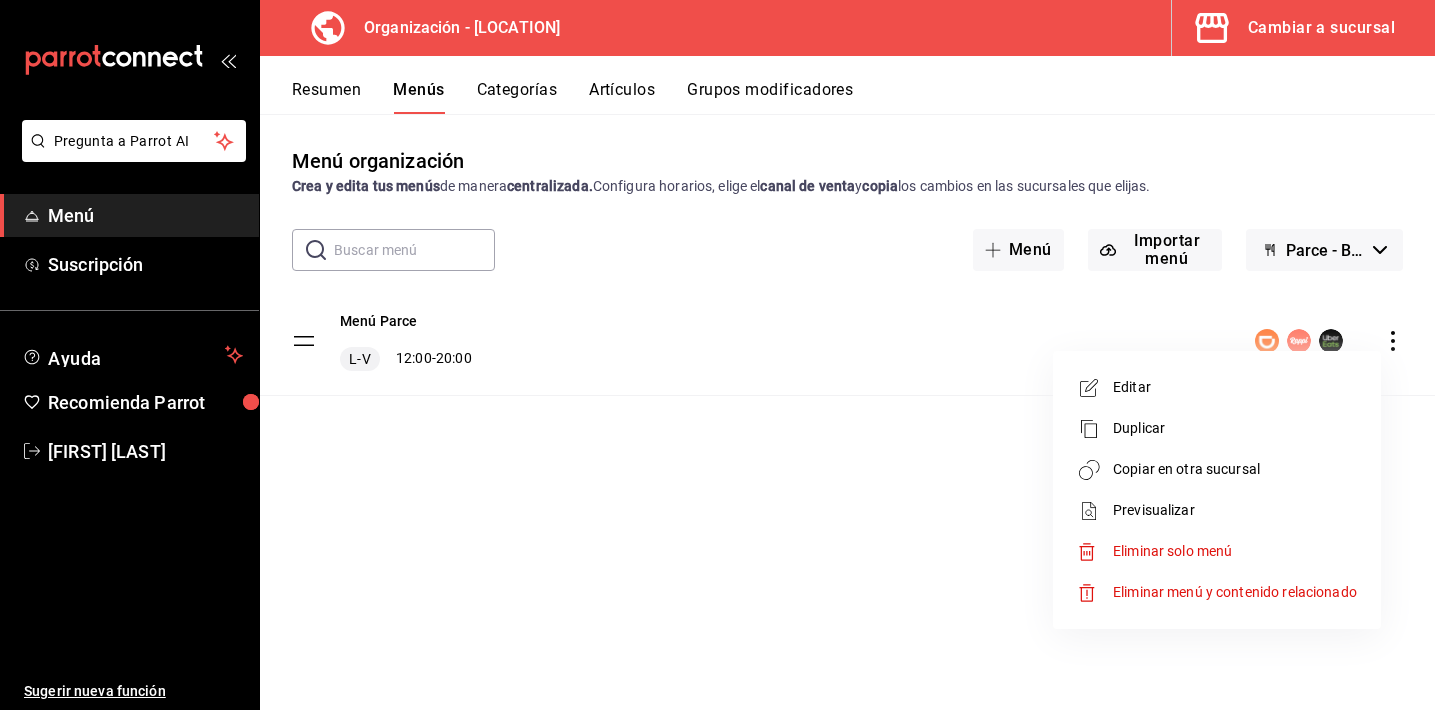 click on "Editar" at bounding box center [1235, 387] 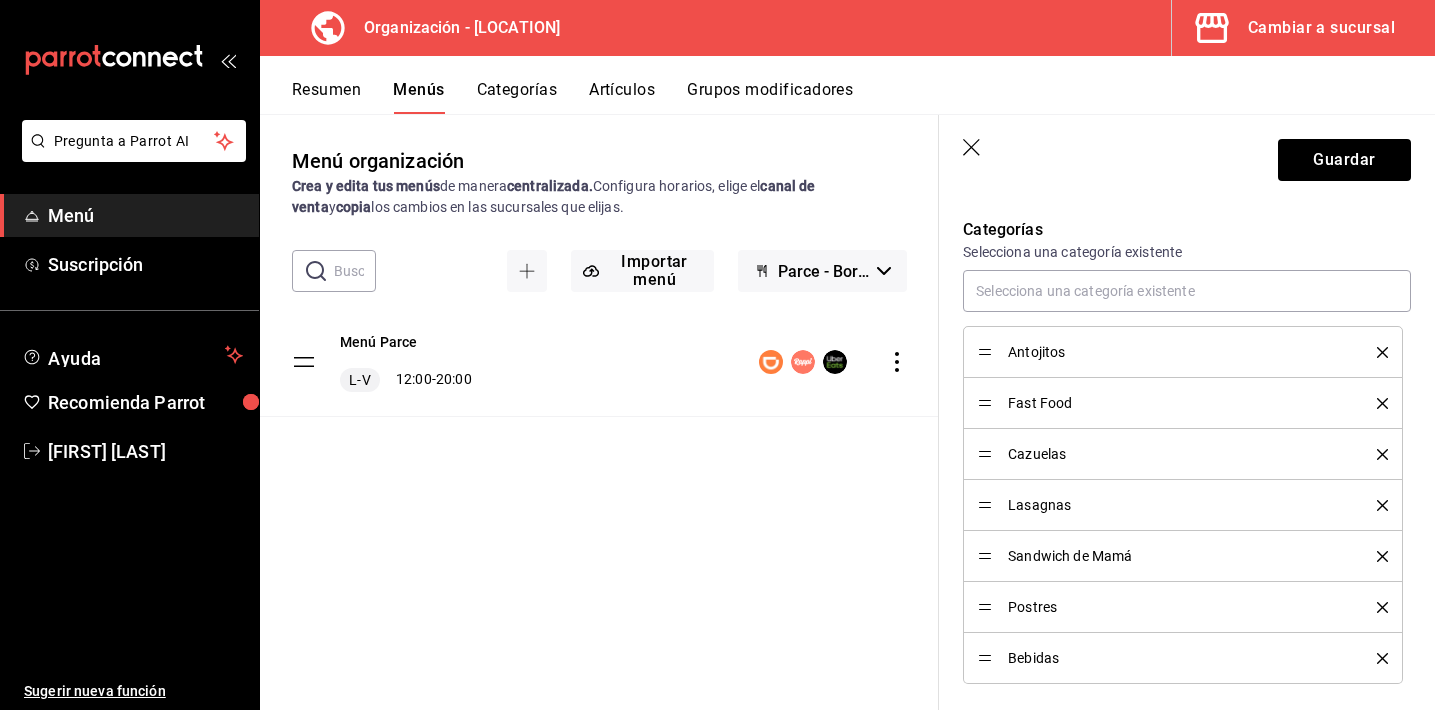 scroll, scrollTop: 541, scrollLeft: 0, axis: vertical 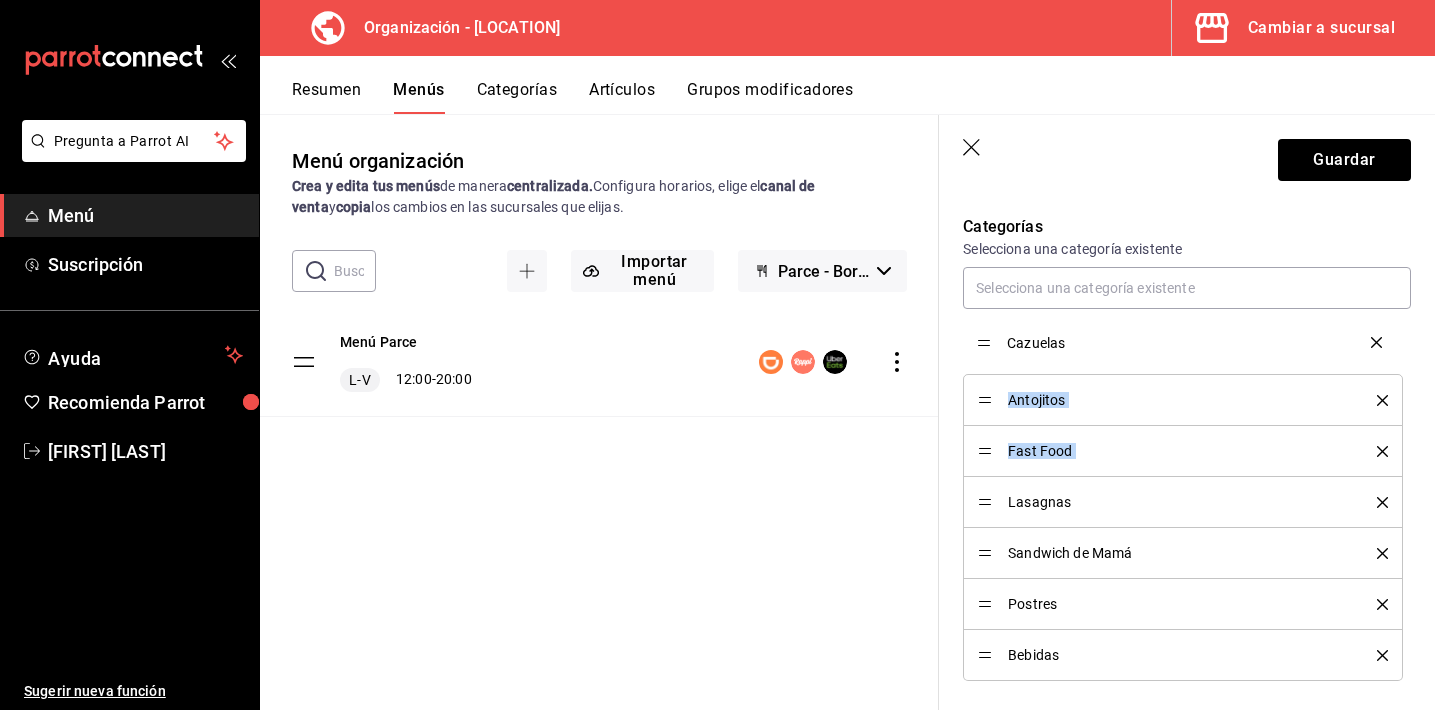 drag, startPoint x: 983, startPoint y: 450, endPoint x: 988, endPoint y: 341, distance: 109.11462 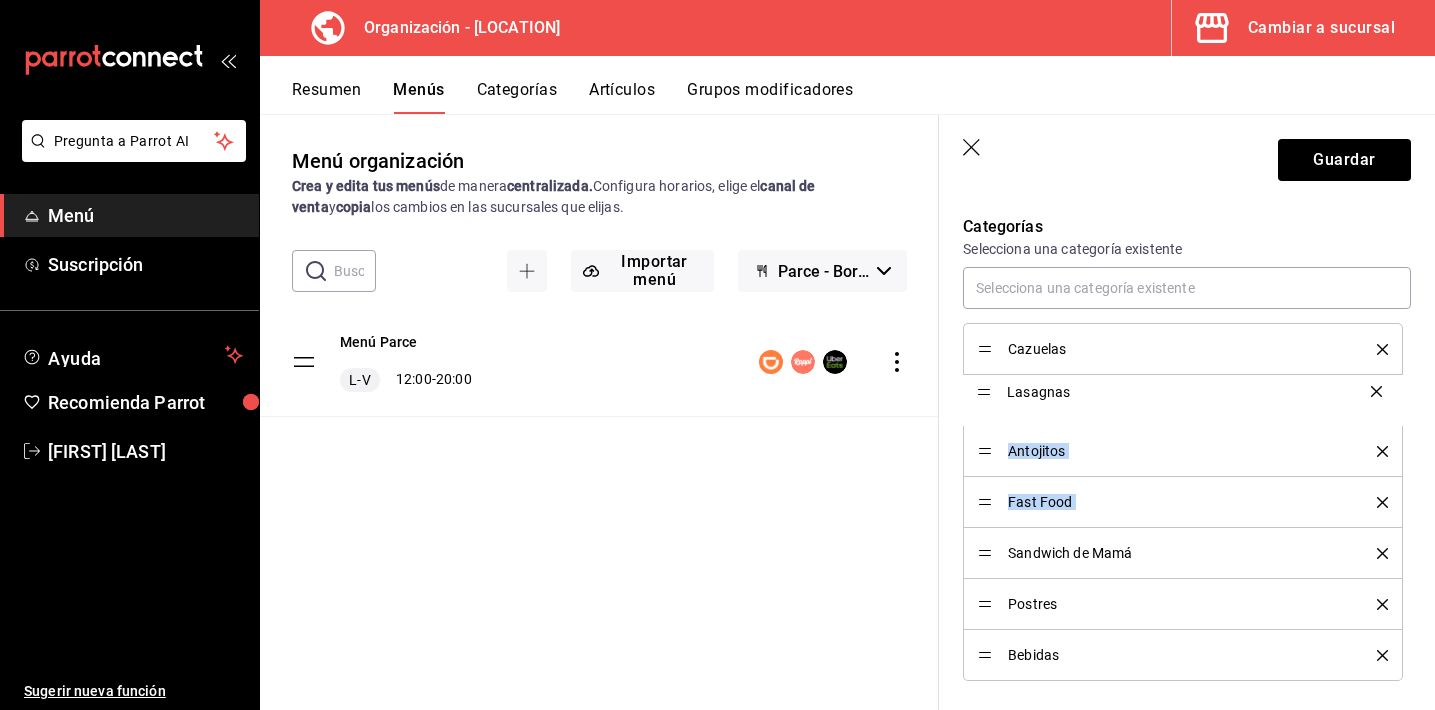 drag, startPoint x: 979, startPoint y: 500, endPoint x: 986, endPoint y: 388, distance: 112.21854 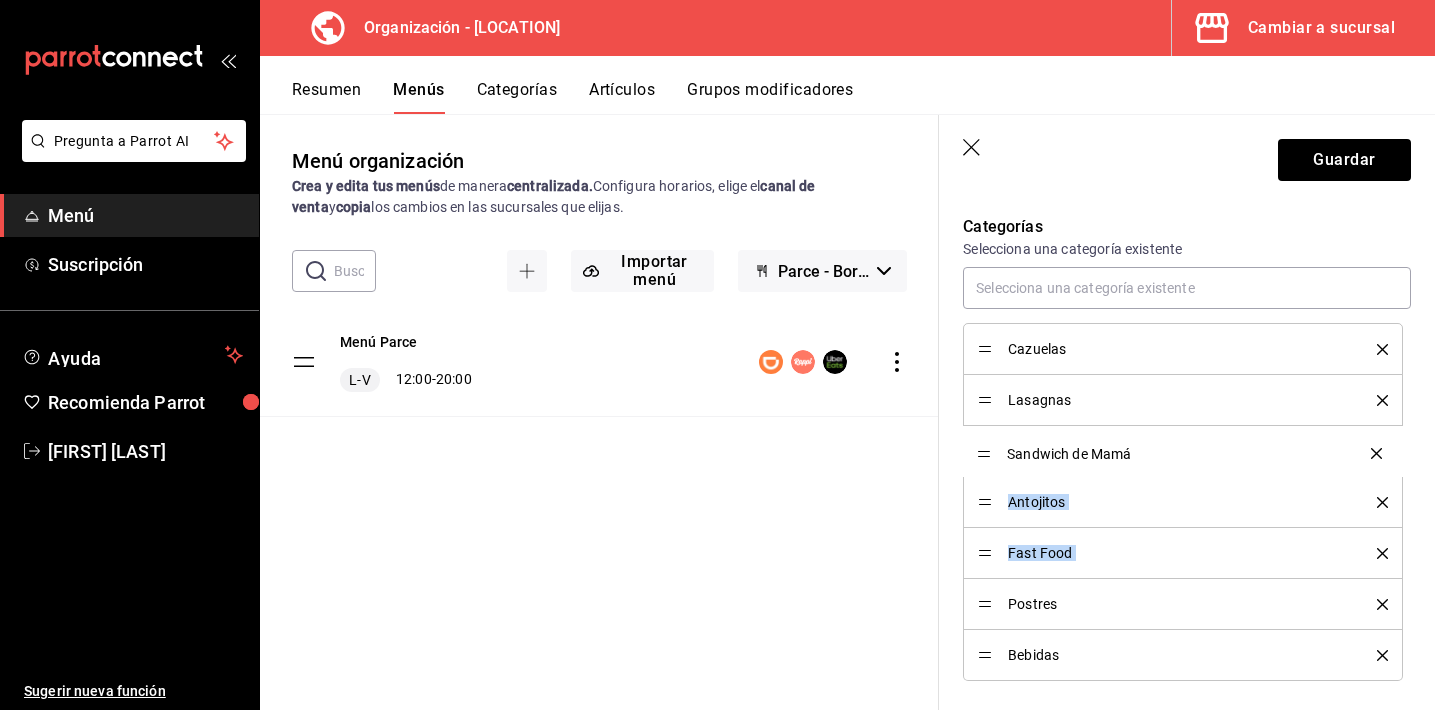 drag, startPoint x: 989, startPoint y: 550, endPoint x: 993, endPoint y: 450, distance: 100.07997 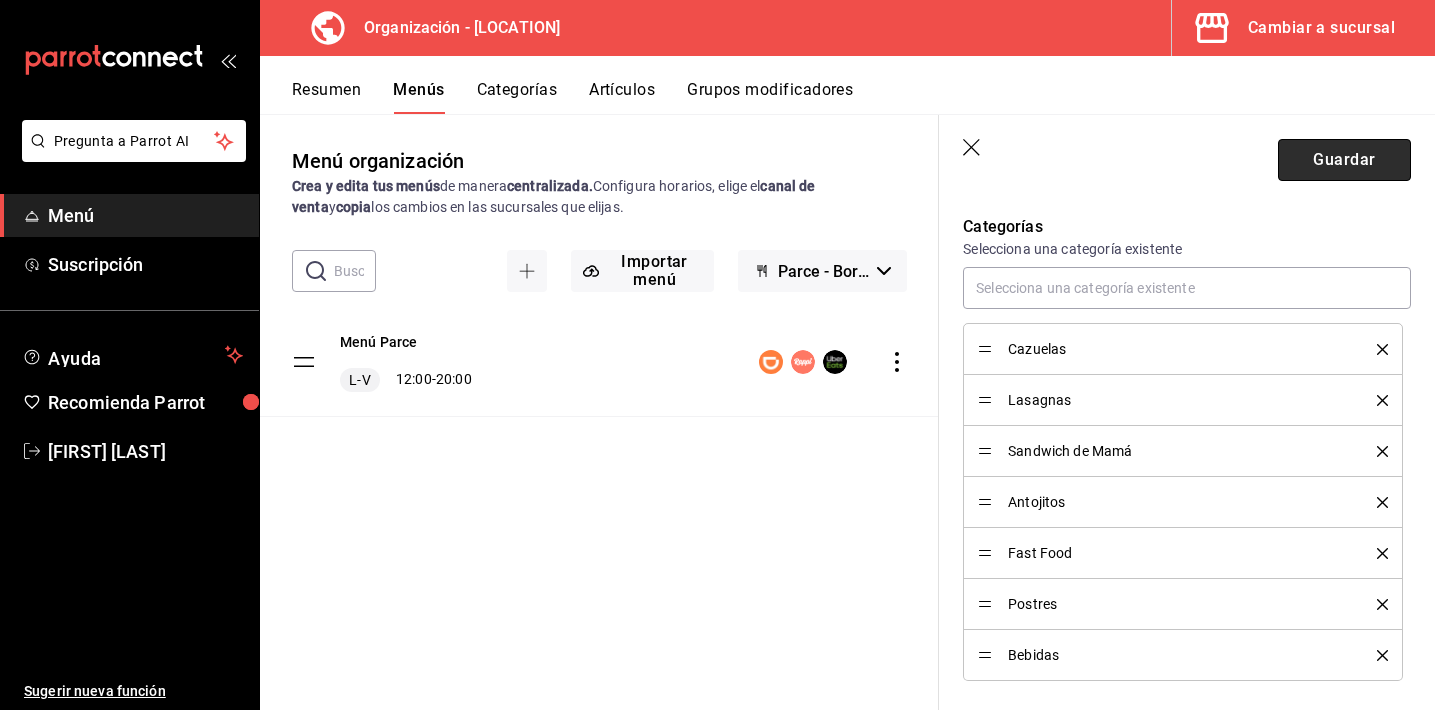 click on "Guardar" at bounding box center (1344, 160) 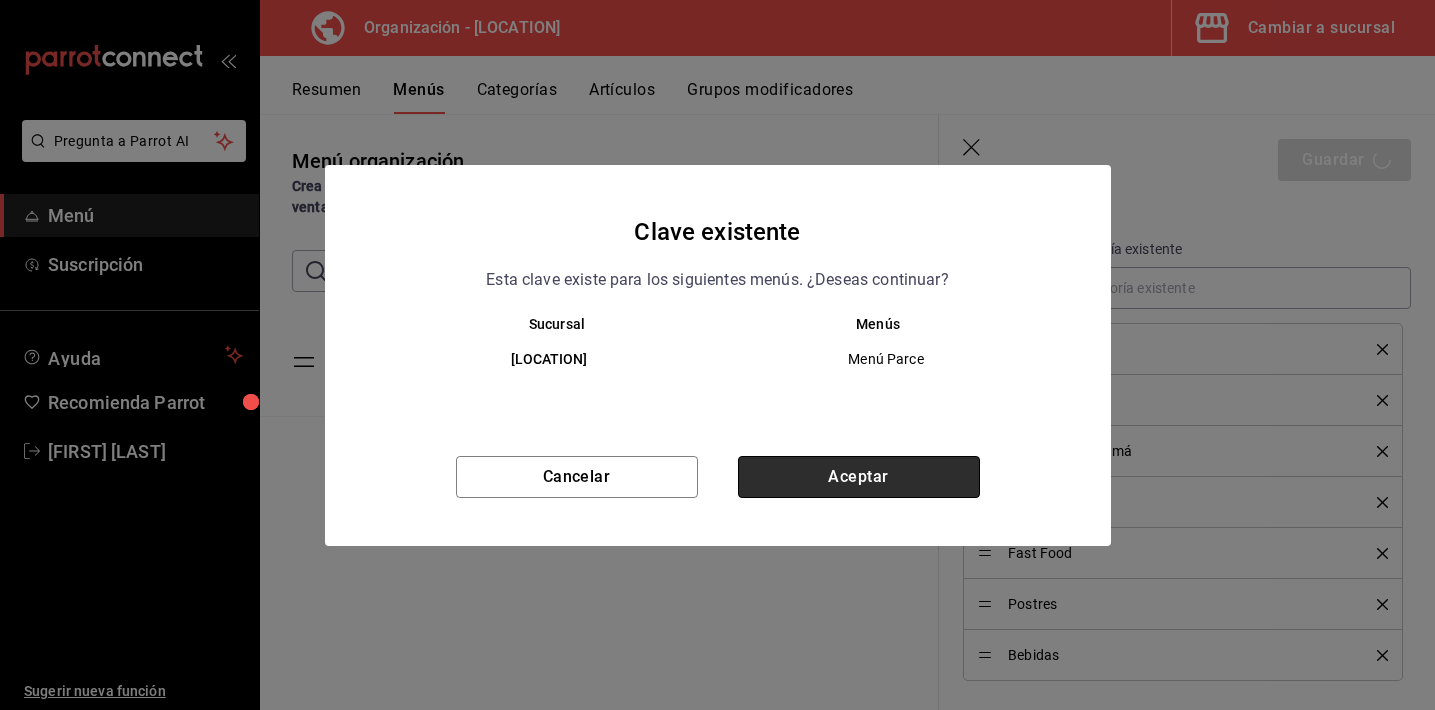 click on "Aceptar" at bounding box center (859, 477) 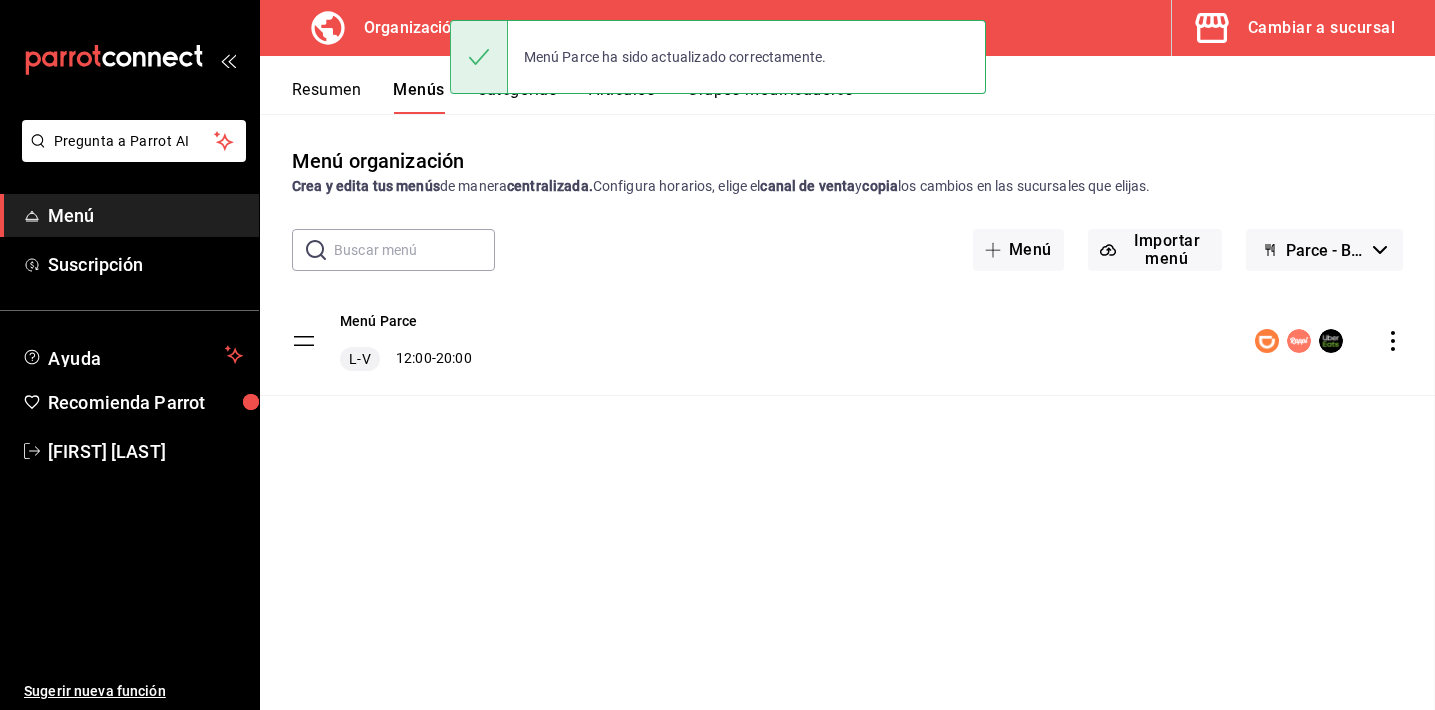 scroll, scrollTop: 0, scrollLeft: 0, axis: both 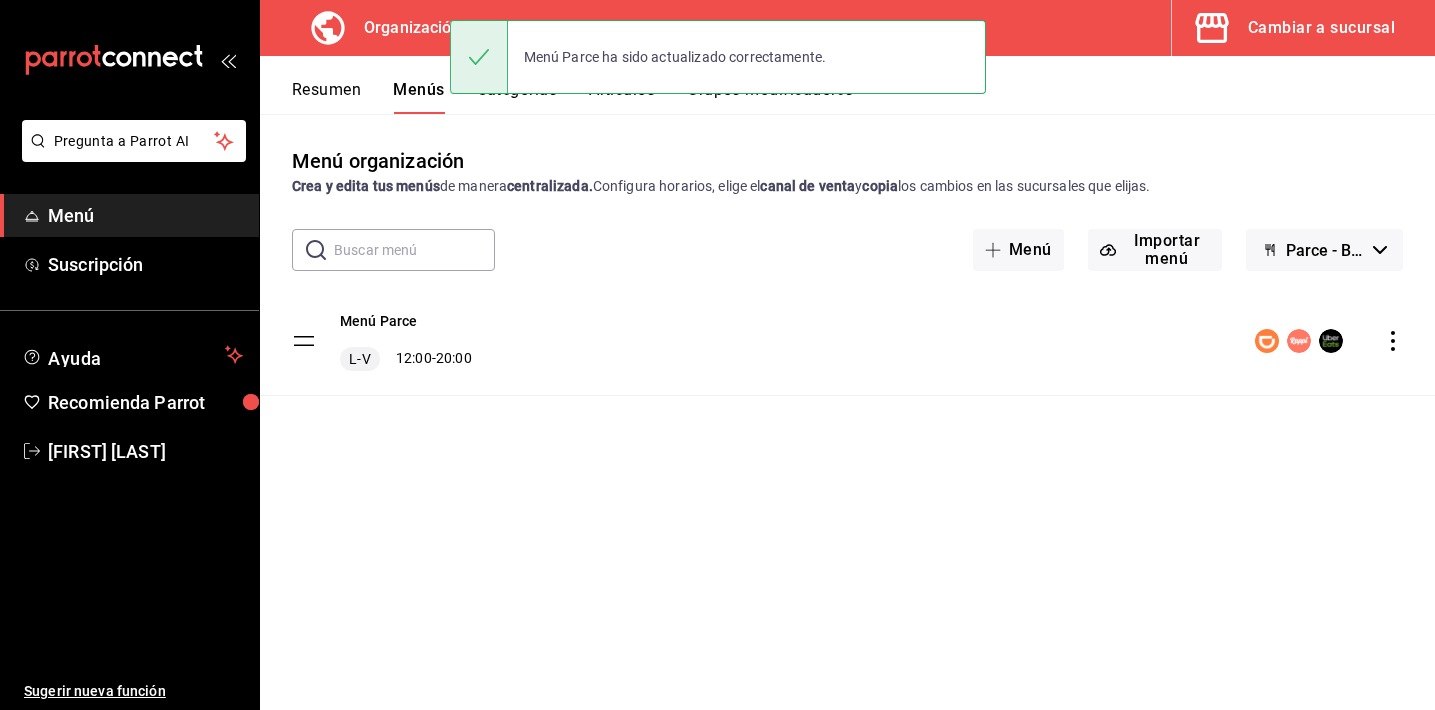 click on "Categorías" at bounding box center (517, 97) 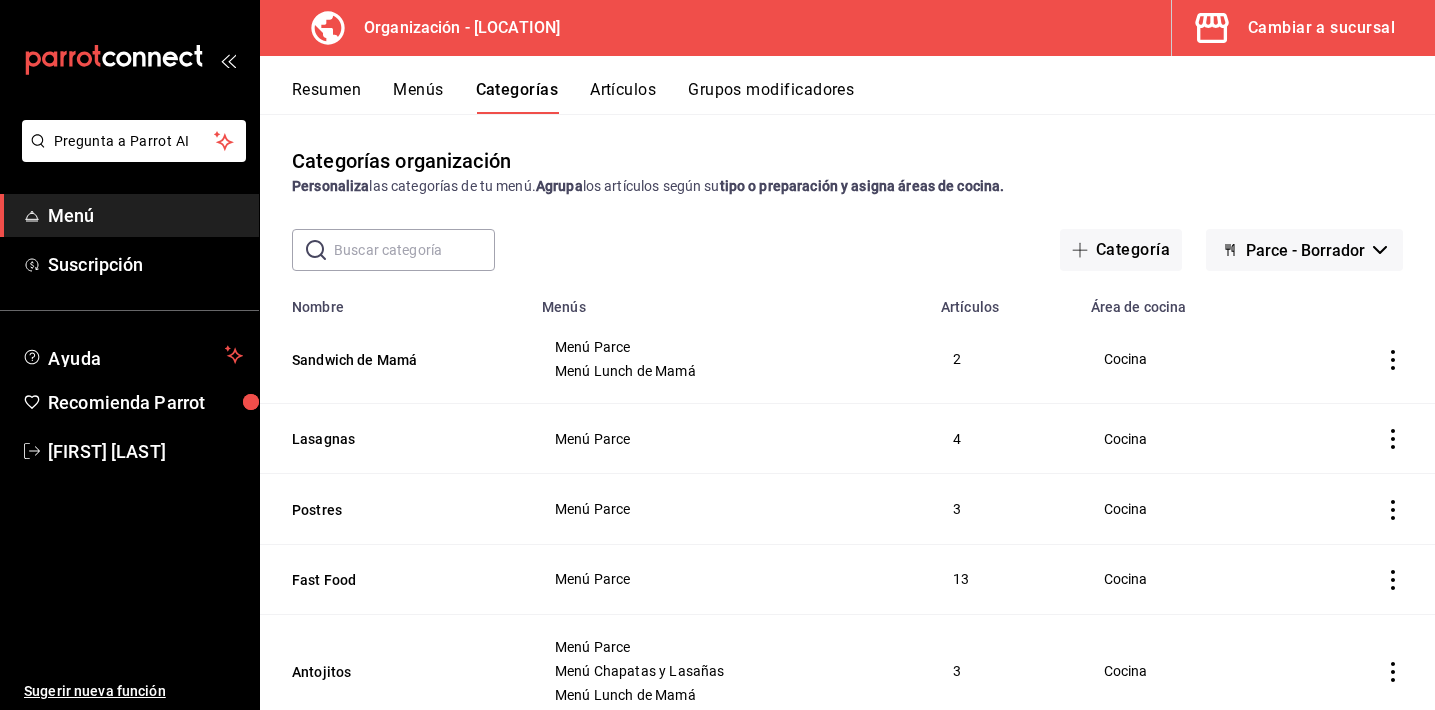 click on "Menús" at bounding box center [418, 97] 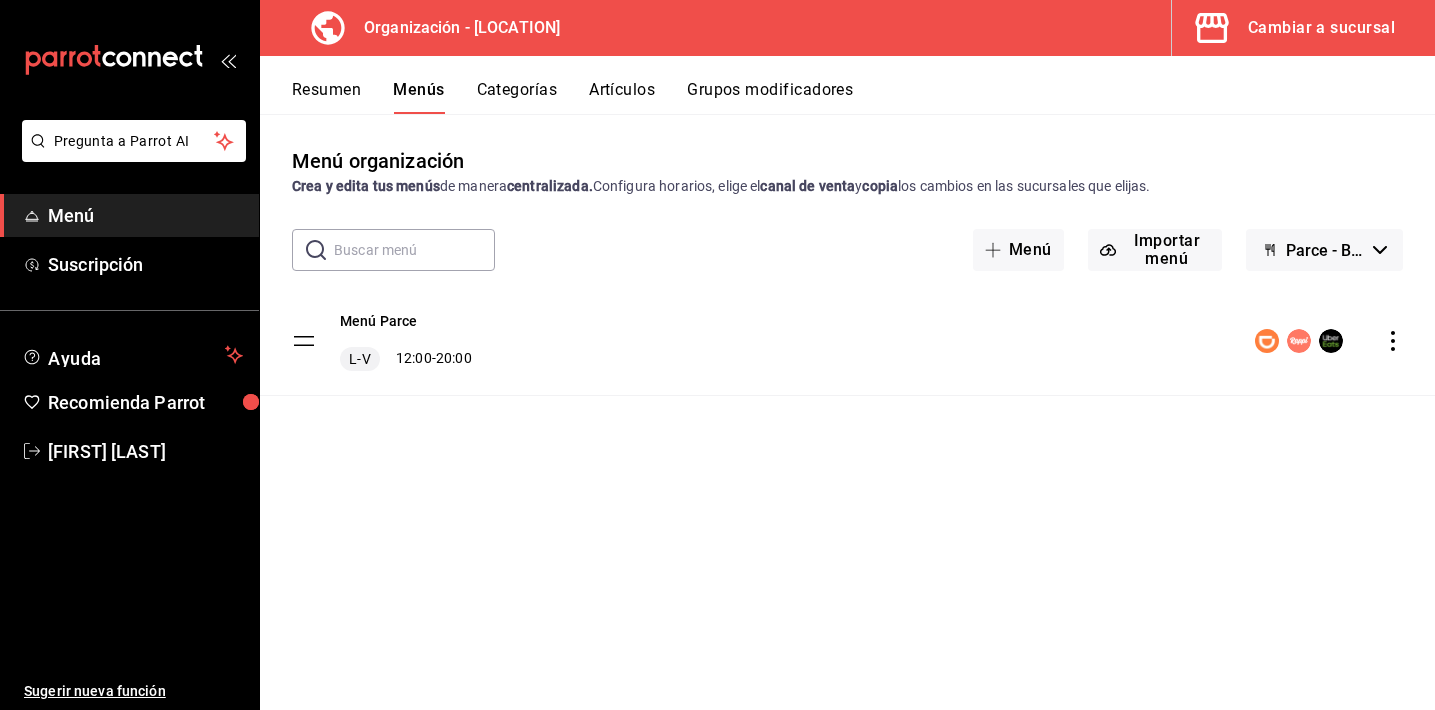 click 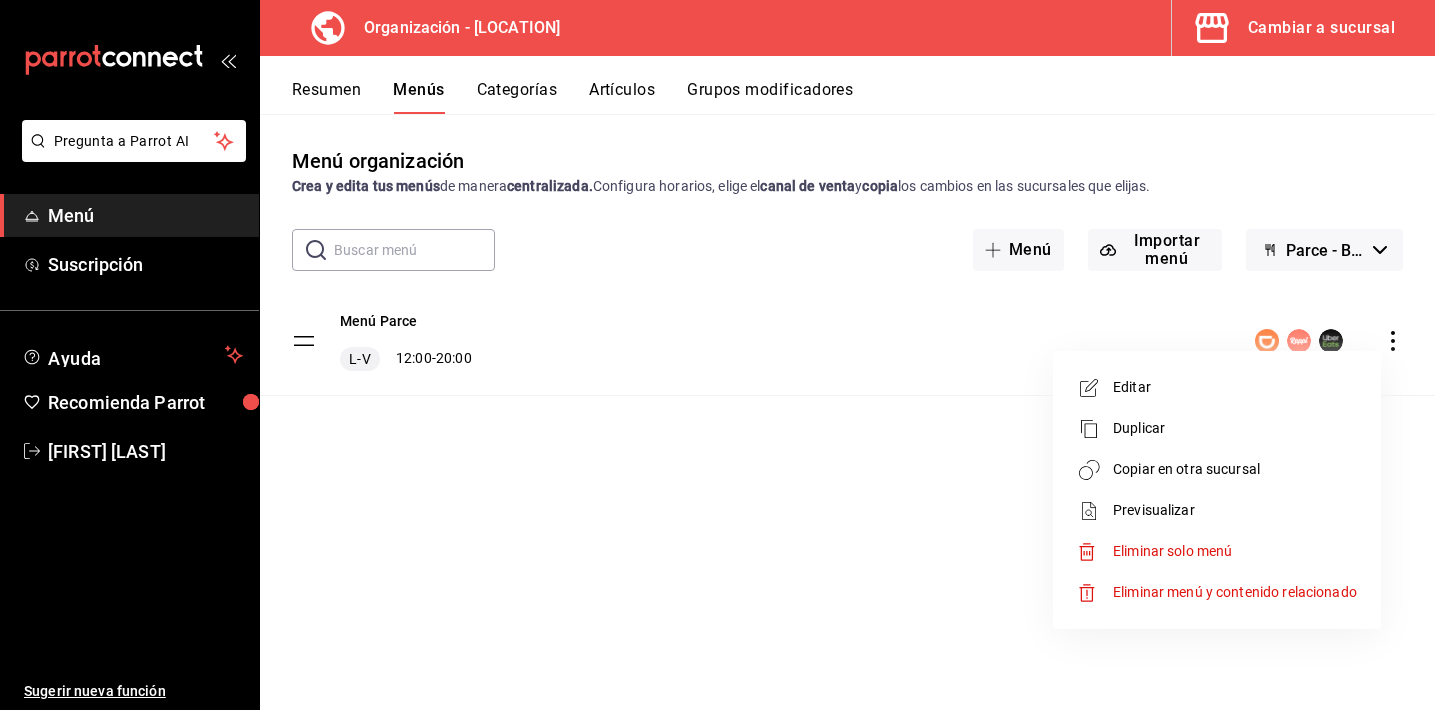 click on "Copiar en otra sucursal" at bounding box center (1235, 469) 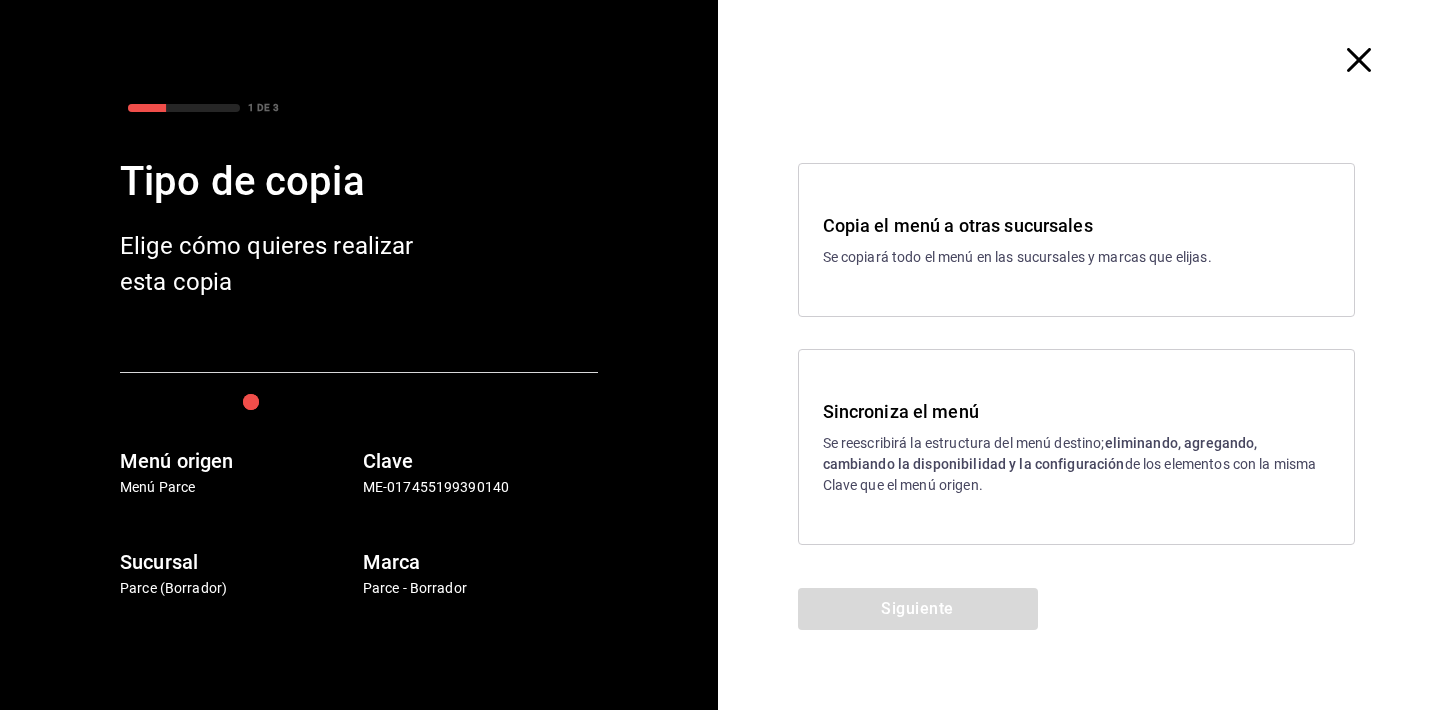 click on "eliminando, agregando, cambiando la disponibilidad y la configuración" at bounding box center [1040, 453] 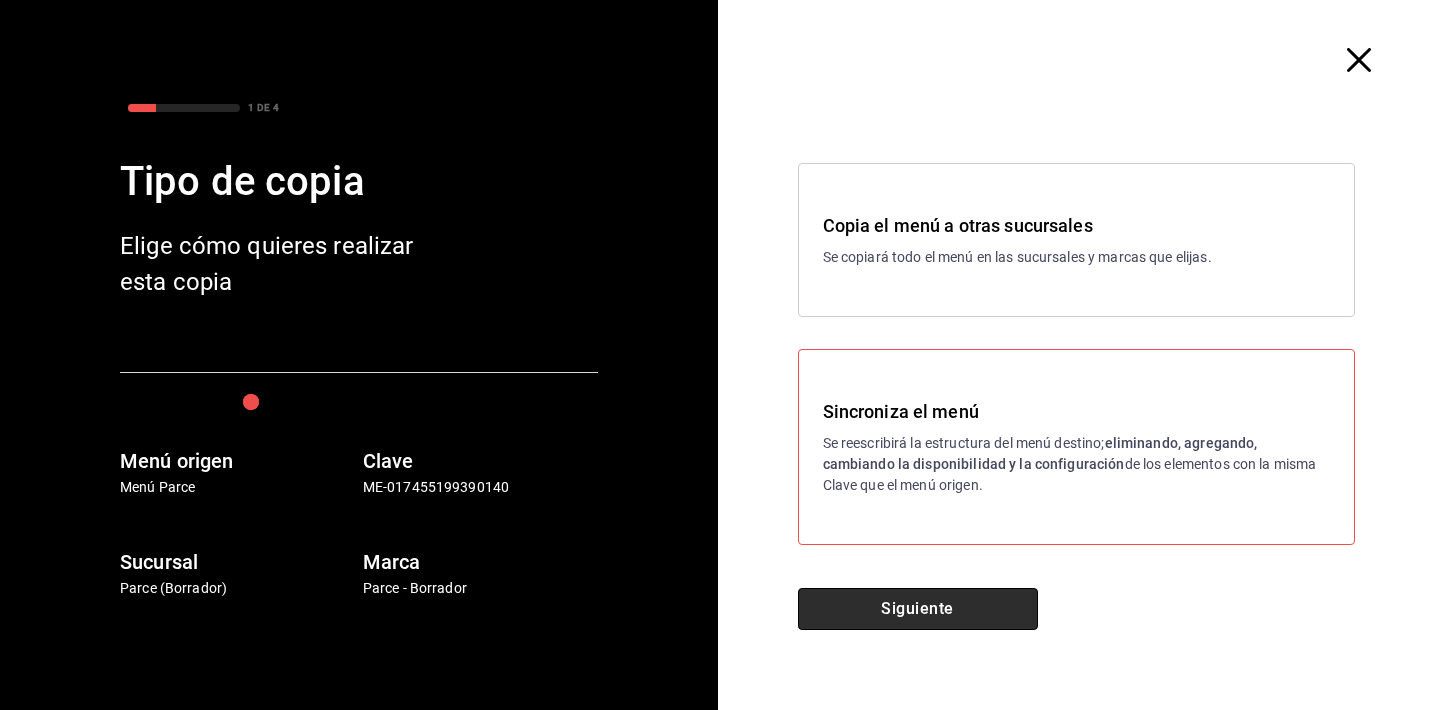 click on "Siguiente" at bounding box center (918, 609) 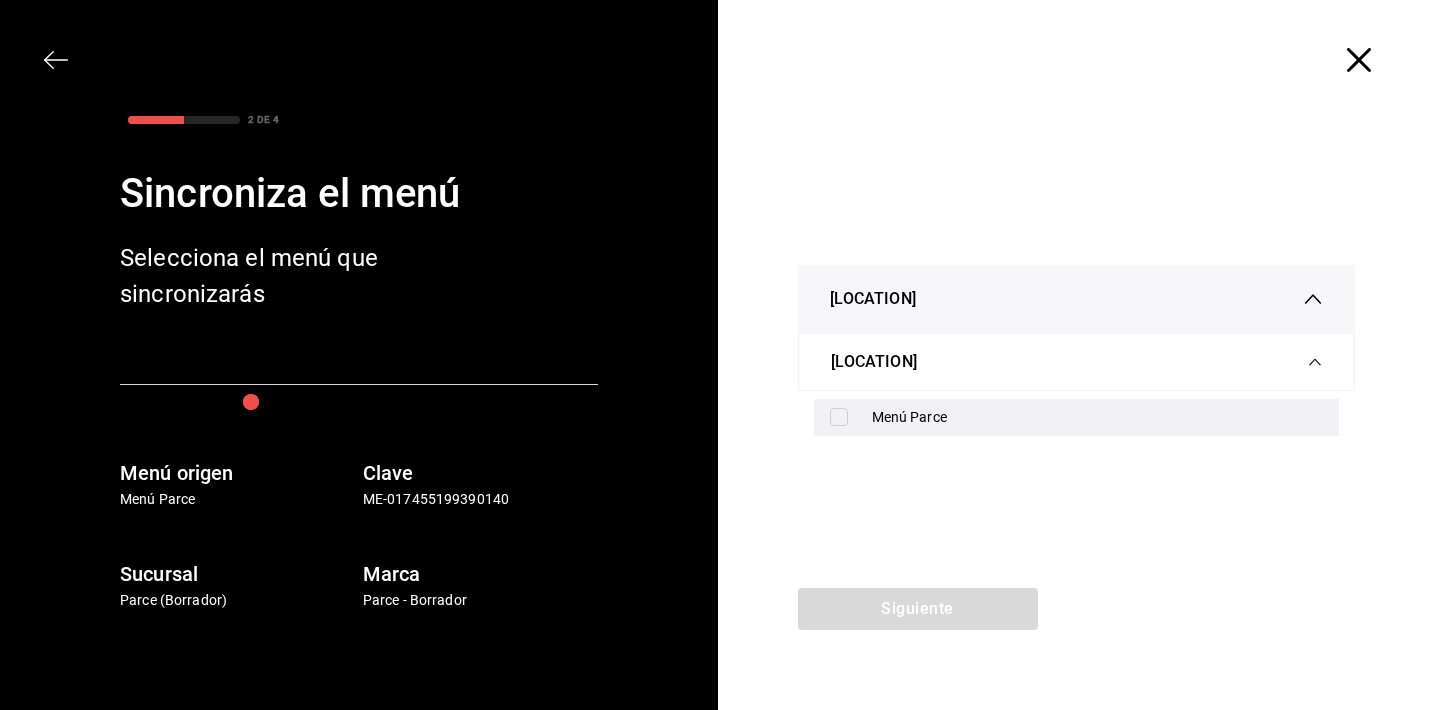 click on "Menú Parce" at bounding box center [1098, 417] 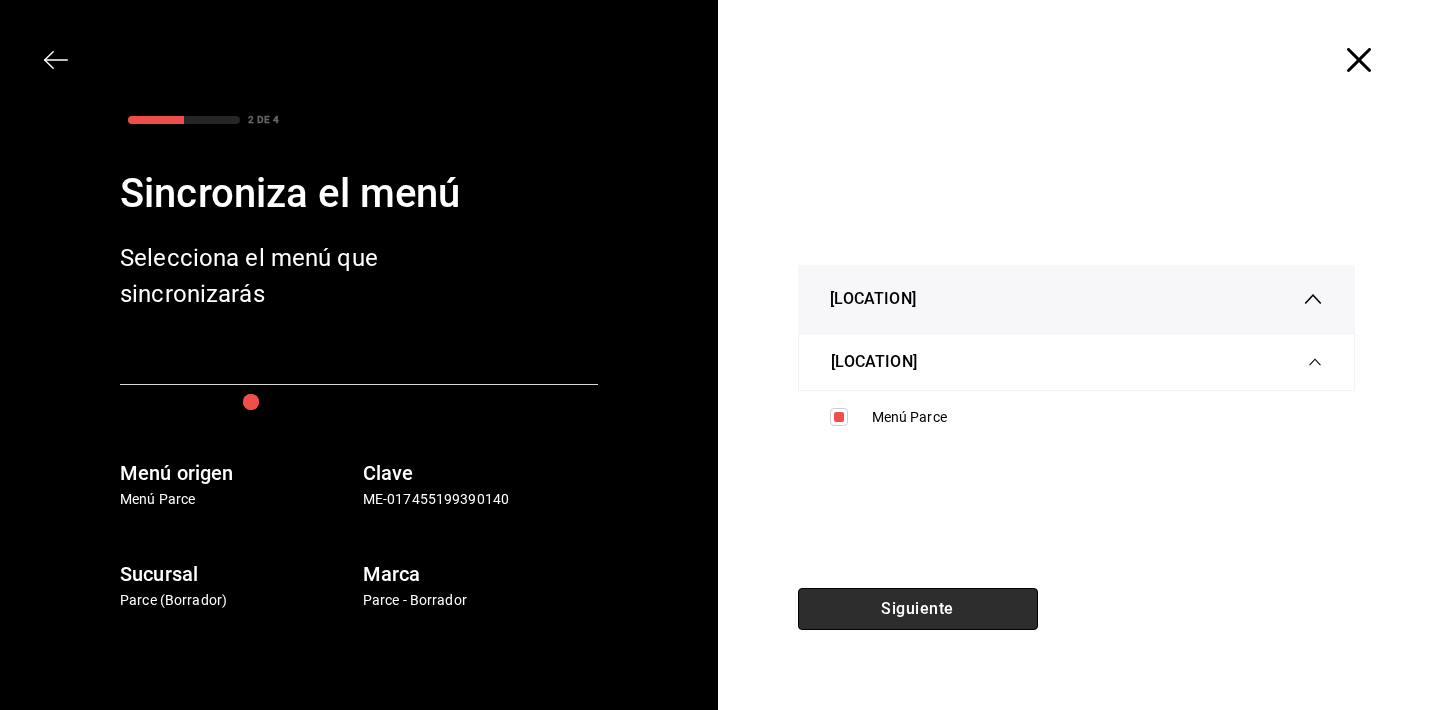 click on "Siguiente" at bounding box center [918, 609] 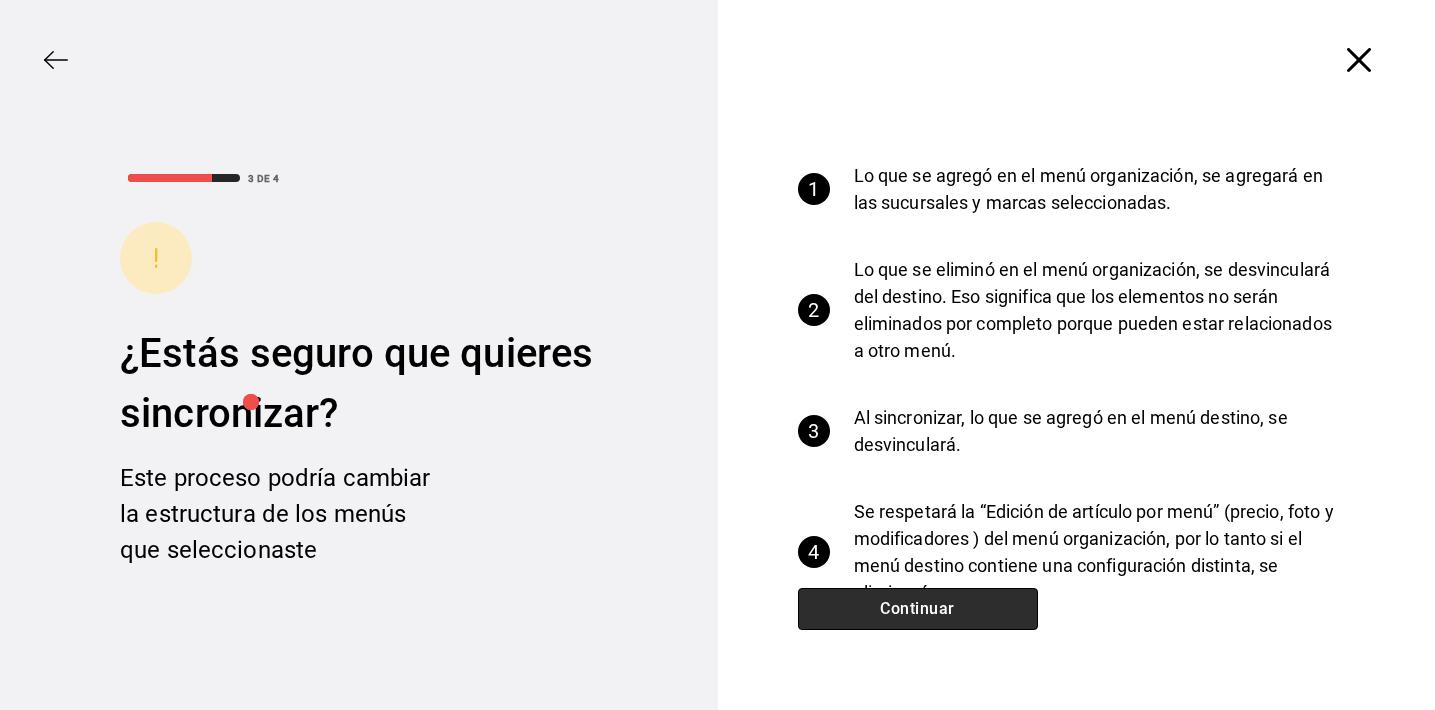 click on "Continuar" at bounding box center (918, 609) 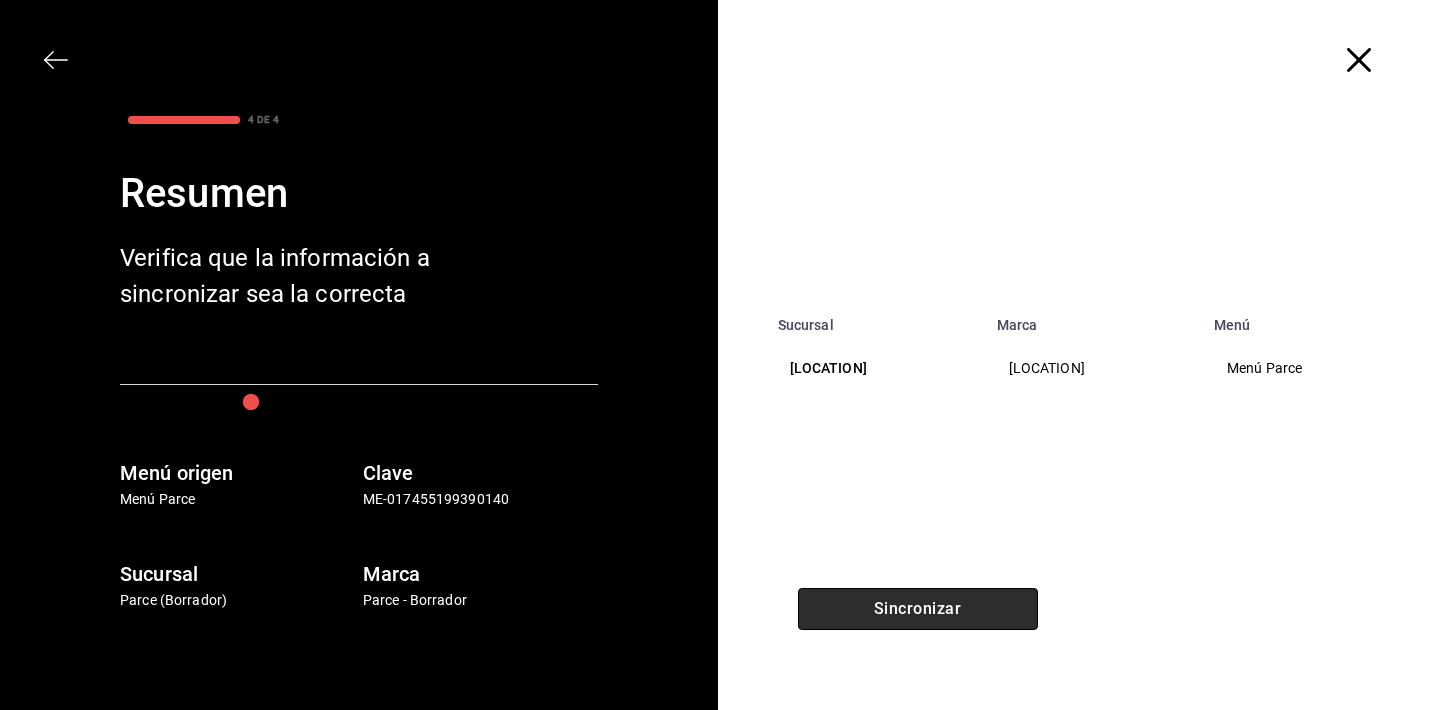 click on "Sincronizar" at bounding box center [918, 609] 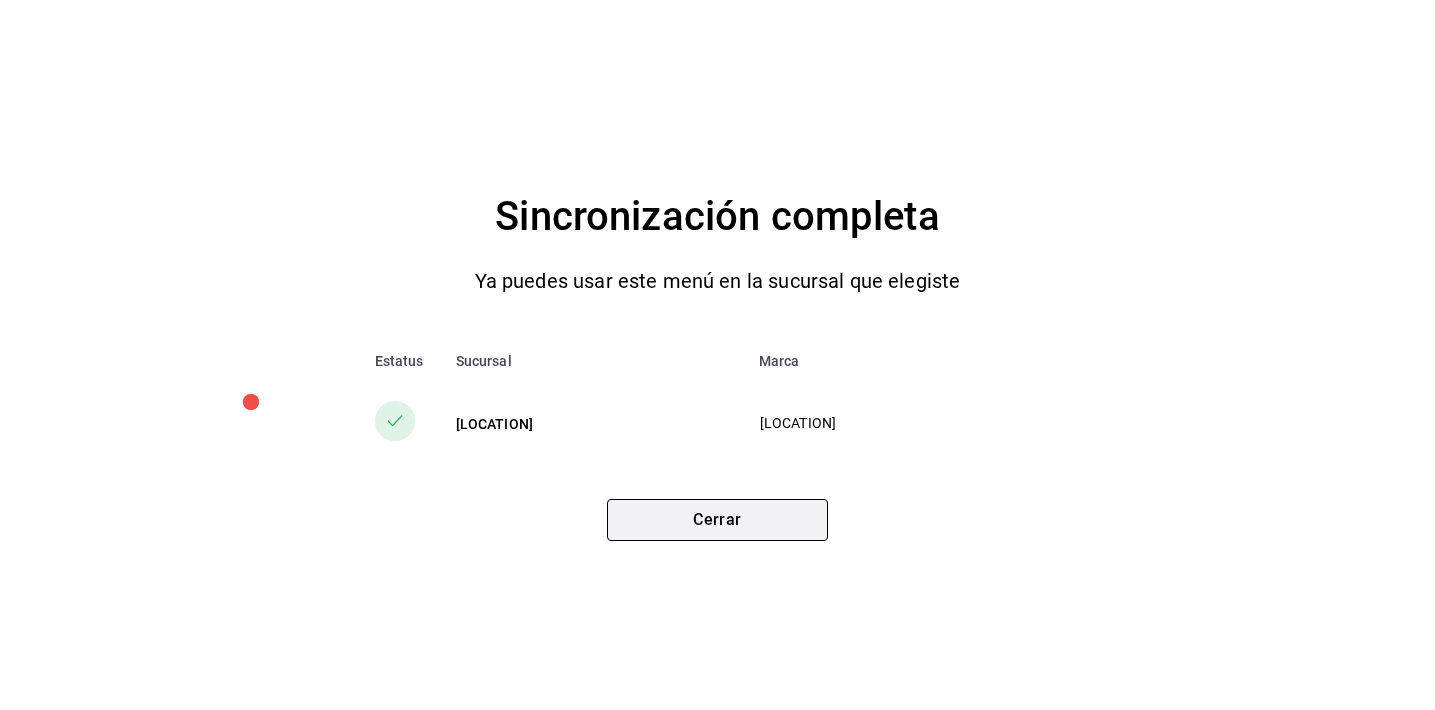click on "Cerrar" at bounding box center (717, 520) 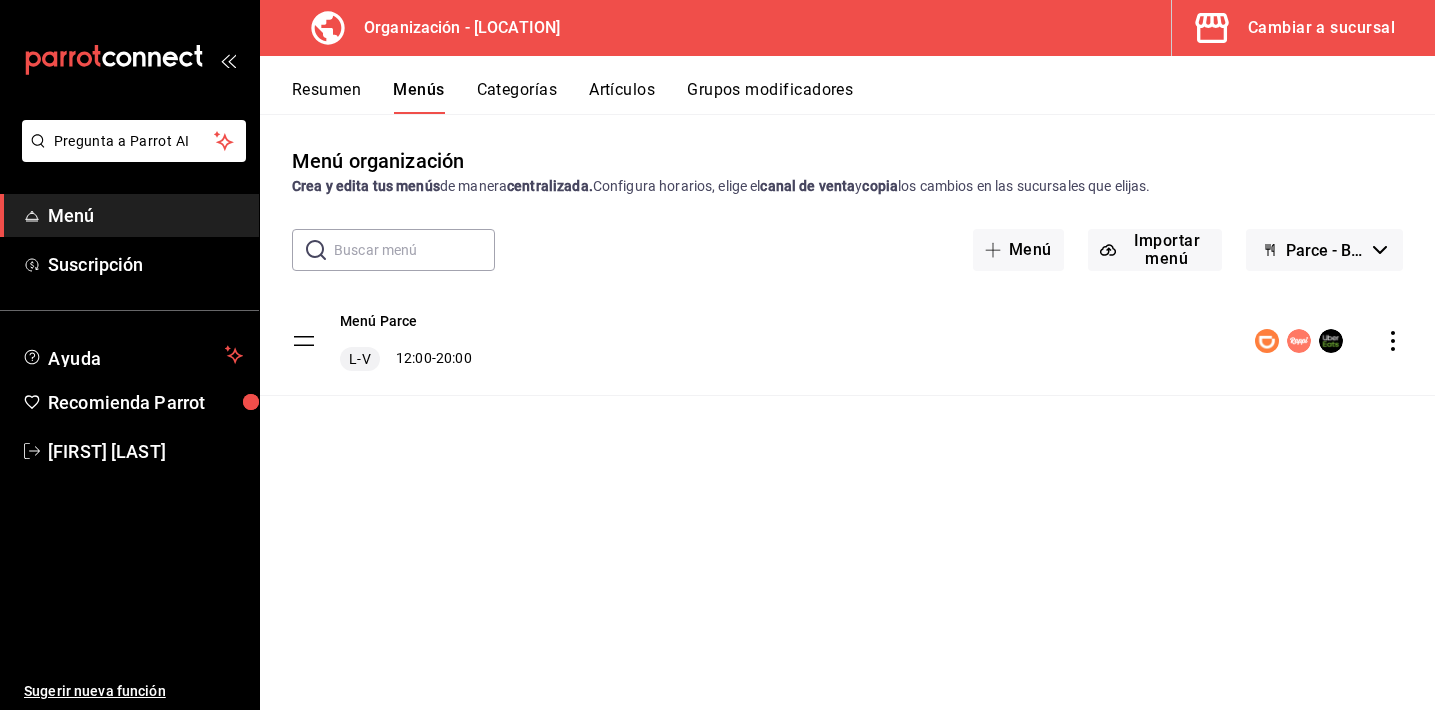 click on "Parce - Borrador" at bounding box center [1324, 250] 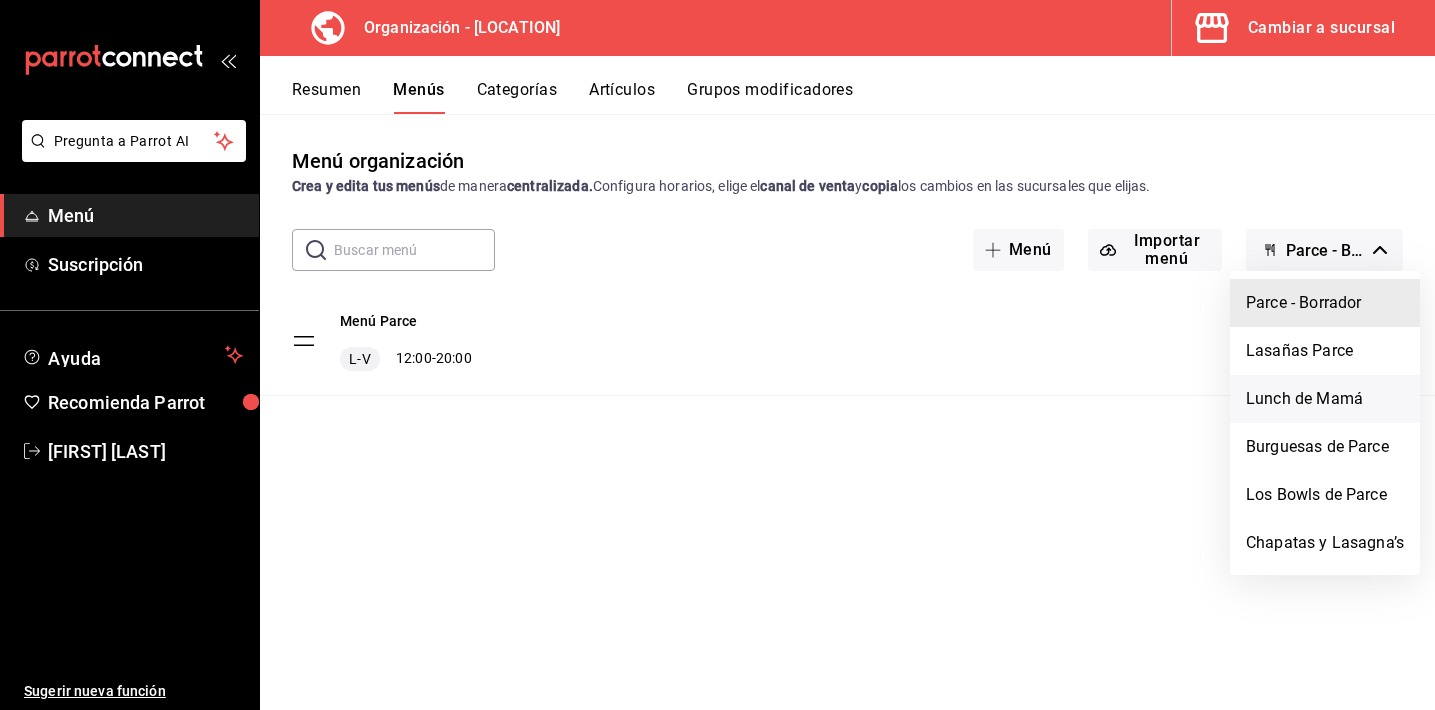 click on "Lunch de Mamá" at bounding box center [1325, 399] 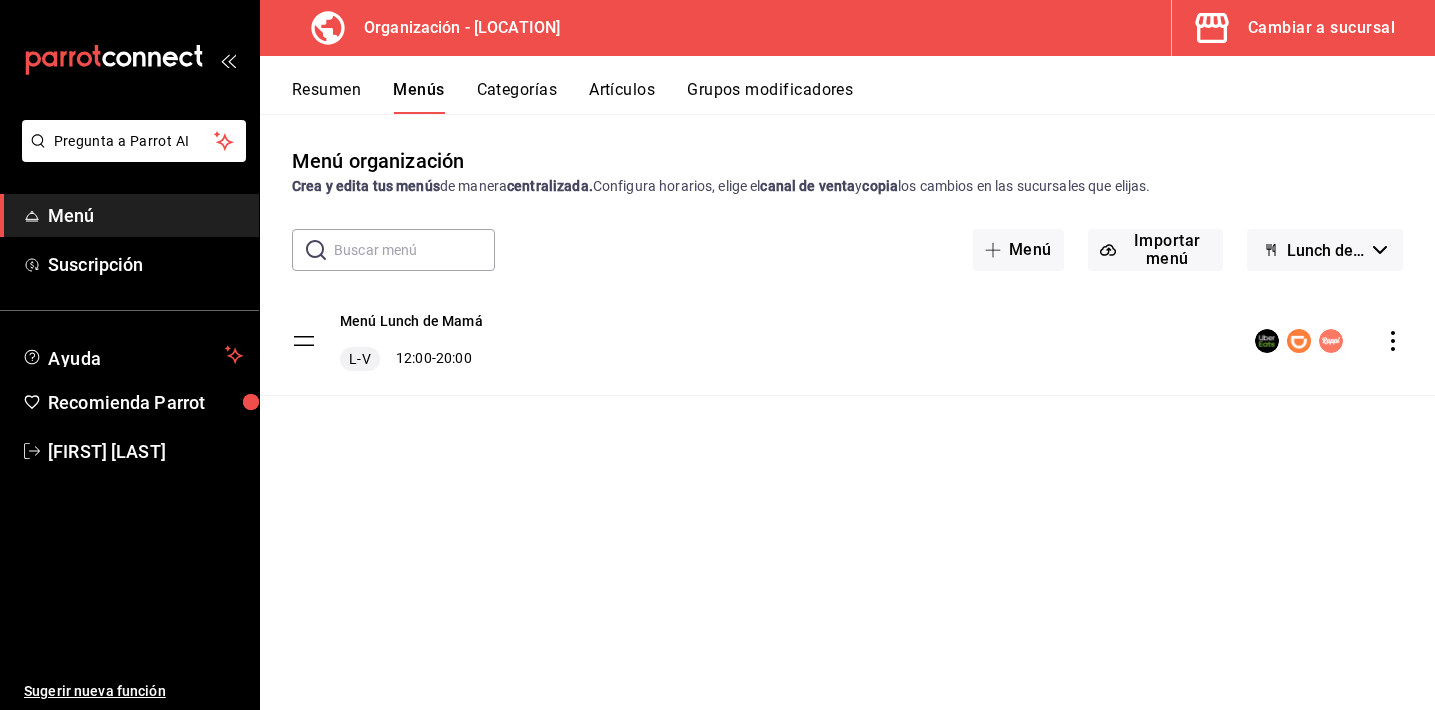 click 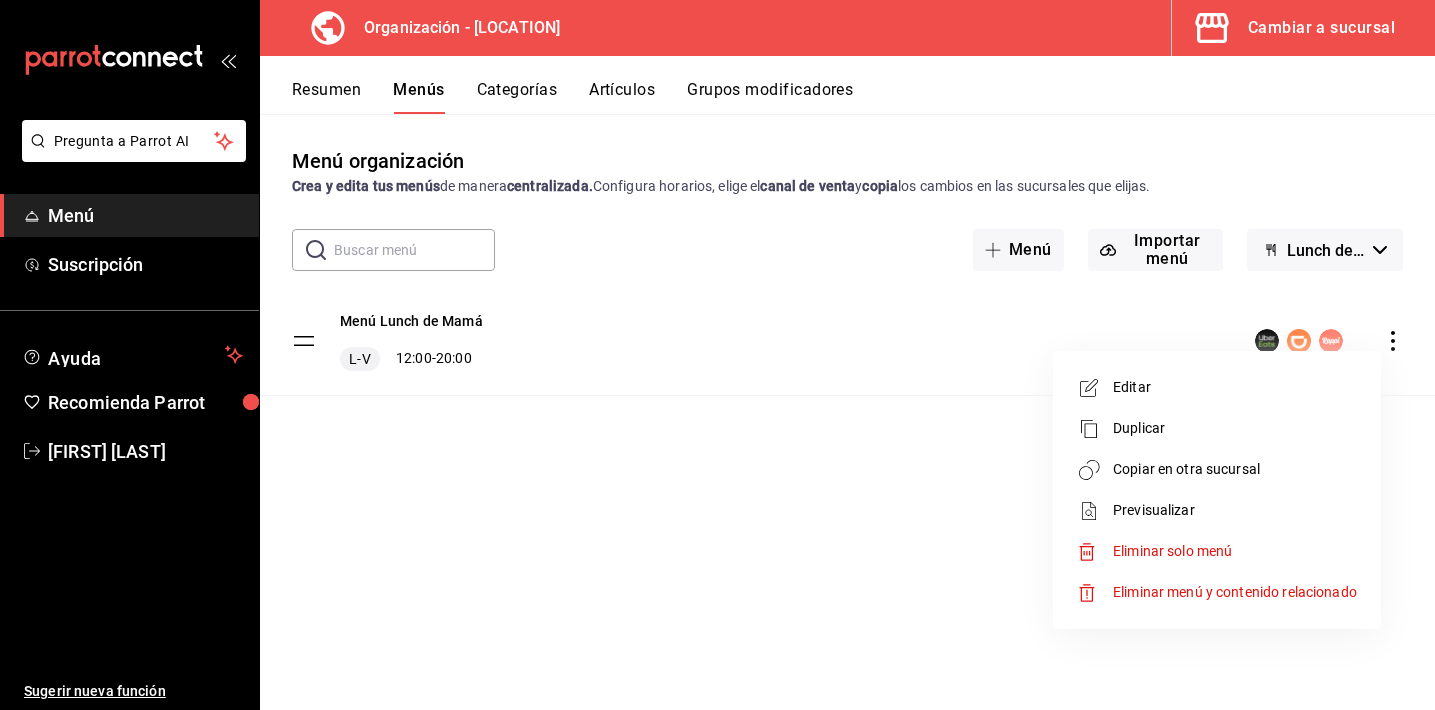 drag, startPoint x: 1171, startPoint y: 432, endPoint x: 1171, endPoint y: 393, distance: 39 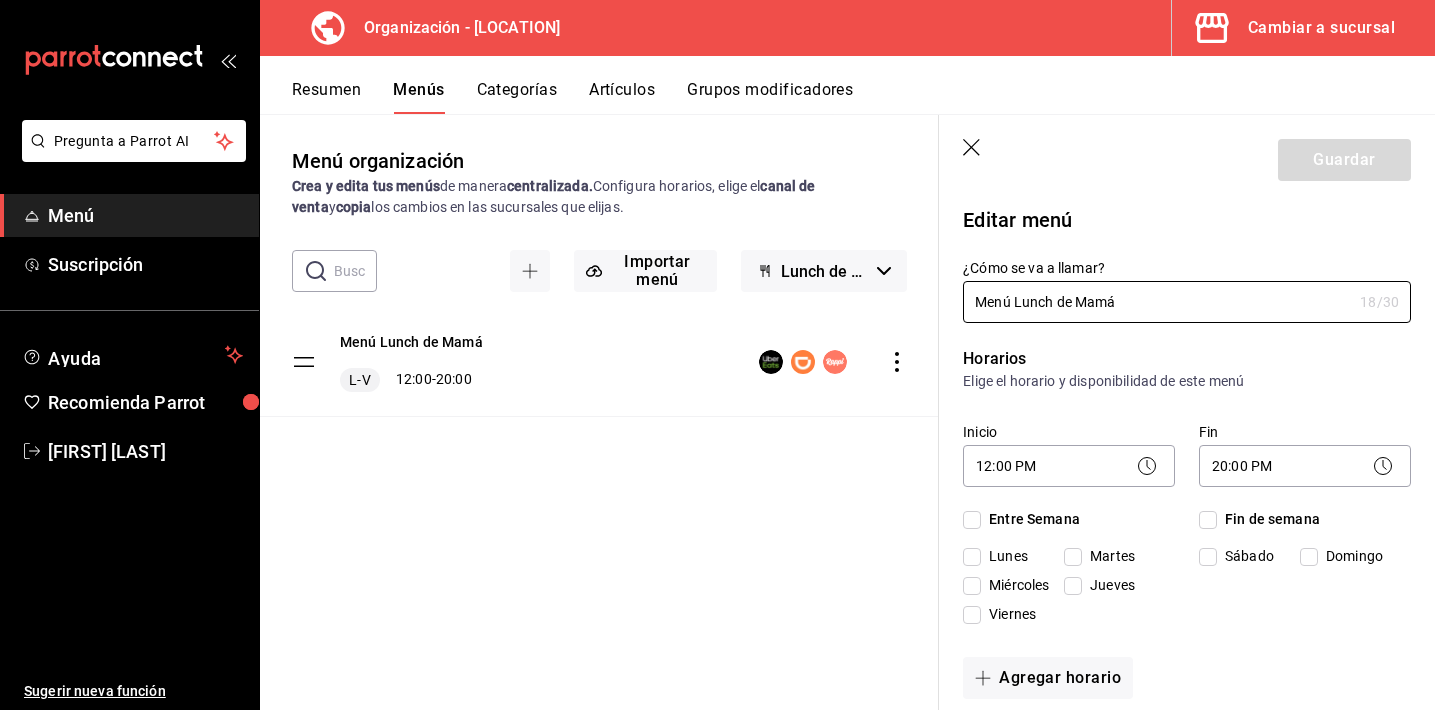 checkbox on "true" 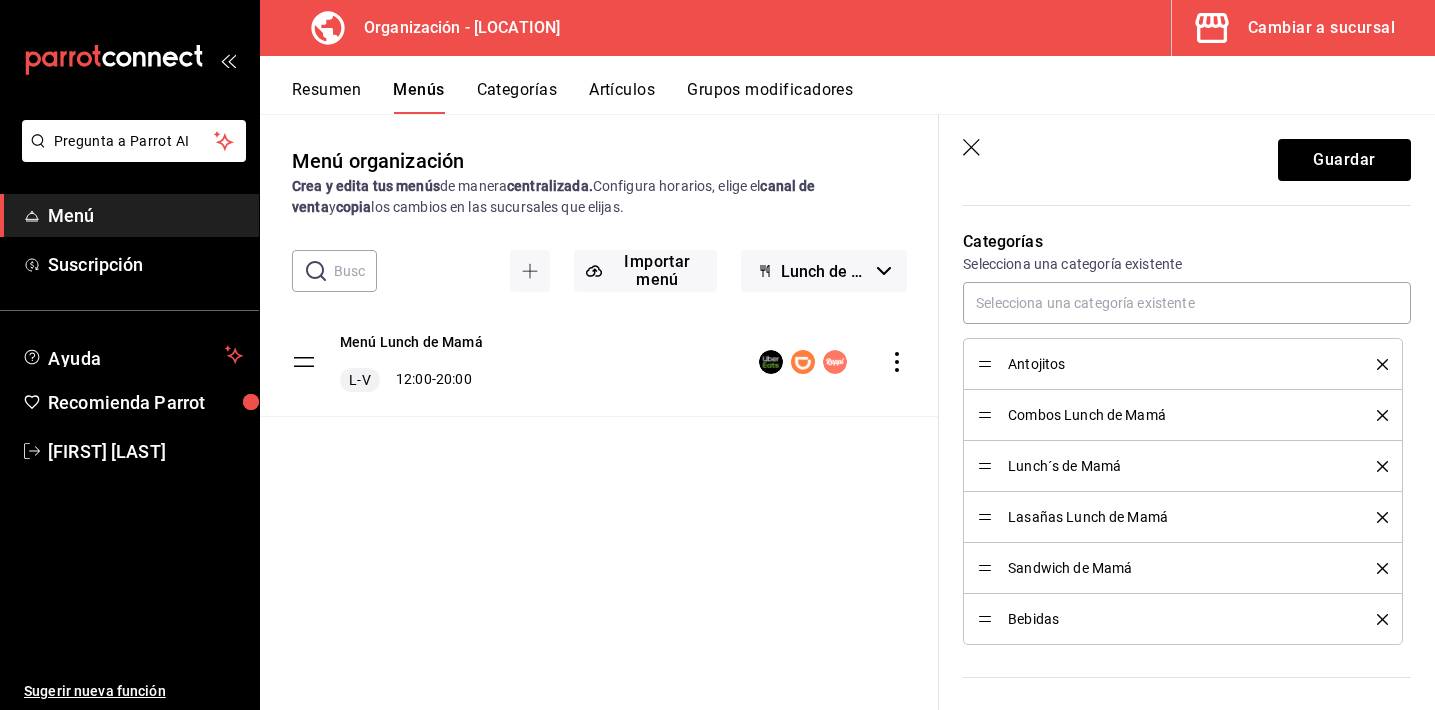 scroll, scrollTop: 556, scrollLeft: 0, axis: vertical 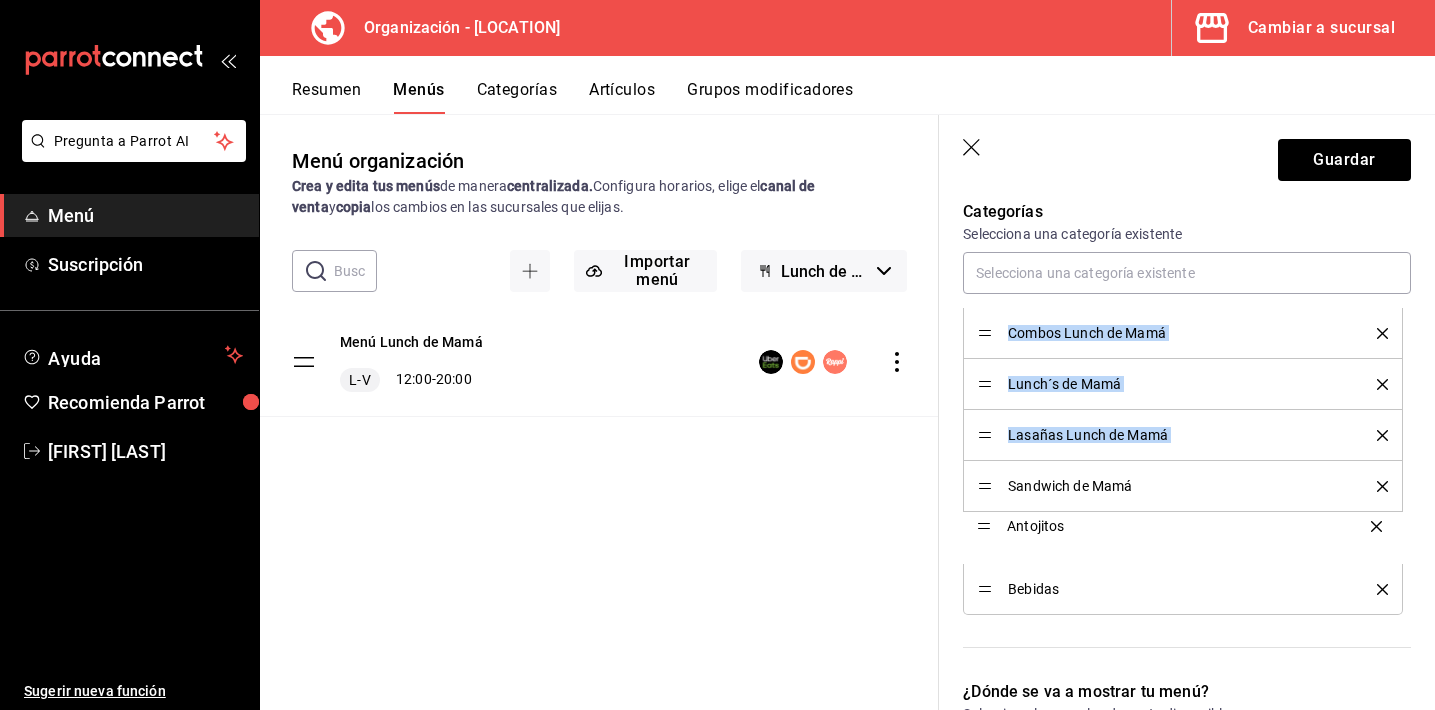 drag, startPoint x: 980, startPoint y: 332, endPoint x: 992, endPoint y: 524, distance: 192.37463 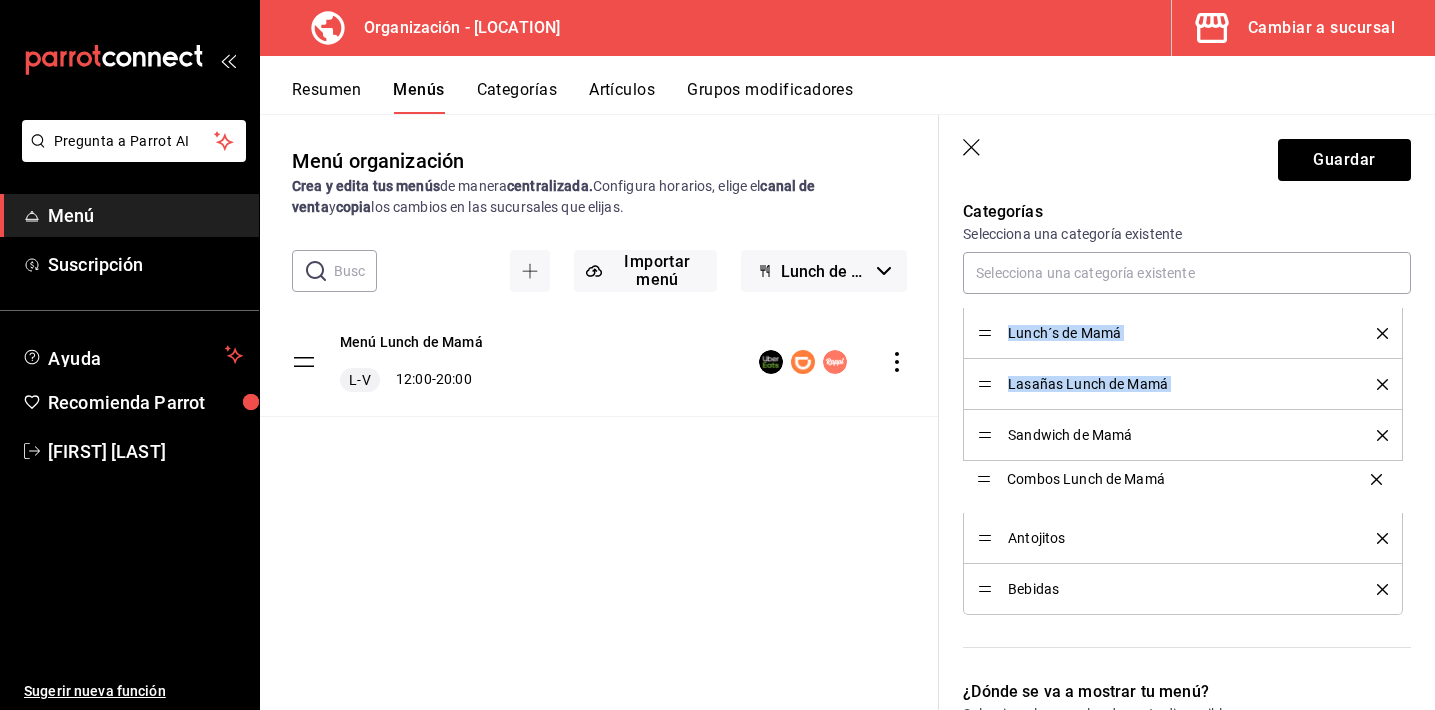 drag, startPoint x: 985, startPoint y: 335, endPoint x: 996, endPoint y: 475, distance: 140.43147 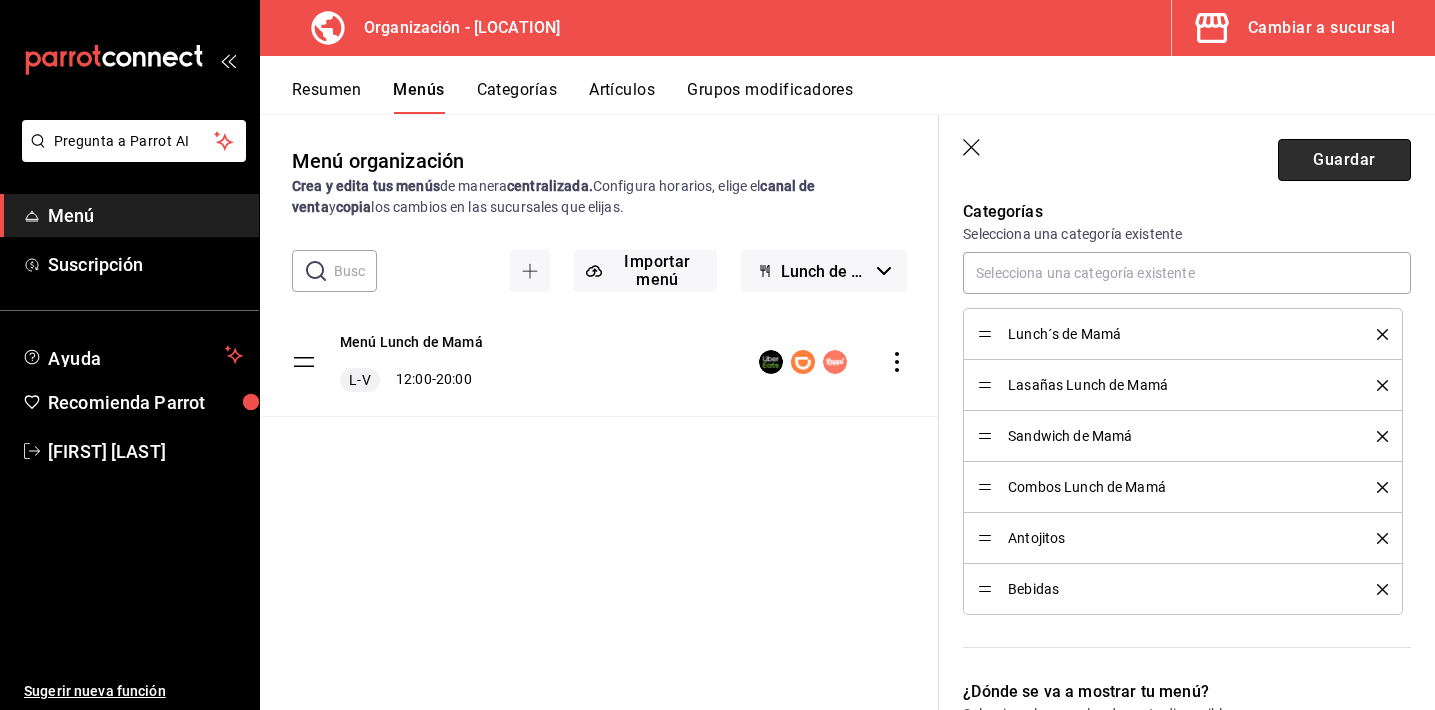 click on "Guardar" at bounding box center [1344, 160] 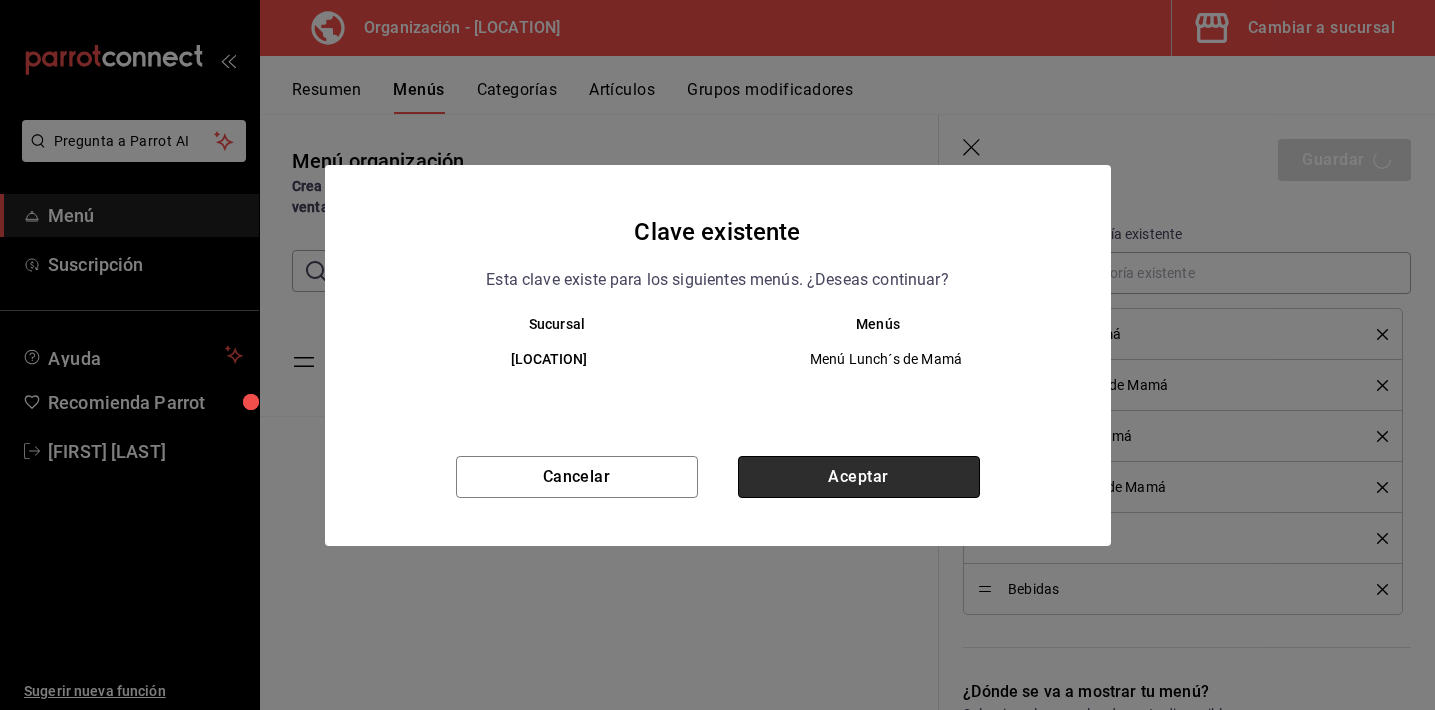 click on "Aceptar" at bounding box center (859, 477) 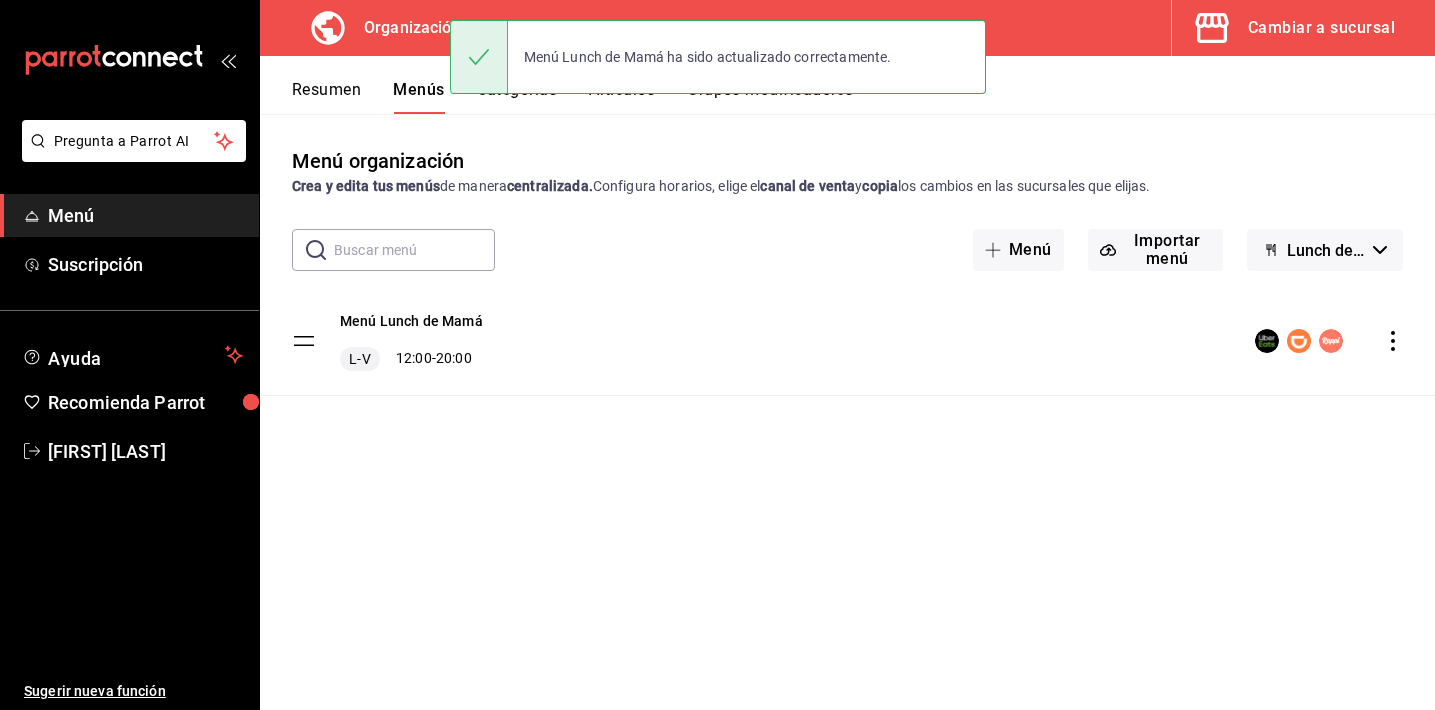 scroll, scrollTop: 0, scrollLeft: 0, axis: both 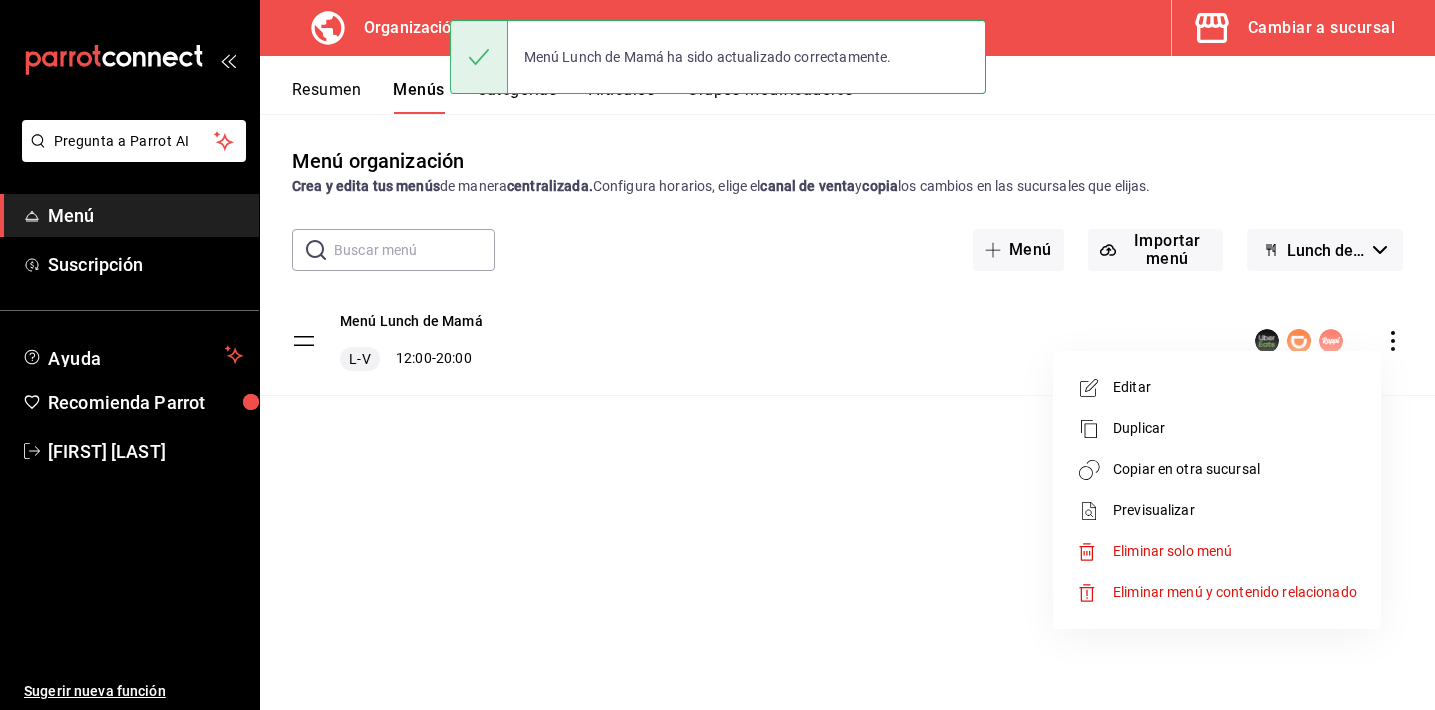 click on "Copiar en otra sucursal" at bounding box center [1235, 469] 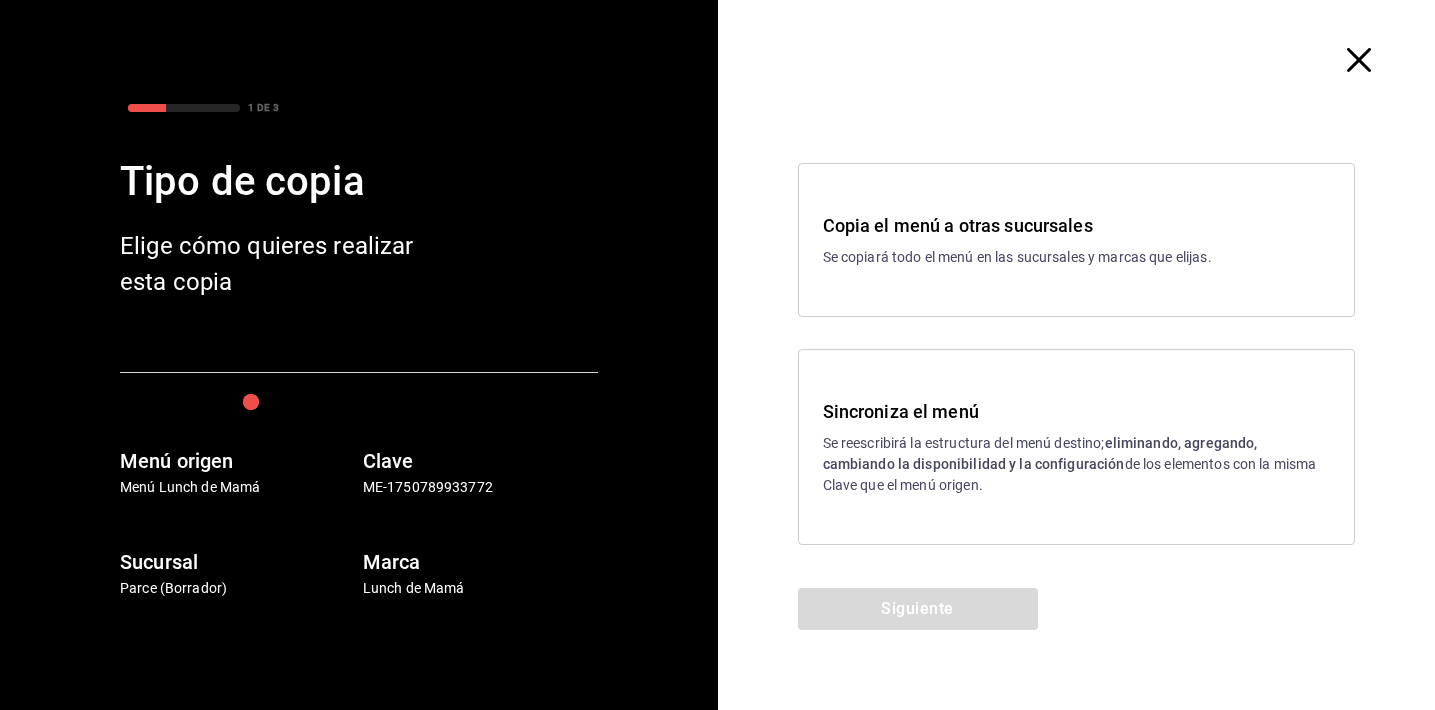 click on "Se reescribirá la estructura del menú destino;  eliminando, agregando, cambiando la disponibilidad y la configuración  de los elementos con la misma Clave que el menú origen." at bounding box center [1077, 464] 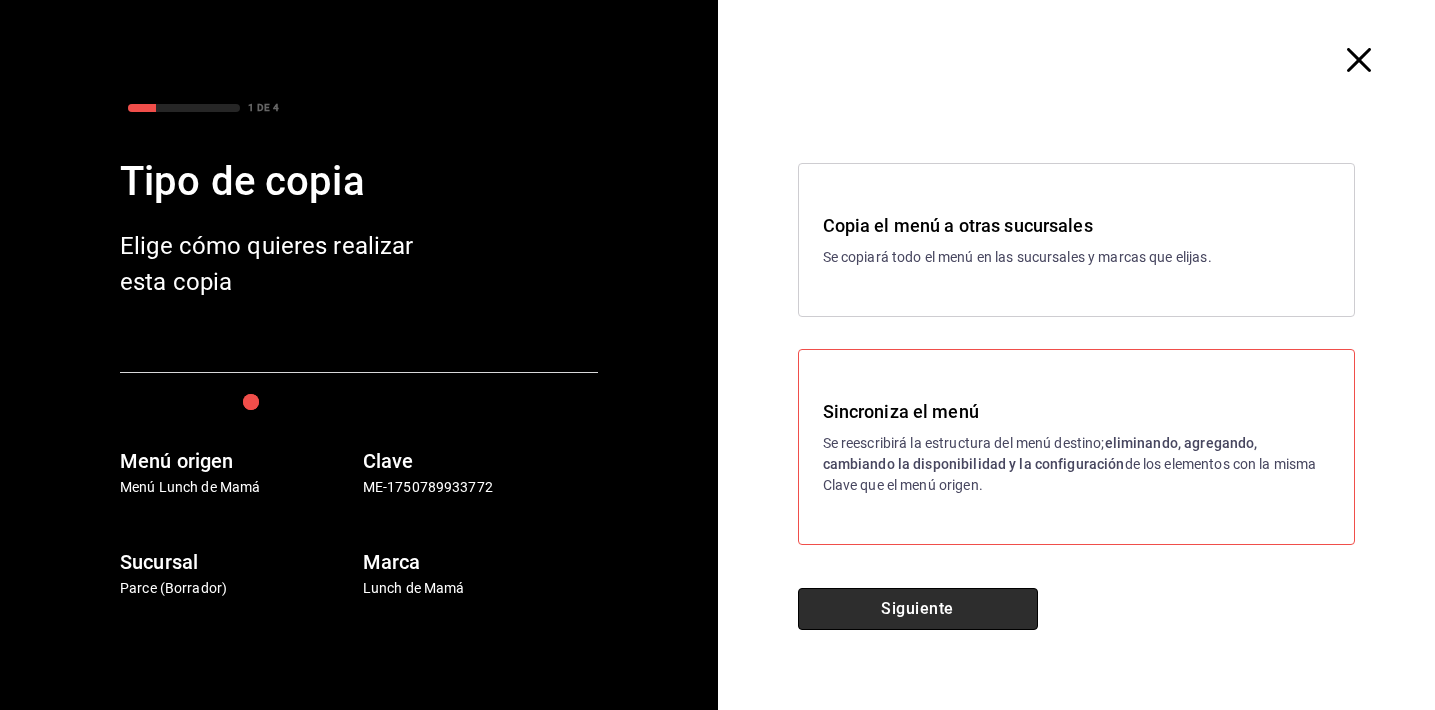 click on "Siguiente" at bounding box center (918, 609) 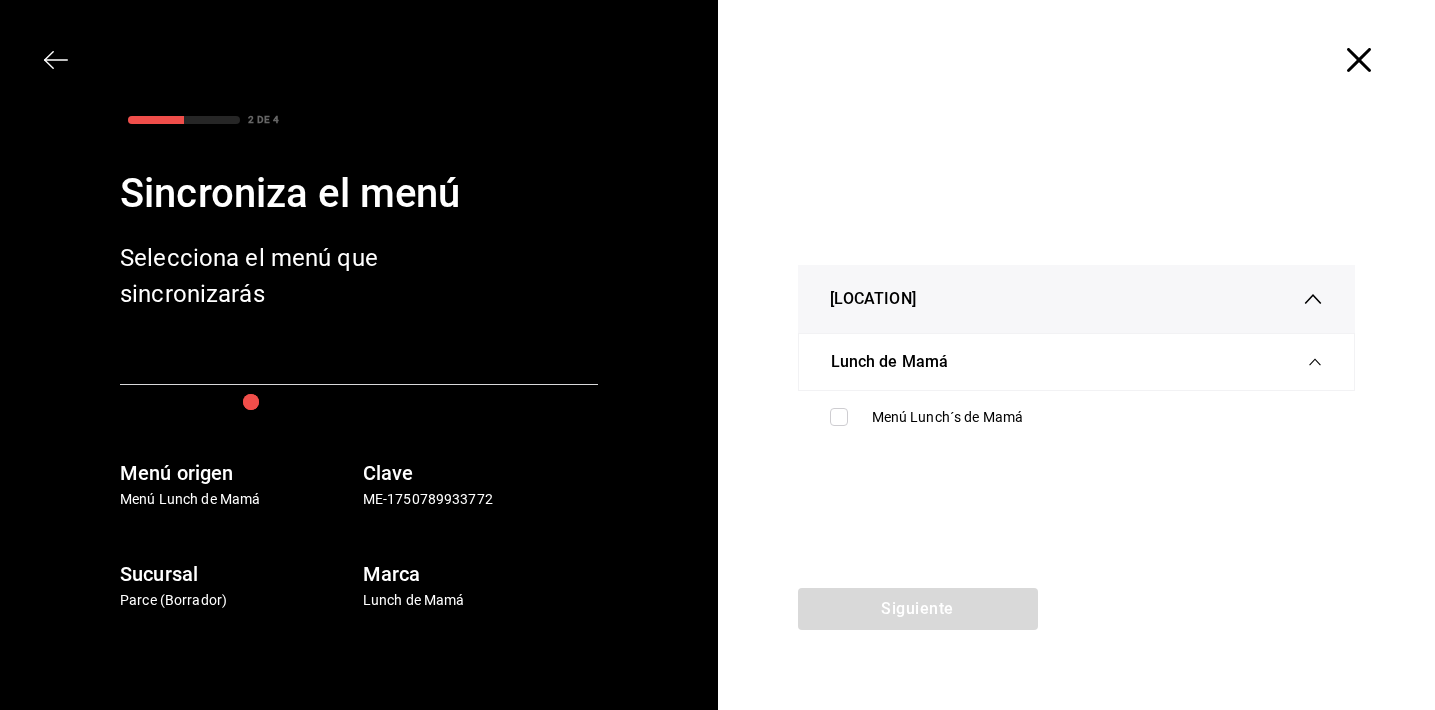 click on "Menú Lunch´s de Mamá" at bounding box center (1077, 417) 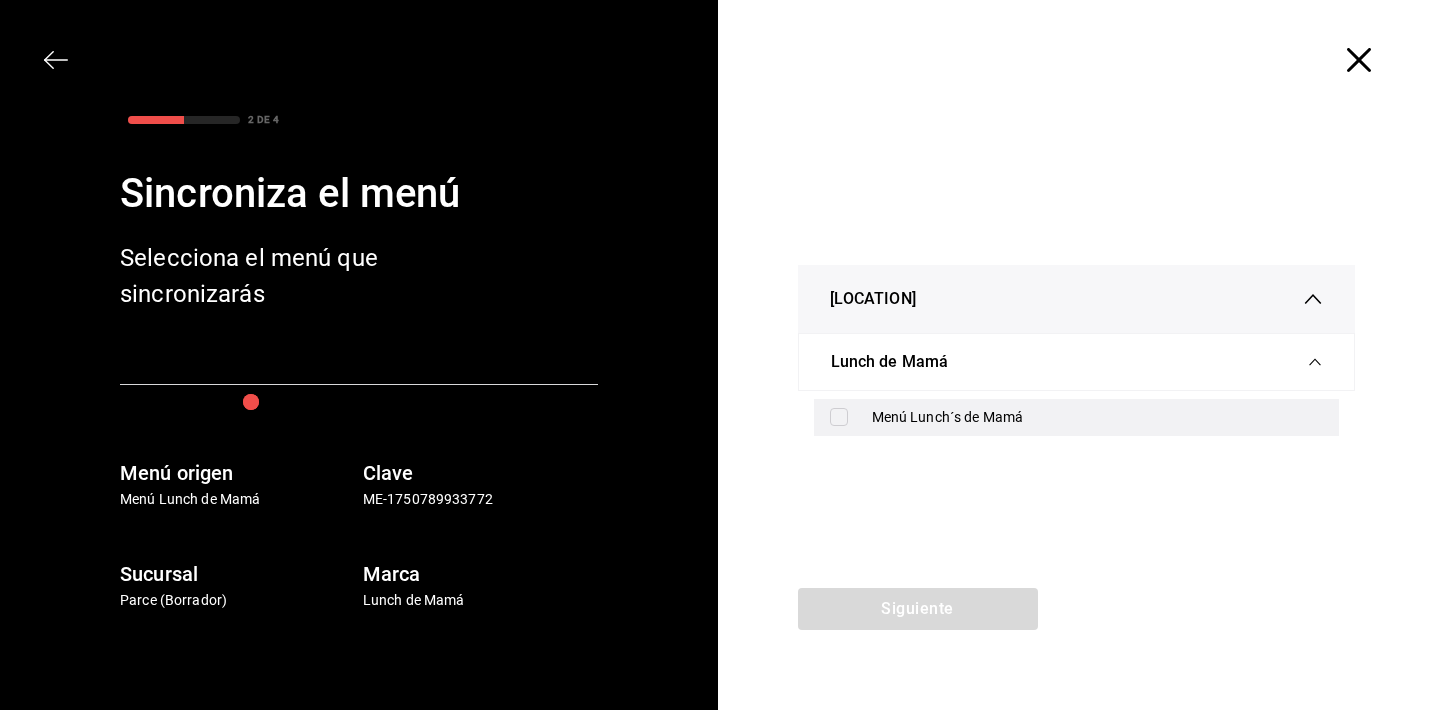 click on "Menú Lunch´s de Mamá" at bounding box center [1098, 417] 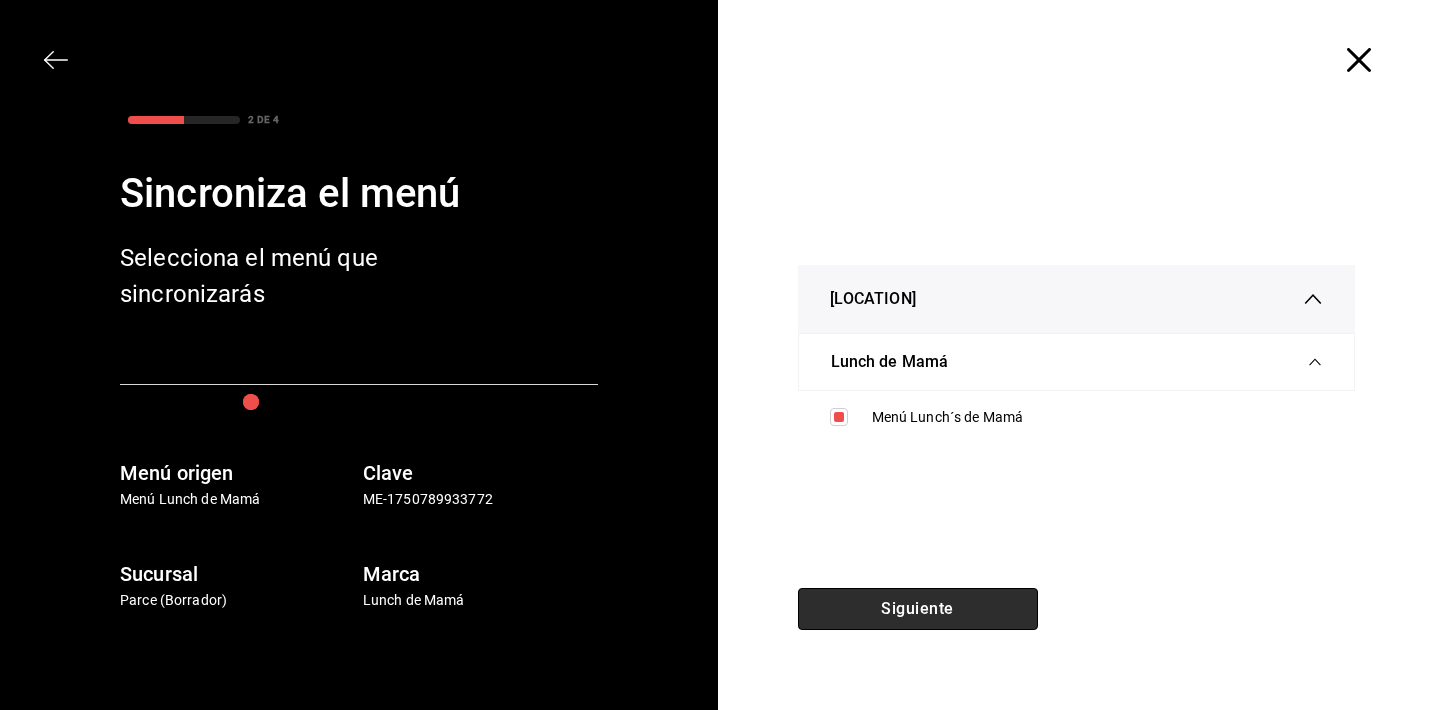 click on "Siguiente" at bounding box center (918, 609) 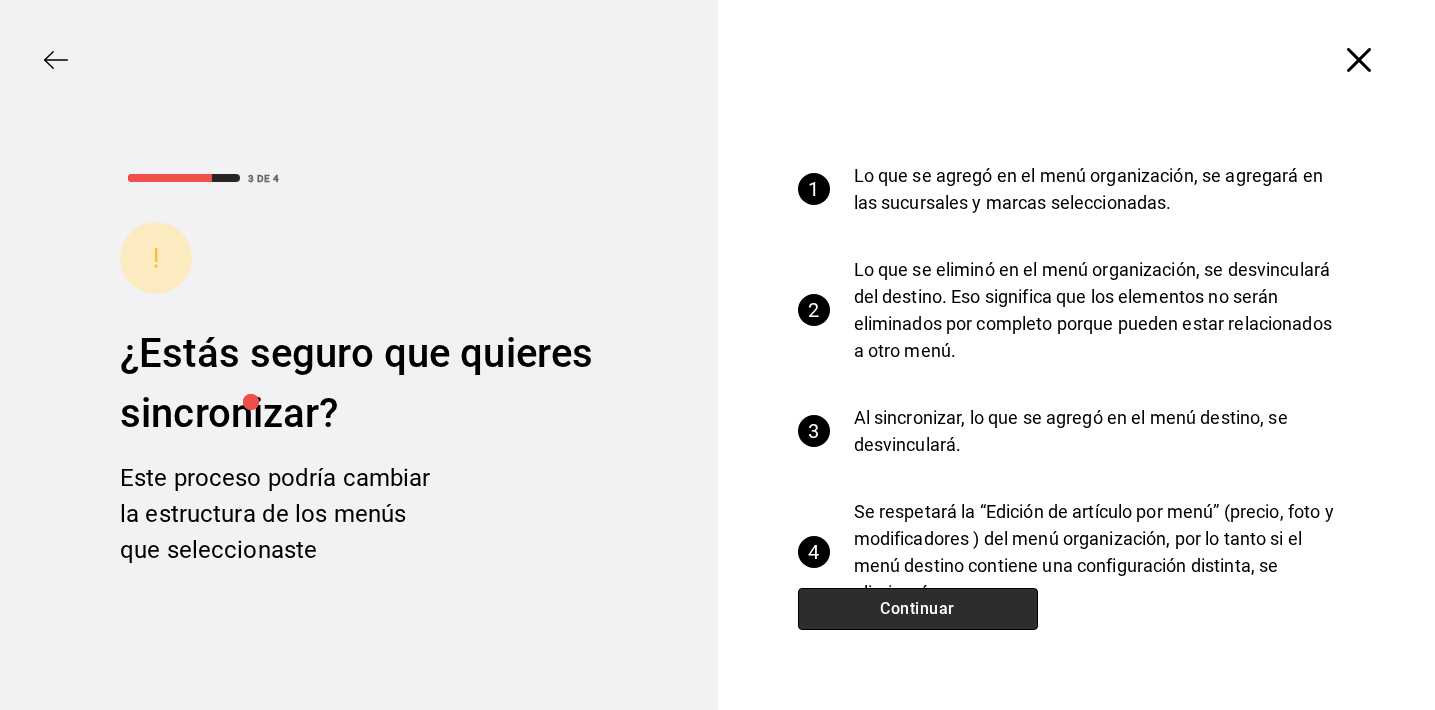 click on "Continuar" at bounding box center (918, 609) 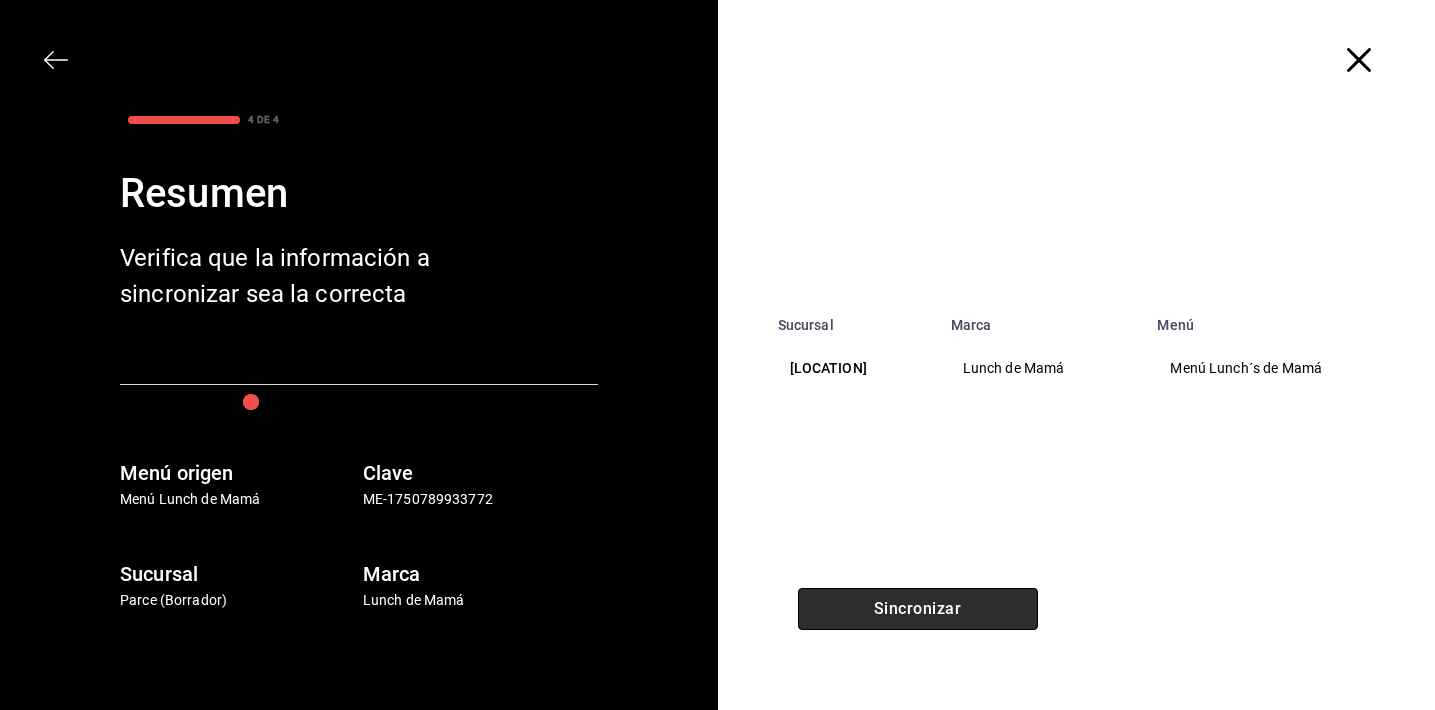 click on "Sincronizar" at bounding box center [918, 609] 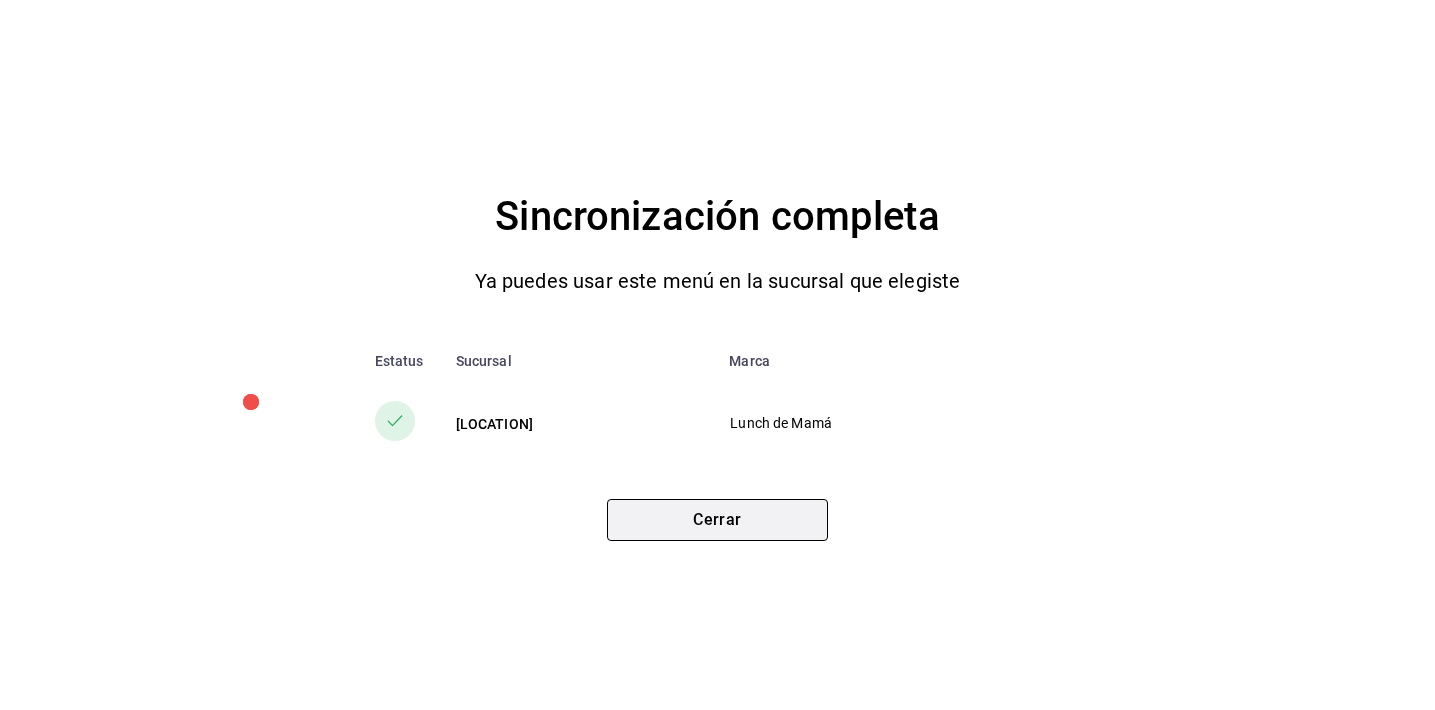 click on "Cerrar" at bounding box center [717, 520] 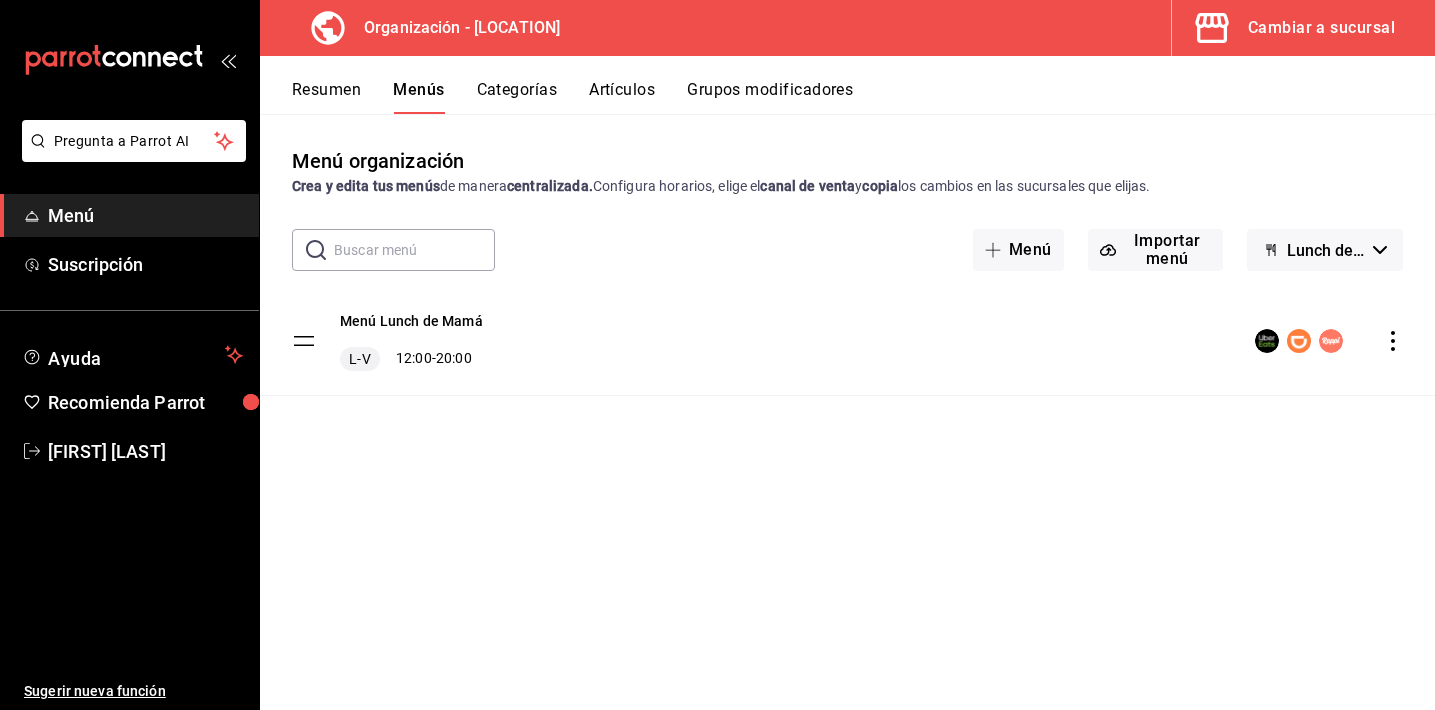 click on "Lunch de Mamá" at bounding box center (1326, 250) 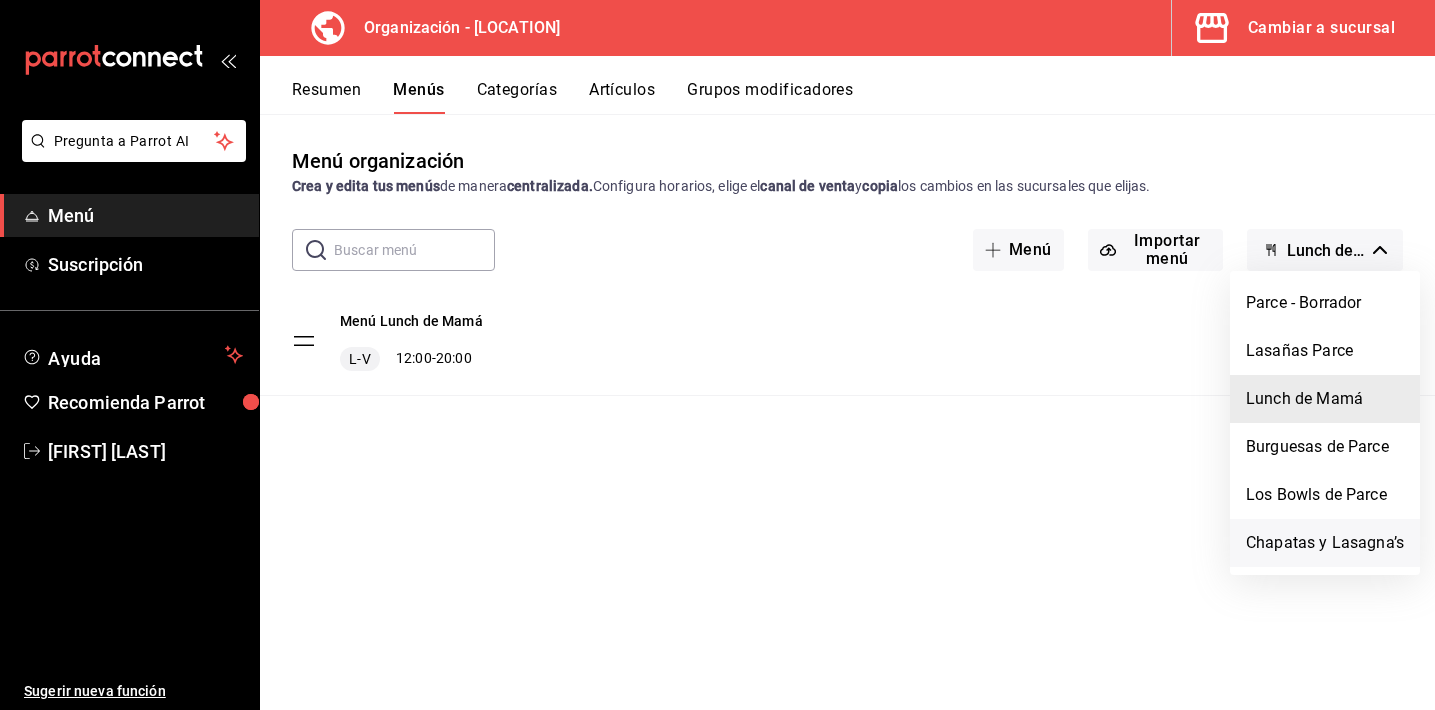 click on "Chapatas y Lasagna’s" at bounding box center [1325, 543] 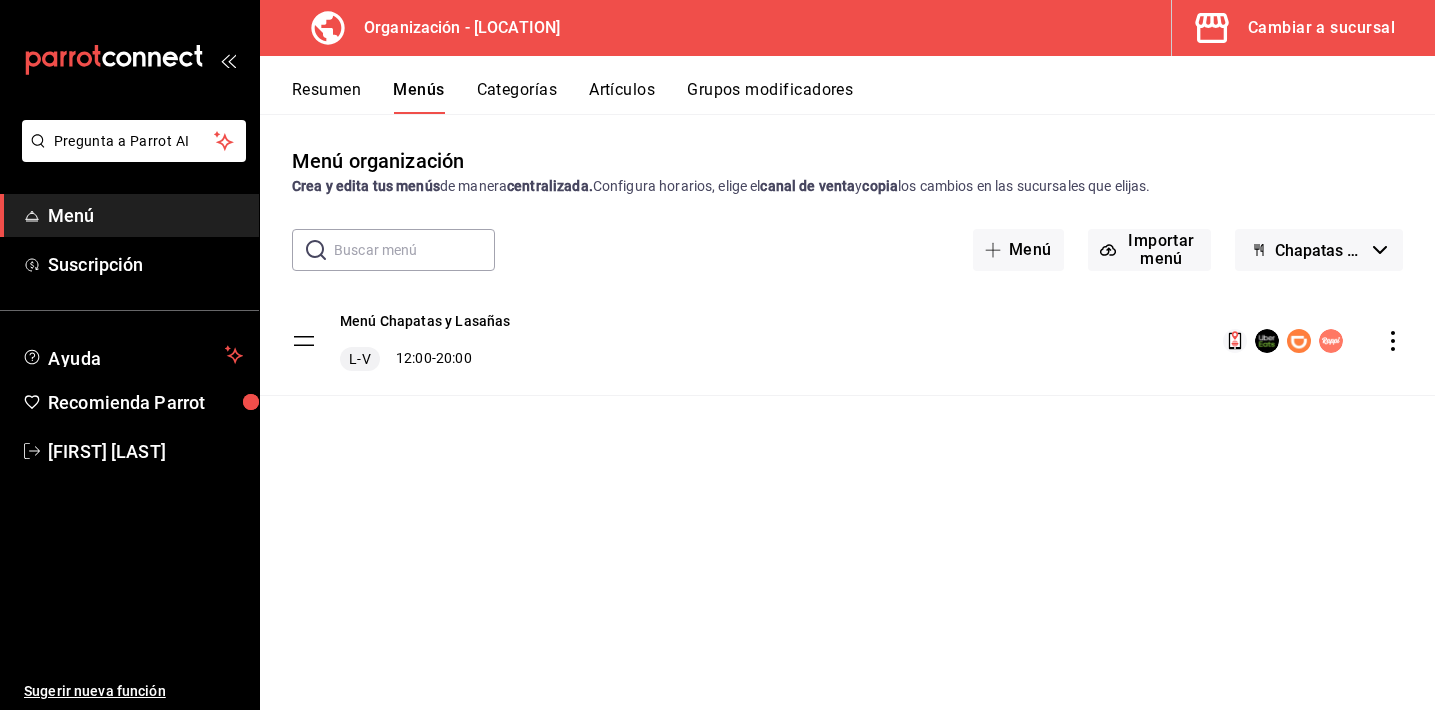 click 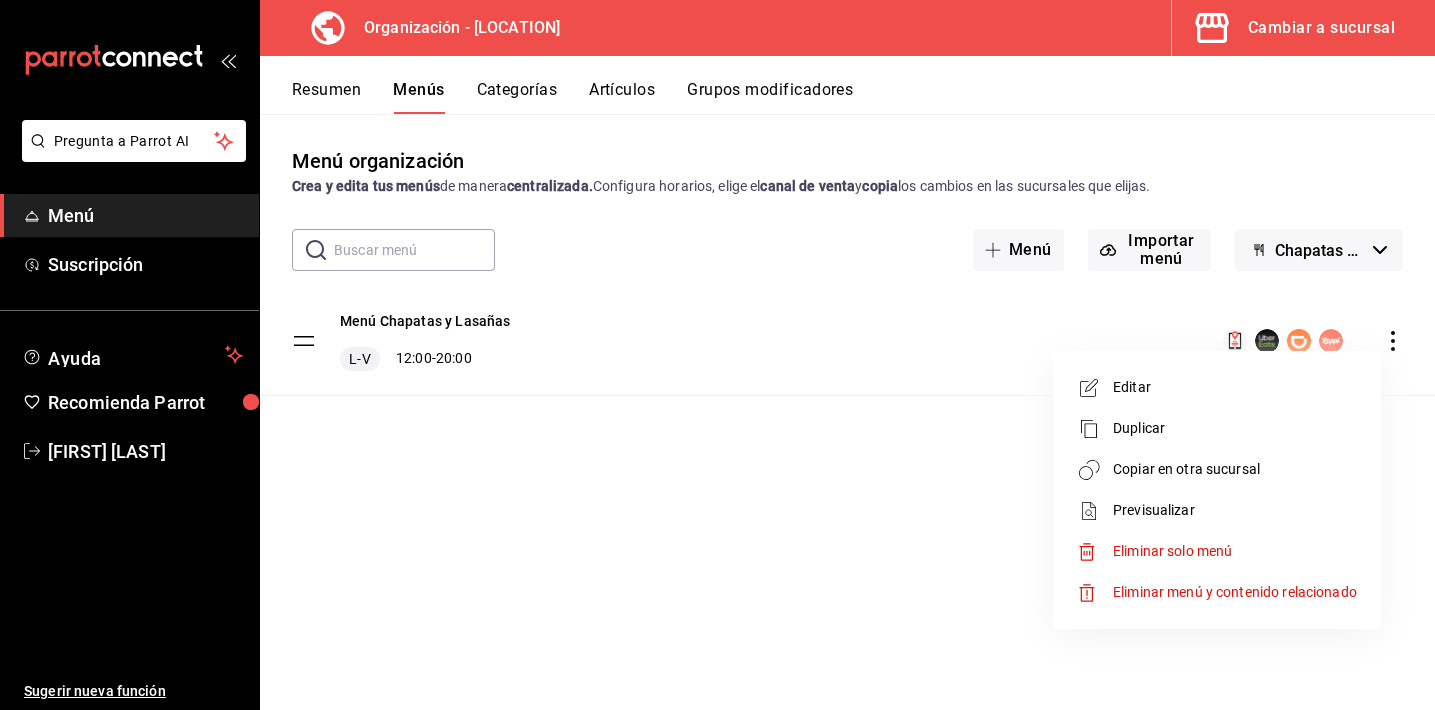click on "Copiar en otra sucursal" at bounding box center (1235, 469) 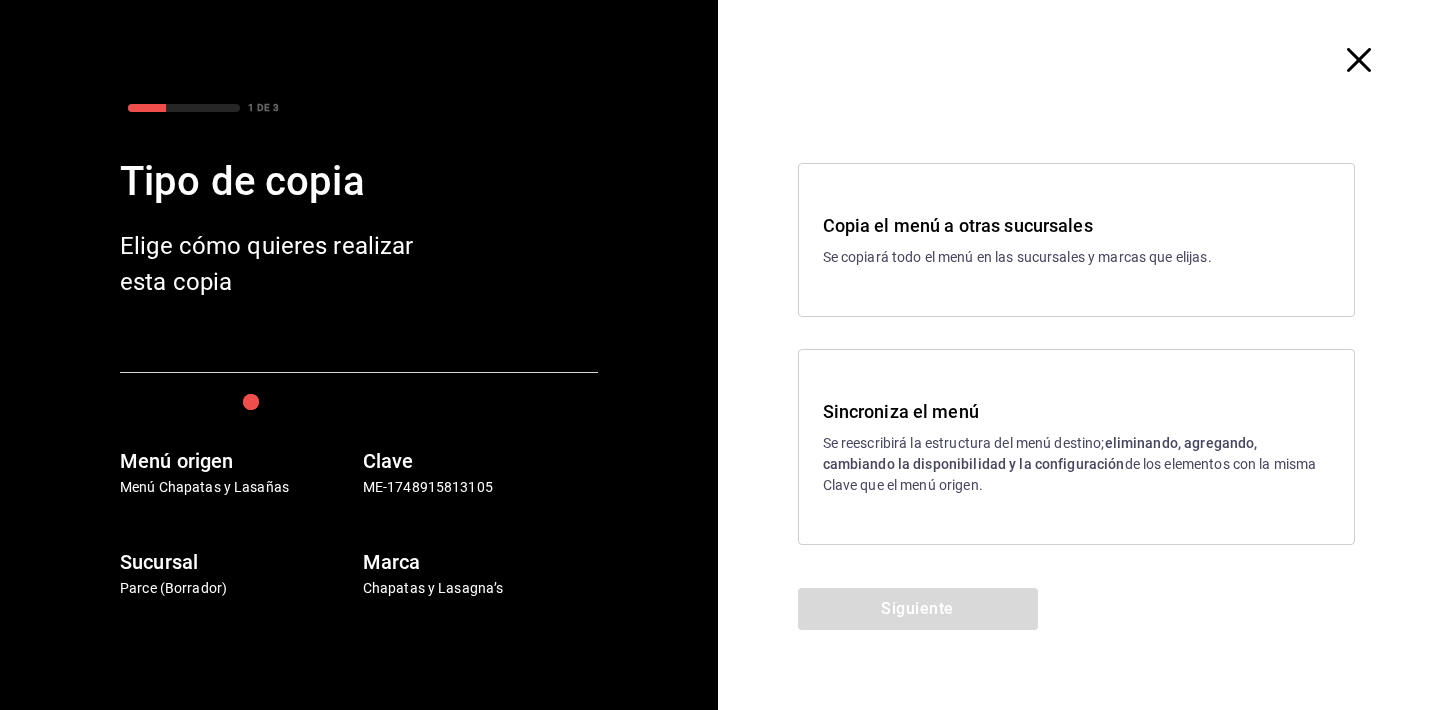 click 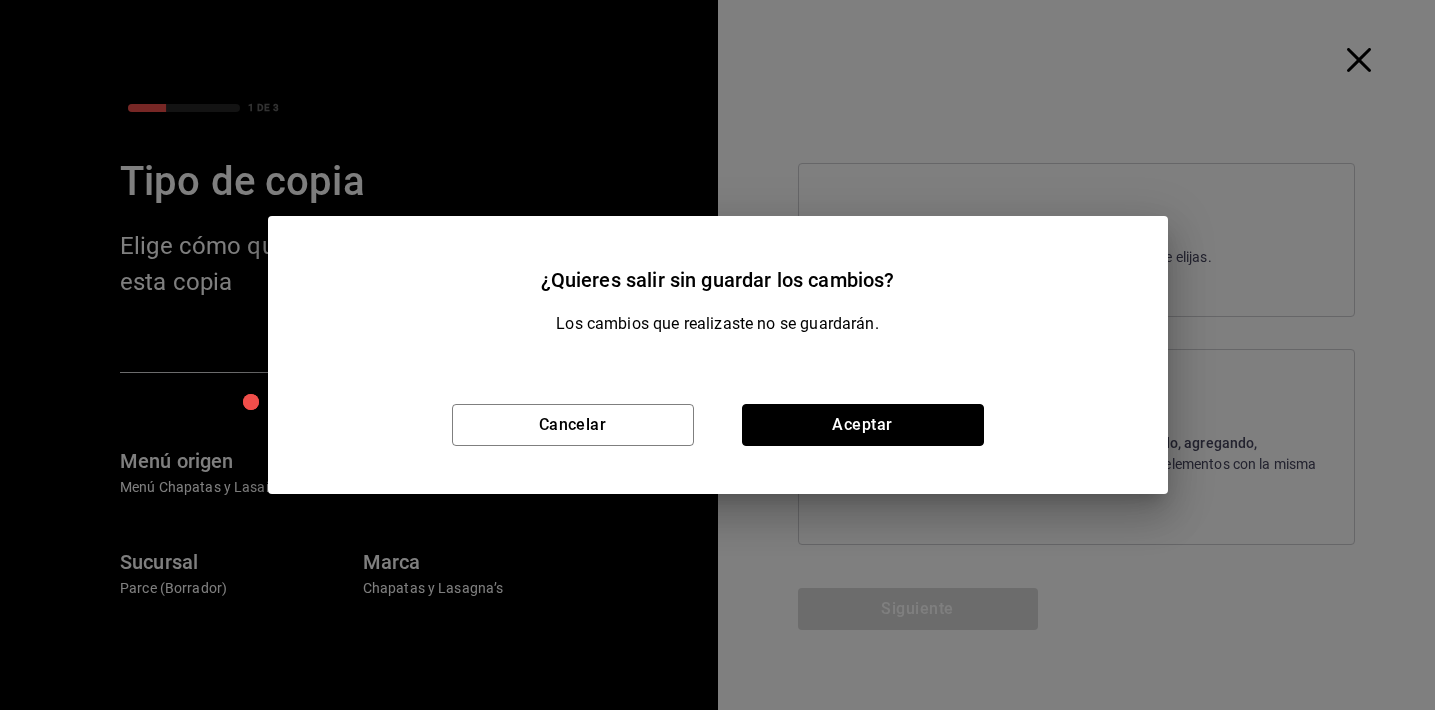 drag, startPoint x: 891, startPoint y: 418, endPoint x: 904, endPoint y: 417, distance: 13.038404 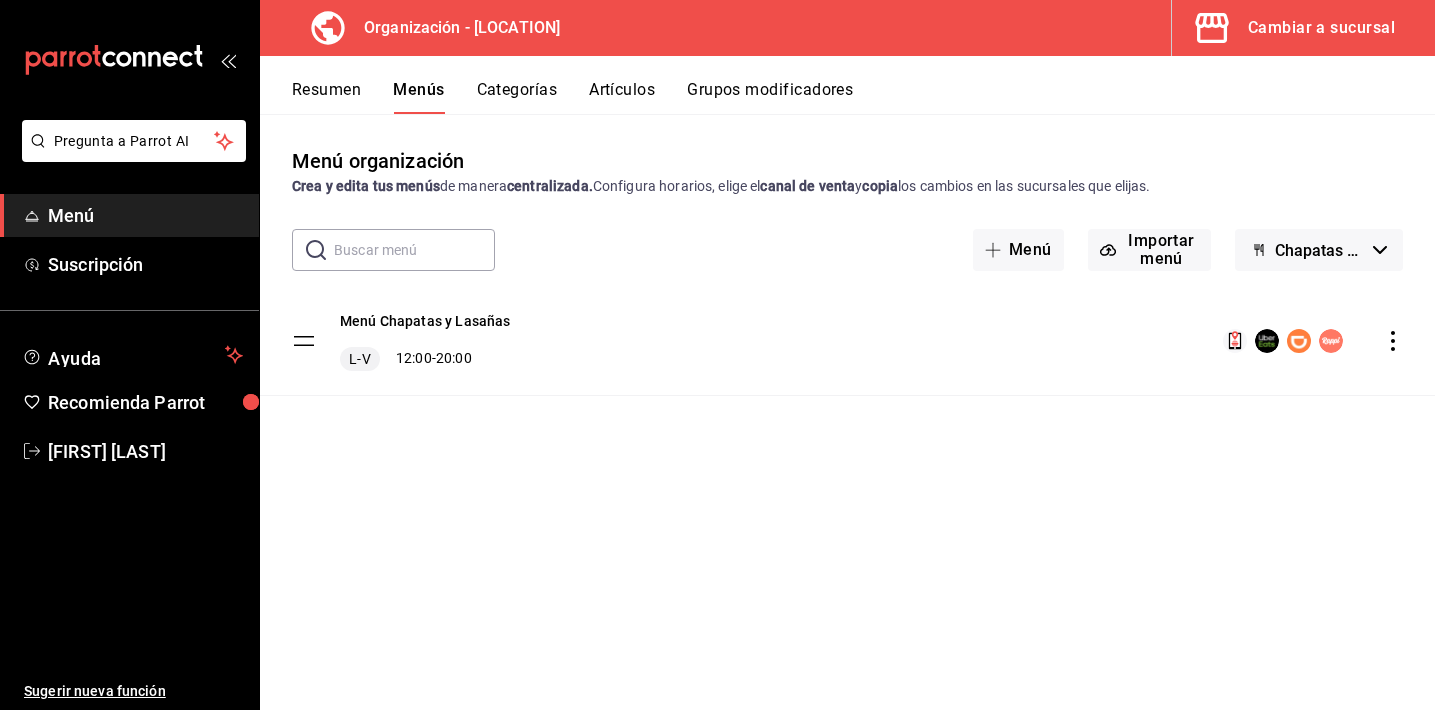 click on "Menú Chapatas y Lasañas L-V 12:00  -  20:00" at bounding box center [847, 341] 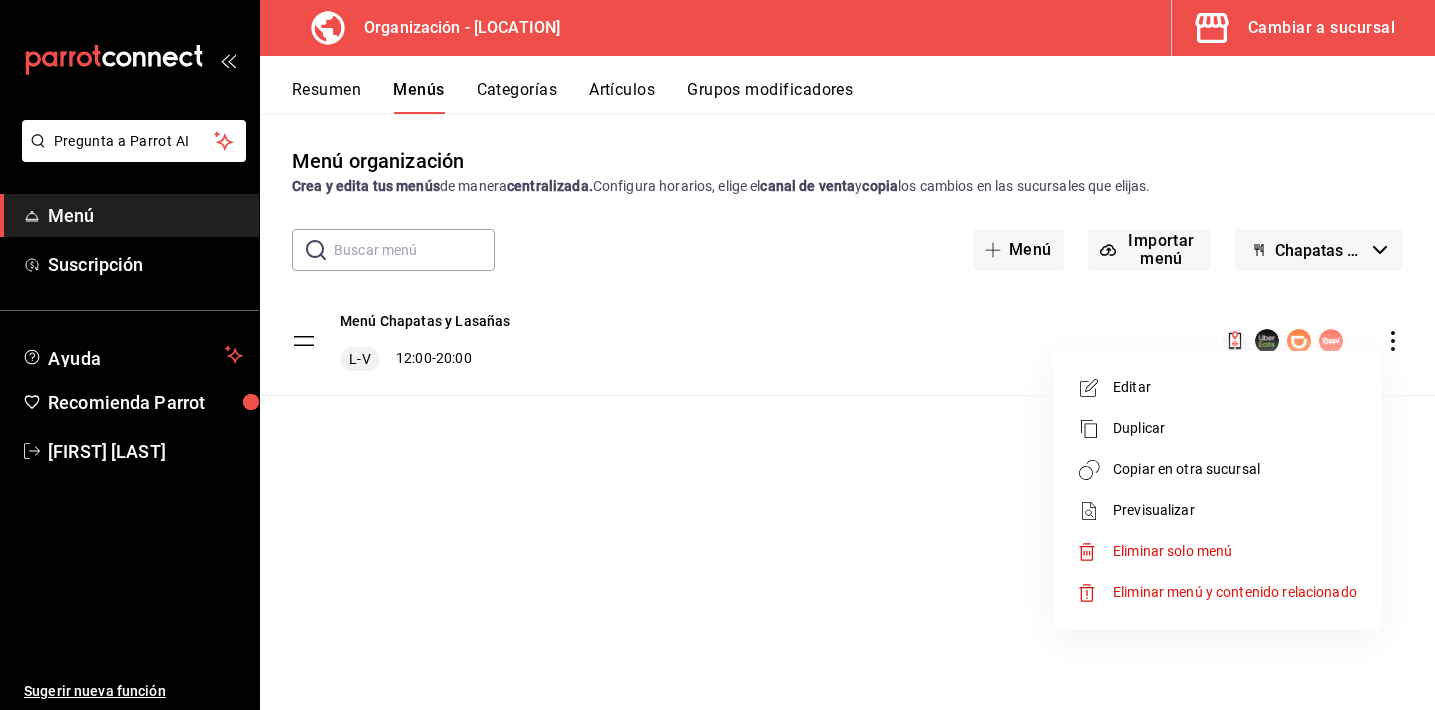 drag, startPoint x: 1200, startPoint y: 431, endPoint x: 1198, endPoint y: 395, distance: 36.05551 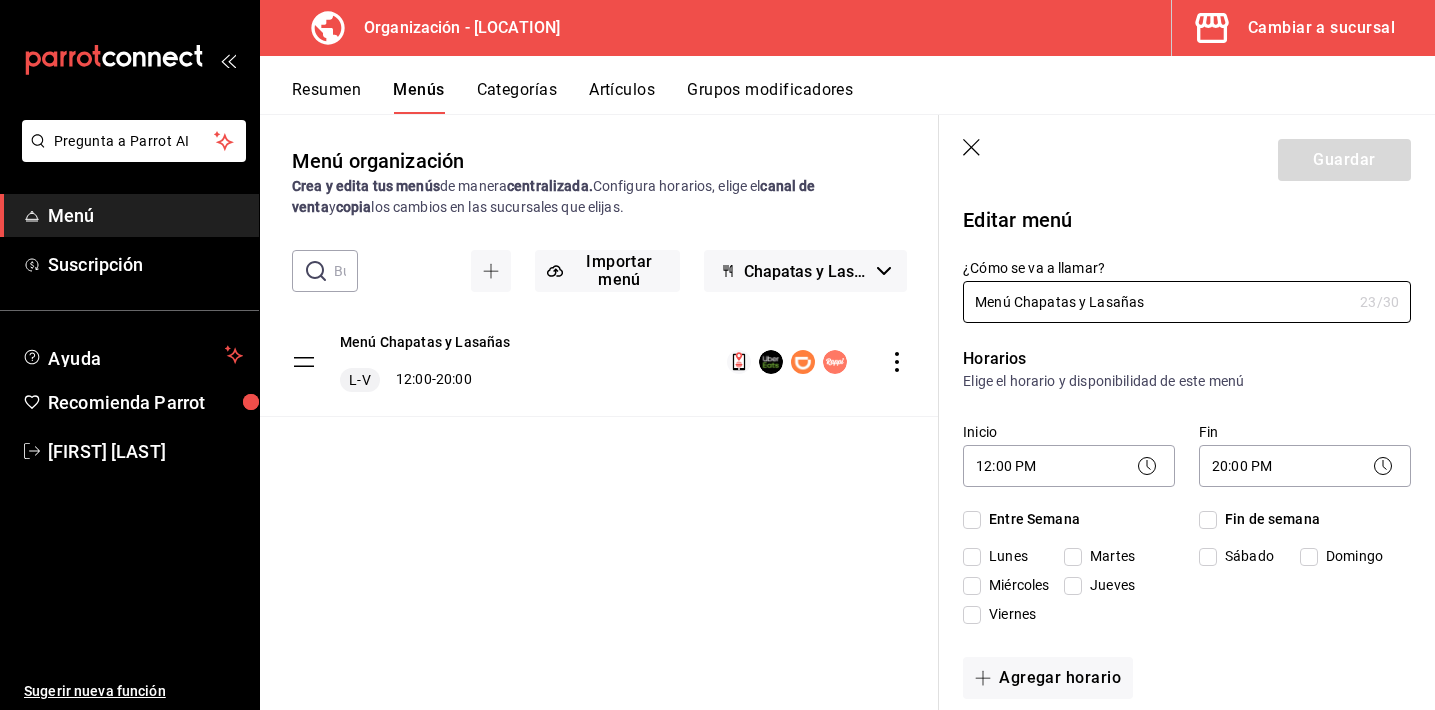 checkbox on "true" 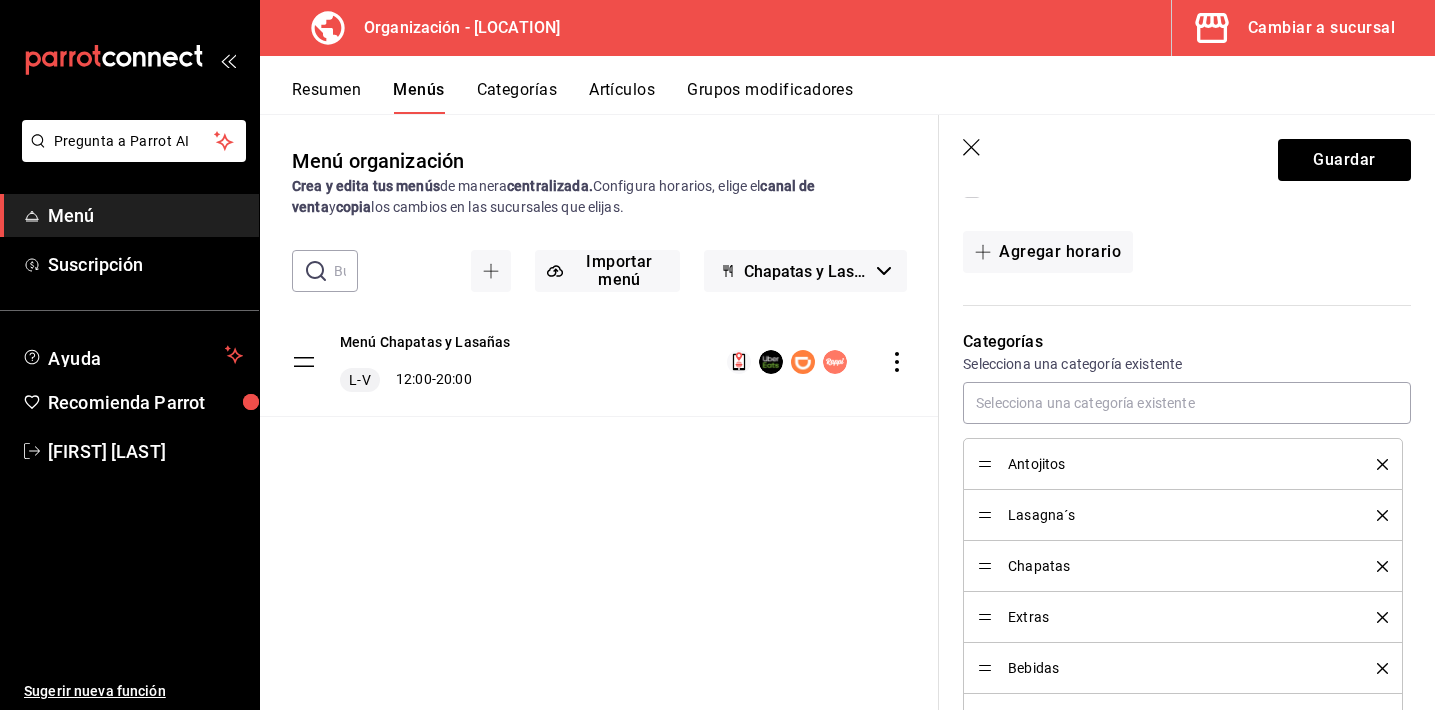 scroll, scrollTop: 580, scrollLeft: 0, axis: vertical 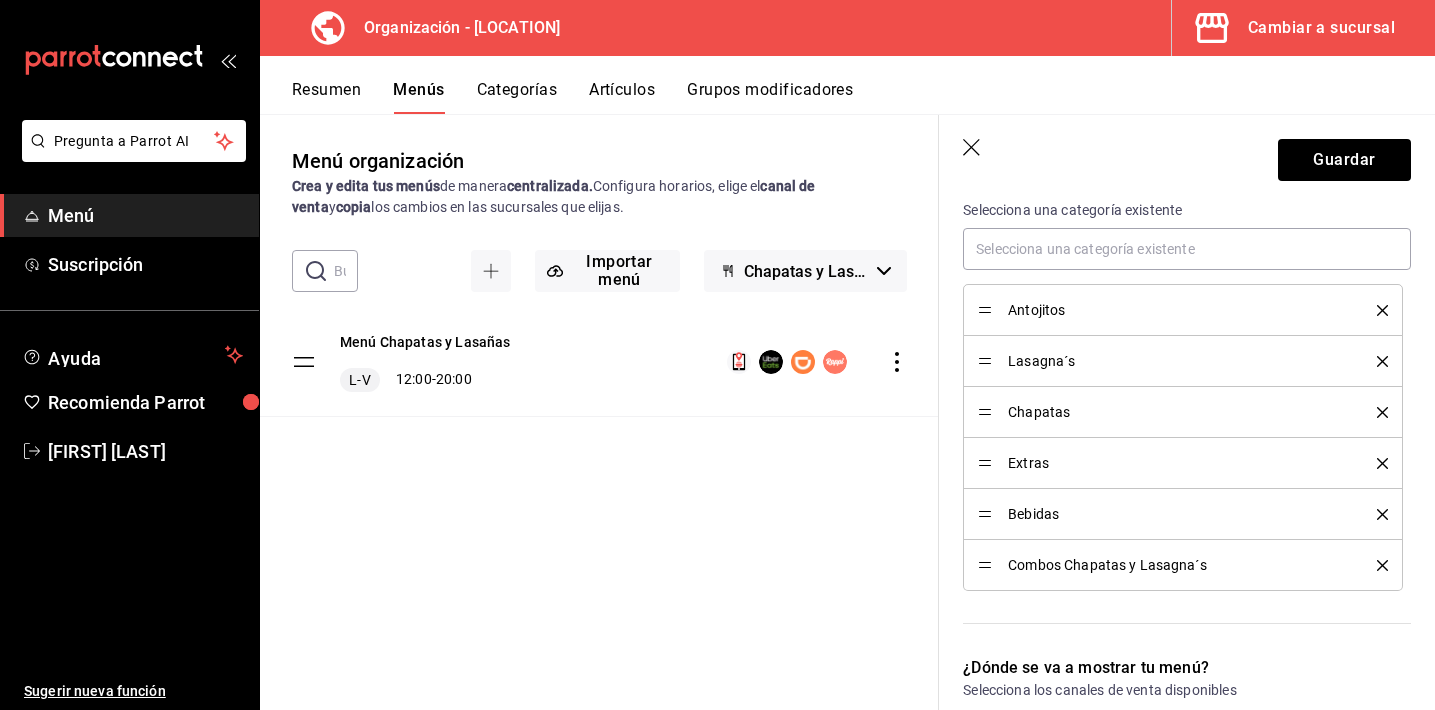 drag, startPoint x: 1063, startPoint y: 564, endPoint x: 1068, endPoint y: 527, distance: 37.336308 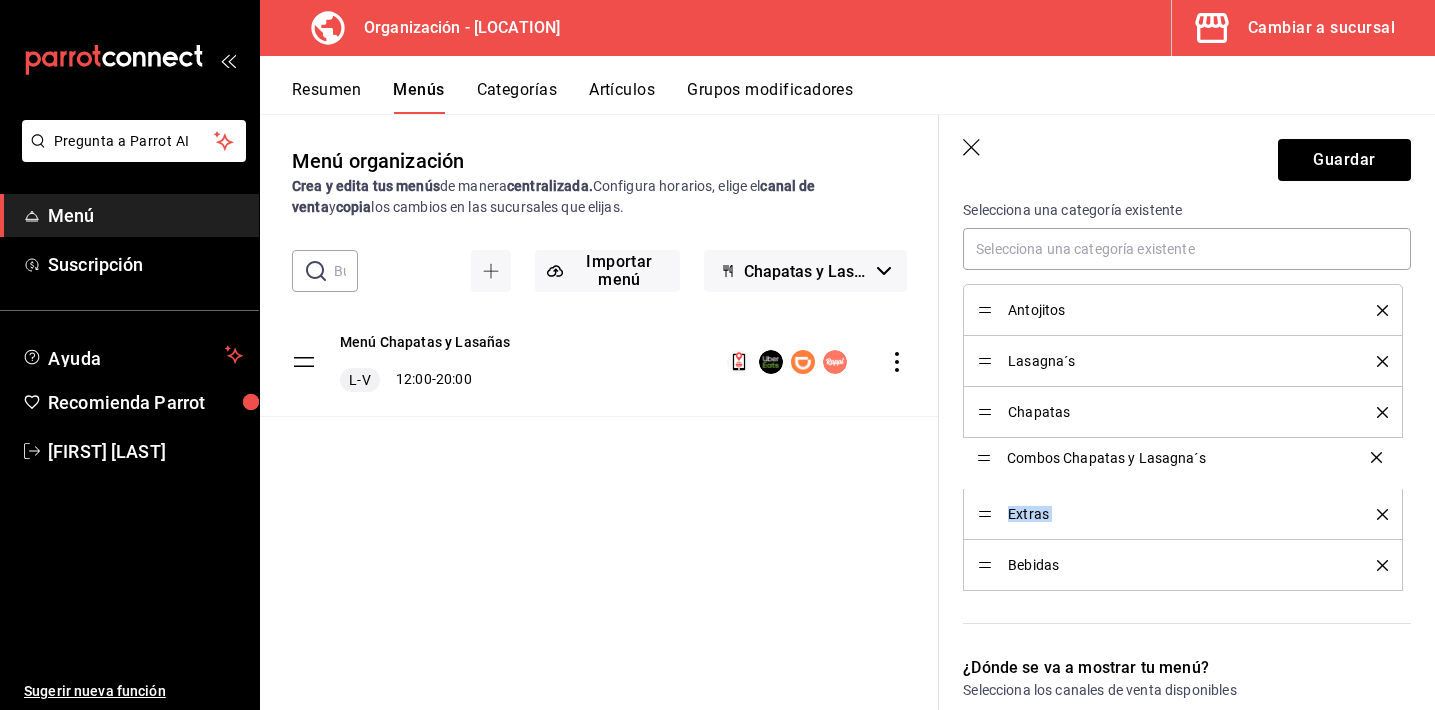 drag, startPoint x: 979, startPoint y: 567, endPoint x: 982, endPoint y: 459, distance: 108.04166 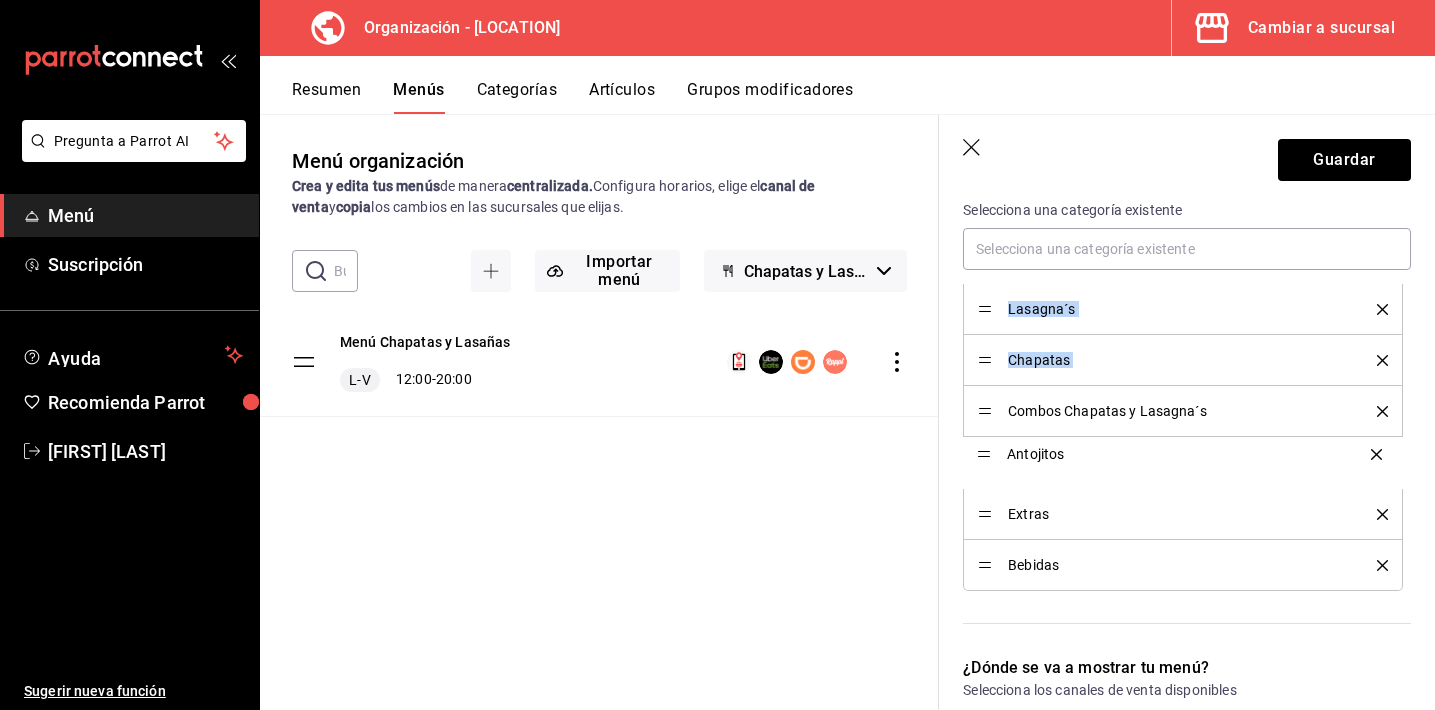 drag, startPoint x: 984, startPoint y: 307, endPoint x: 989, endPoint y: 451, distance: 144.08678 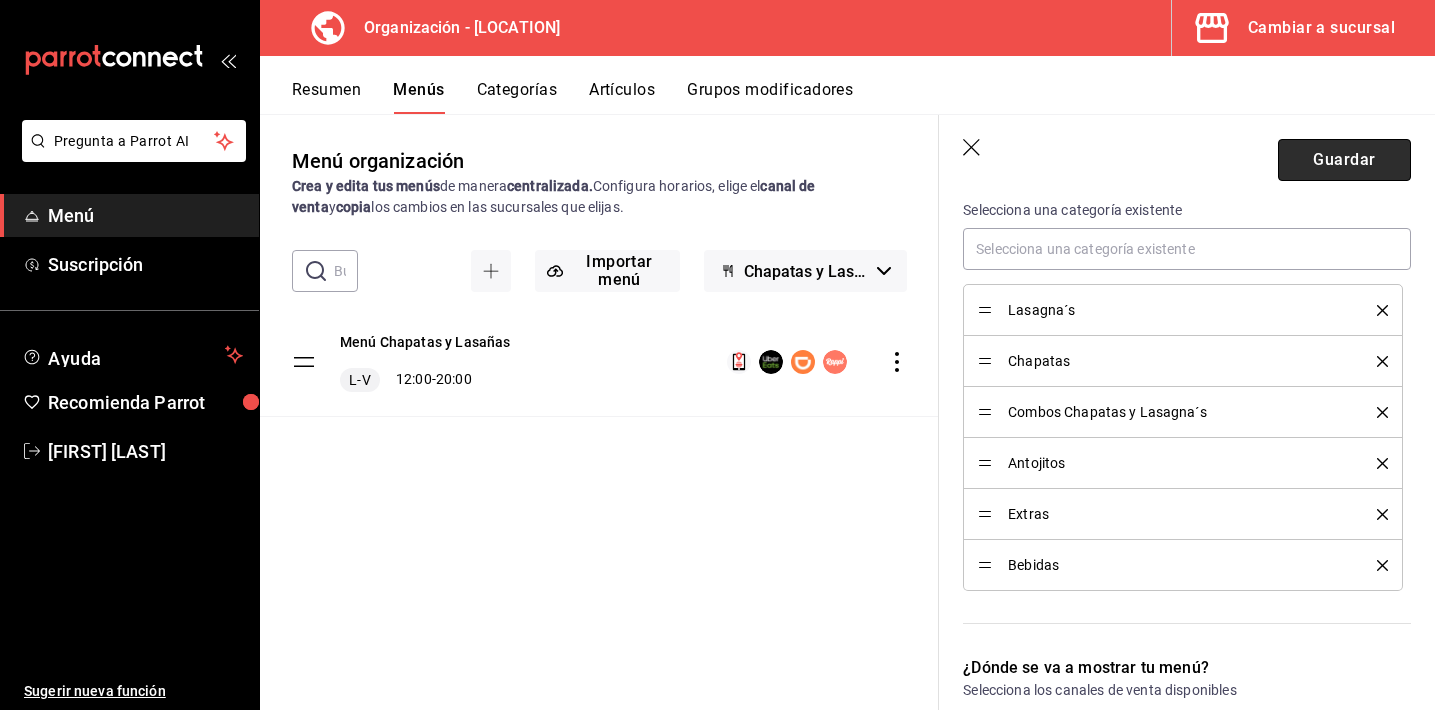 click on "Guardar" at bounding box center (1344, 160) 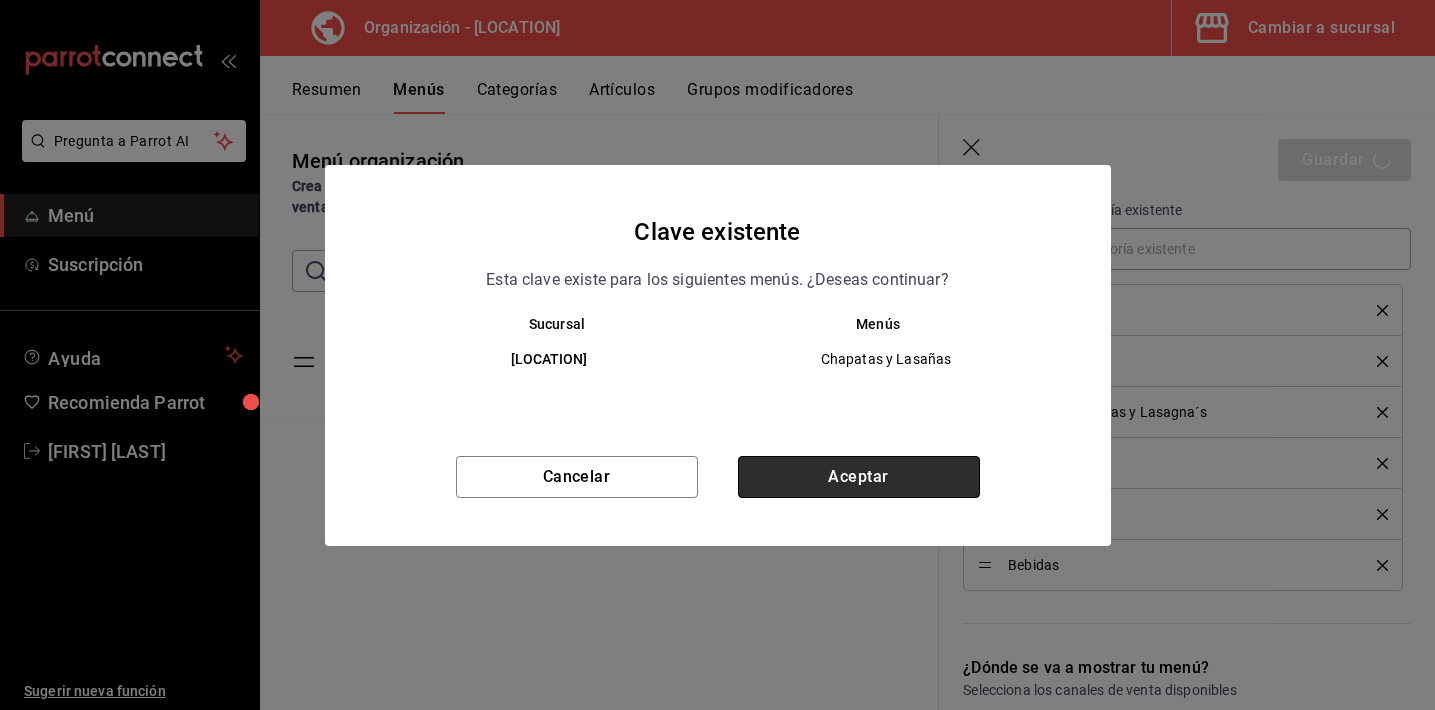 click on "Aceptar" at bounding box center [859, 477] 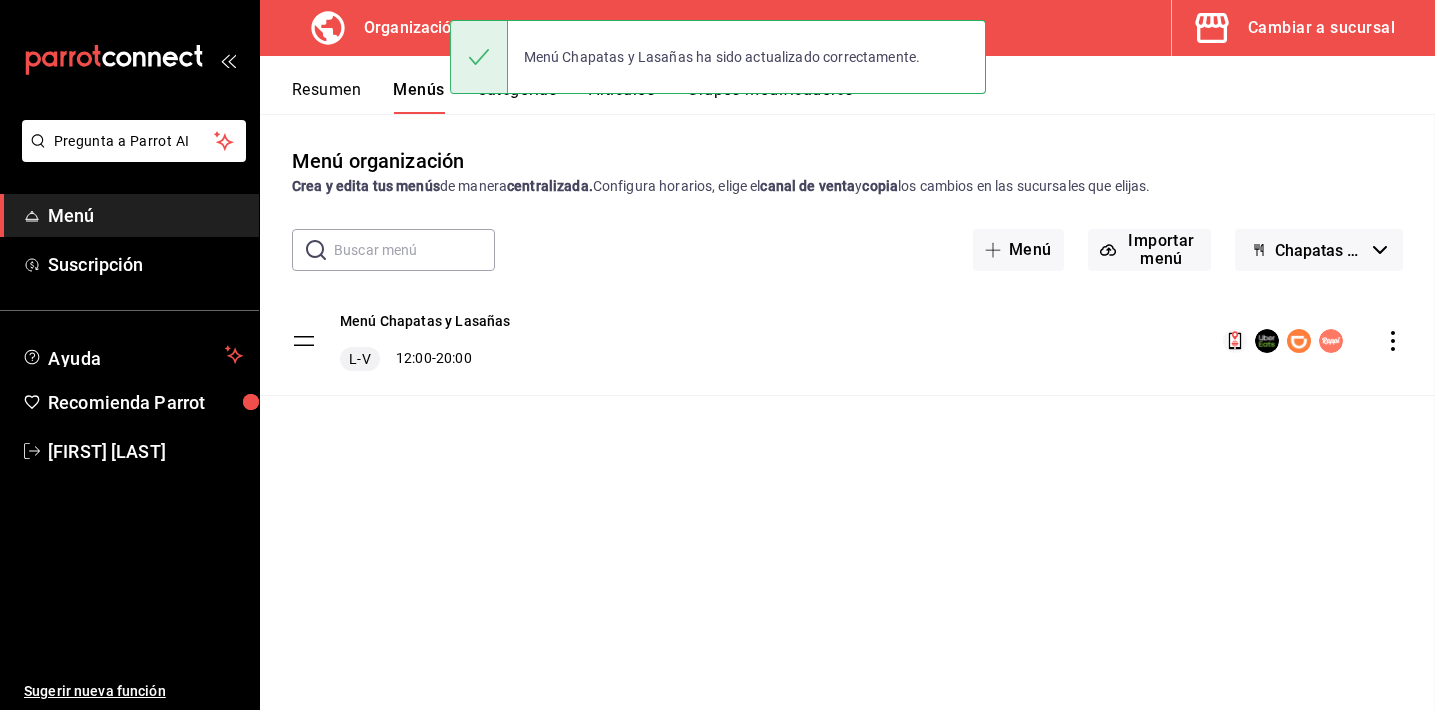 scroll, scrollTop: 0, scrollLeft: 0, axis: both 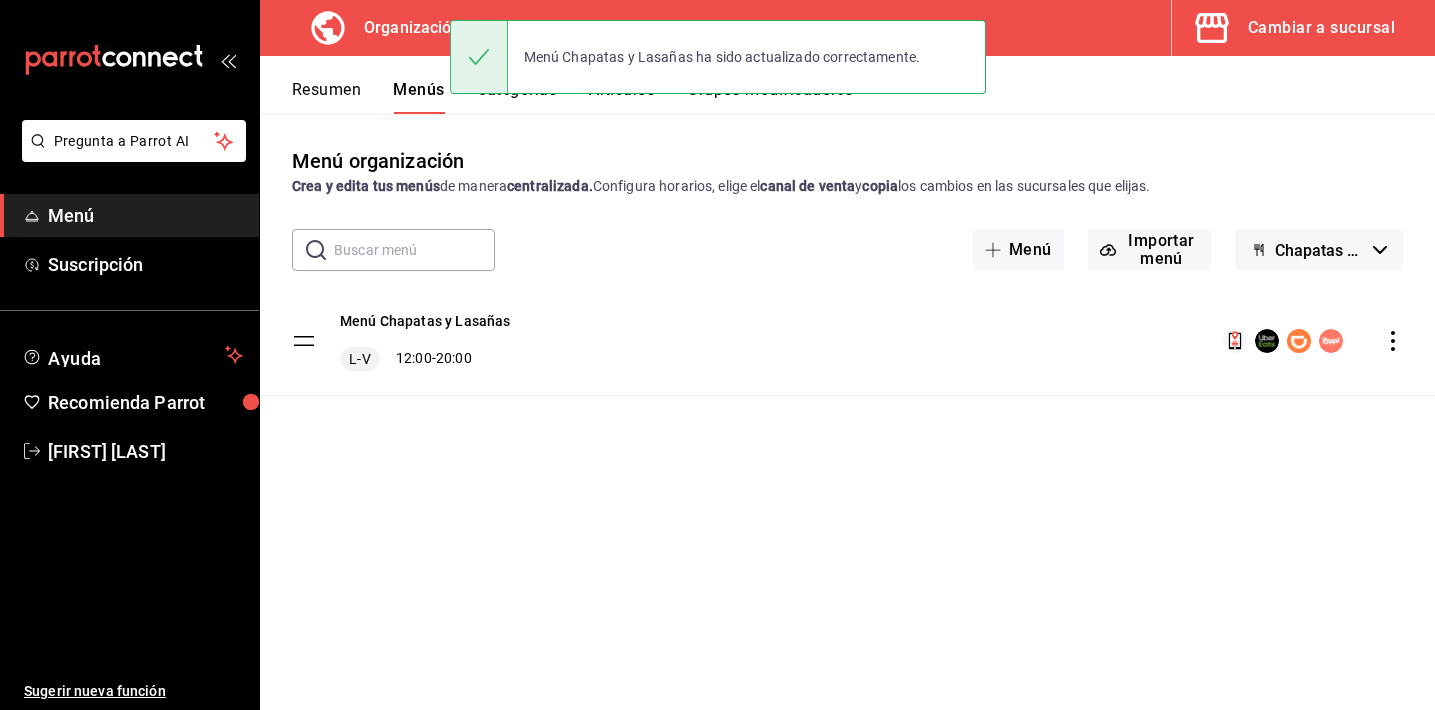 click 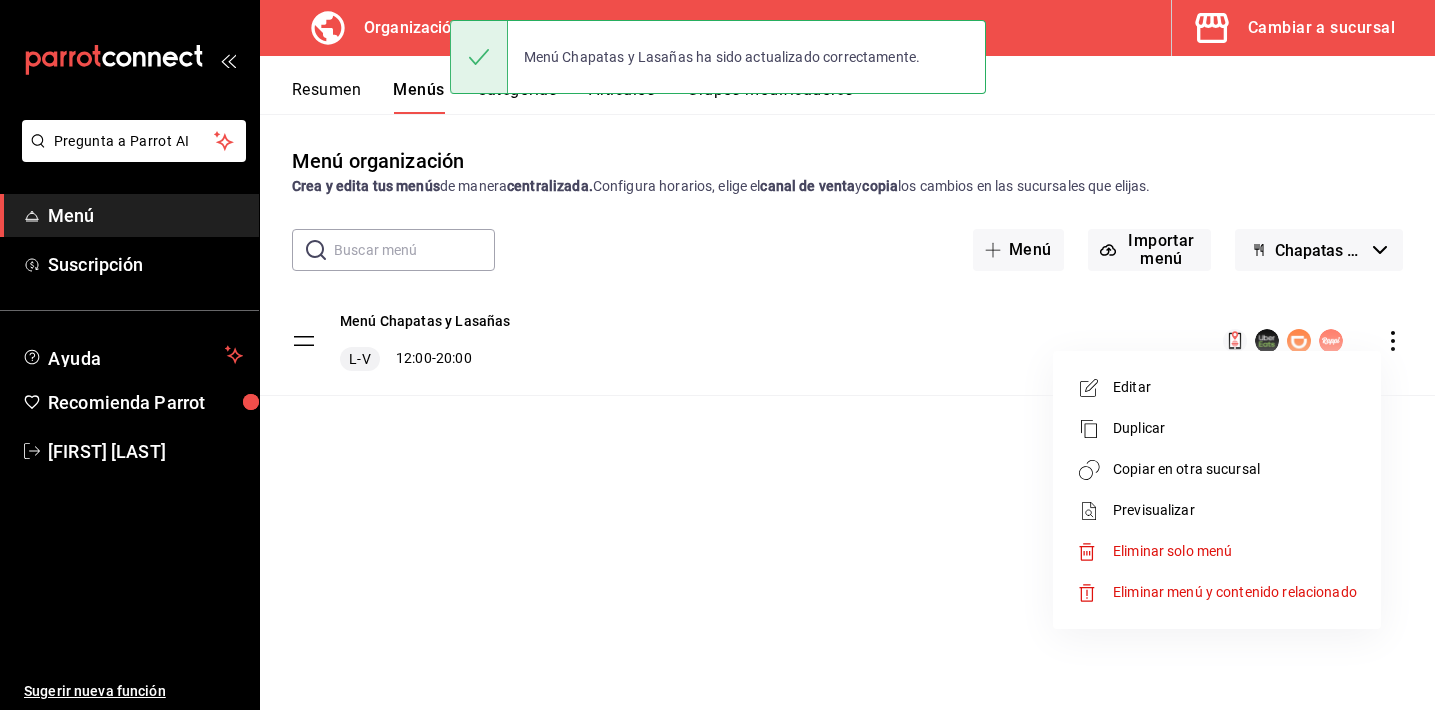 click on "Copiar en otra sucursal" at bounding box center [1235, 469] 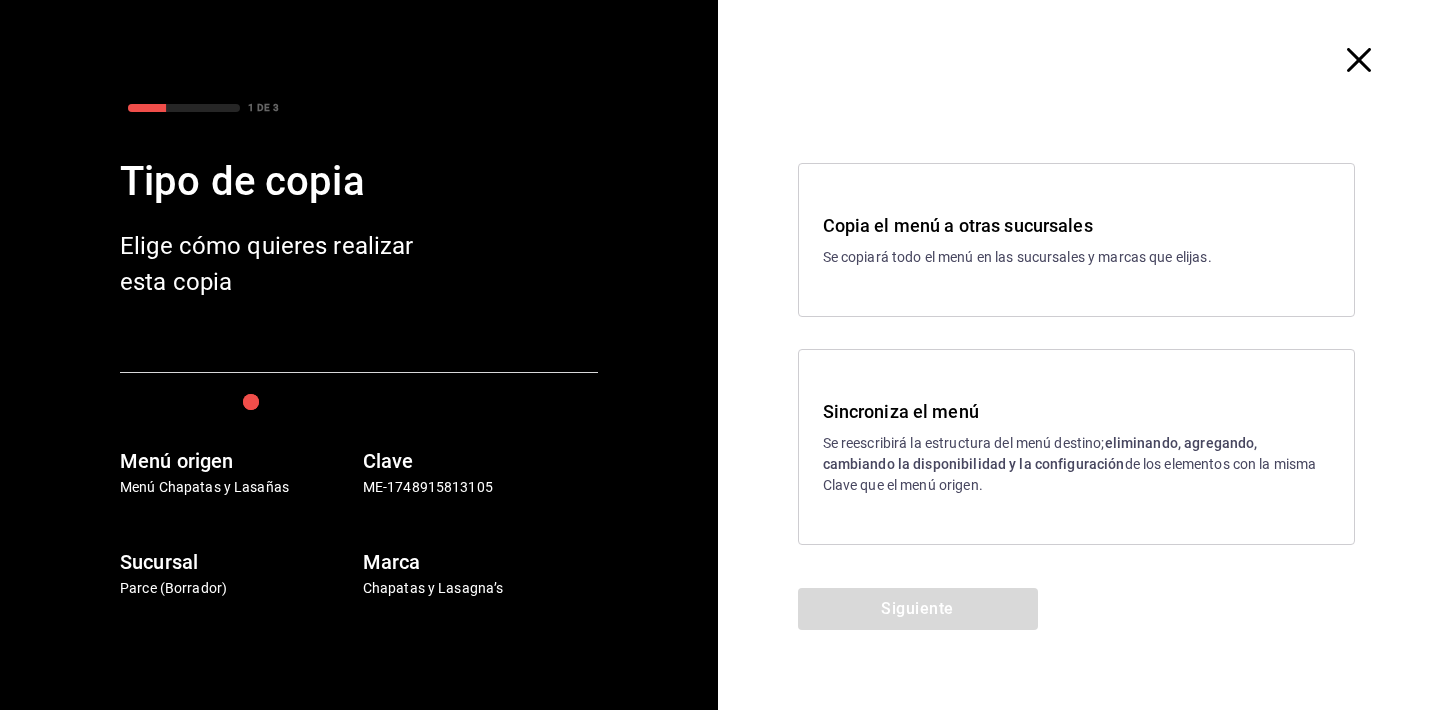 drag, startPoint x: 915, startPoint y: 450, endPoint x: 892, endPoint y: 507, distance: 61.46544 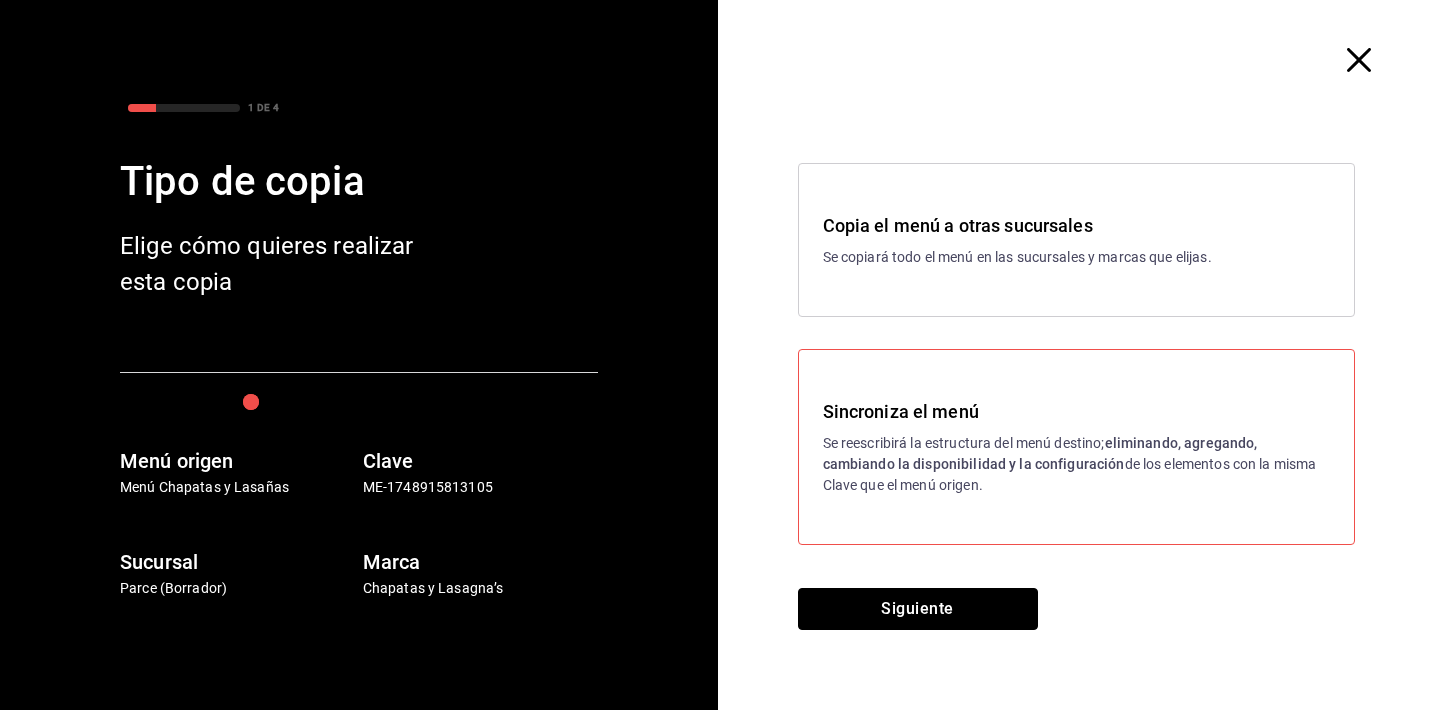 click on "Siguiente" at bounding box center (918, 609) 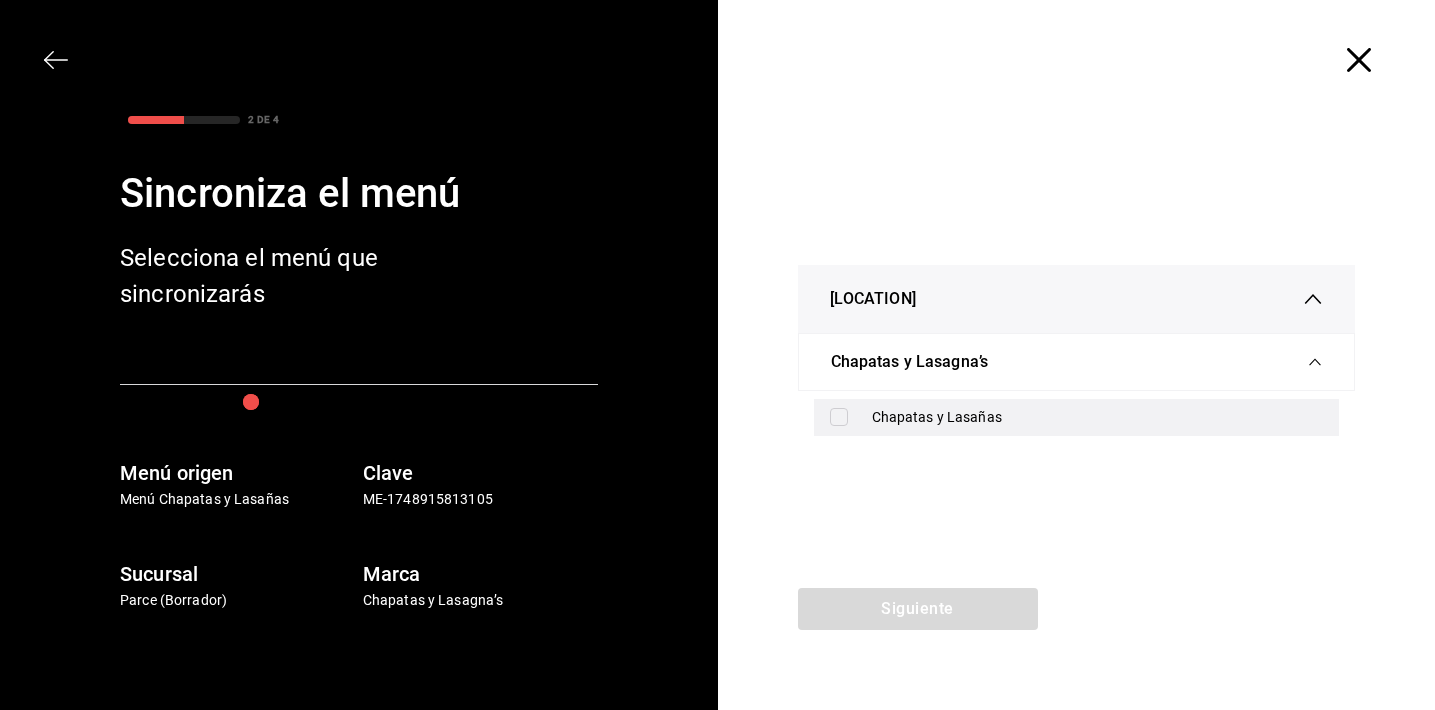 click on "Chapatas y Lasañas" at bounding box center (1098, 417) 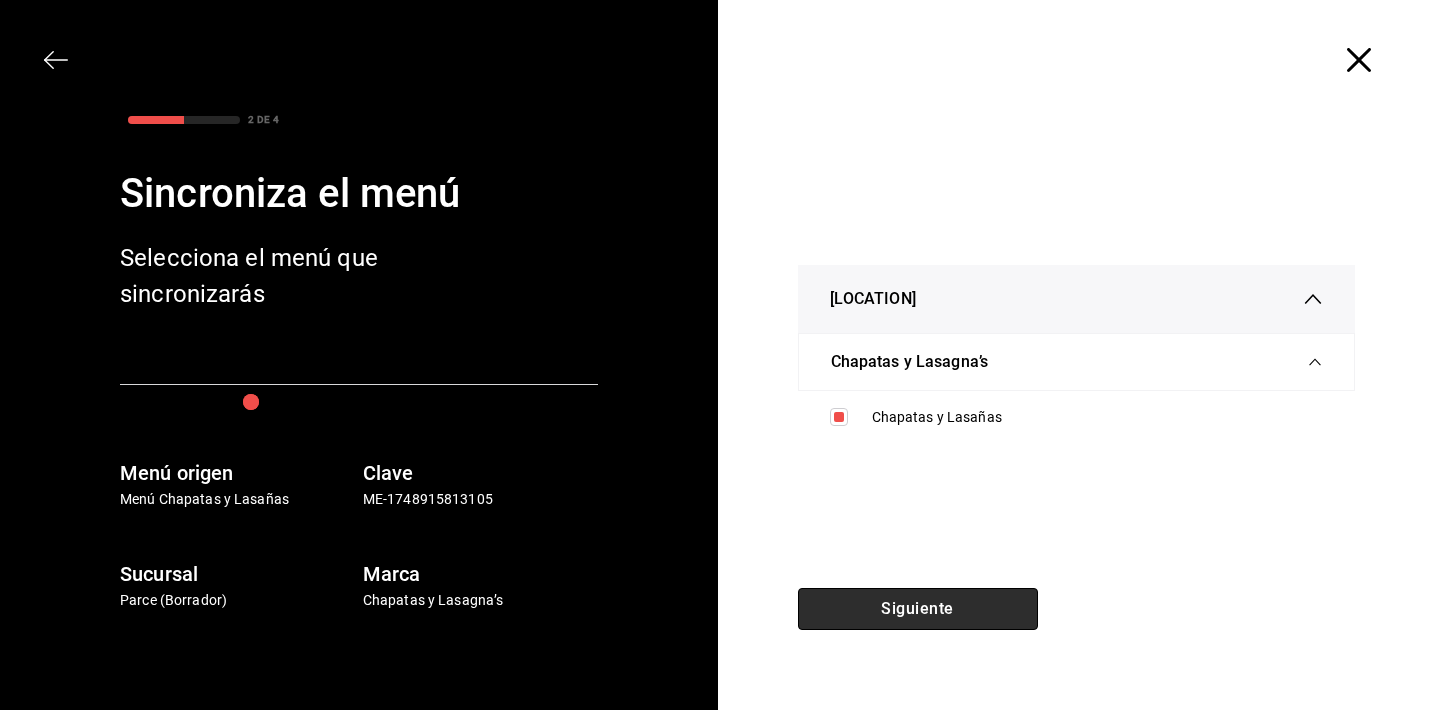 click on "Siguiente" at bounding box center [918, 609] 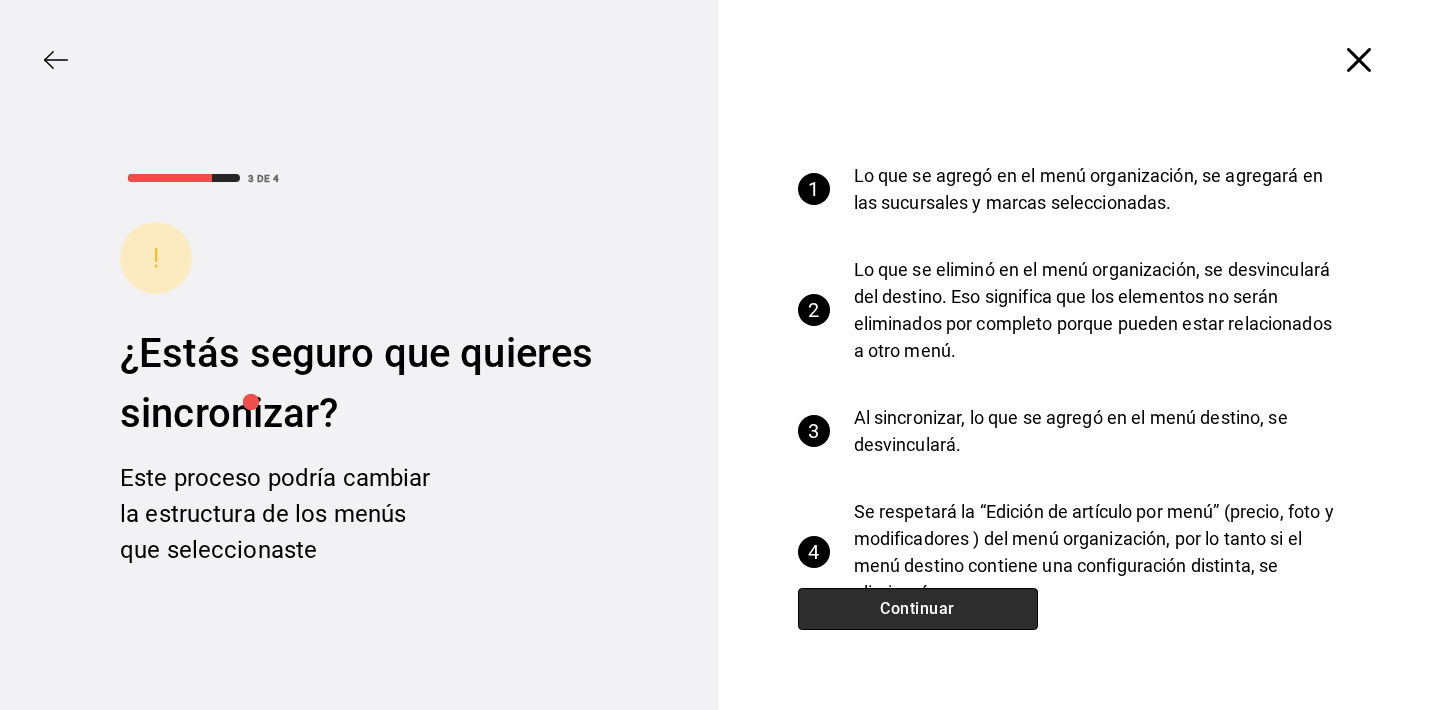 click on "Continuar" at bounding box center [918, 609] 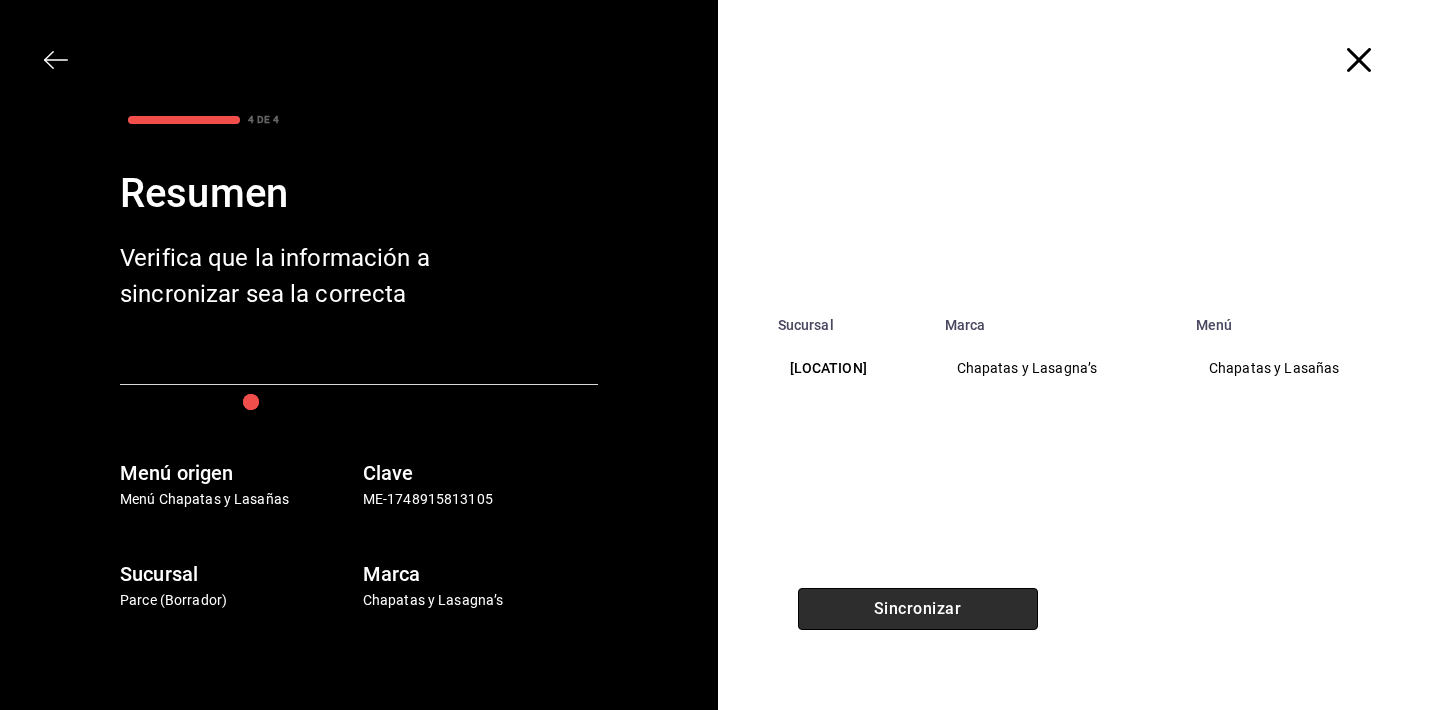 click on "Sincronizar" at bounding box center [918, 609] 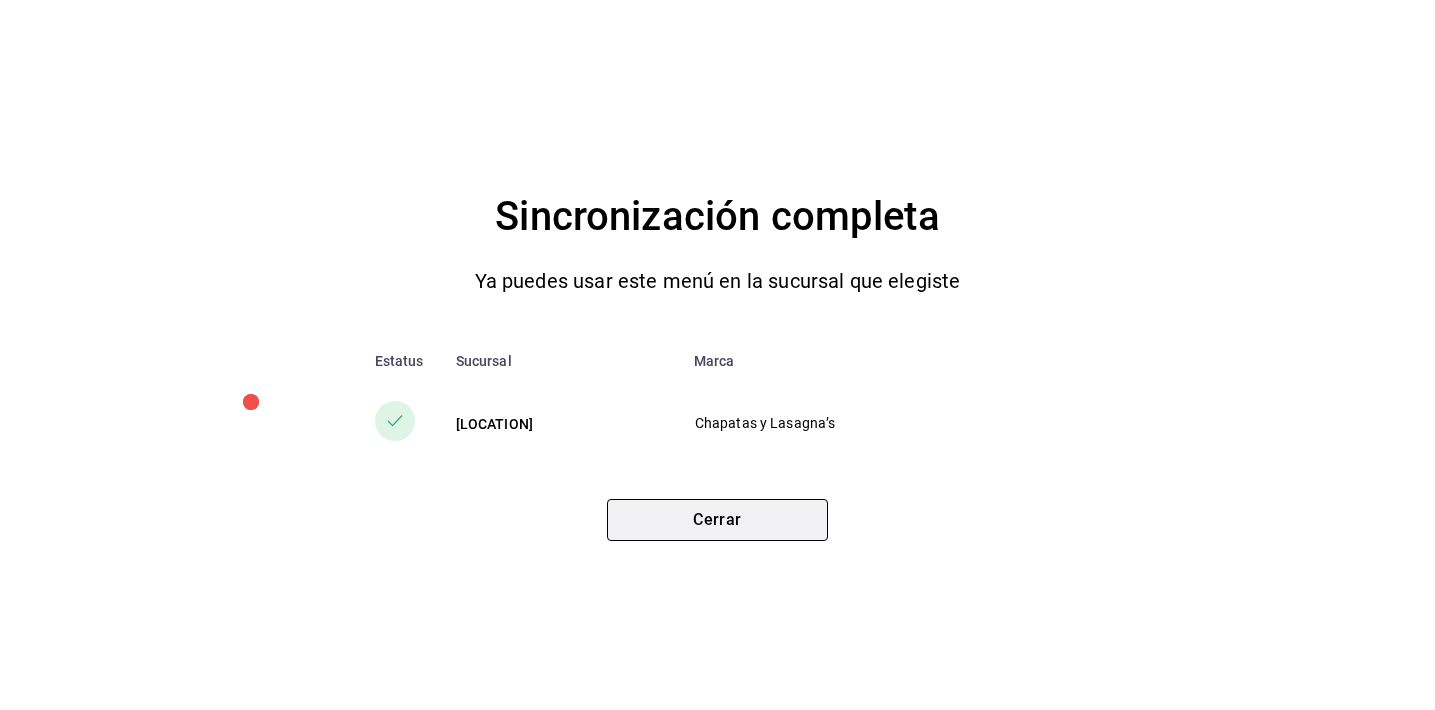 click on "Cerrar" at bounding box center (717, 520) 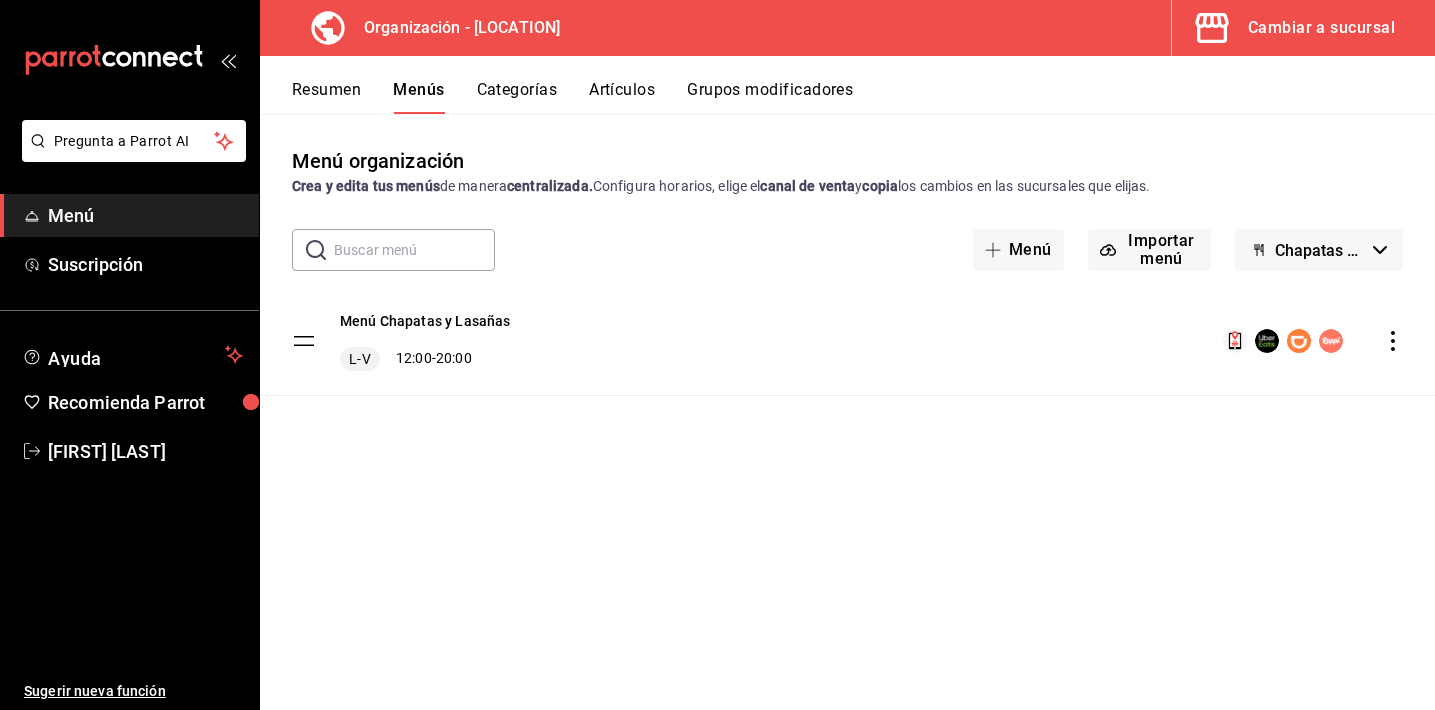 click on "Cambiar a sucursal" at bounding box center [1321, 28] 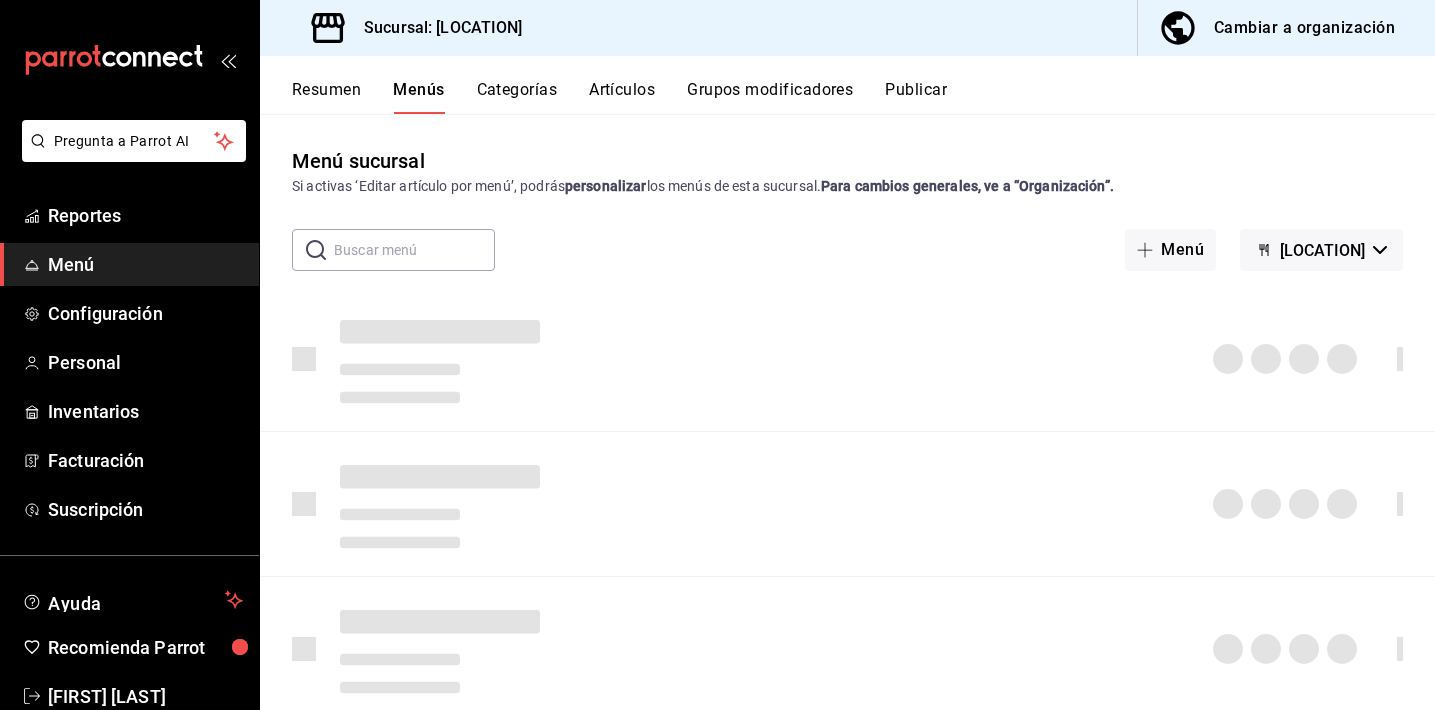 click on "Publicar" at bounding box center [916, 97] 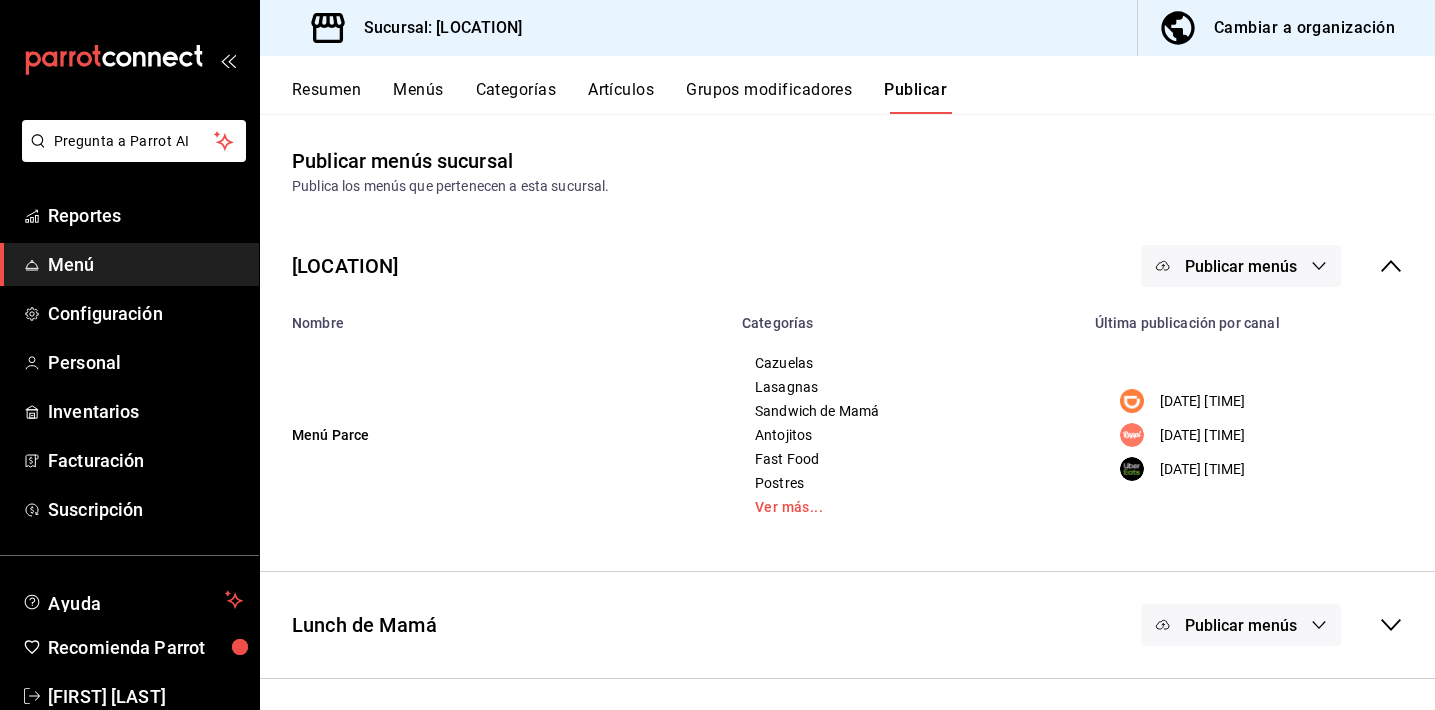 click on "Publicar menús" at bounding box center (1241, 266) 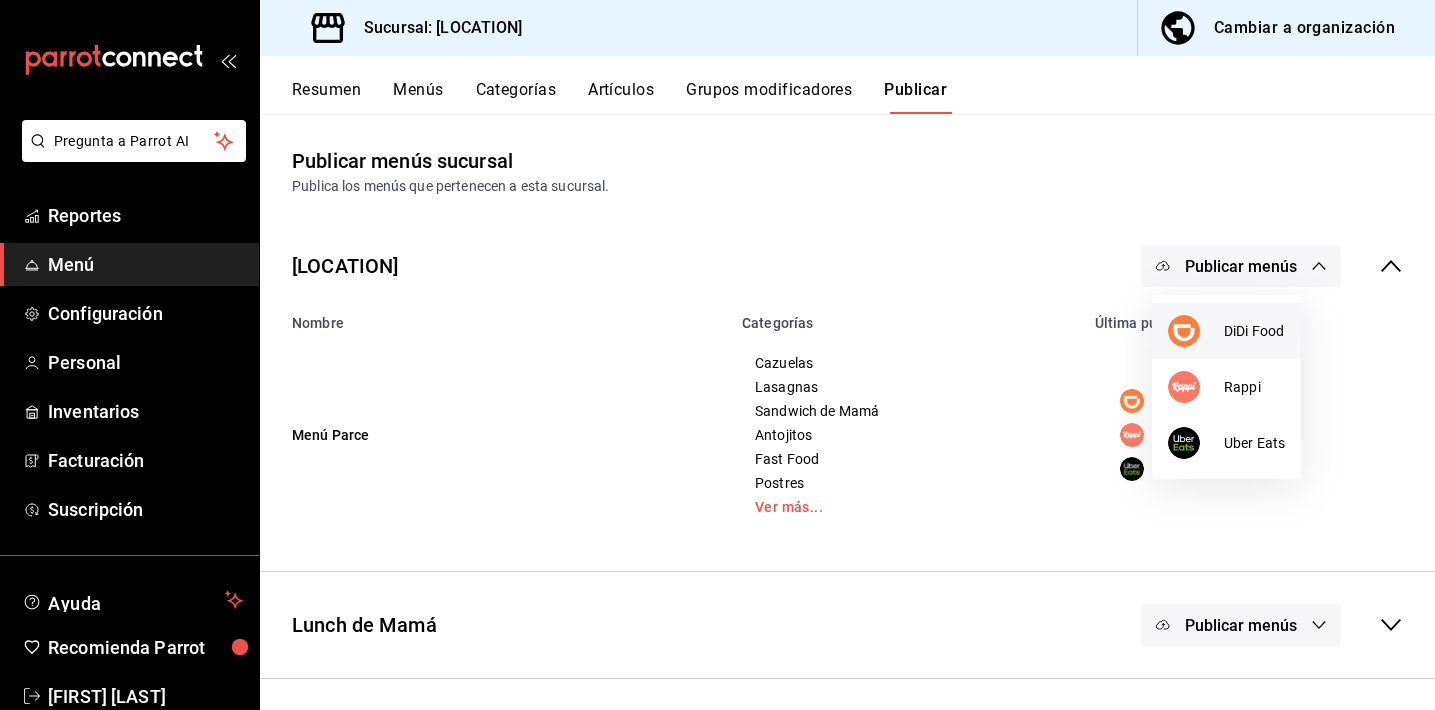 click on "DiDi Food" at bounding box center (1254, 331) 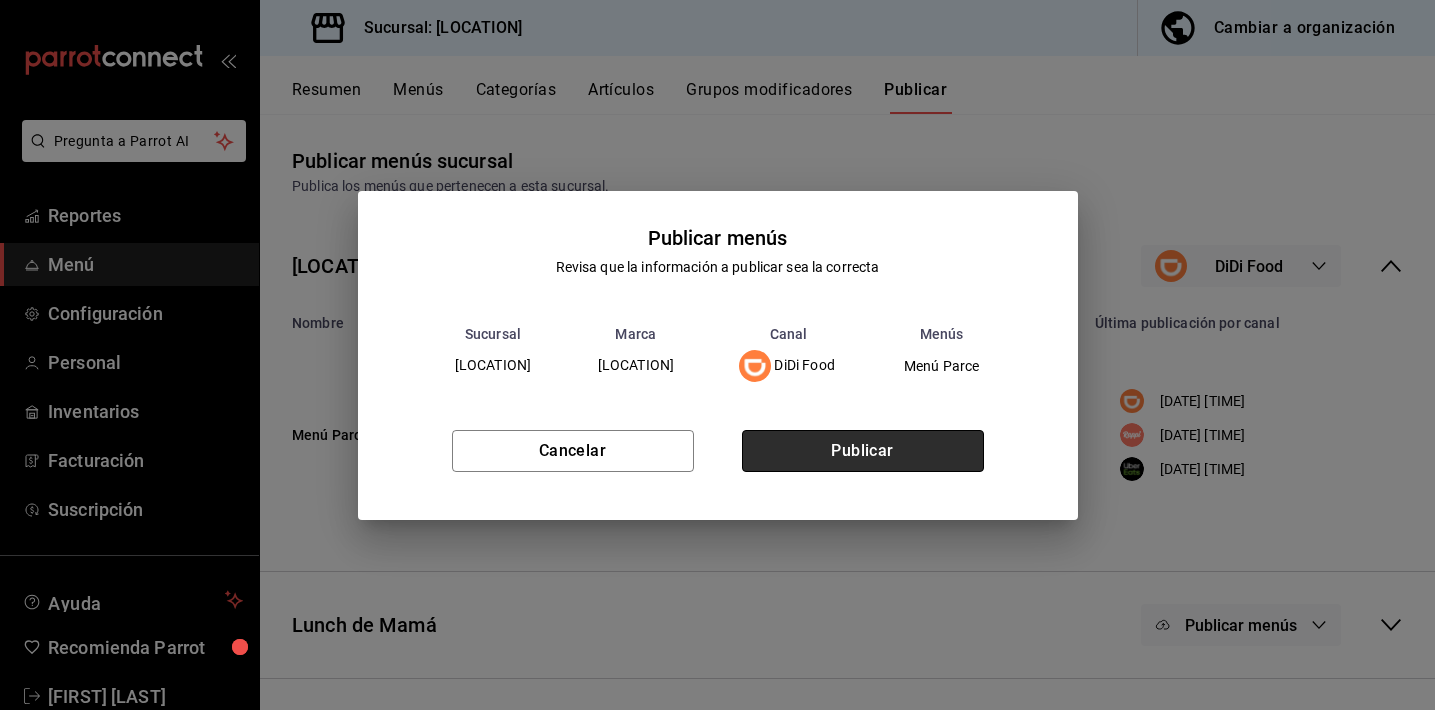 click on "Publicar" at bounding box center (863, 451) 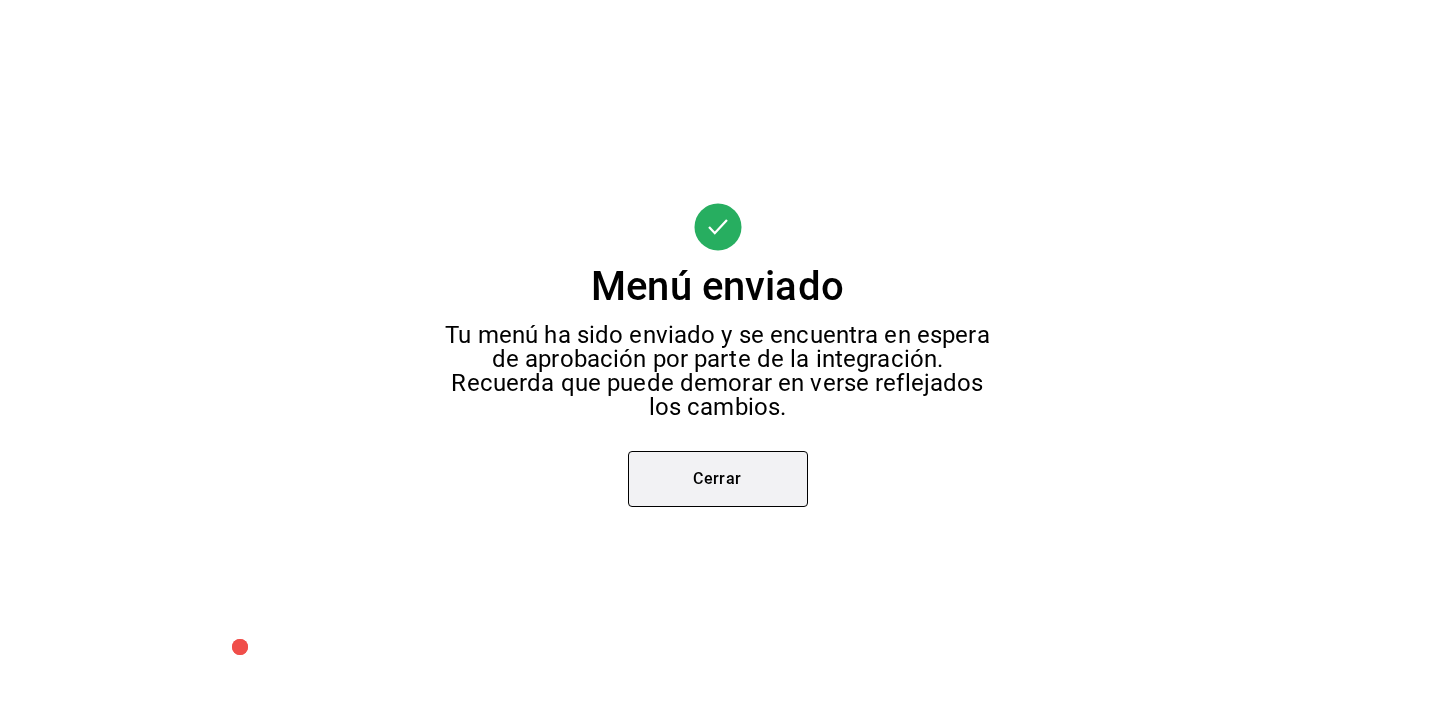 click on "Cerrar" at bounding box center [718, 479] 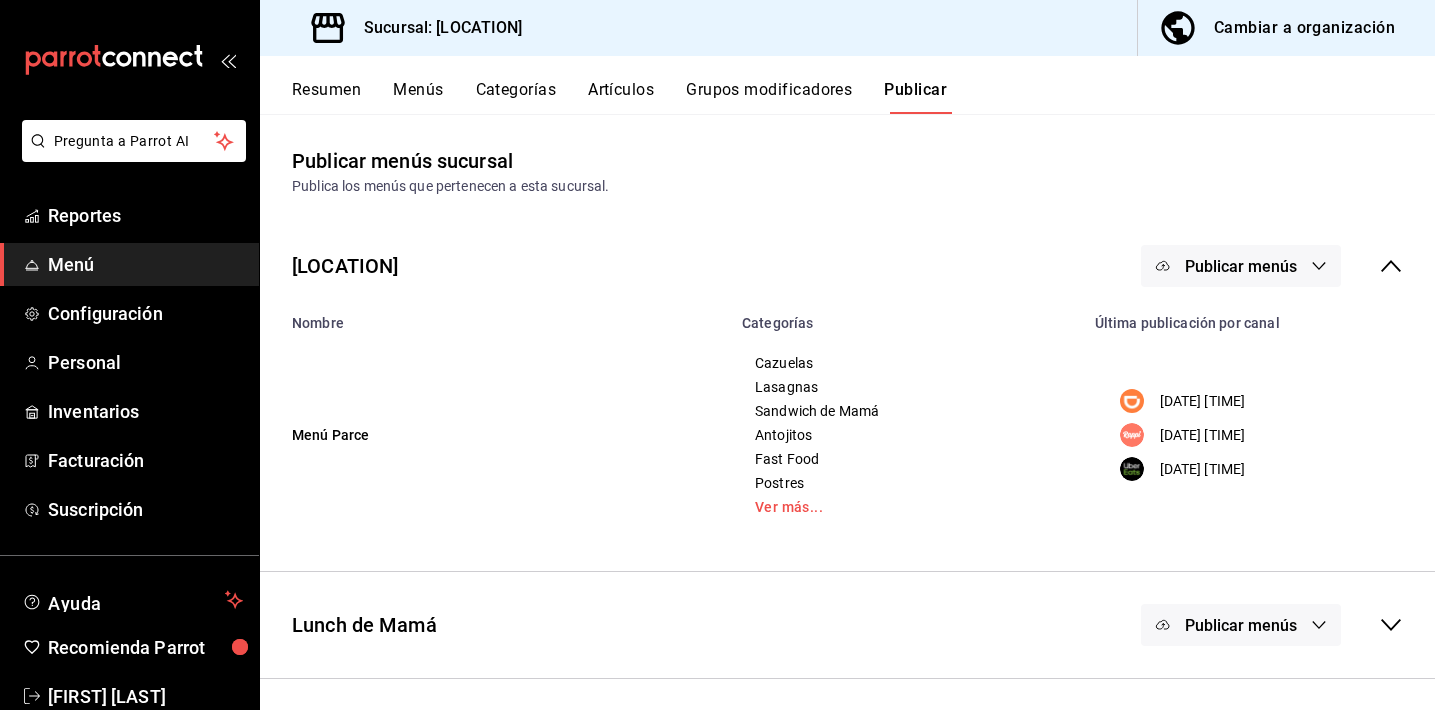 click on "Publicar menús" at bounding box center [1241, 266] 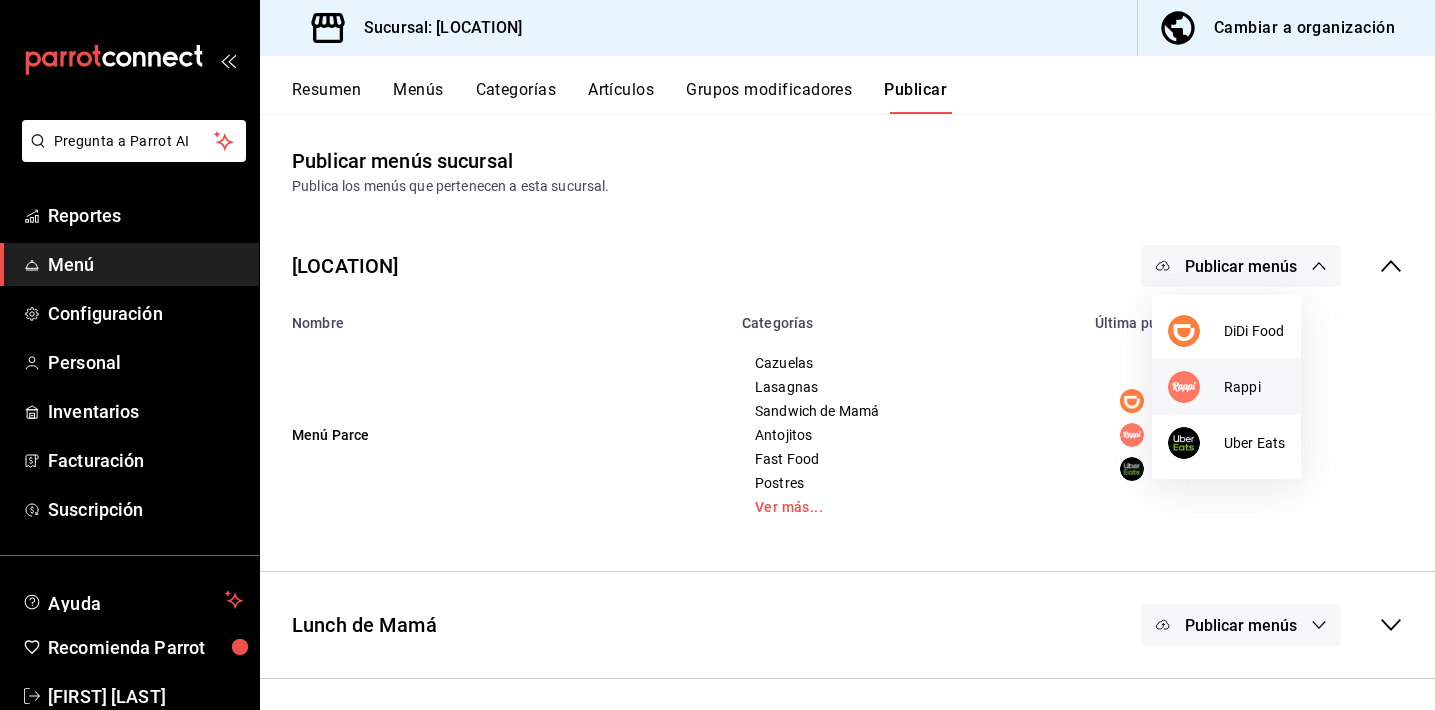 click at bounding box center (1184, 387) 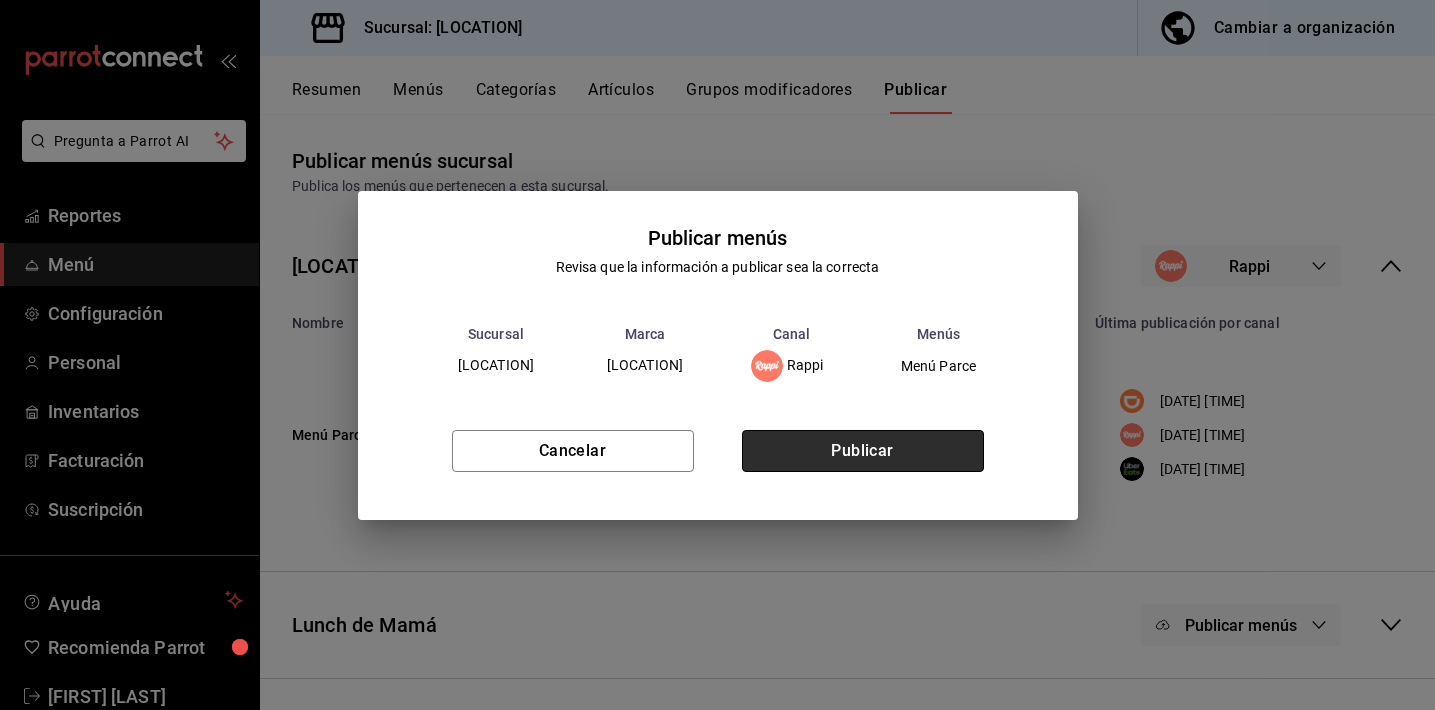 click on "Publicar" at bounding box center [863, 451] 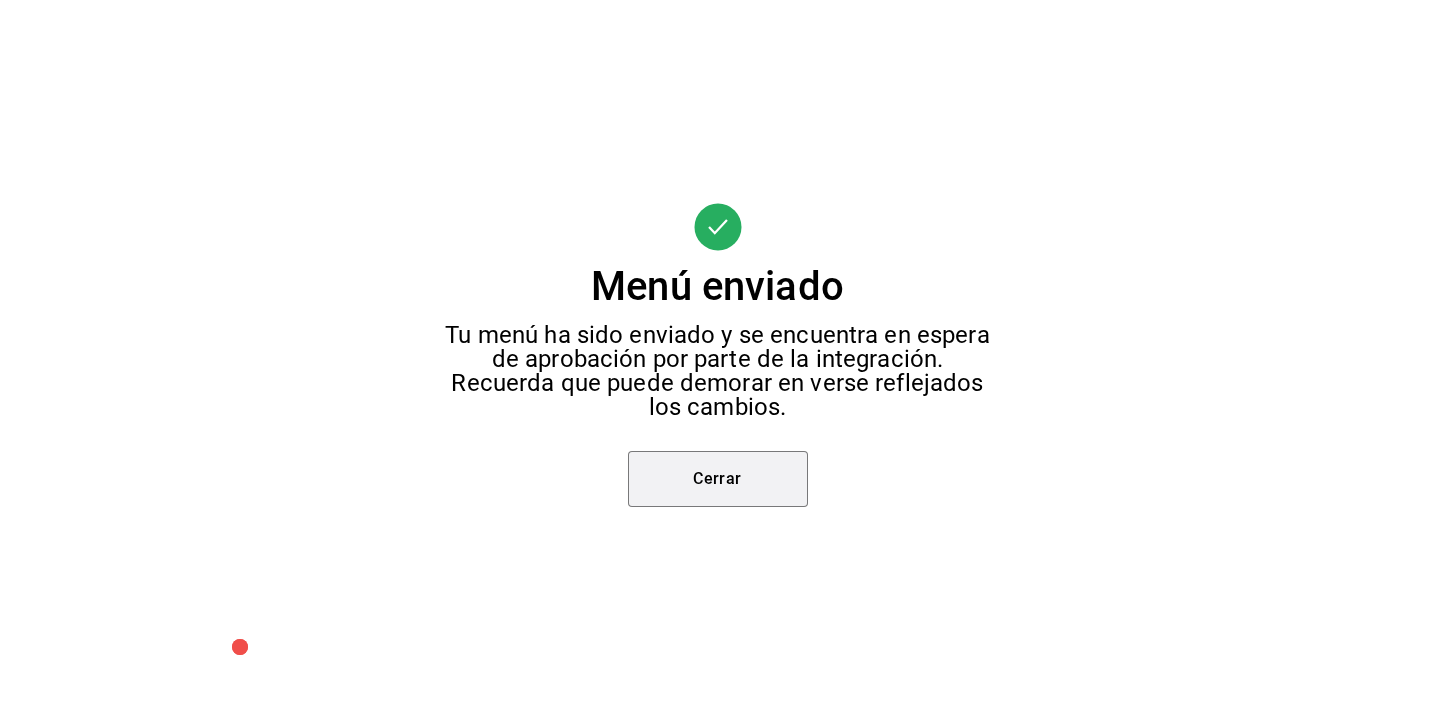 click on "Cerrar" at bounding box center [718, 479] 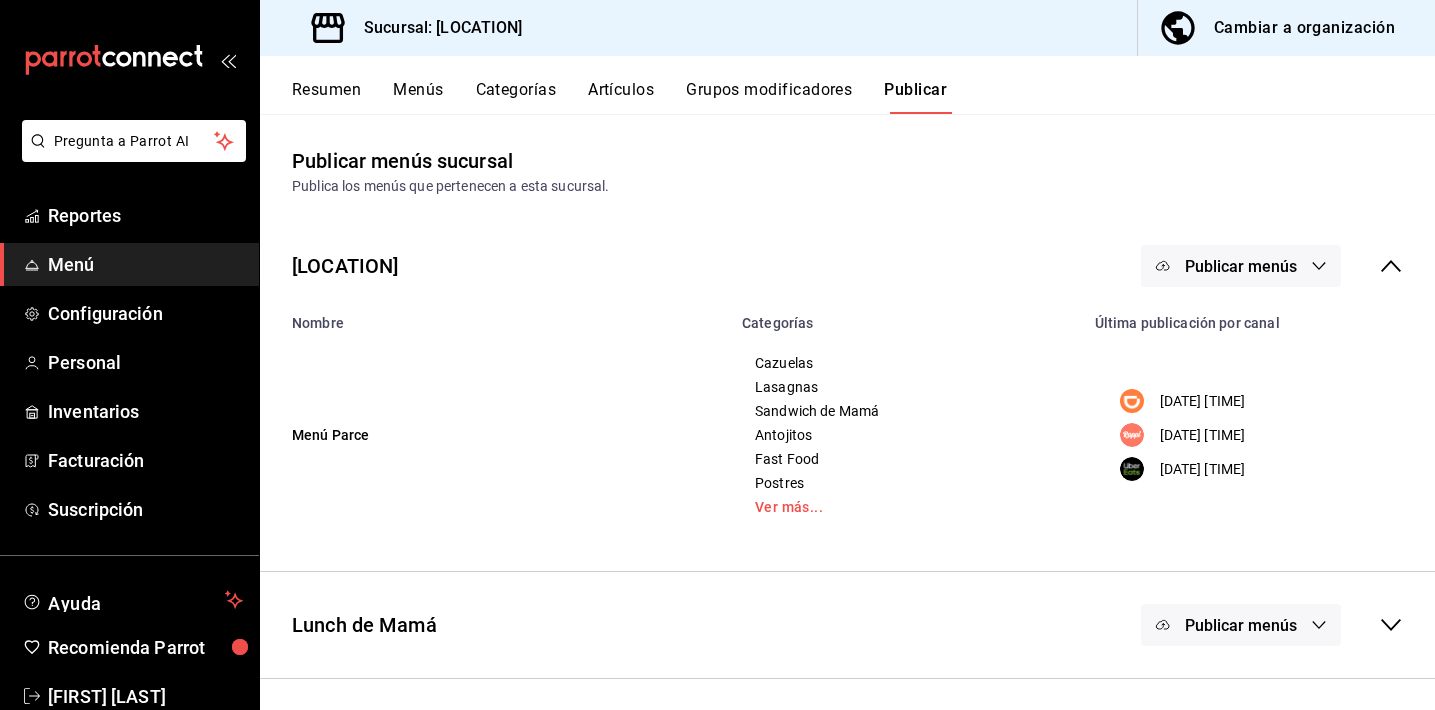 click on "Publicar menús" at bounding box center [1241, 266] 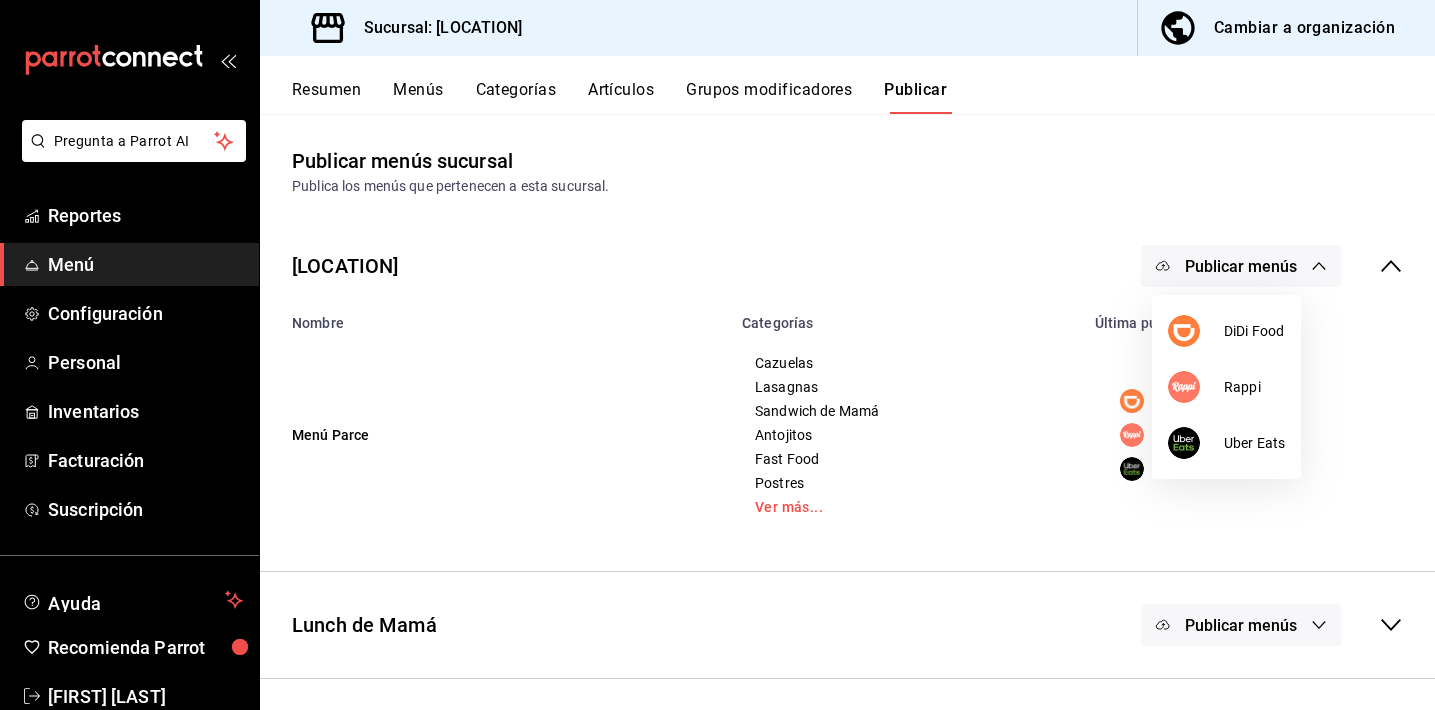 click at bounding box center (717, 355) 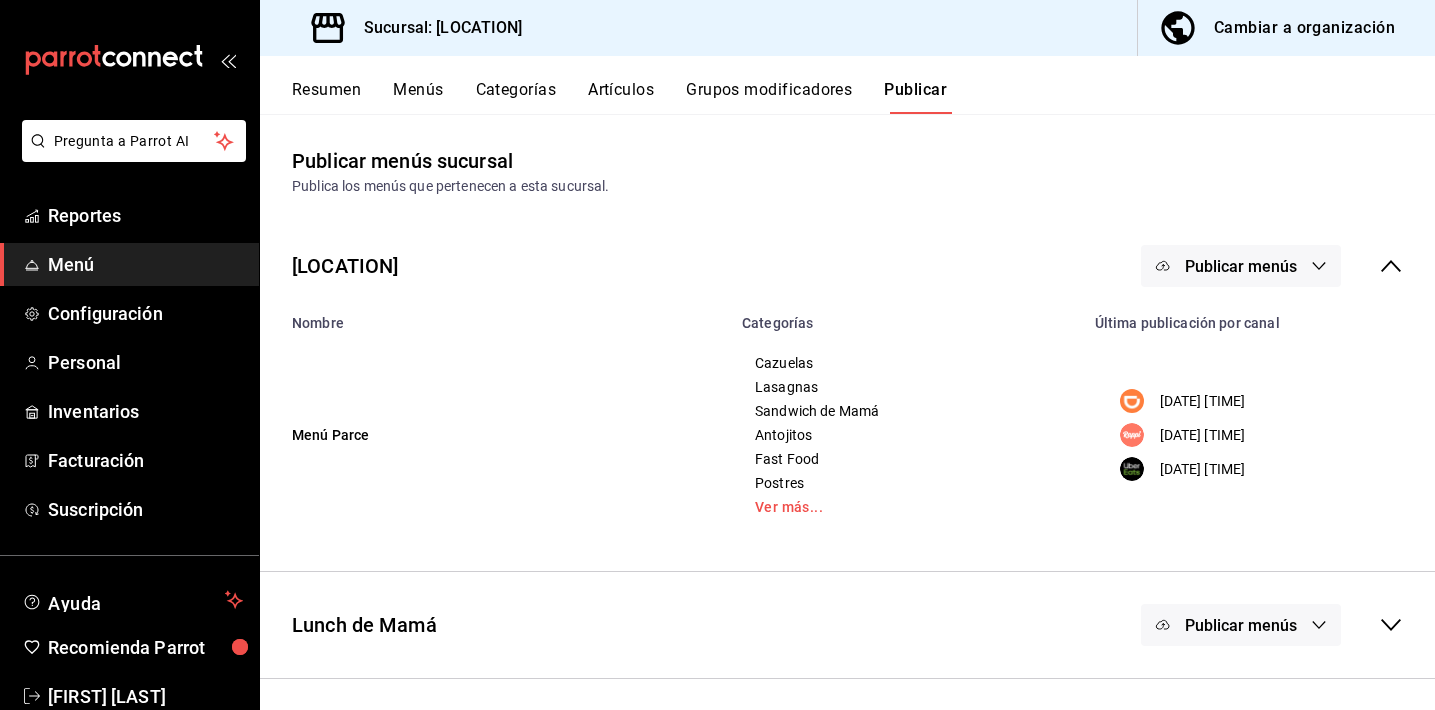 click on "Publicar menús" at bounding box center [1241, 266] 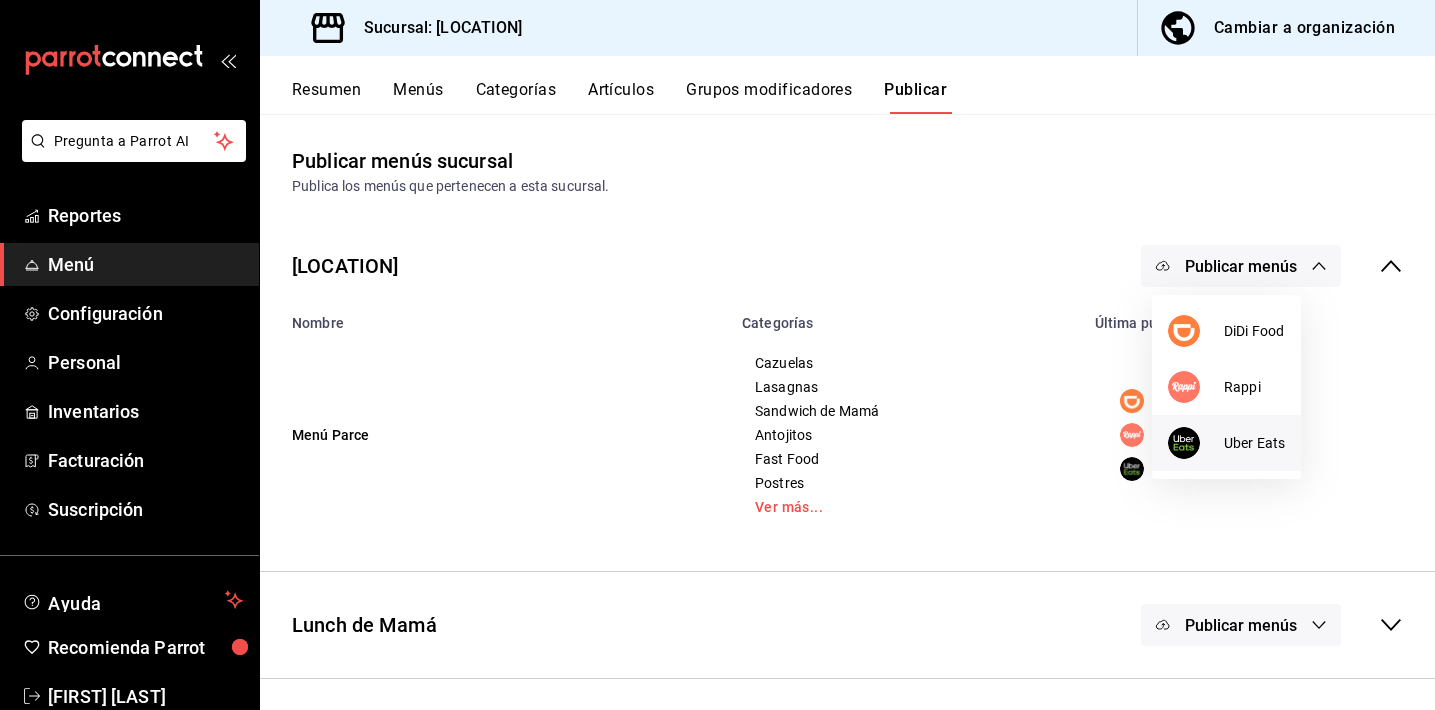 click at bounding box center [1184, 443] 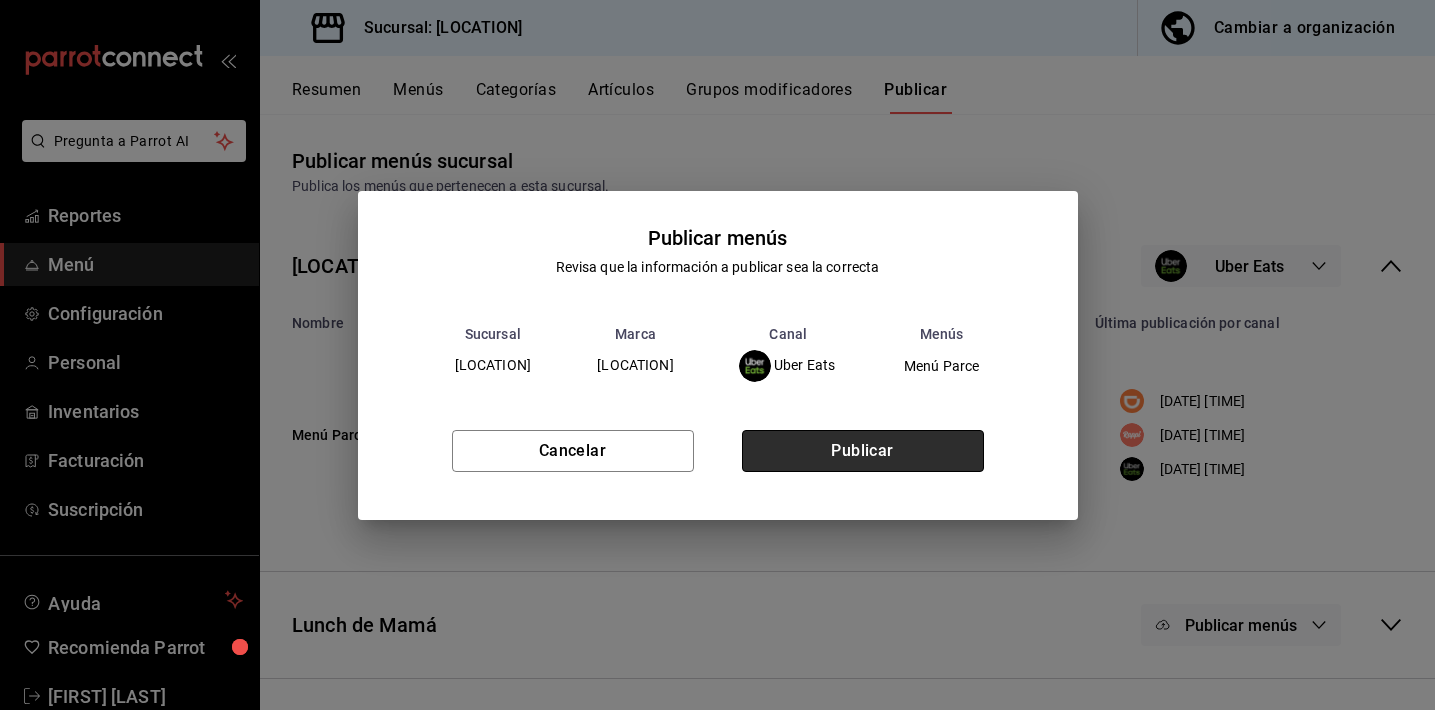 click on "Publicar" at bounding box center (863, 451) 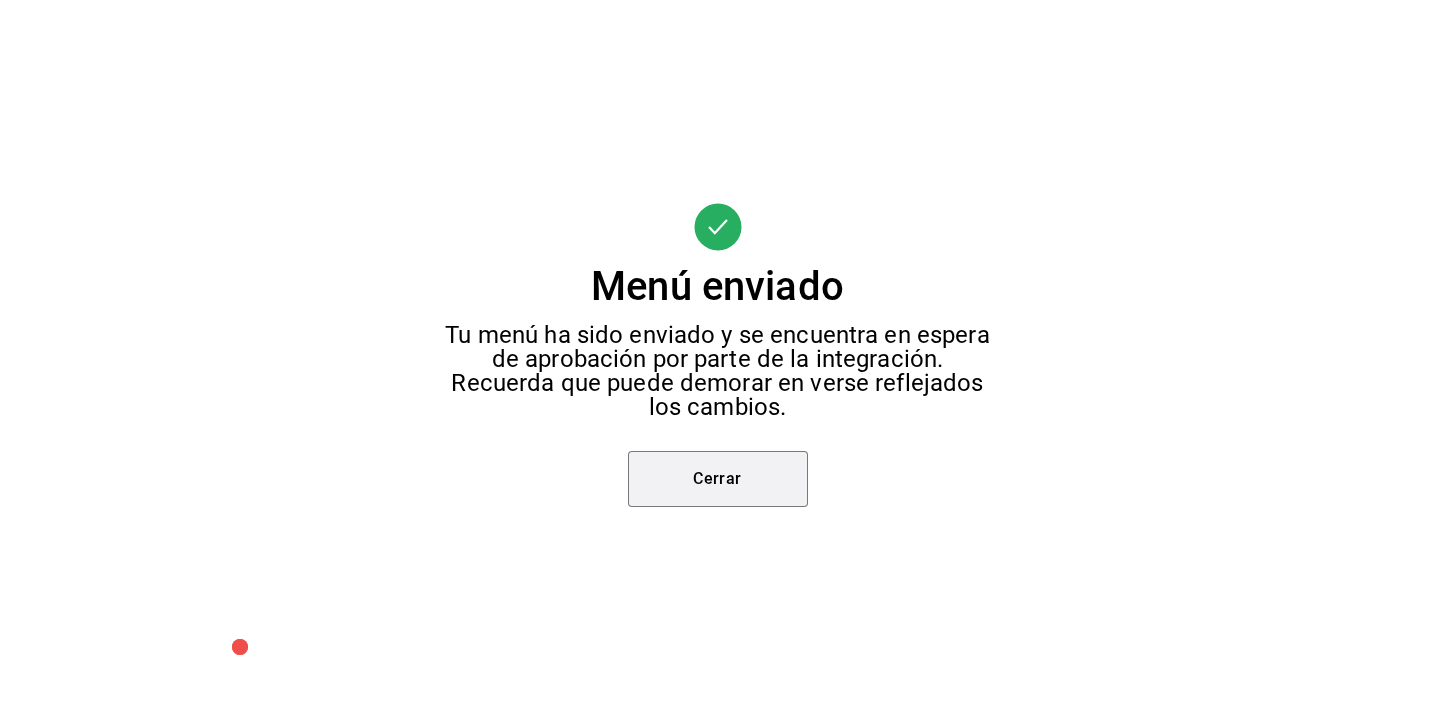 click on "Cerrar" at bounding box center [718, 479] 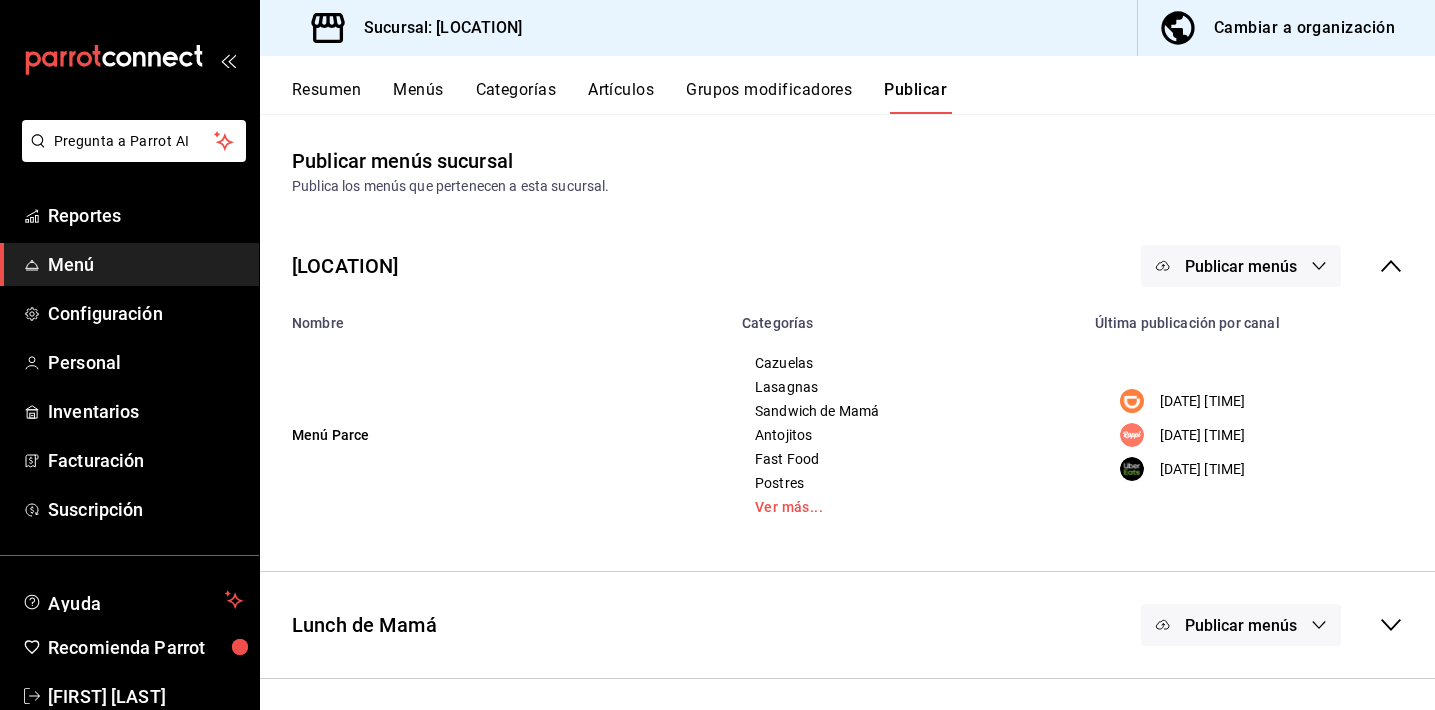 click 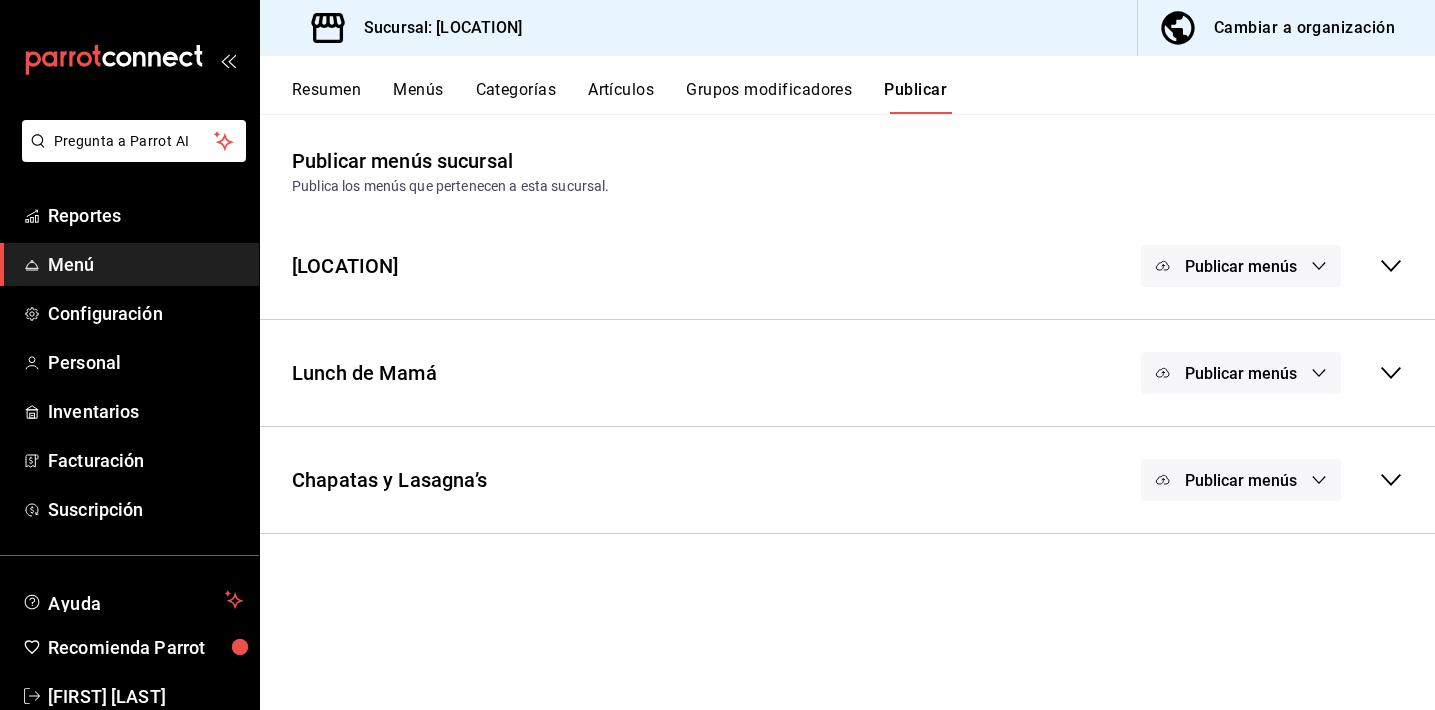 click on "Publicar menús" at bounding box center [1241, 373] 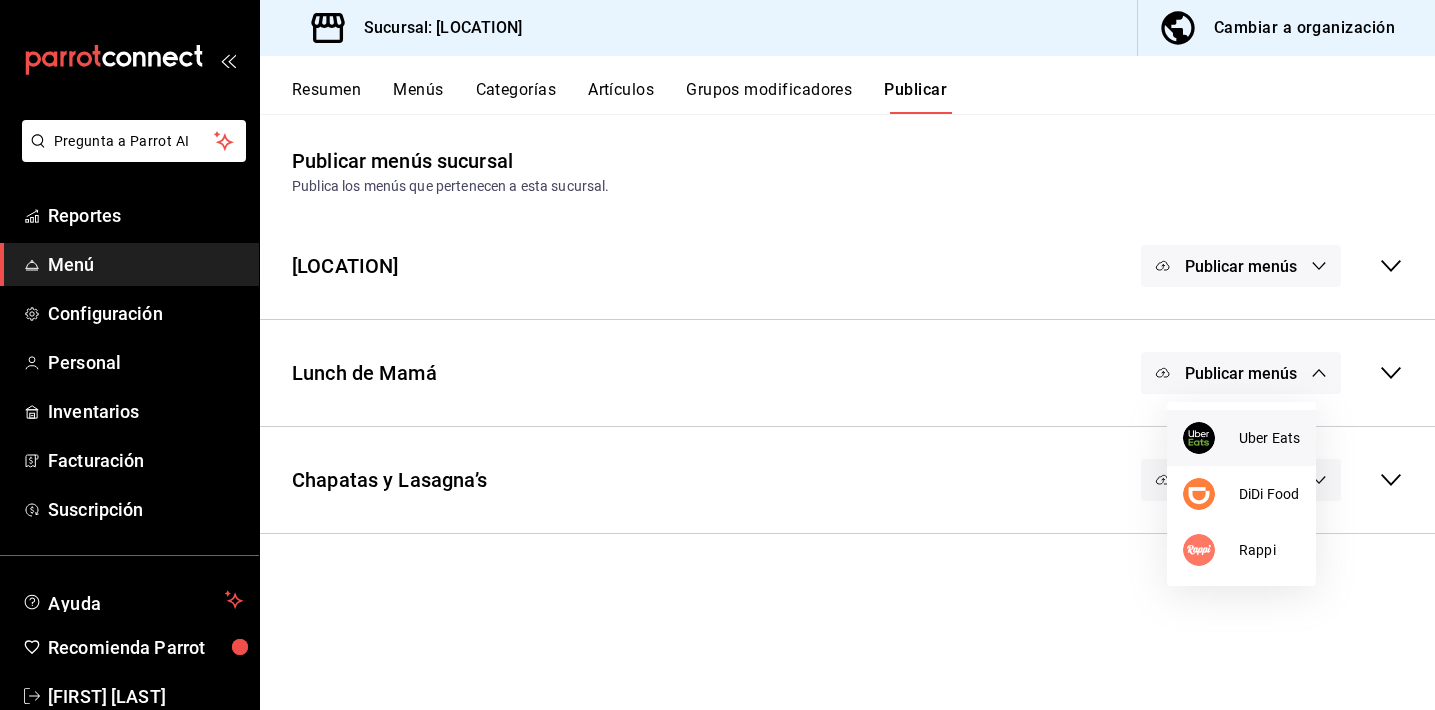 click at bounding box center [1199, 438] 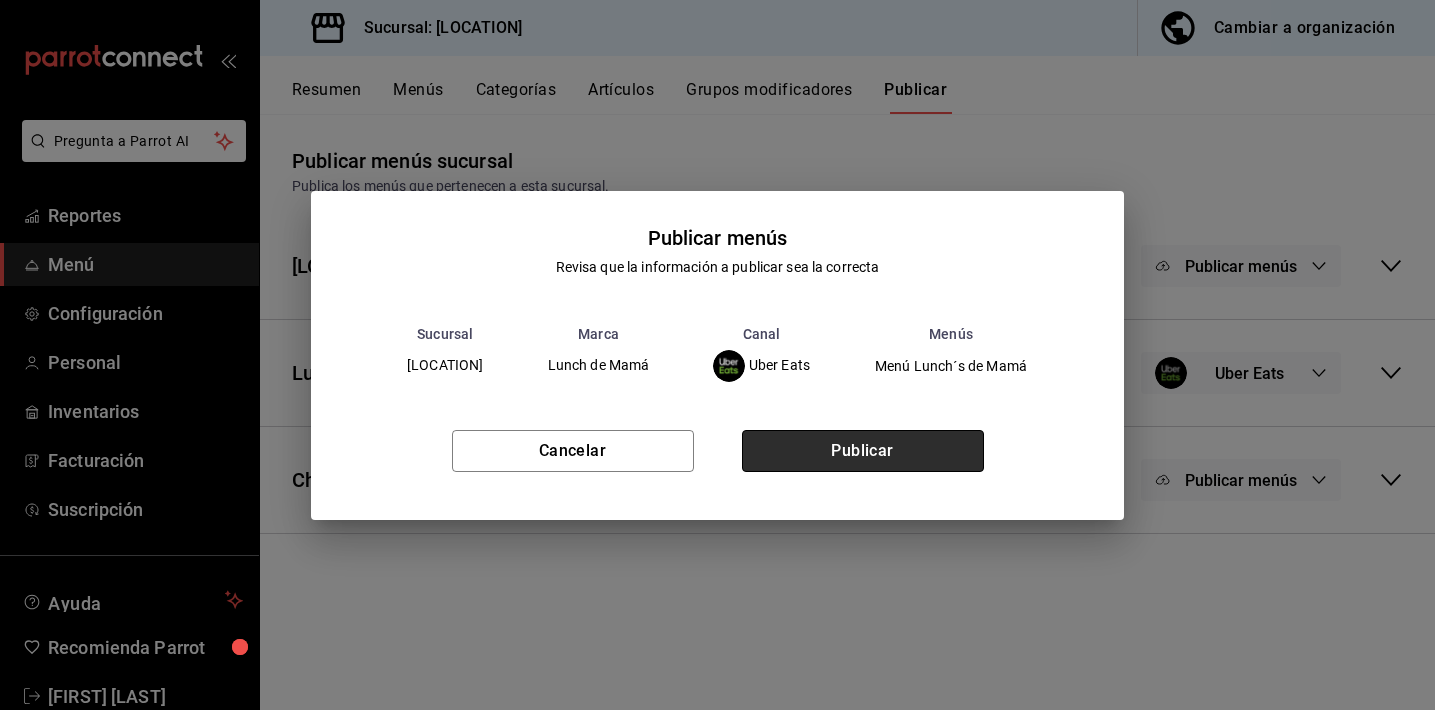 click on "Publicar" at bounding box center (863, 451) 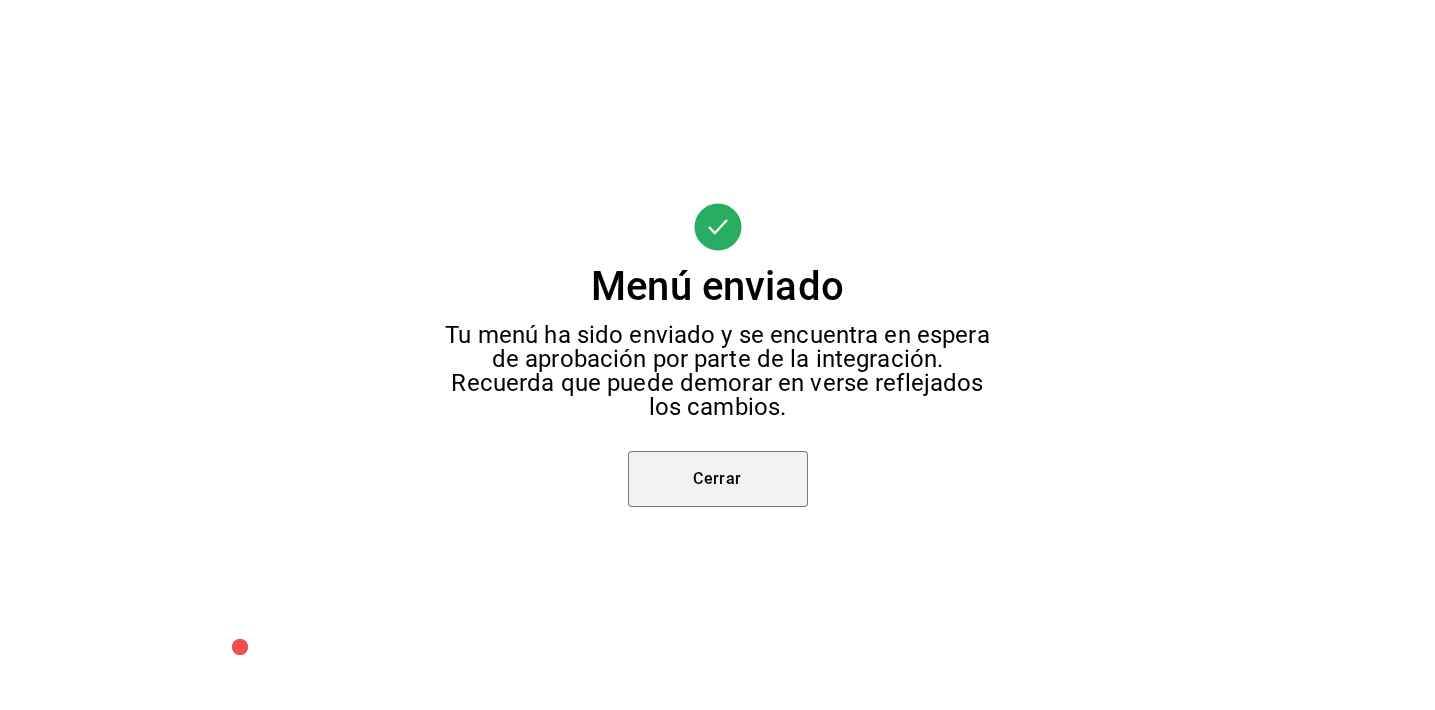 click on "Cerrar" at bounding box center (718, 479) 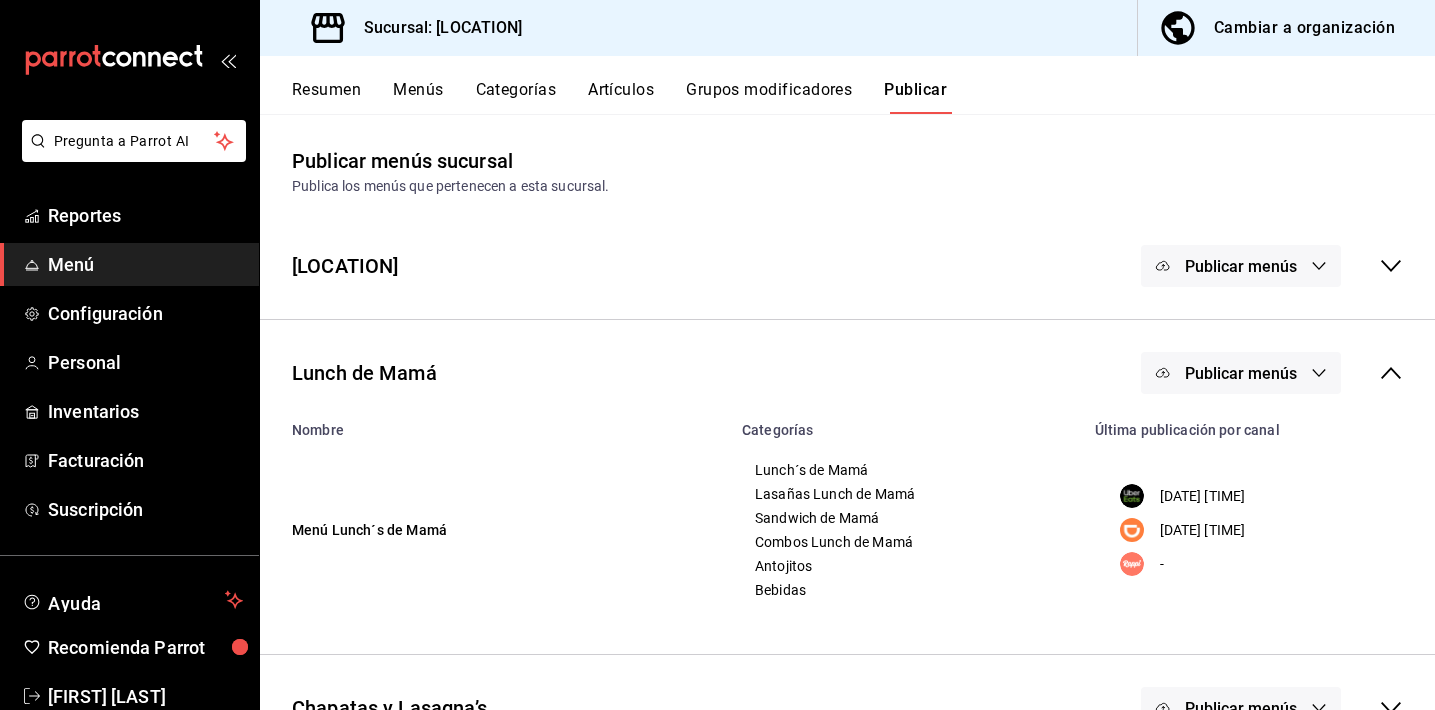 click on "Publicar menús" at bounding box center (1241, 373) 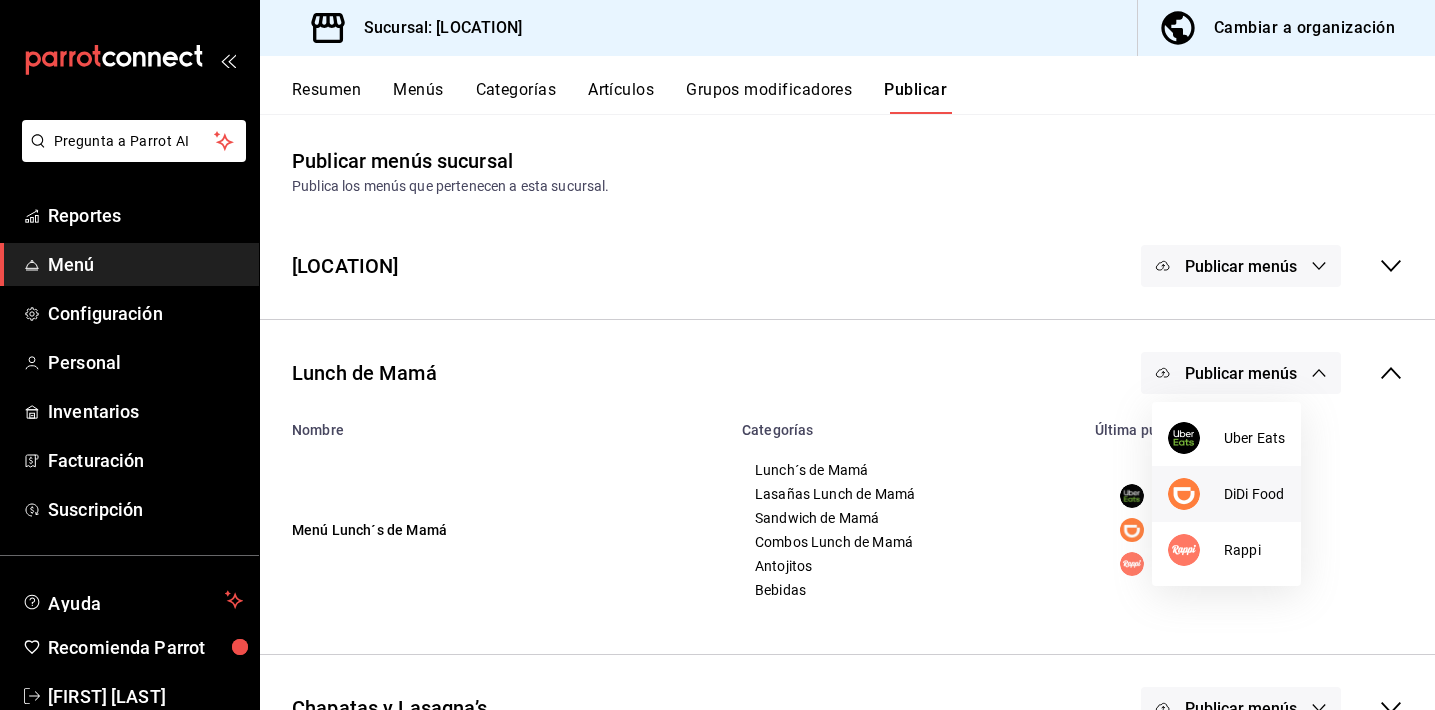 click at bounding box center [1196, 494] 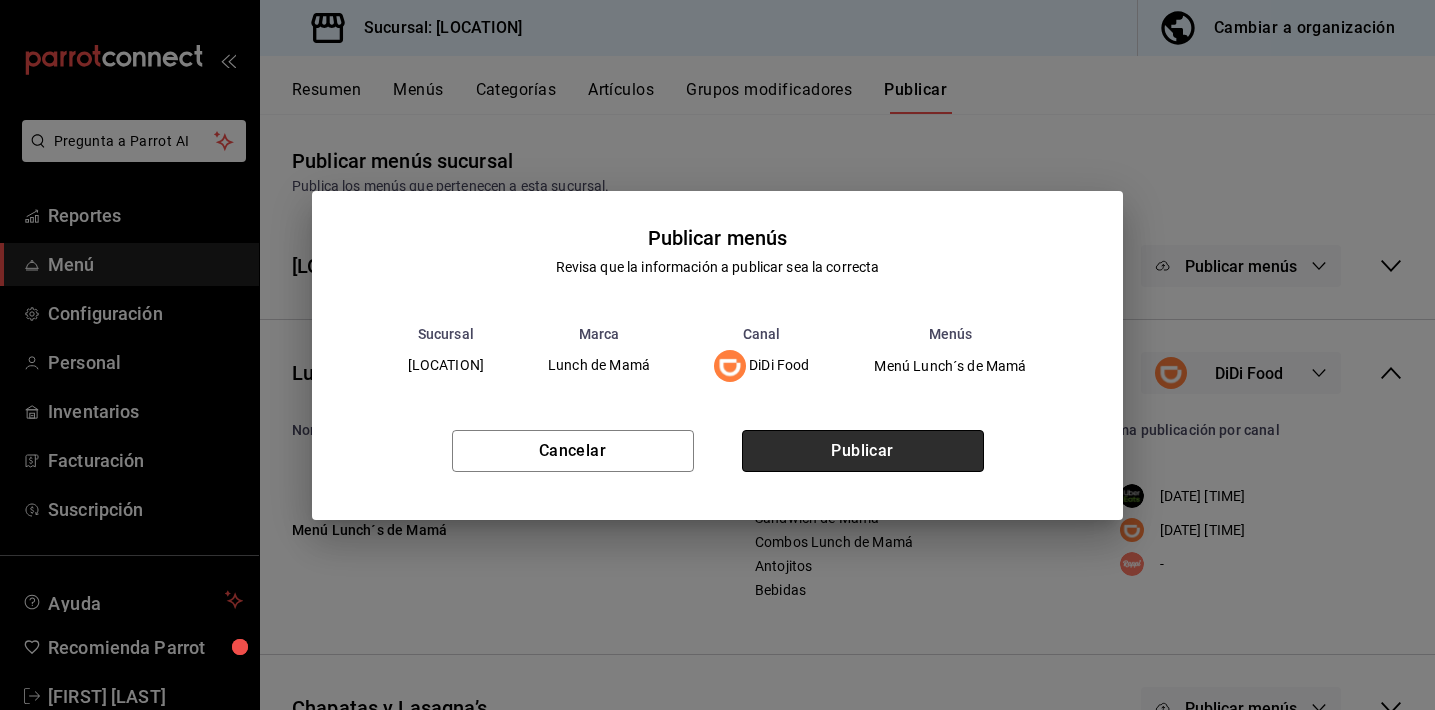 click on "Publicar" at bounding box center [863, 451] 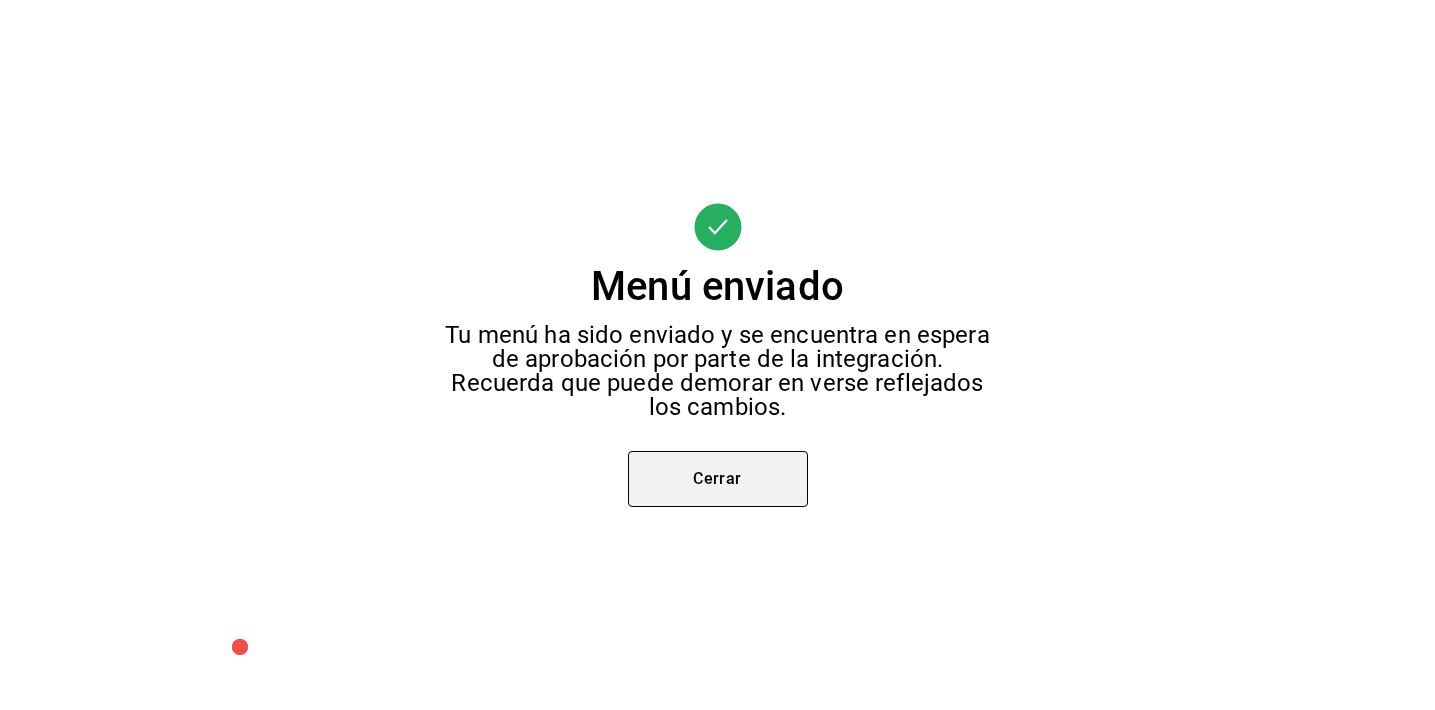 click on "Cerrar" at bounding box center (718, 479) 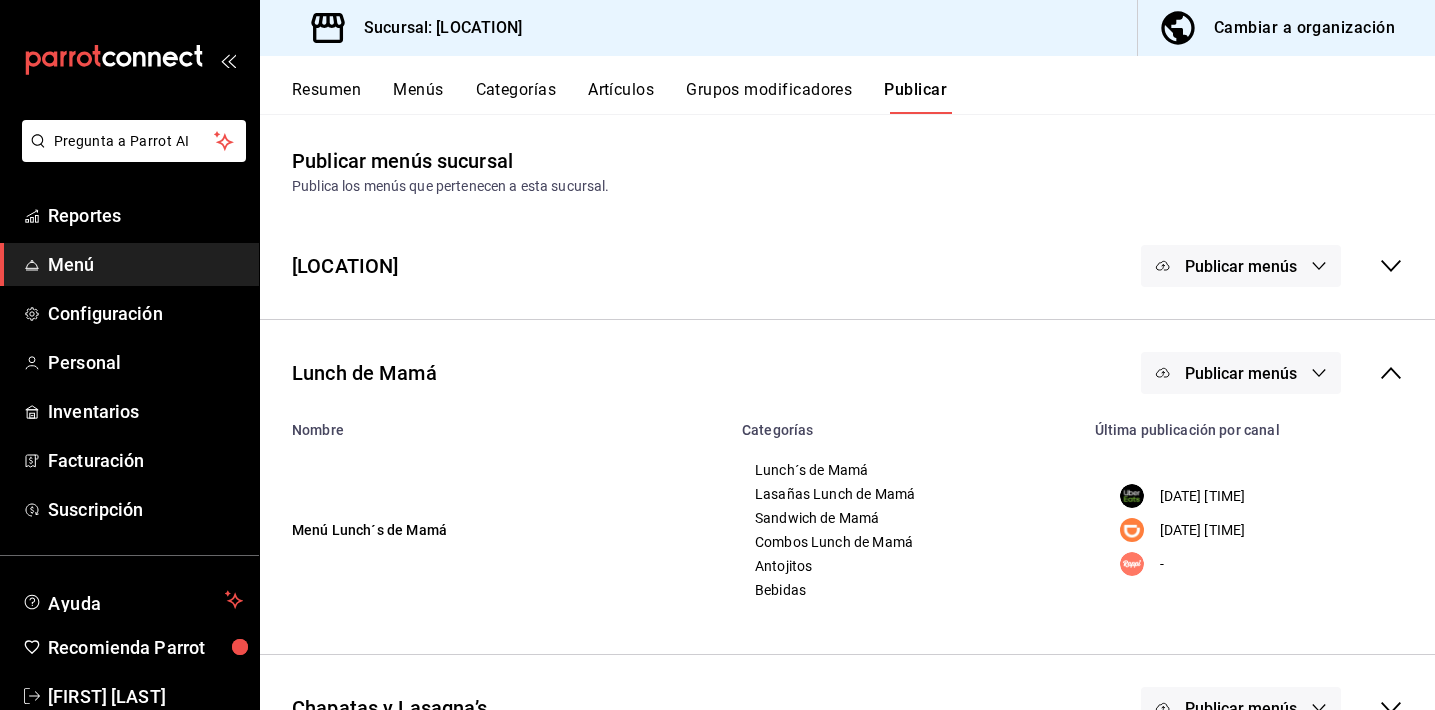 click 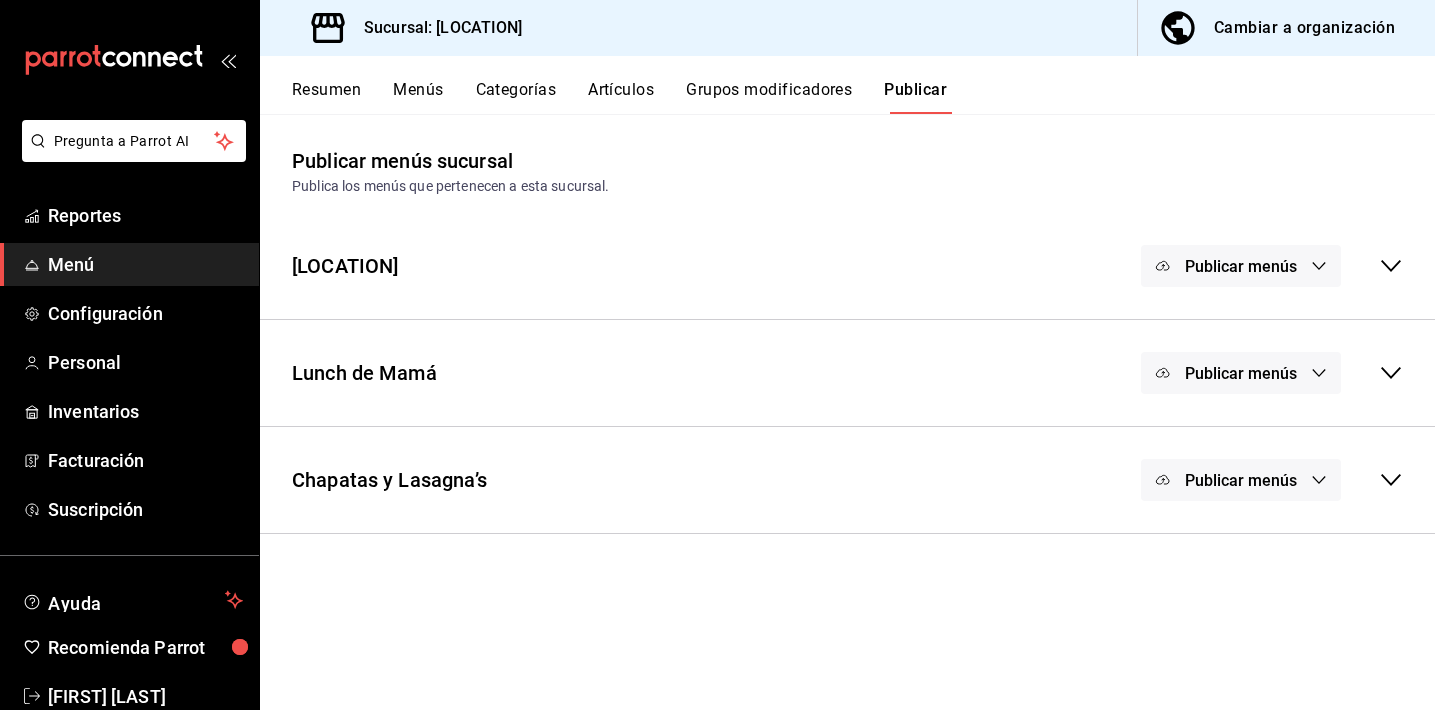 click on "Publicar menús" at bounding box center [1241, 480] 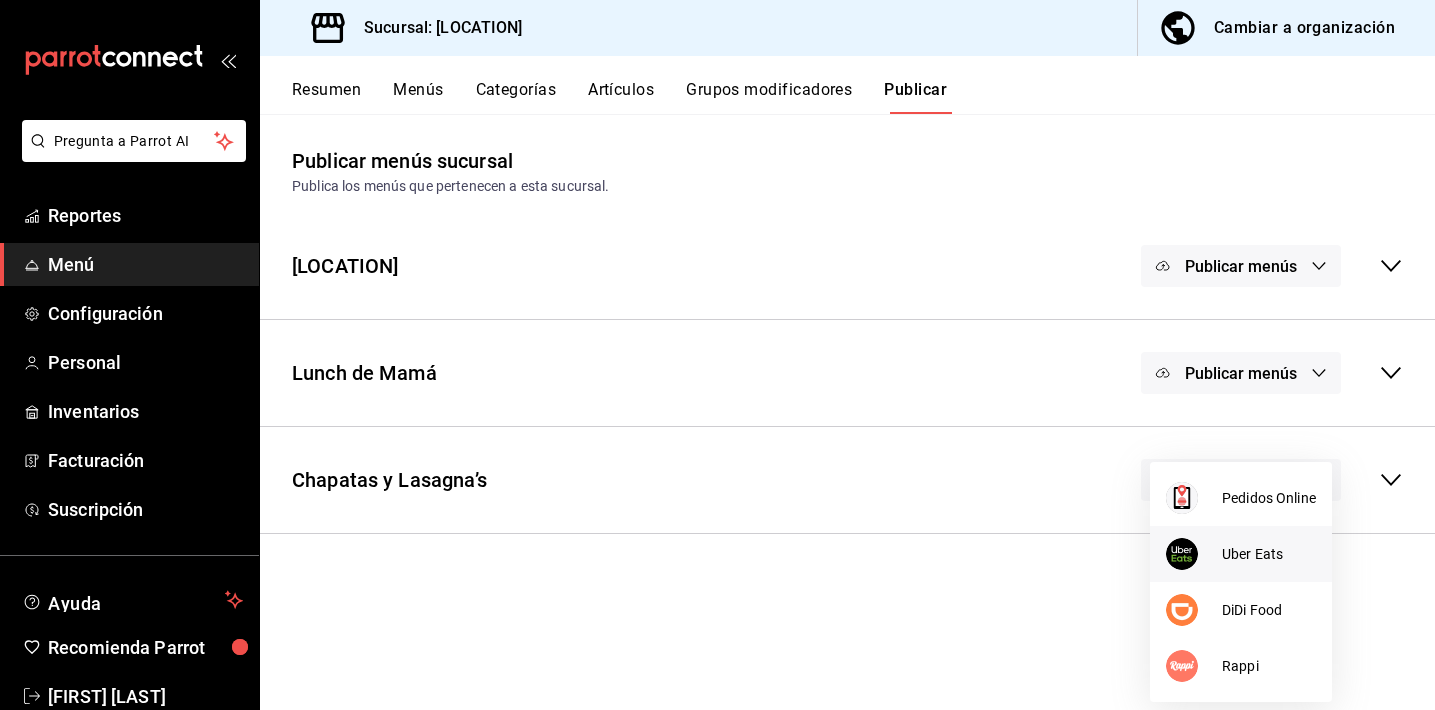 click at bounding box center [1194, 554] 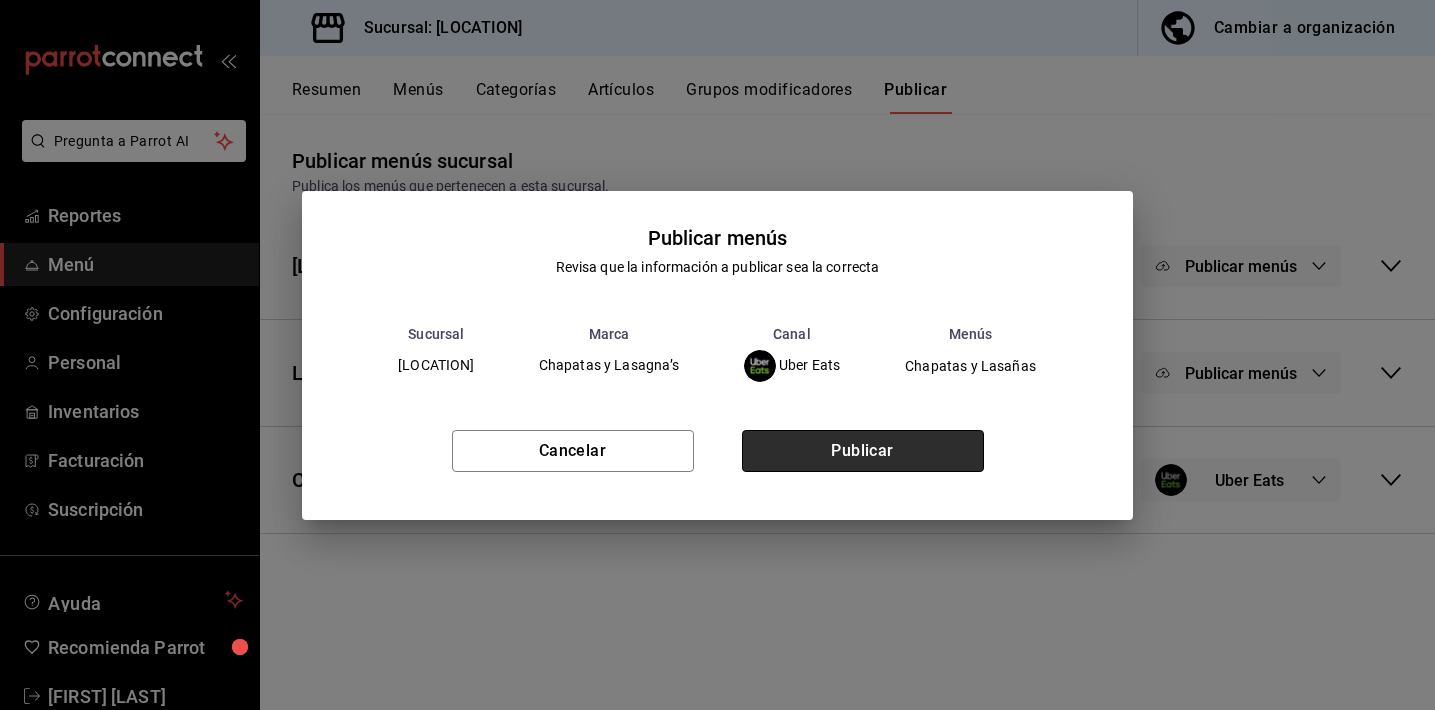 click on "Publicar" at bounding box center (863, 451) 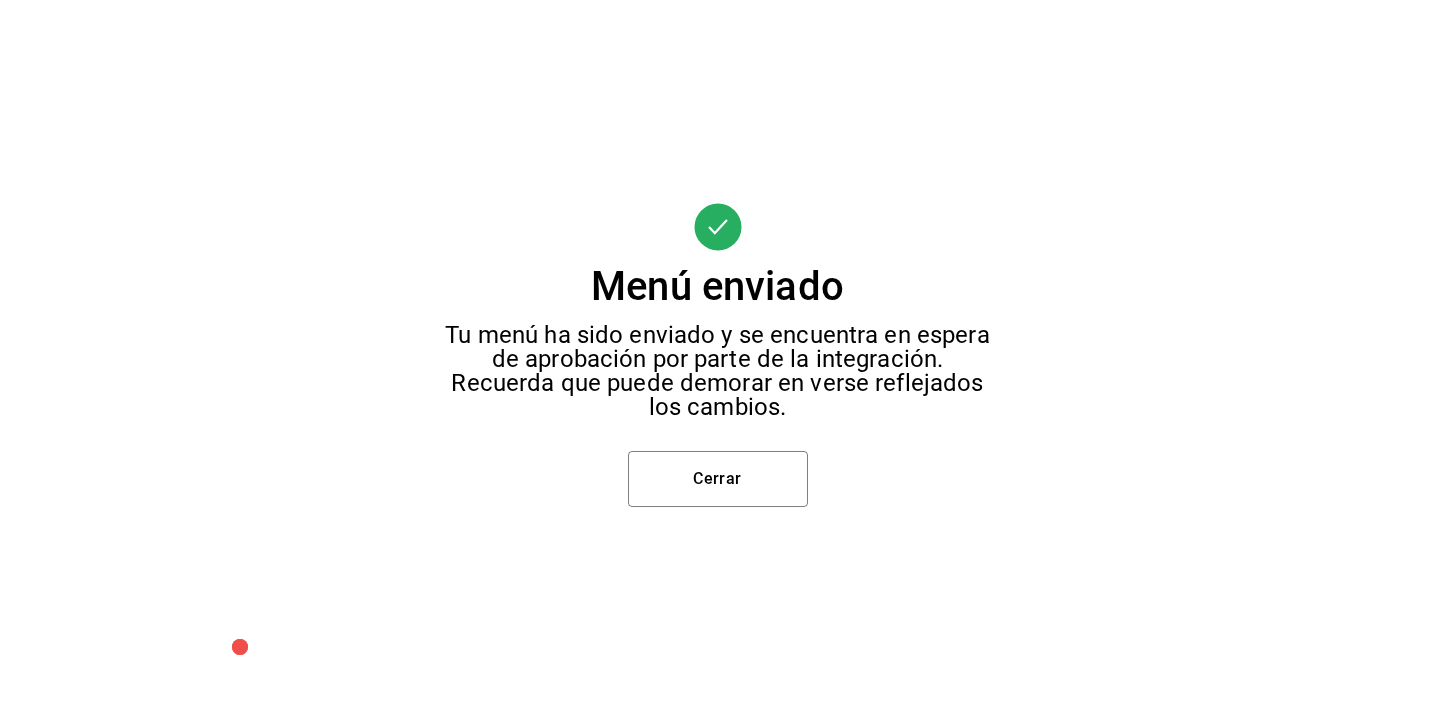 scroll, scrollTop: 52, scrollLeft: 0, axis: vertical 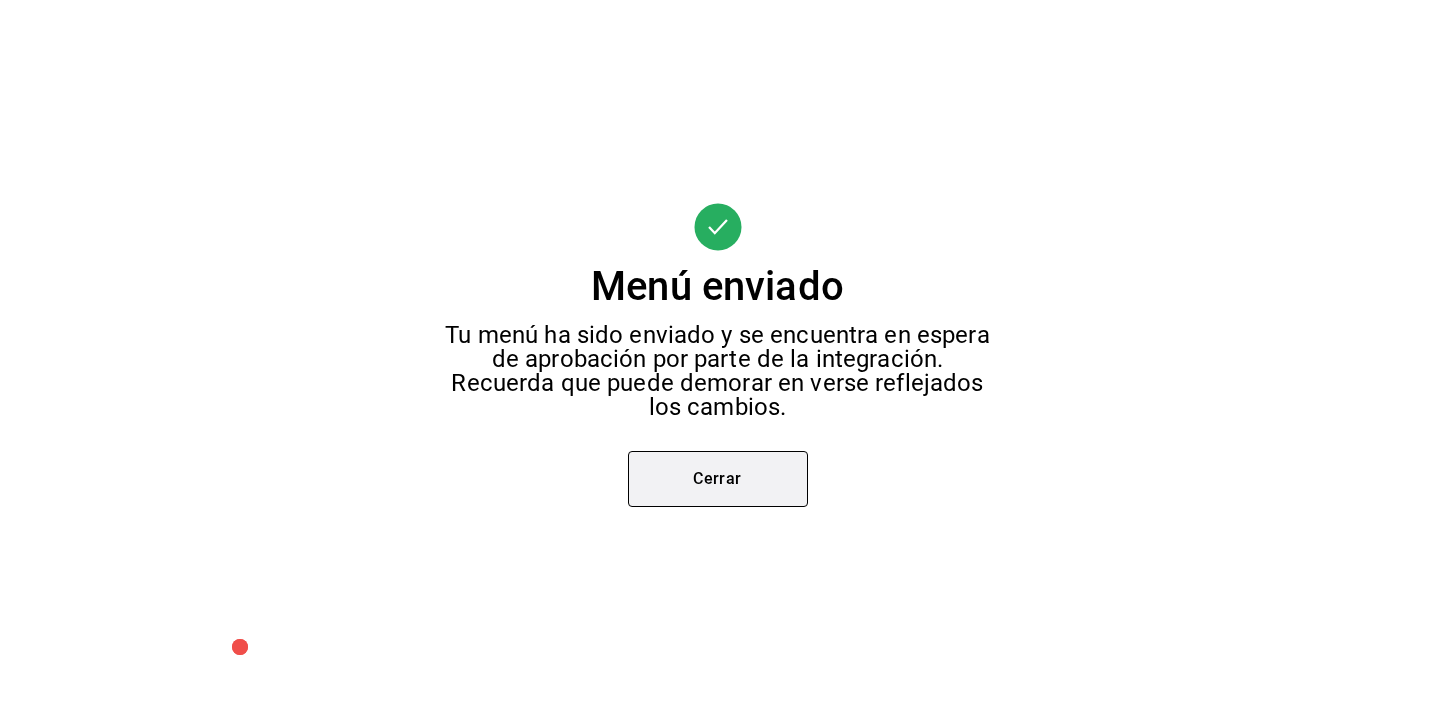 click on "Cerrar" at bounding box center (718, 479) 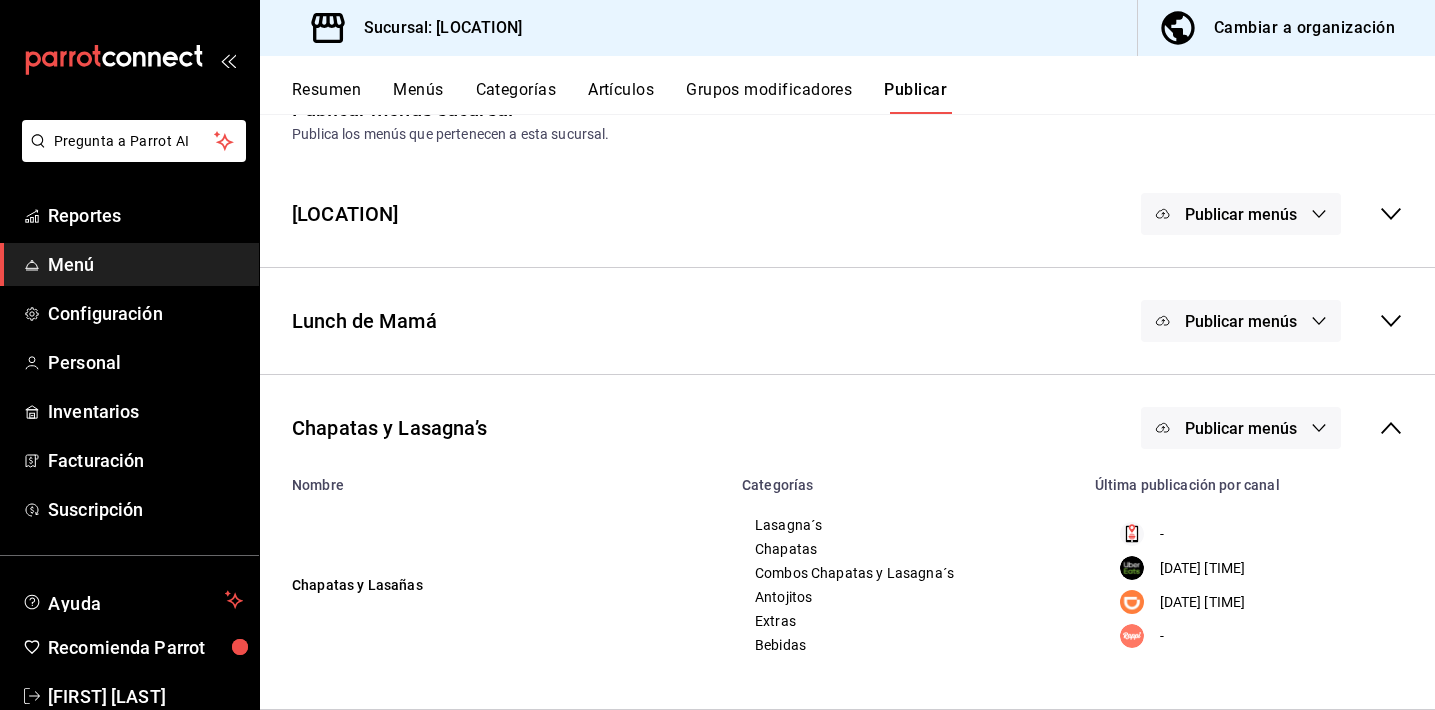 click on "Publicar menús" at bounding box center [1241, 428] 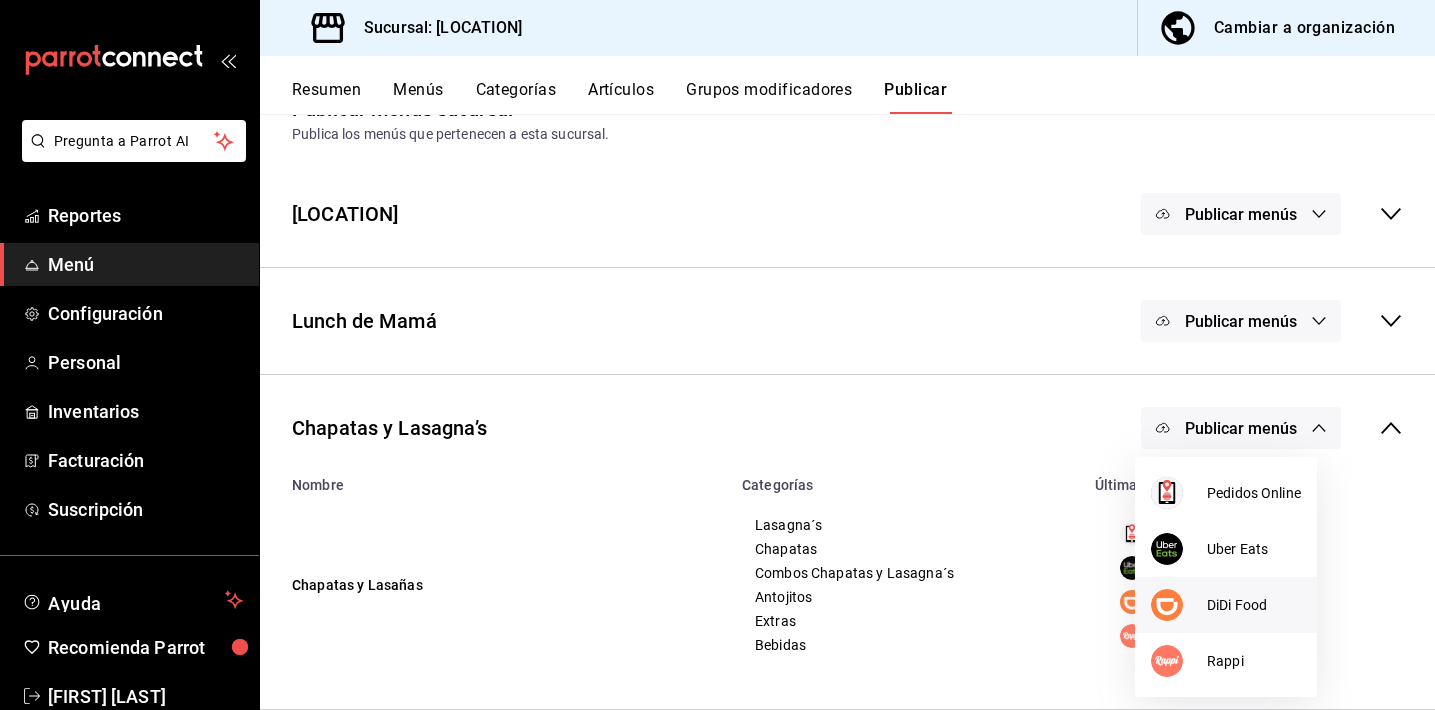 click at bounding box center [1179, 605] 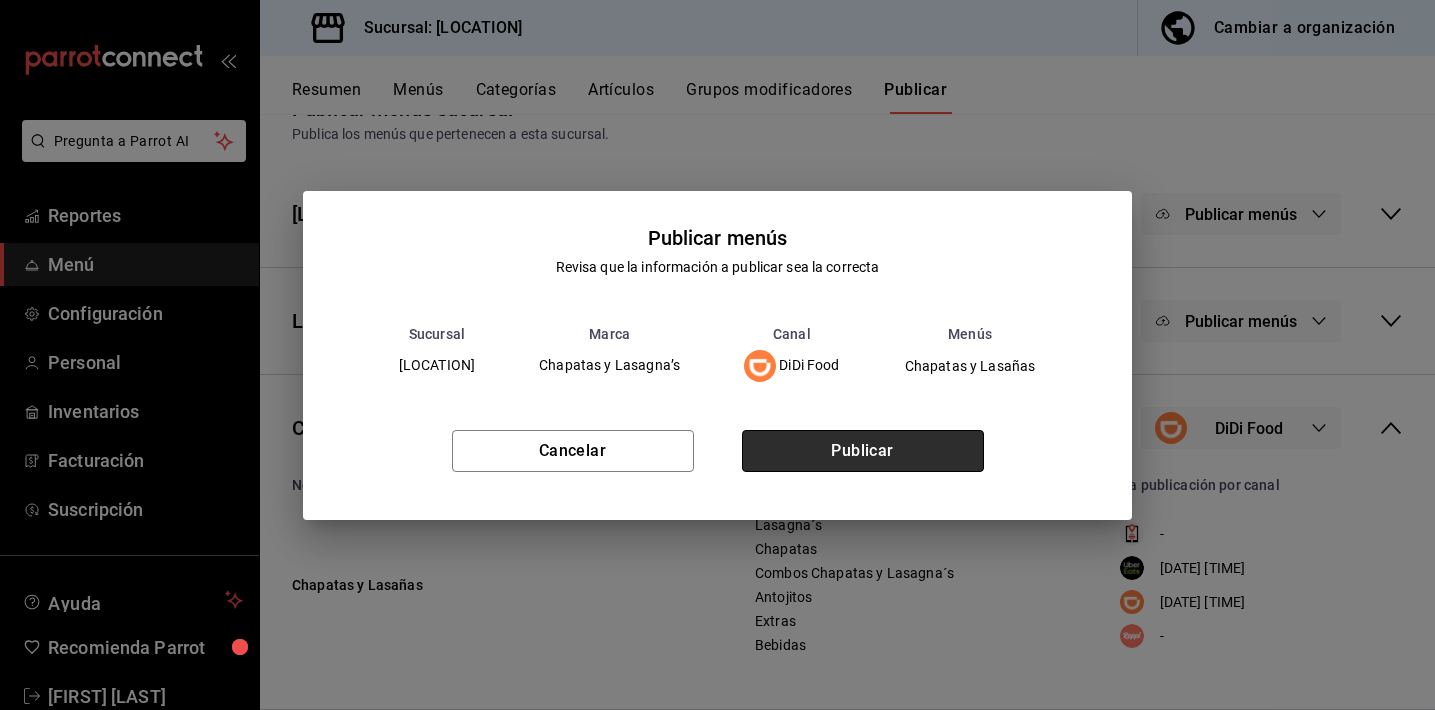 click on "Publicar" at bounding box center [863, 451] 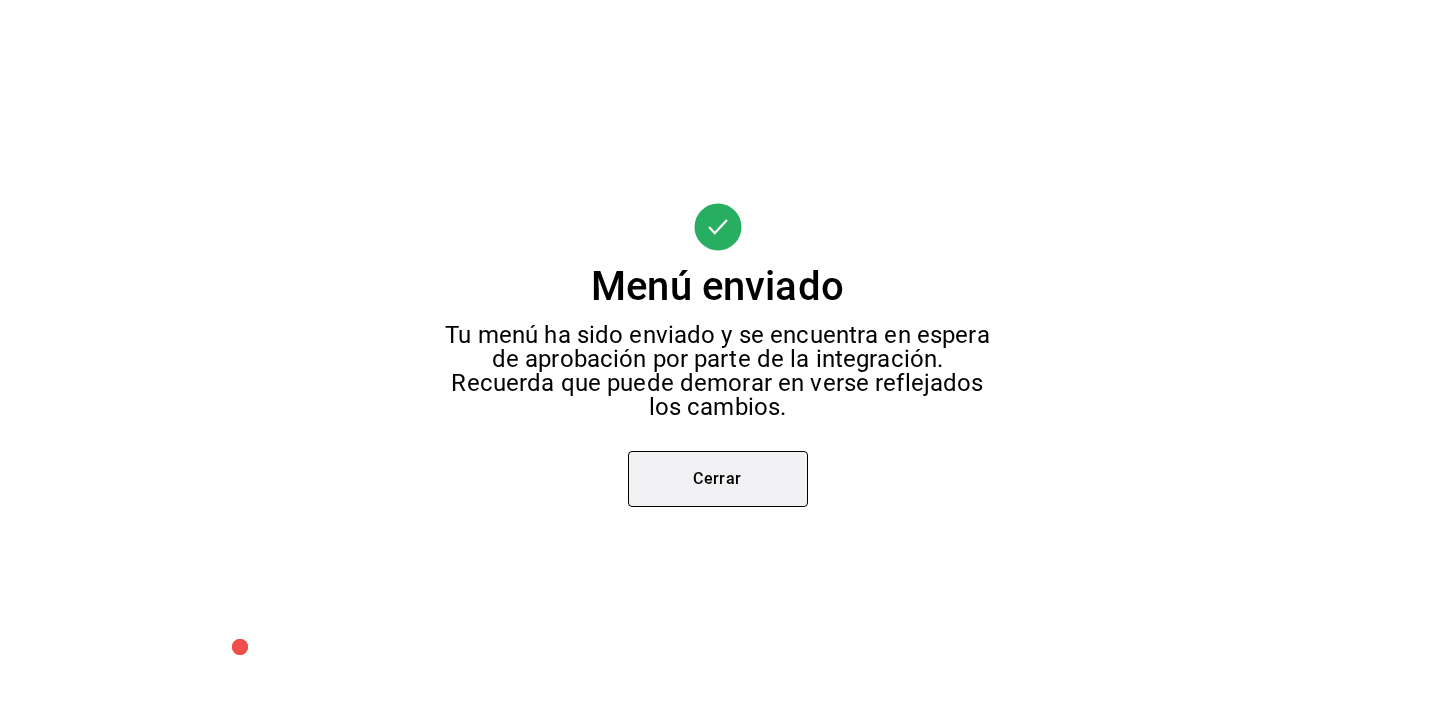 click on "Cerrar" at bounding box center [718, 479] 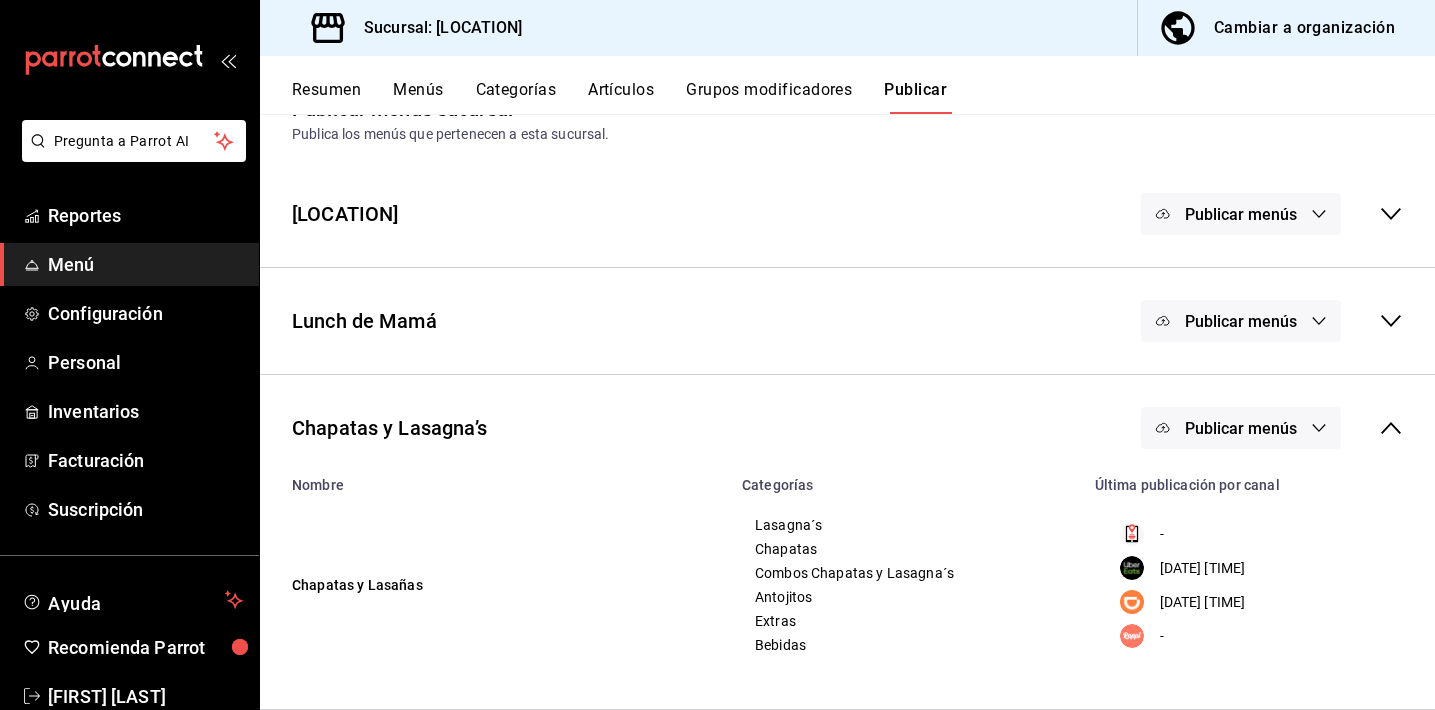 click 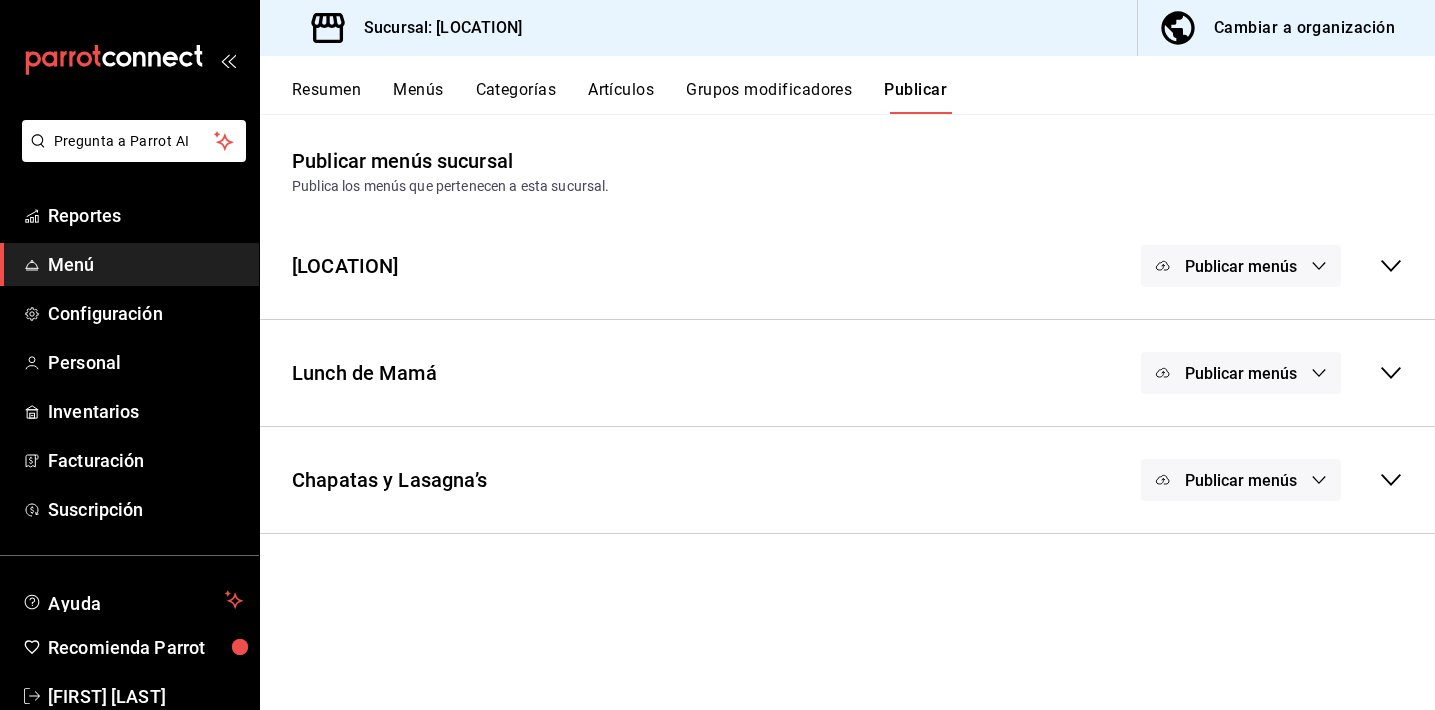 scroll, scrollTop: 0, scrollLeft: 0, axis: both 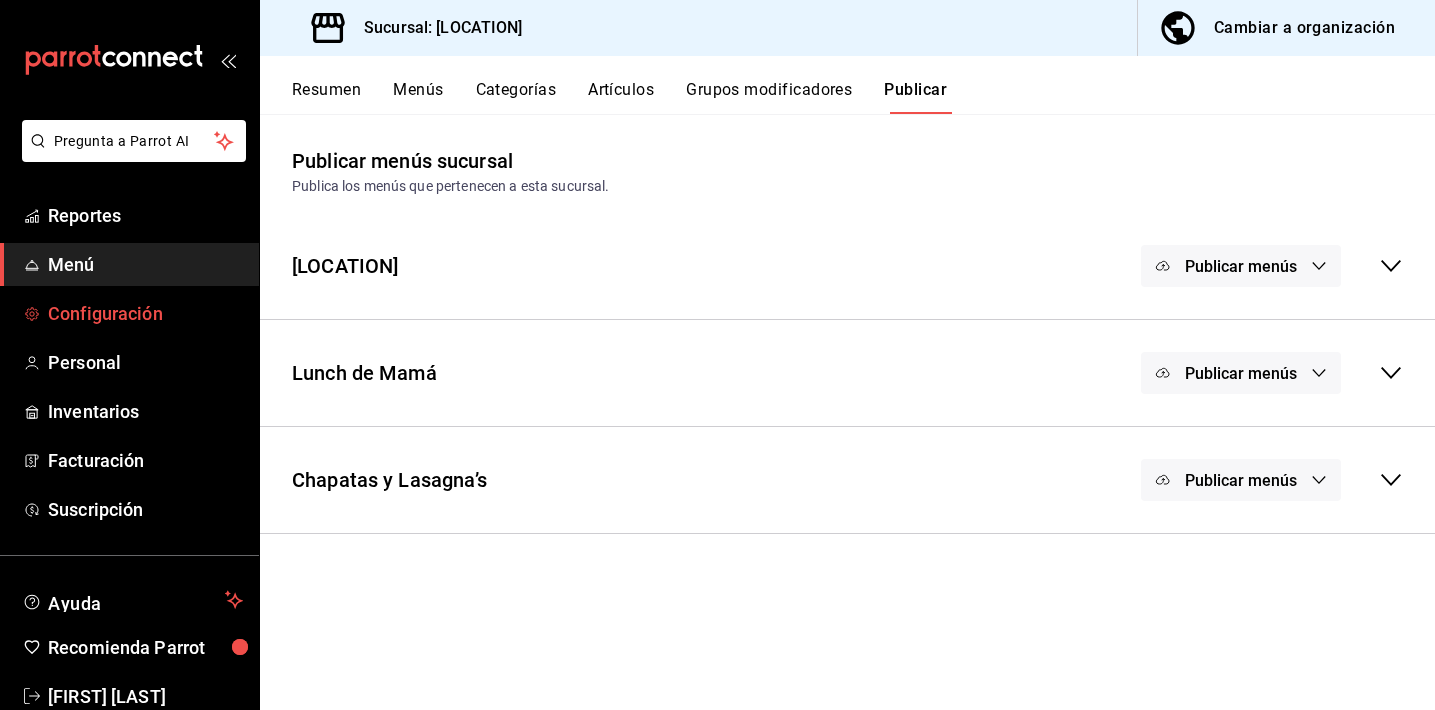 click on "Configuración" at bounding box center [145, 313] 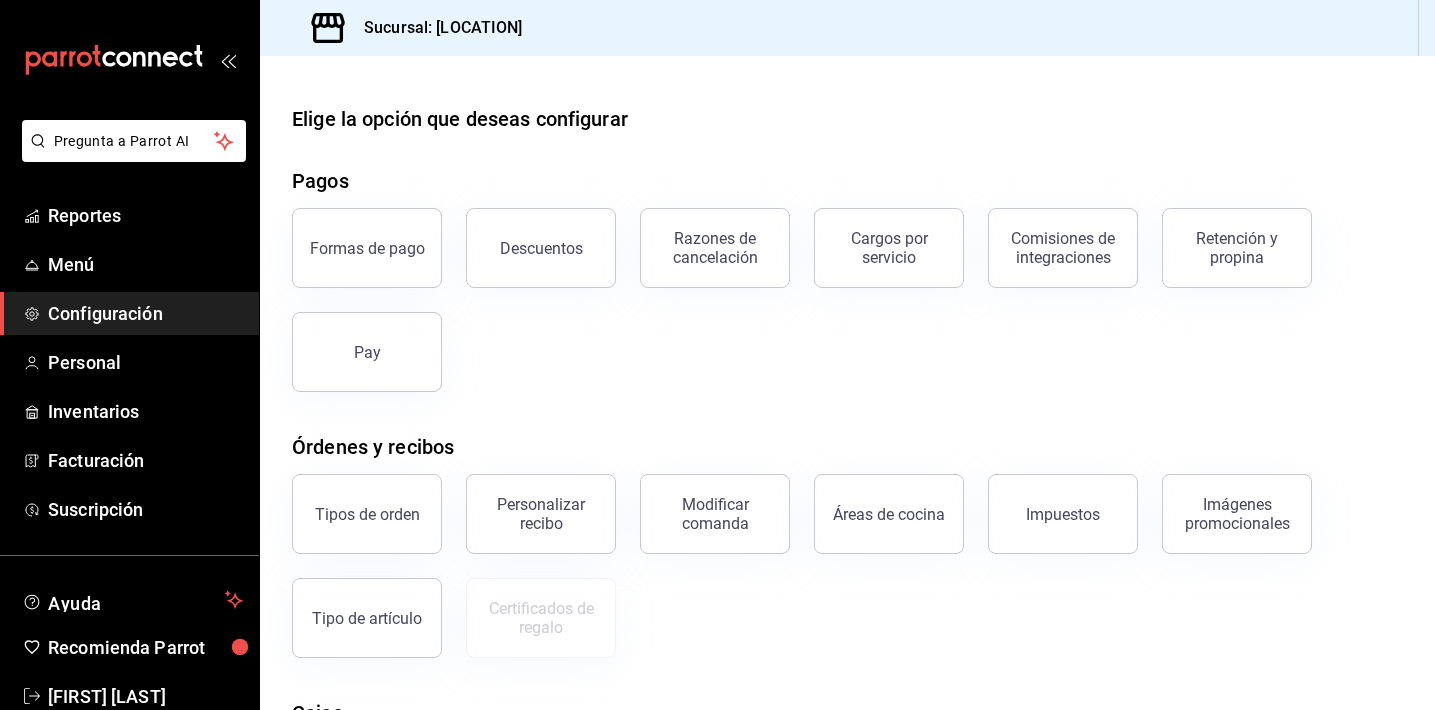 scroll, scrollTop: 304, scrollLeft: 0, axis: vertical 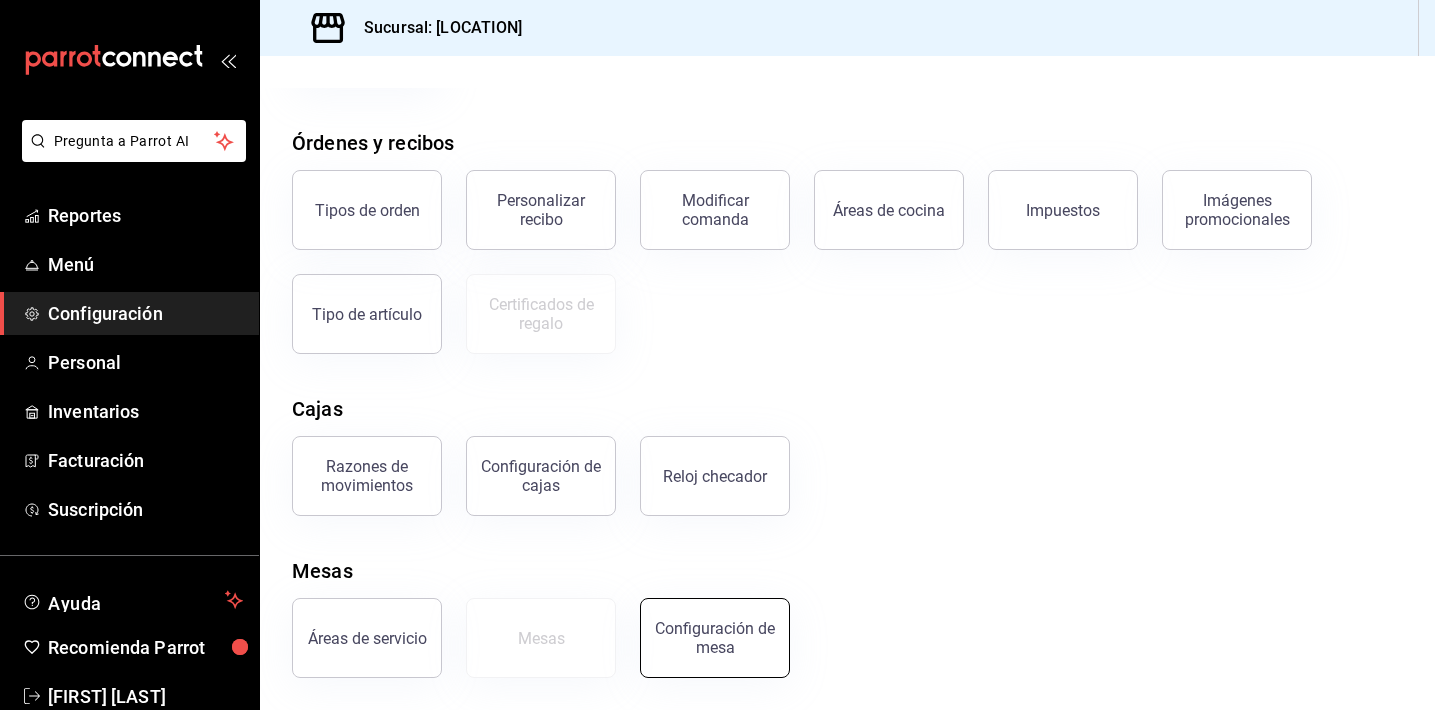 click on "Configuración de mesa" at bounding box center (715, 638) 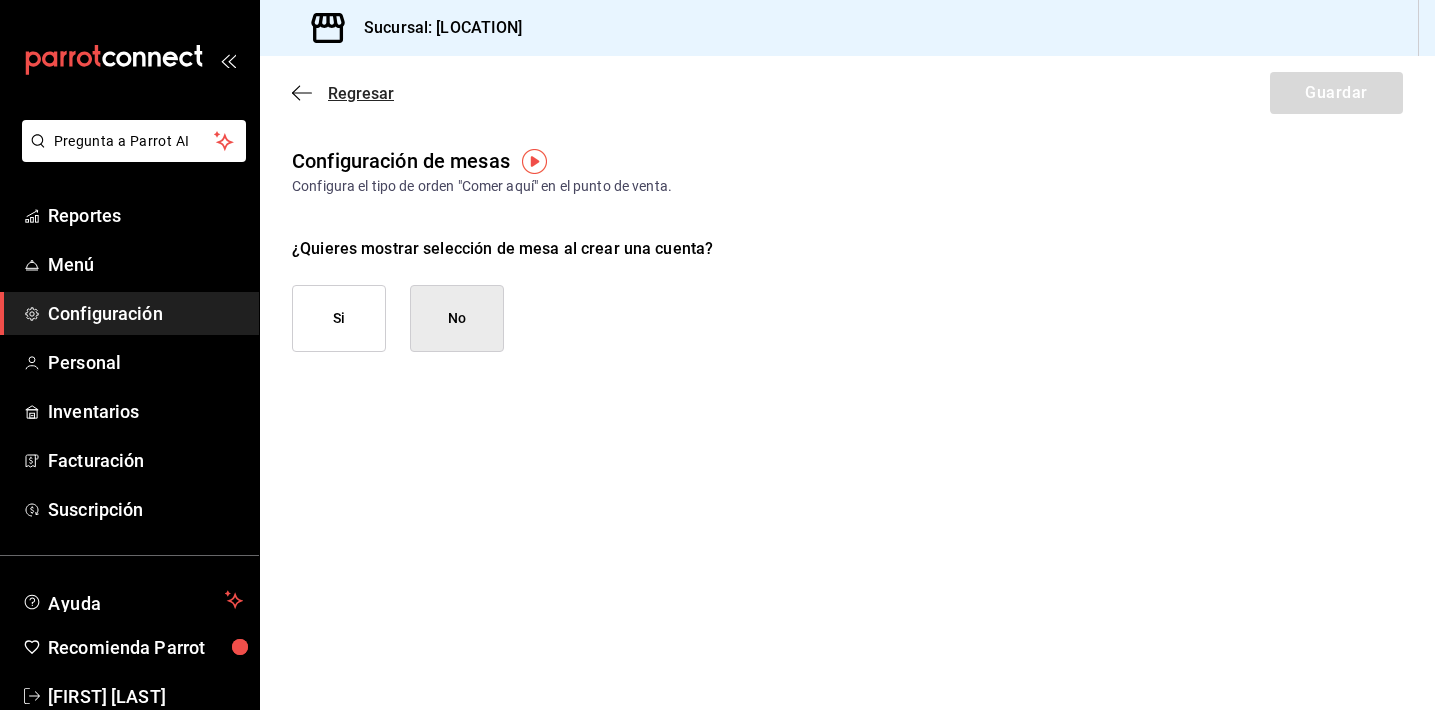 click 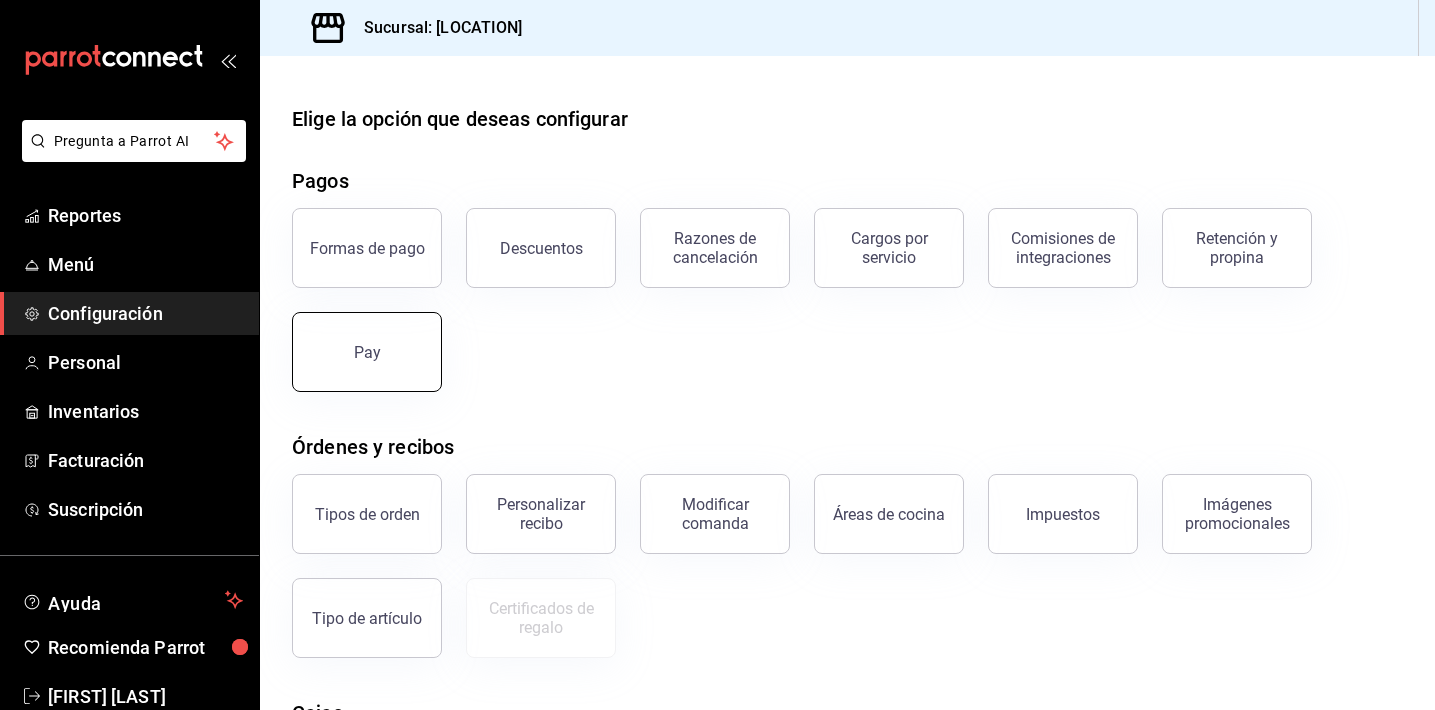 click on "Pay" at bounding box center [367, 352] 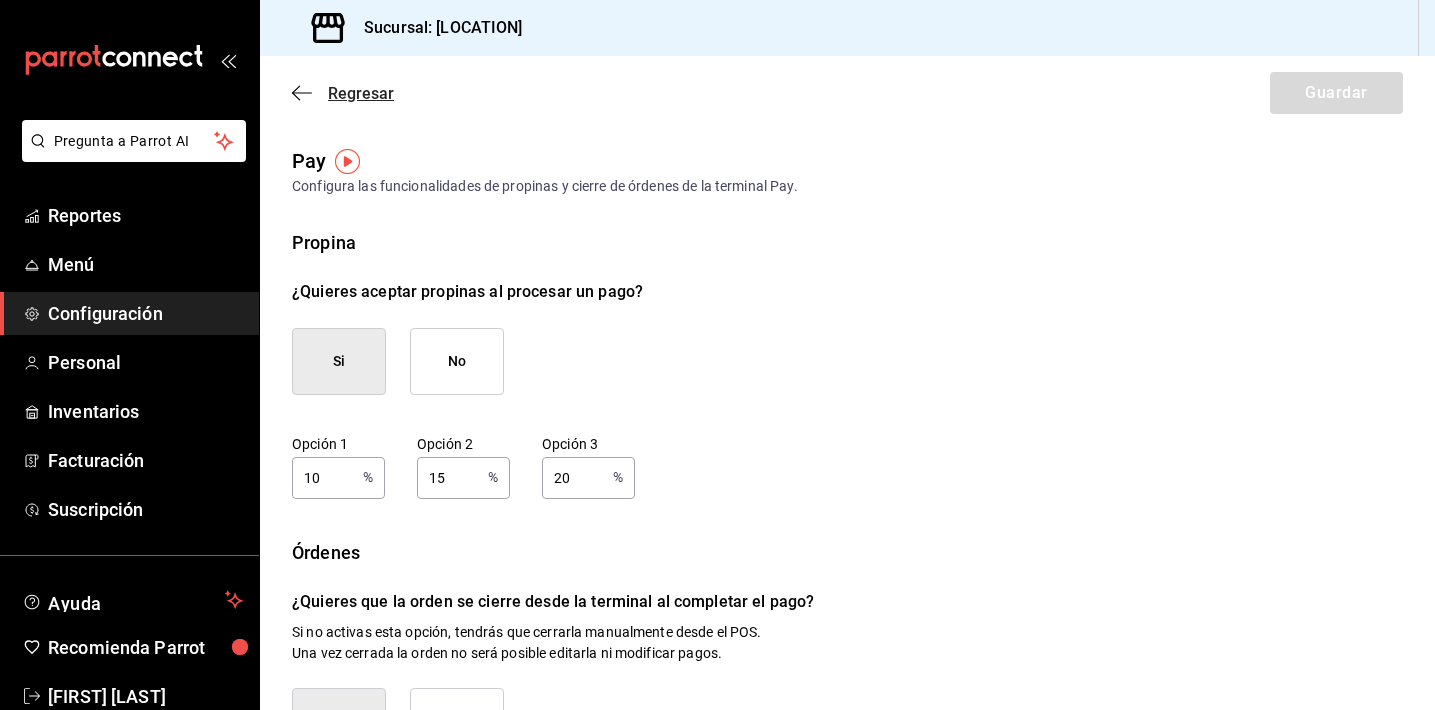 click 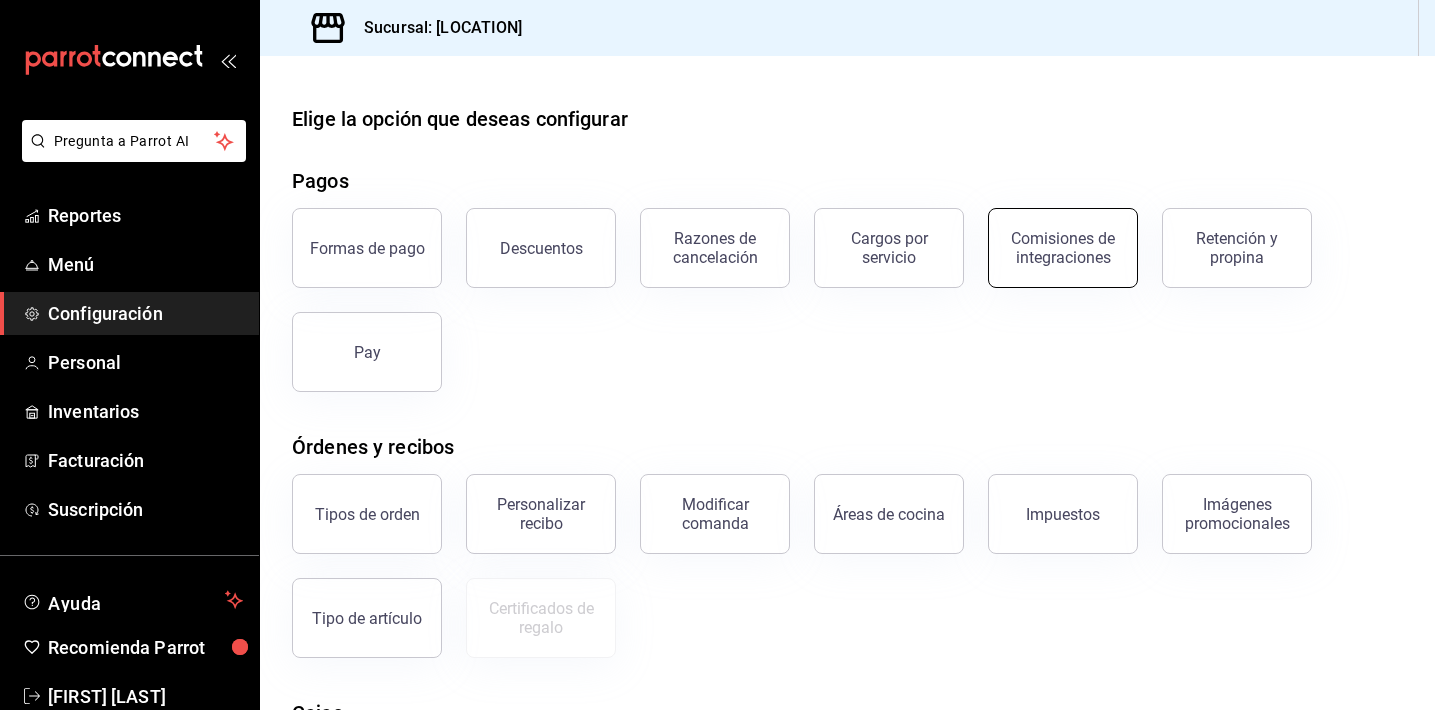 click on "Comisiones de integraciones" at bounding box center [1063, 248] 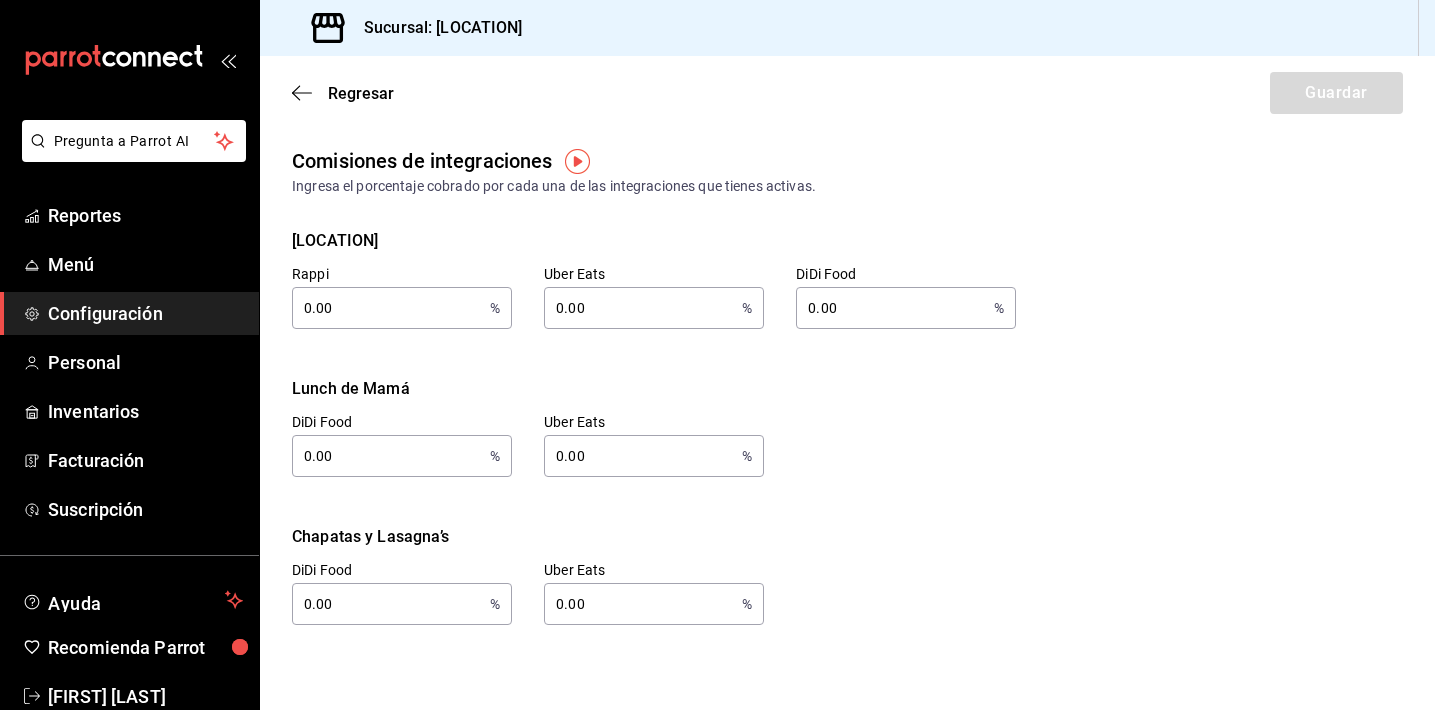click on "0.00" at bounding box center [387, 308] 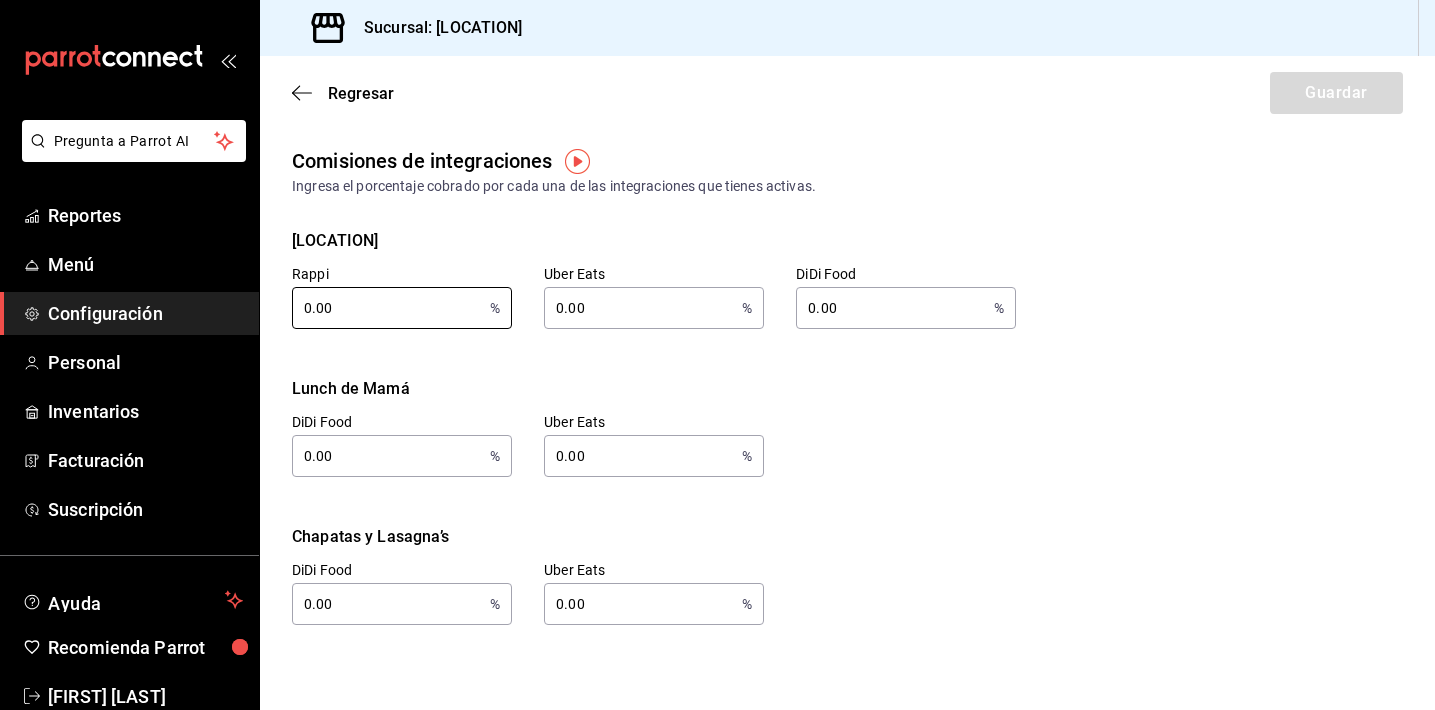 click on "Regresar Guardar" at bounding box center (847, 93) 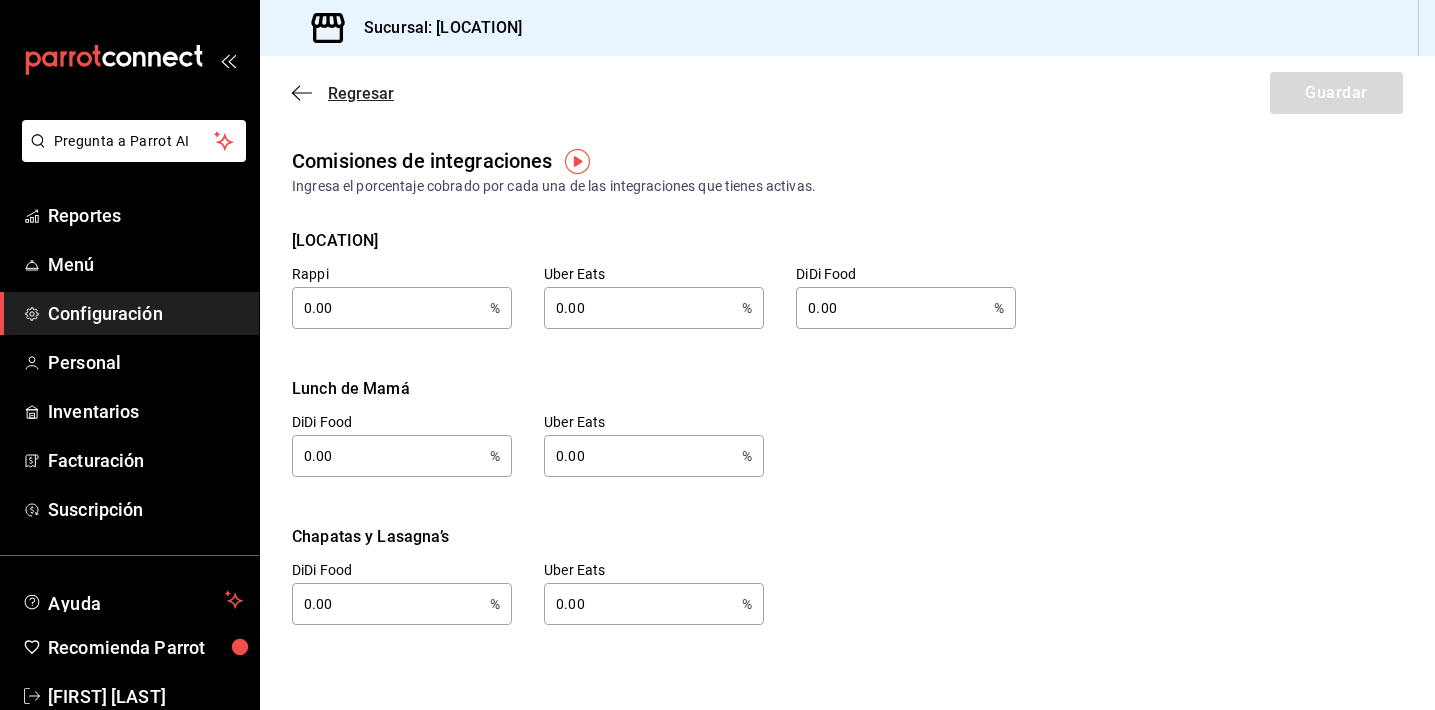 click 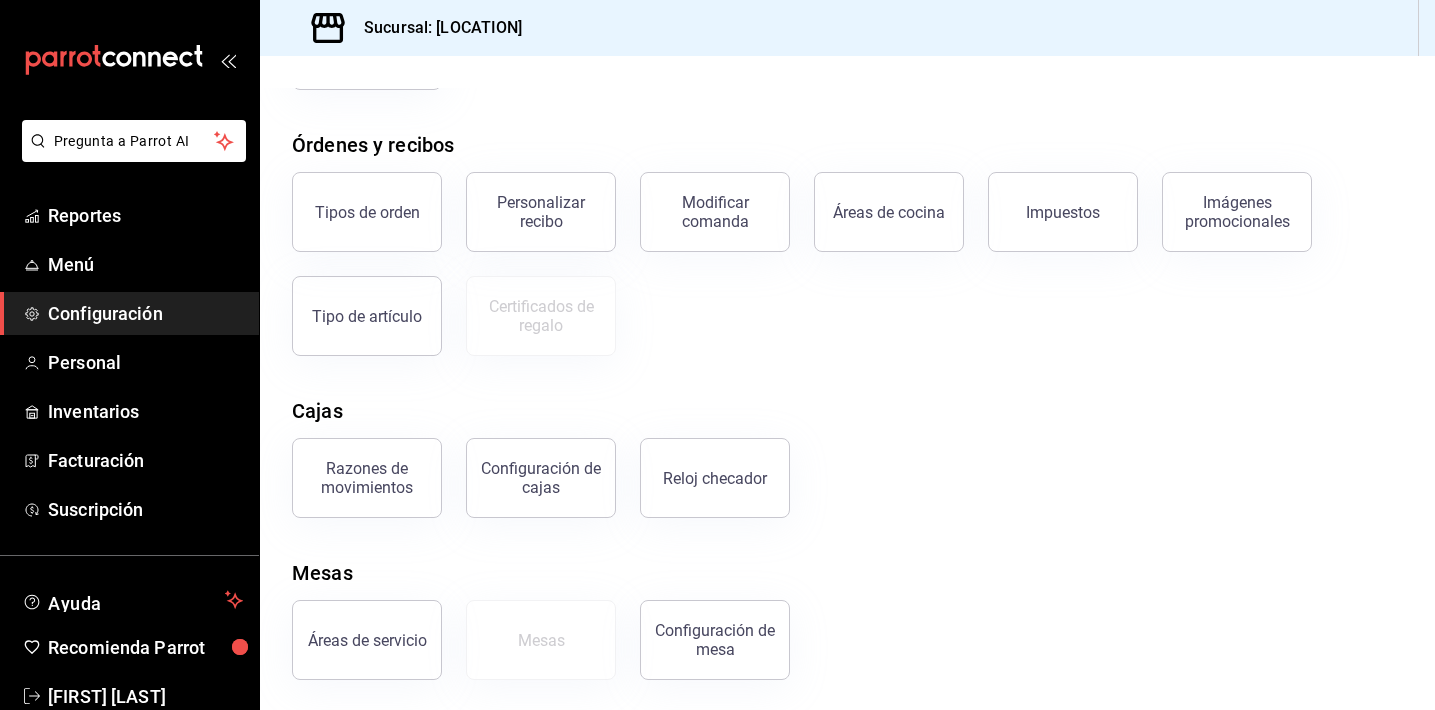 scroll, scrollTop: 304, scrollLeft: 0, axis: vertical 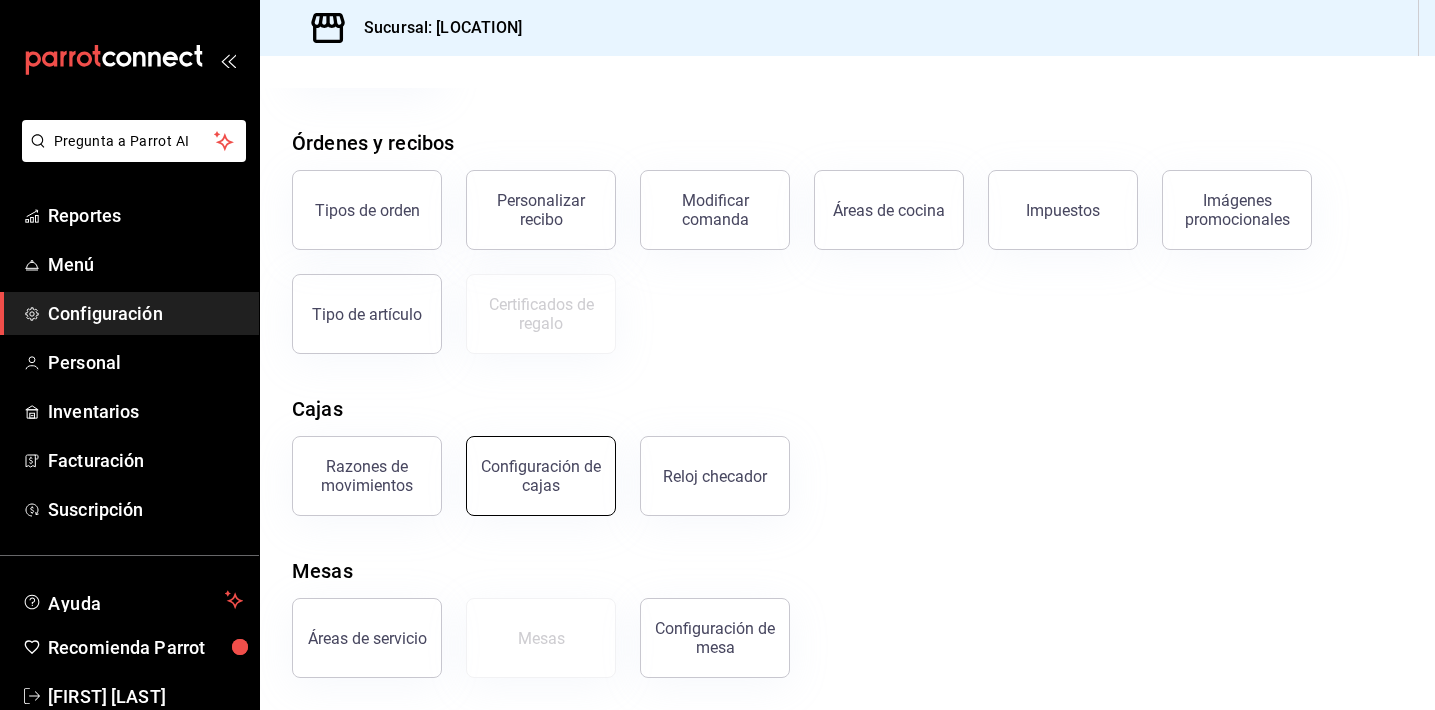 click on "Configuración de cajas" at bounding box center (541, 476) 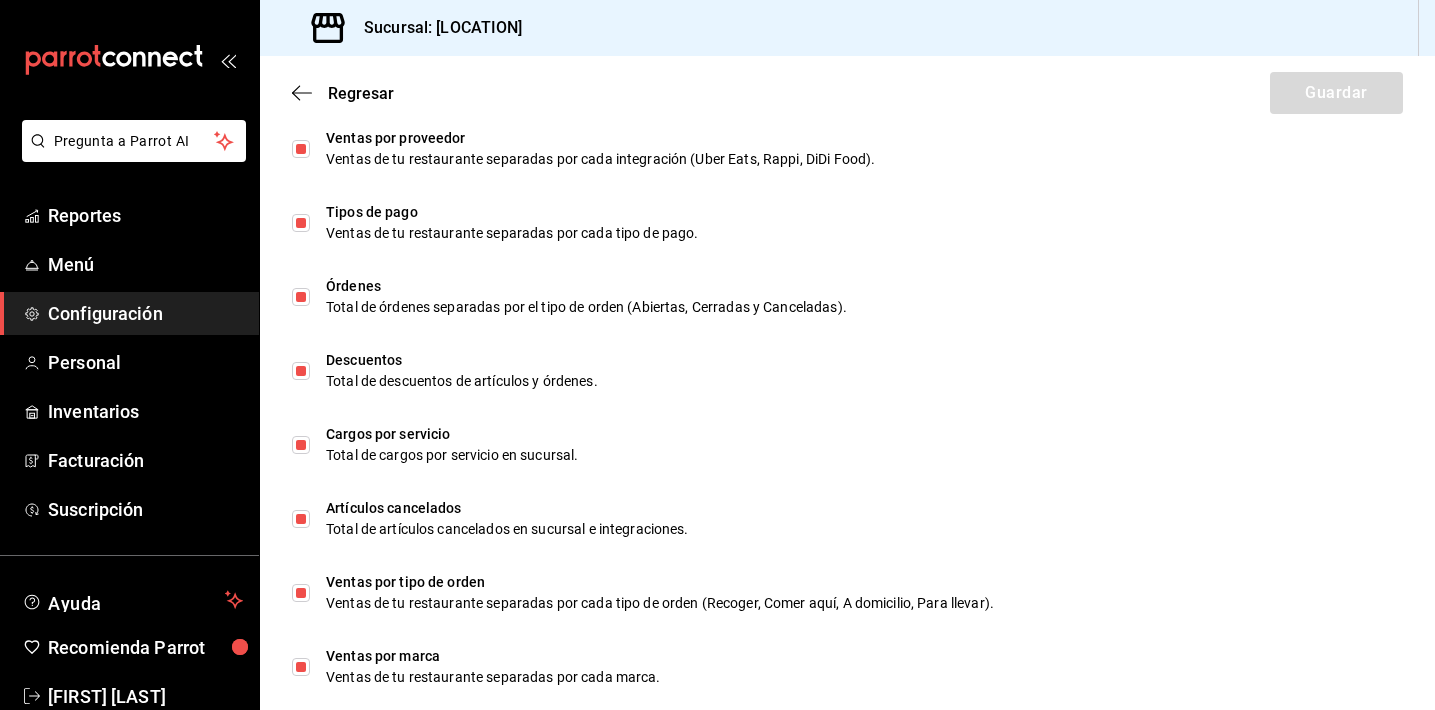 scroll, scrollTop: 1266, scrollLeft: 0, axis: vertical 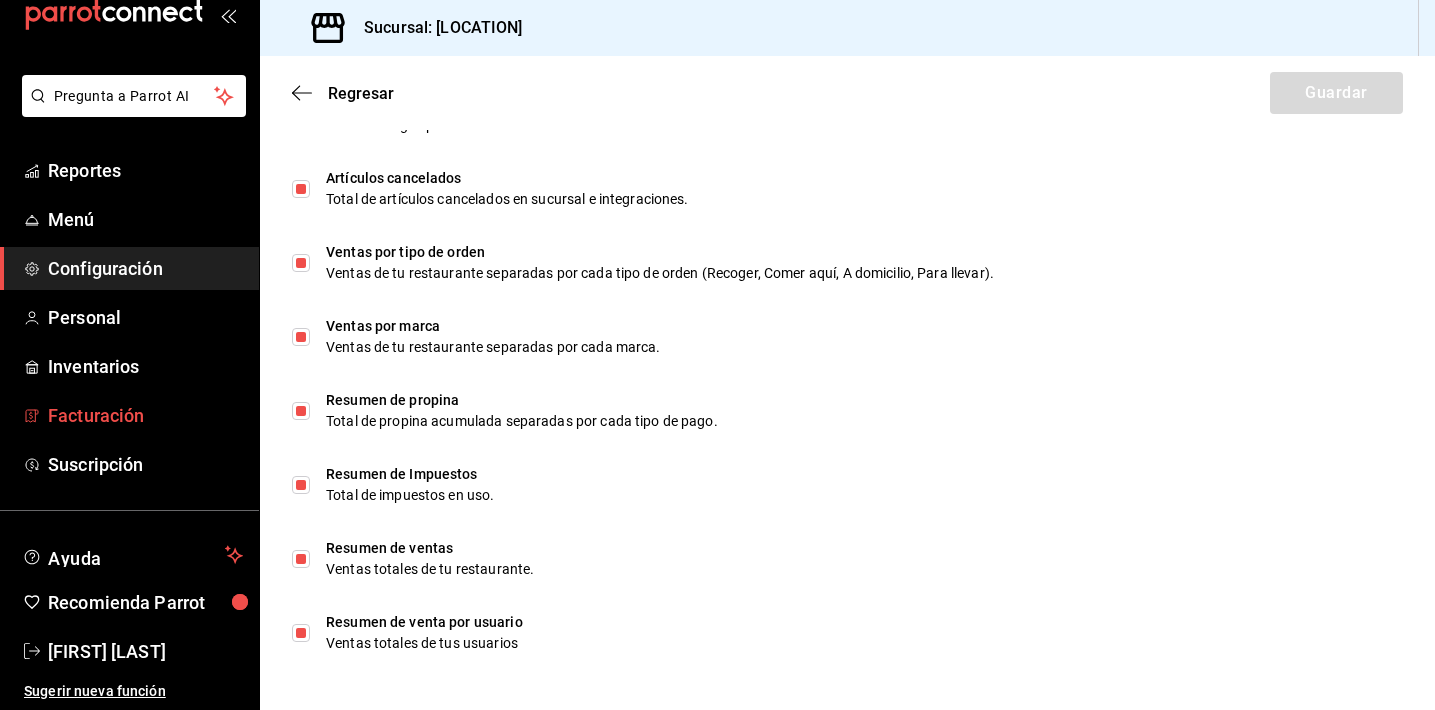 click on "Facturación" at bounding box center (145, 415) 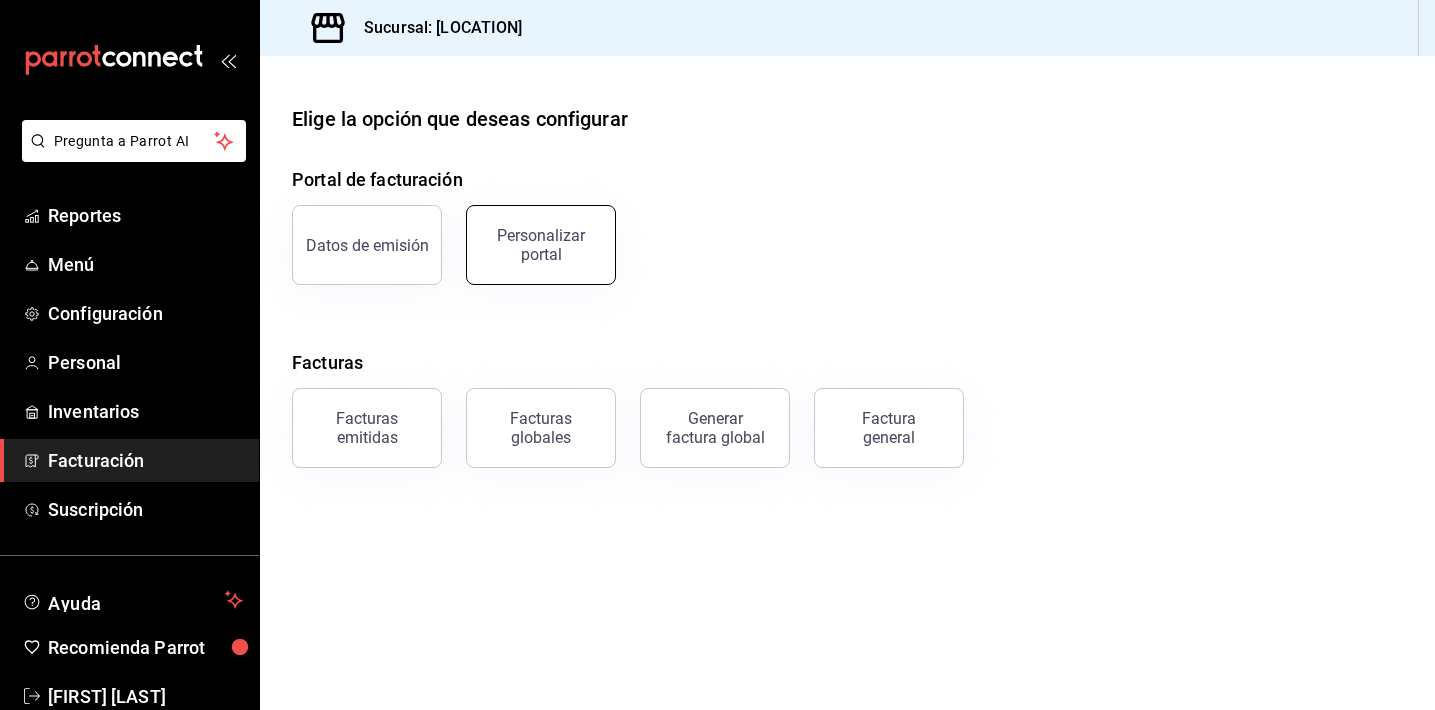 click on "Personalizar portal" at bounding box center (541, 245) 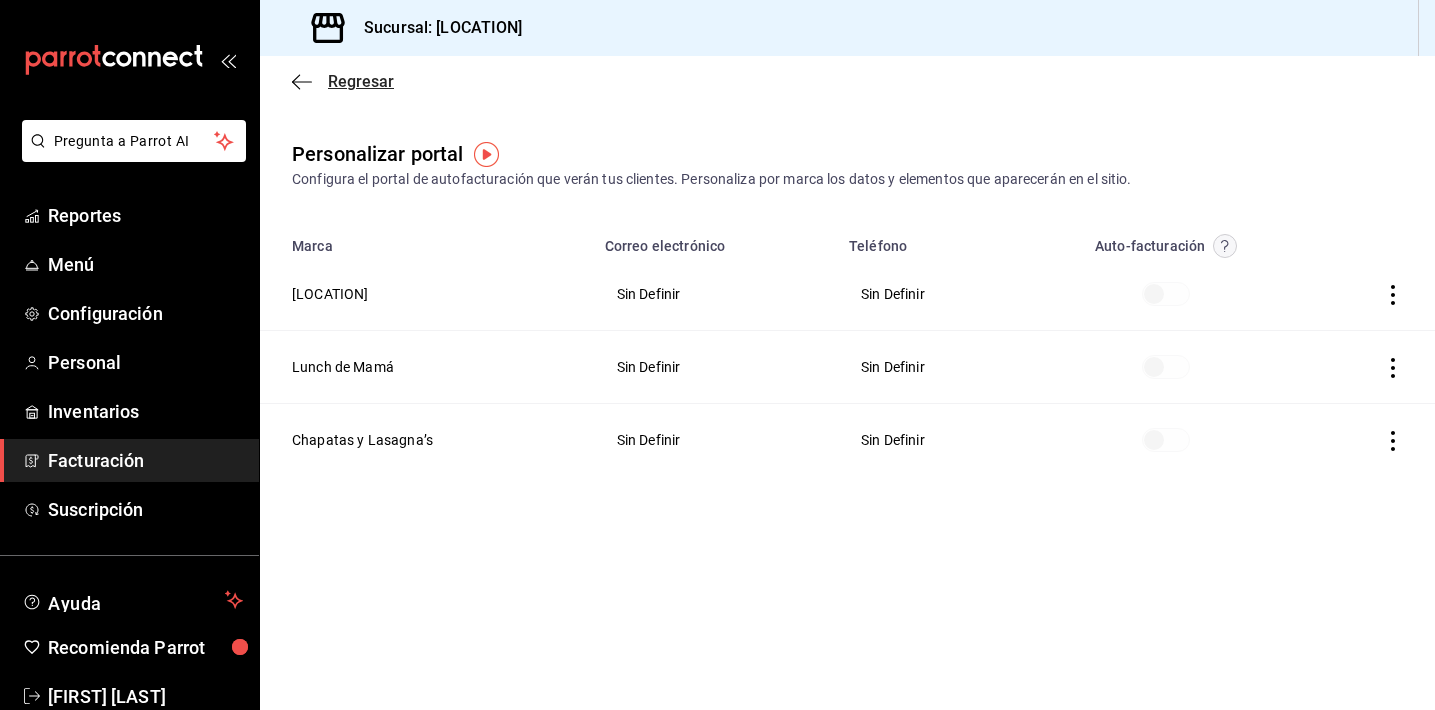 click 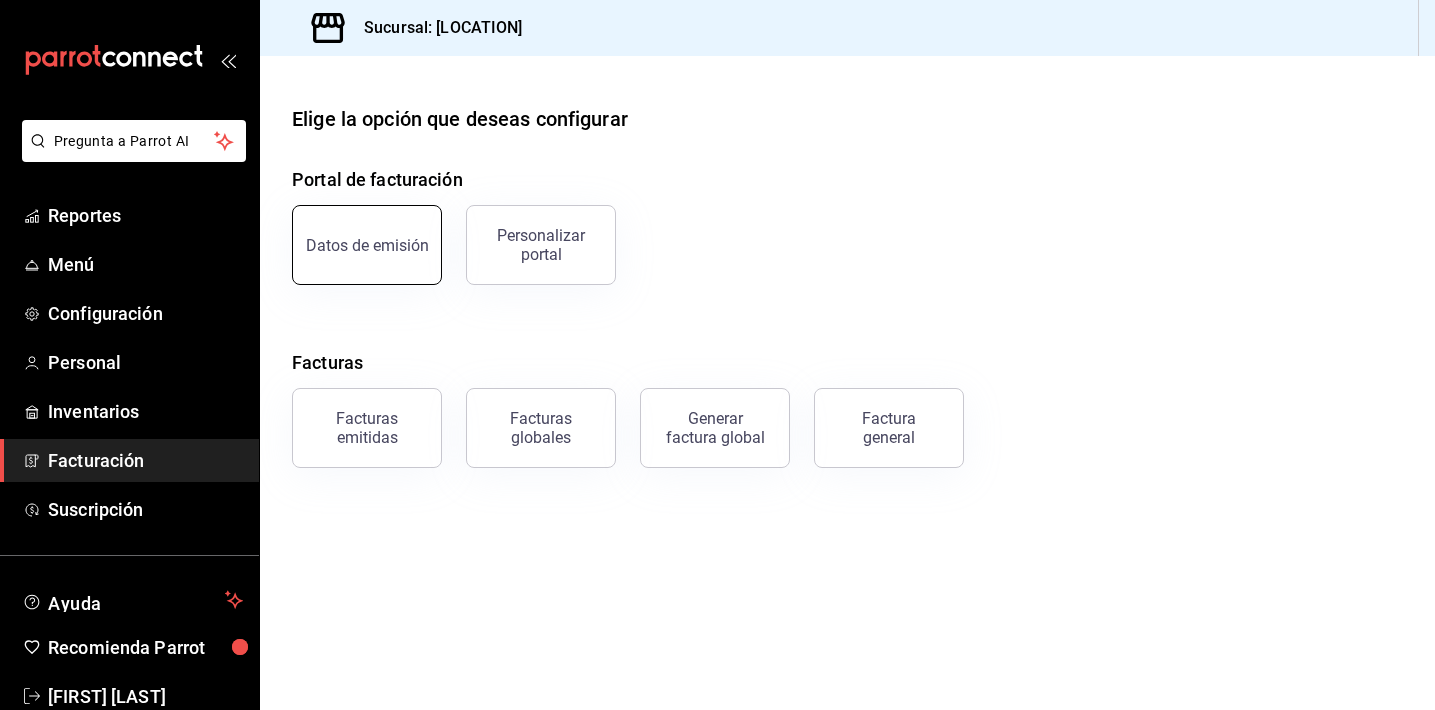 click on "Datos de emisión" at bounding box center [367, 245] 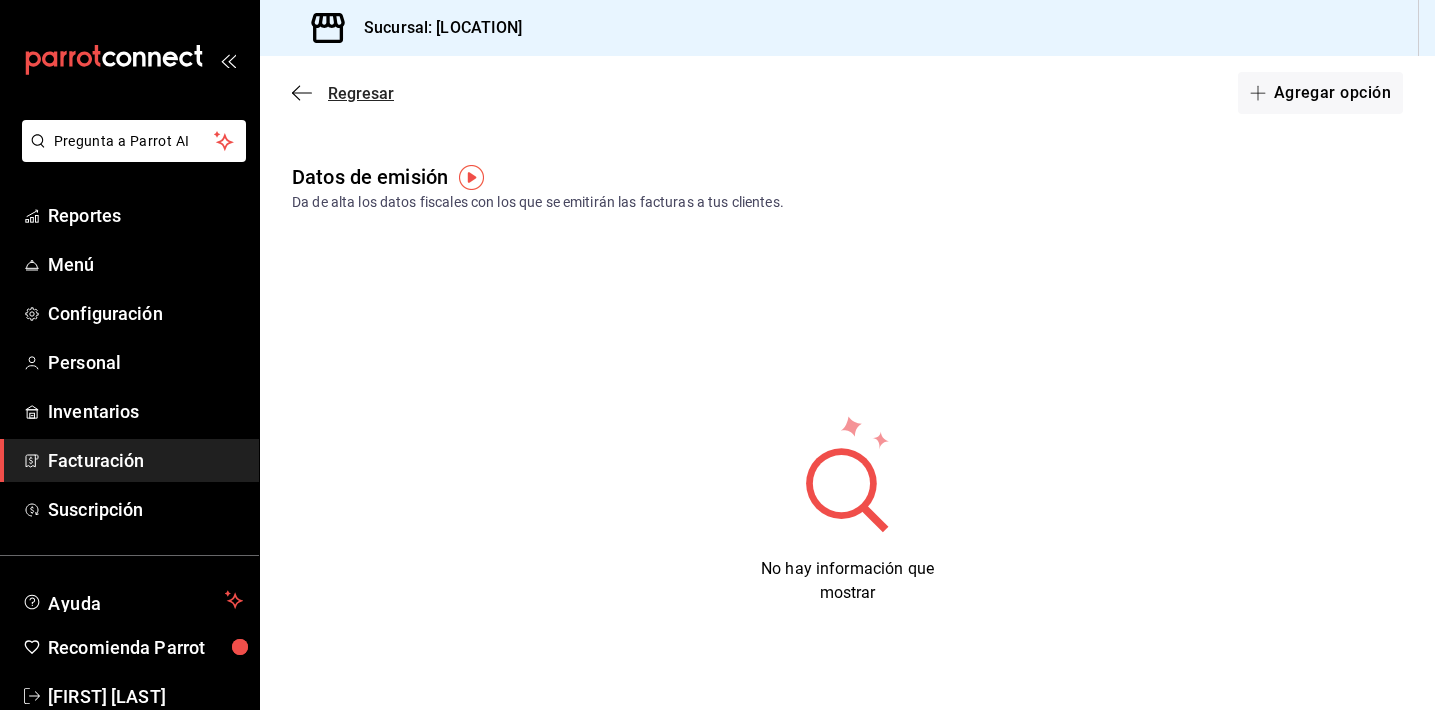 click 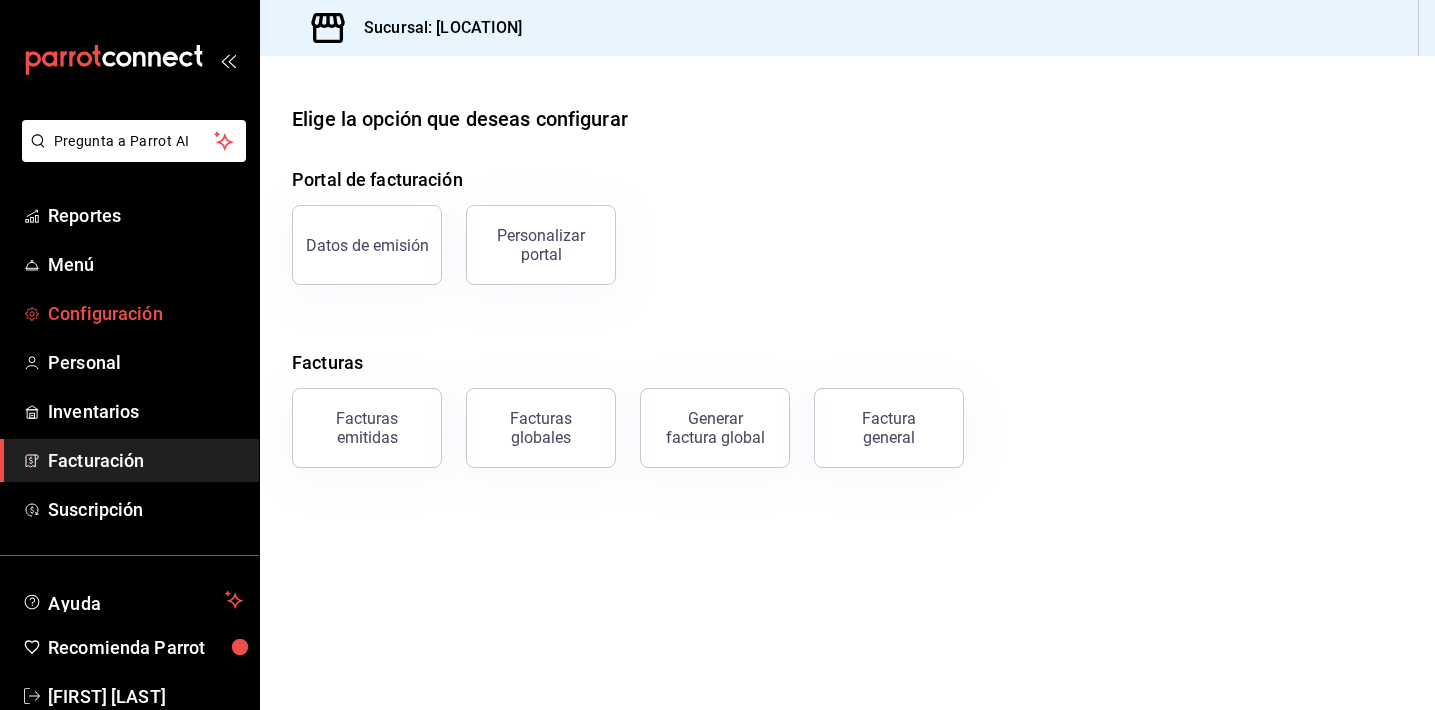 click on "Configuración" at bounding box center (129, 313) 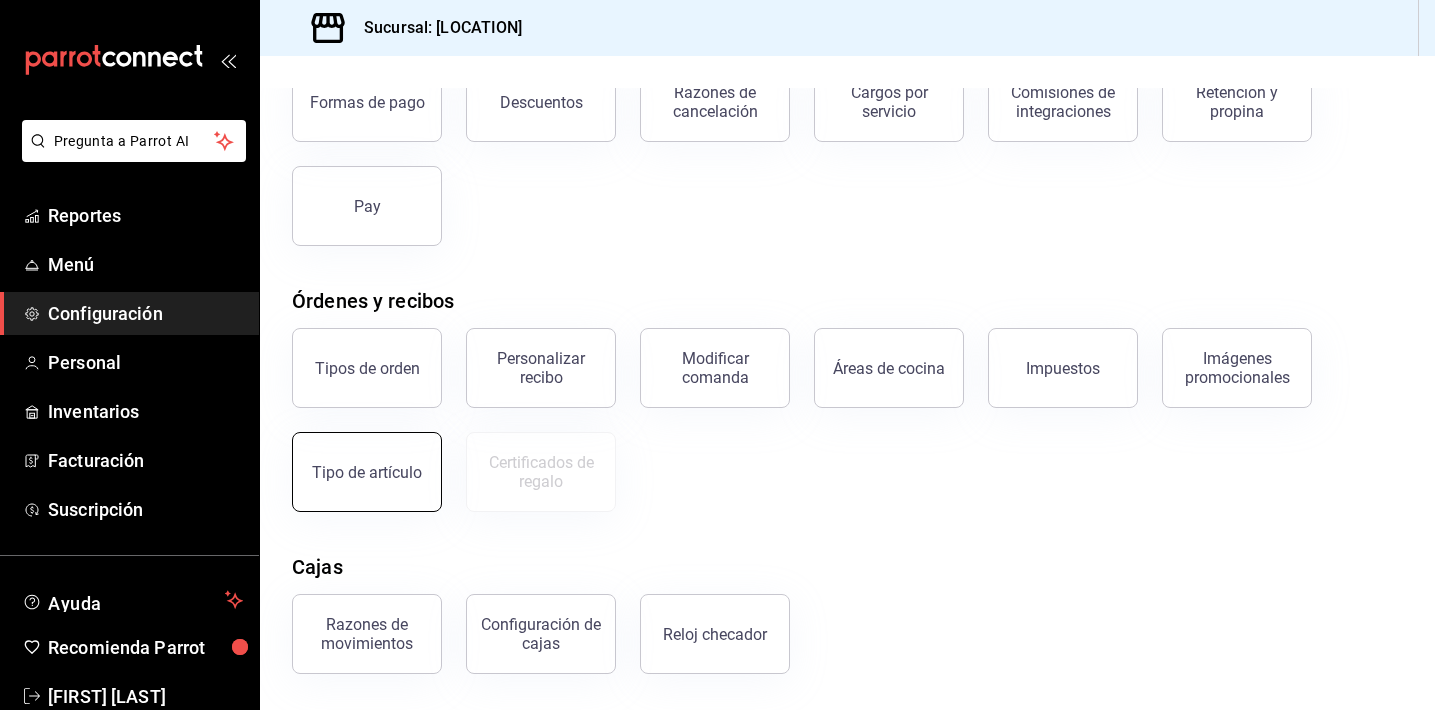 scroll, scrollTop: 154, scrollLeft: 0, axis: vertical 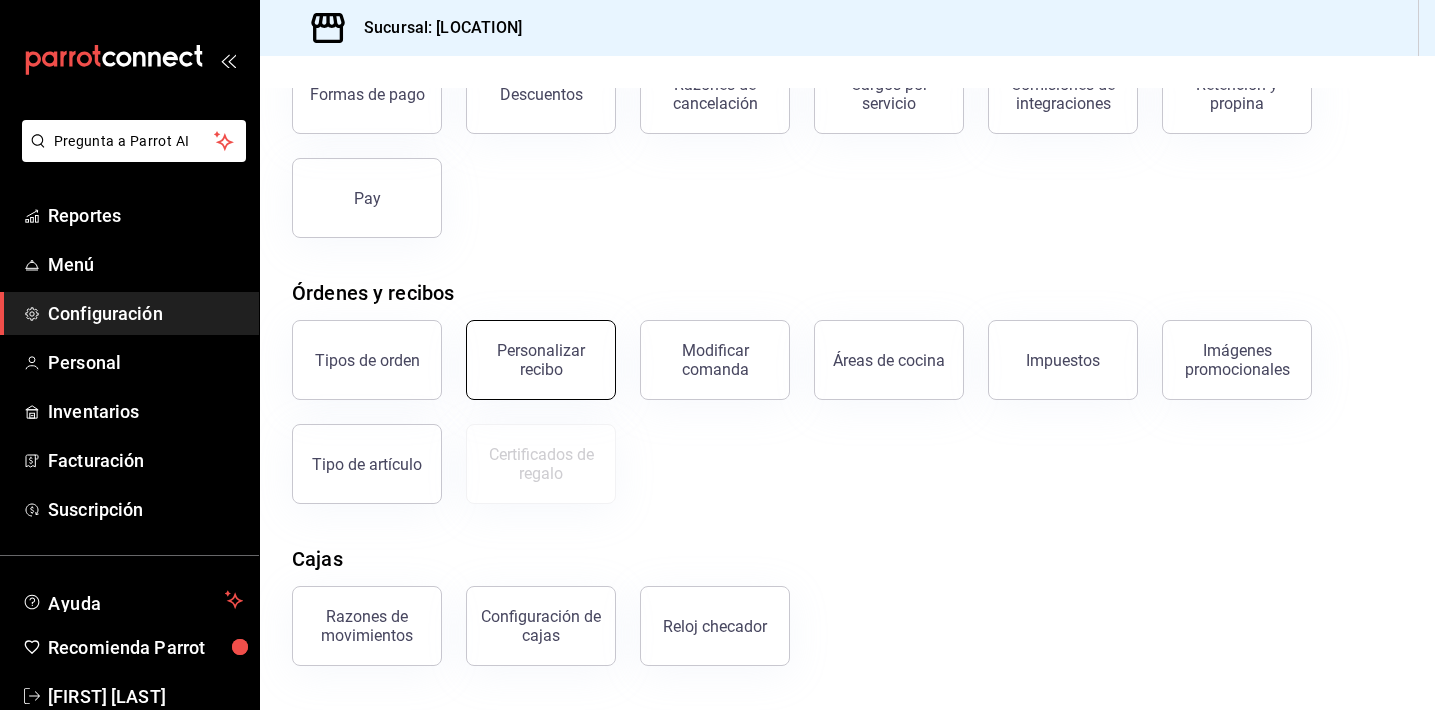 click on "Personalizar recibo" at bounding box center (541, 360) 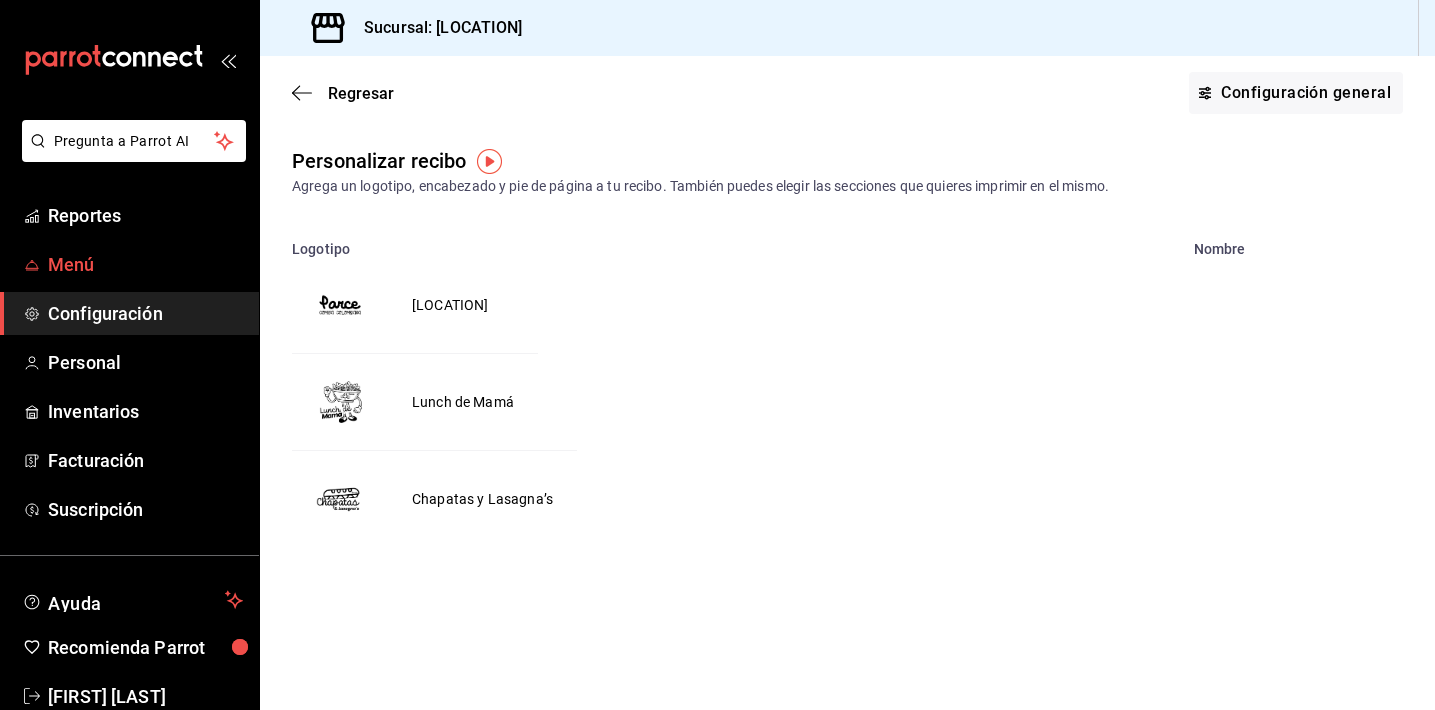 click on "Menú" at bounding box center (145, 264) 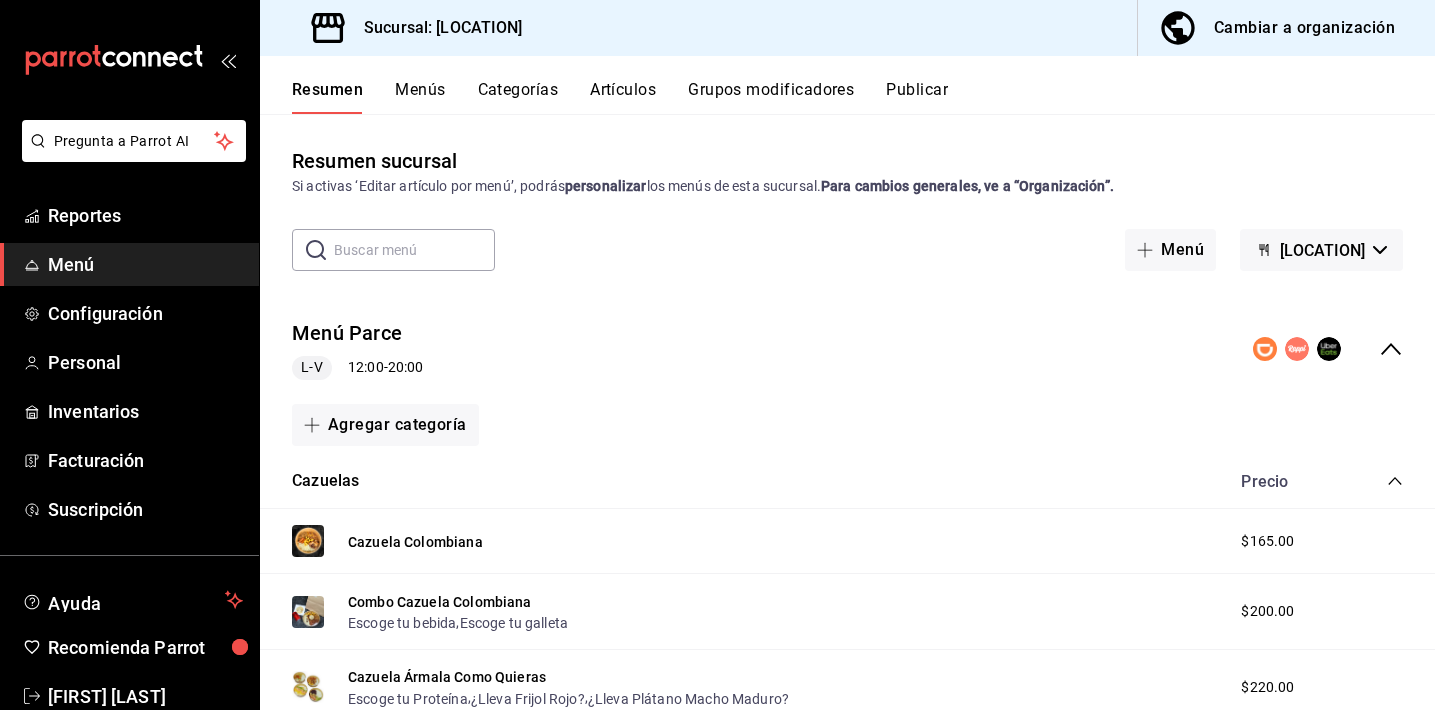 click on "Cambiar a organización" at bounding box center (1304, 28) 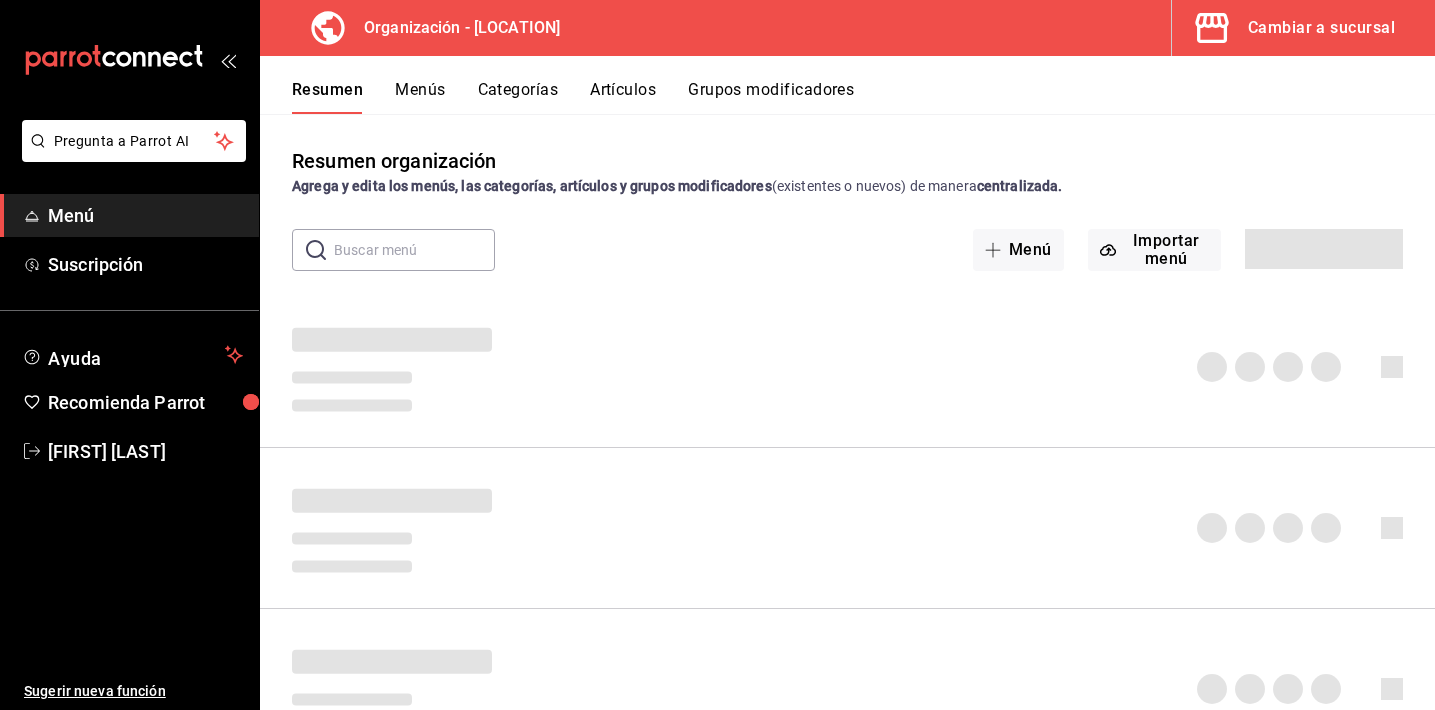 click on "Artículos" at bounding box center [623, 97] 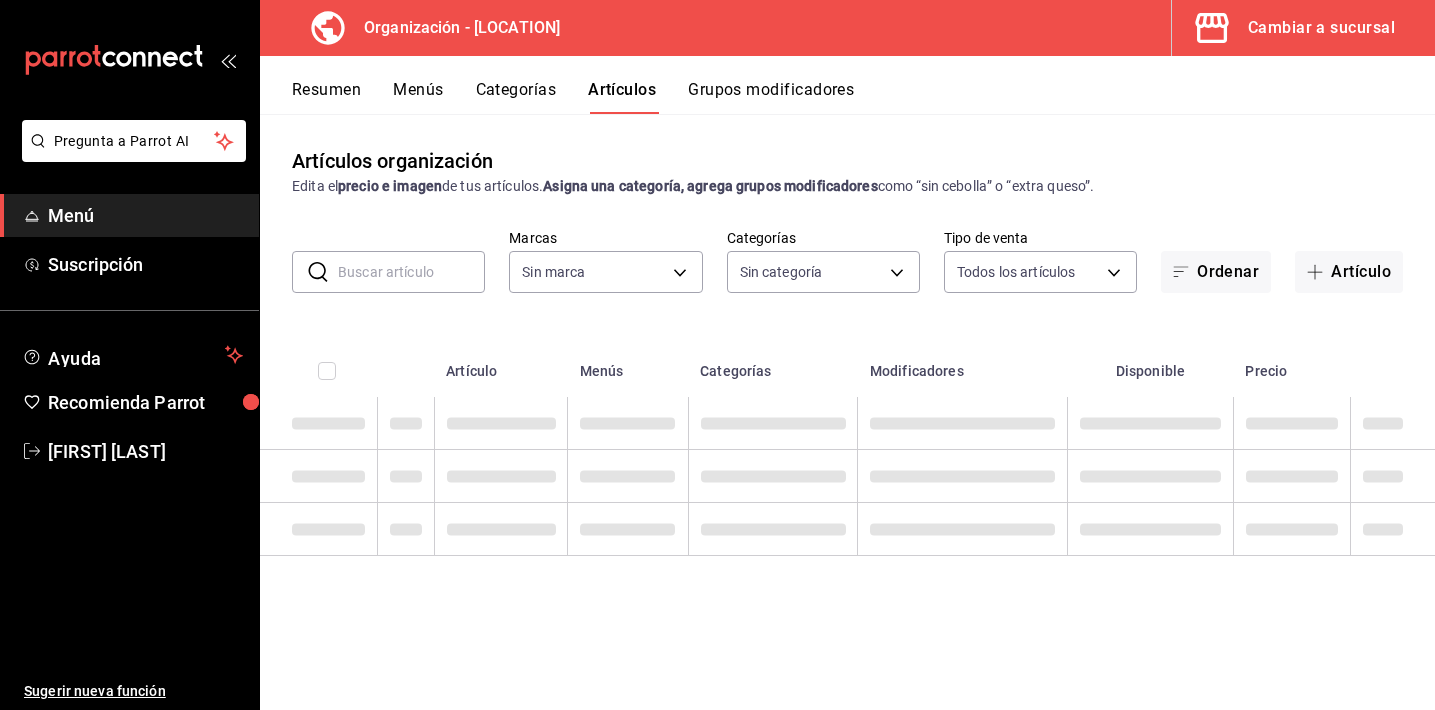 click at bounding box center (411, 272) 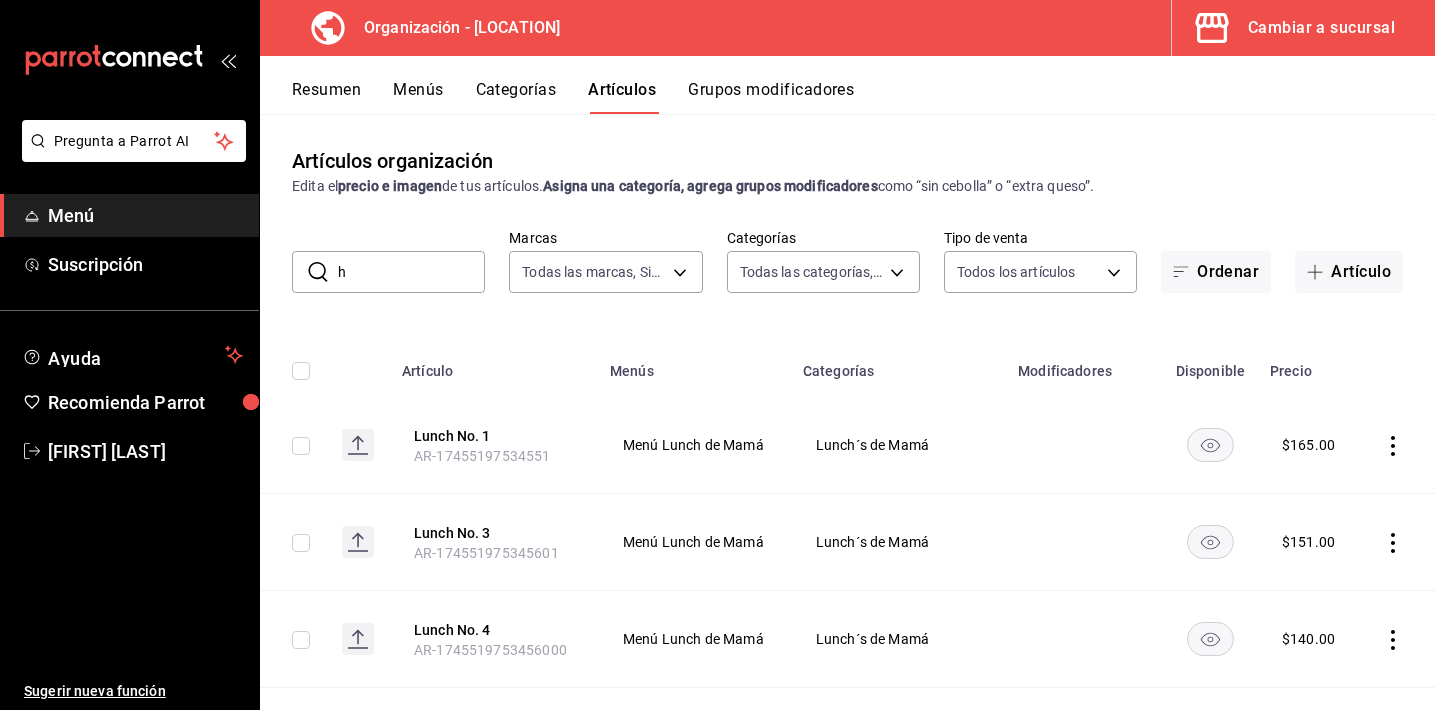 type on "ha" 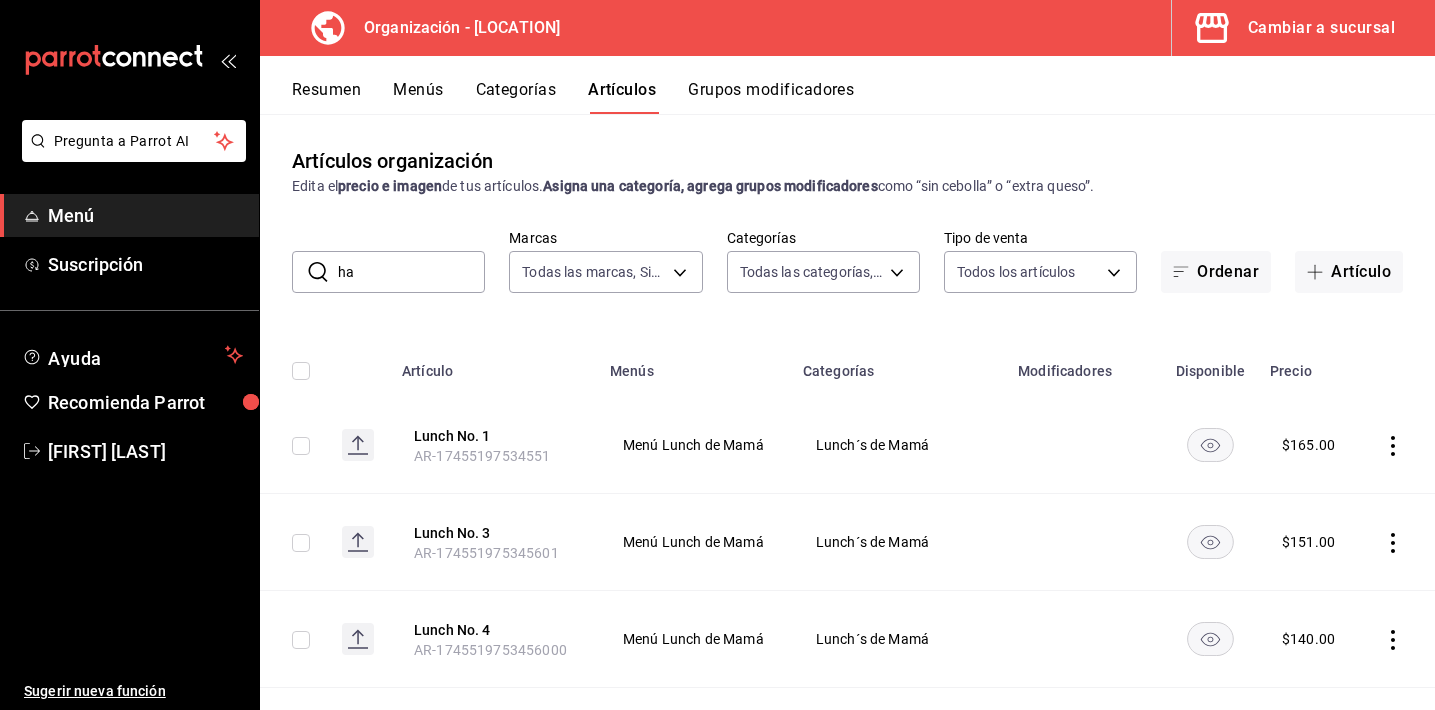 type on "0a3127fc-1276-4737-ab8d-e4e994693669,4b297962-9005-42f3-abd1-527526d01ddc,1a53e0b4-2e39-46a9-84cf-7f6a69f9f111,c630f9e2-fcd7-4872-9bbf-a46be475e313,714c4b6c-cc4b-473b-9001-35e0f2212cbe,3aa0a133-d70d-4326-8f8a-745f727d753f" 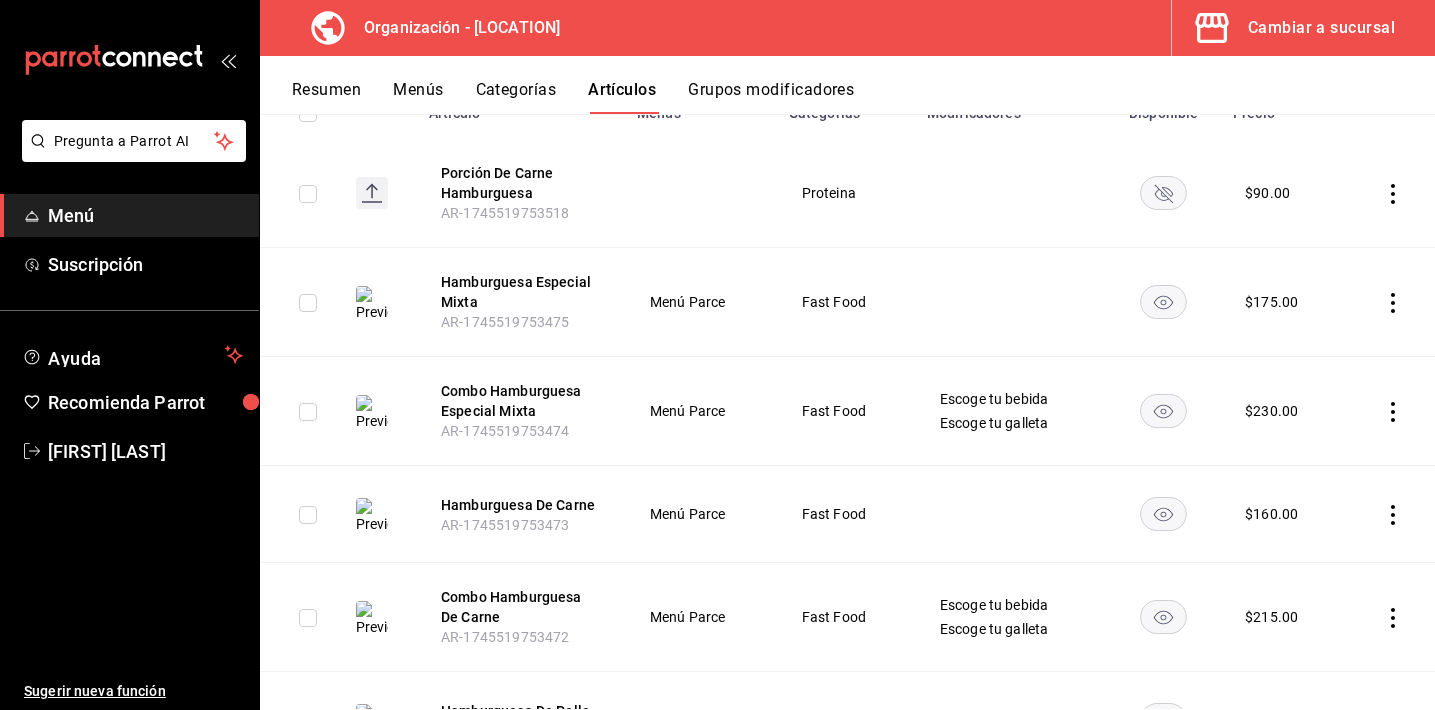 scroll, scrollTop: 263, scrollLeft: 0, axis: vertical 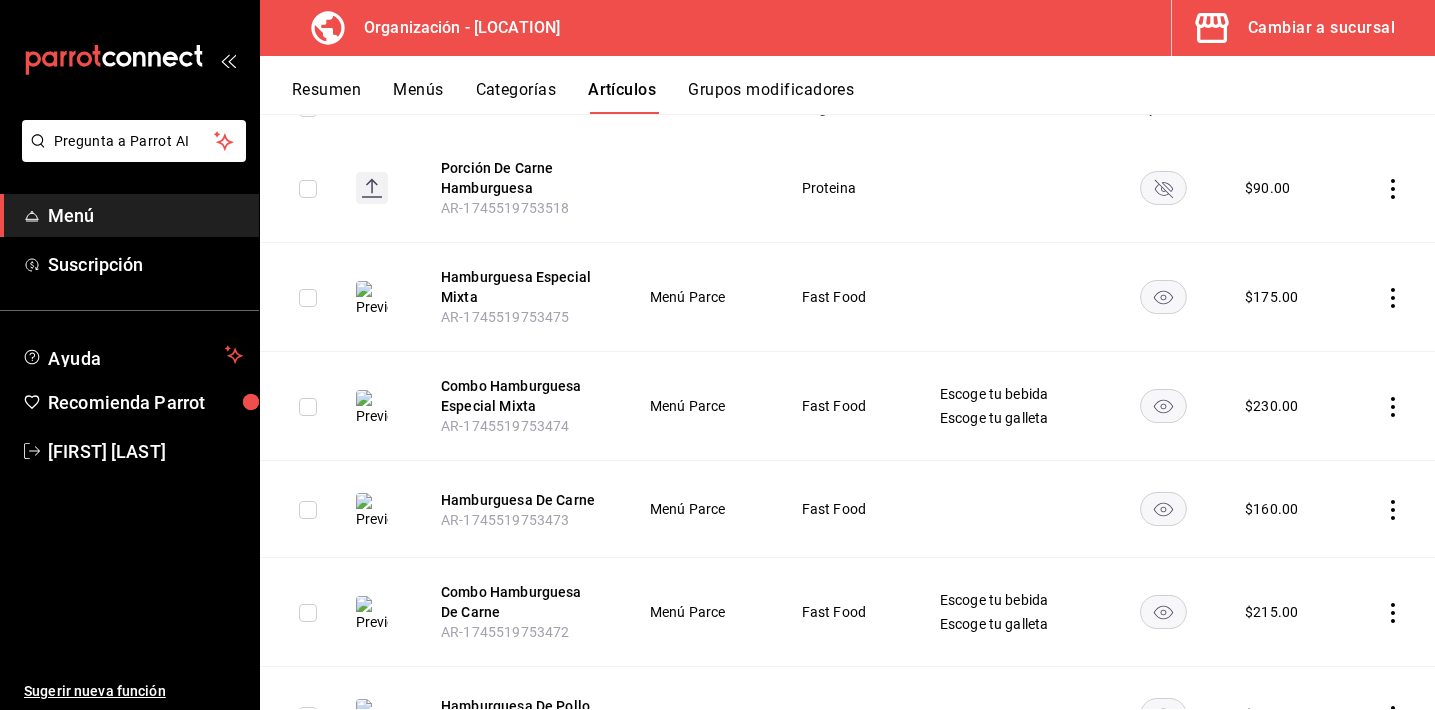 type on "hamburguesa" 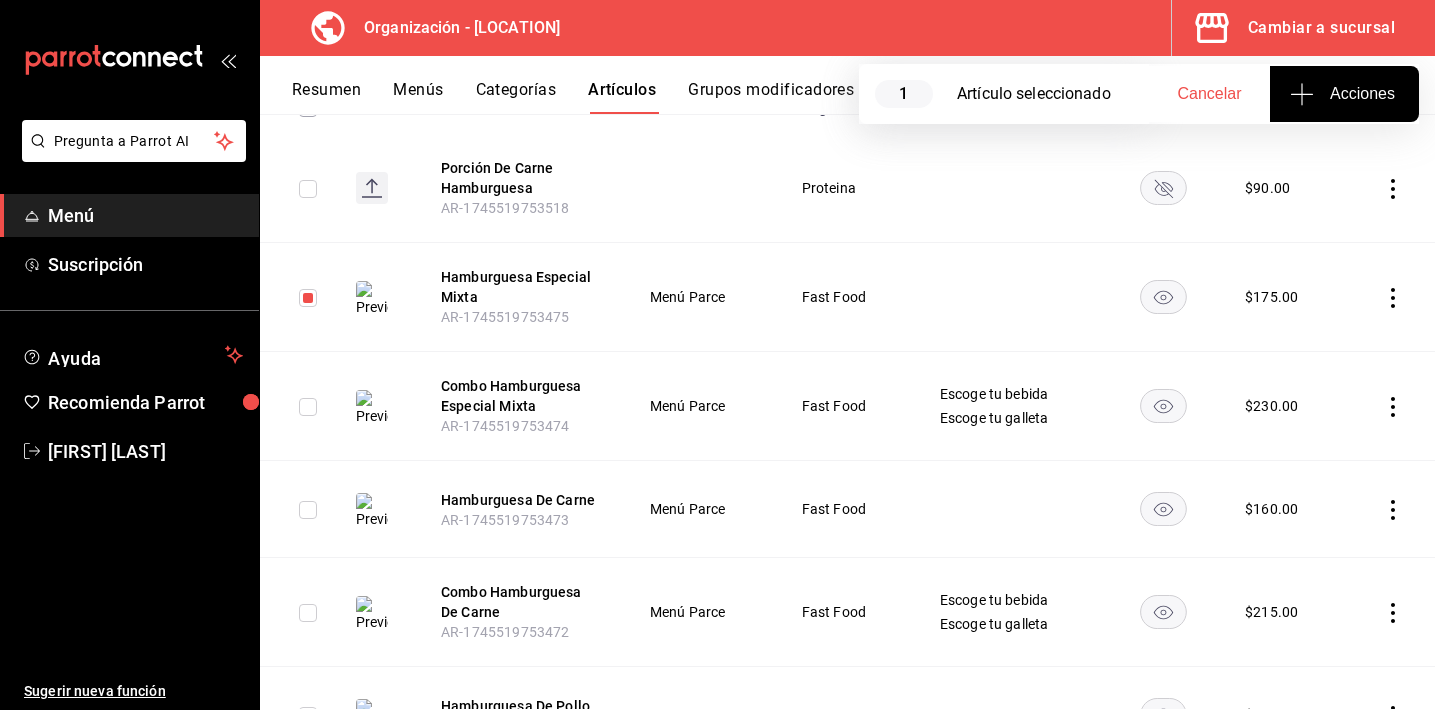 click at bounding box center (308, 298) 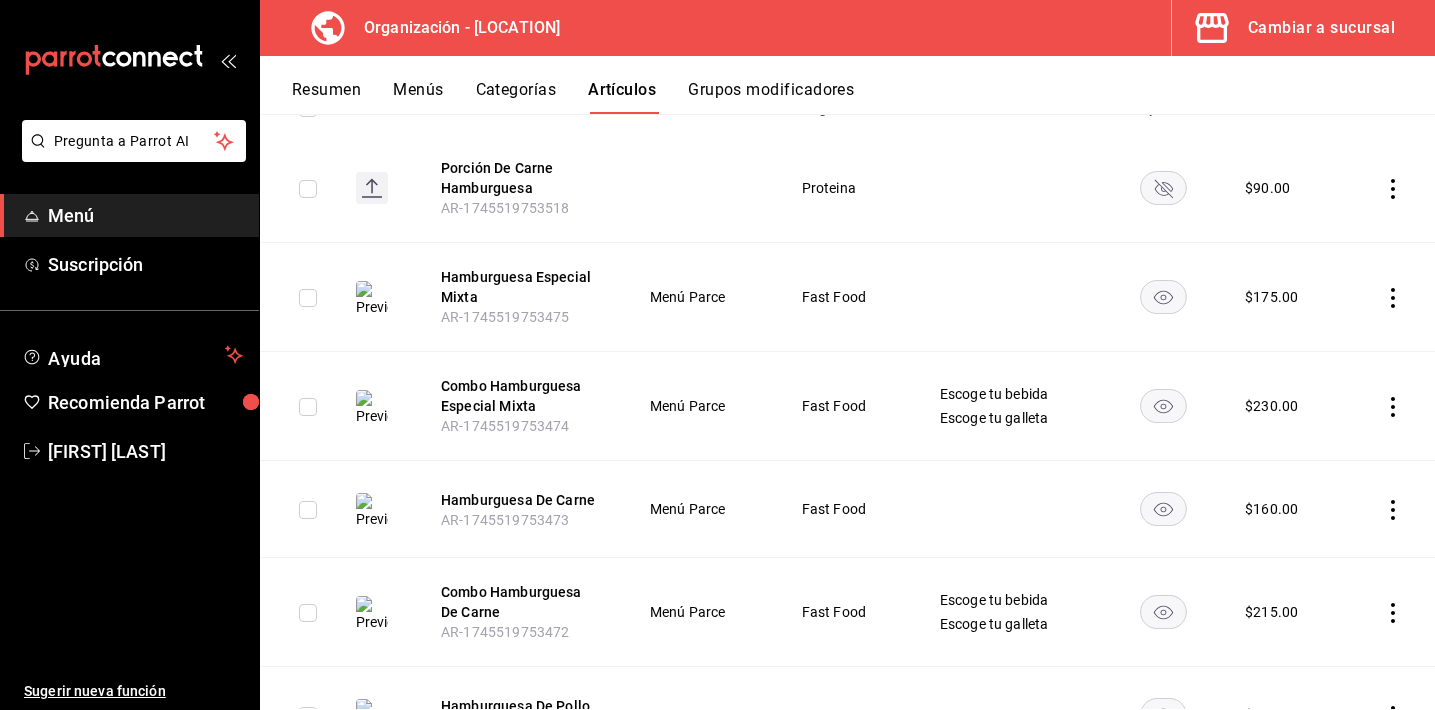 click at bounding box center (308, 298) 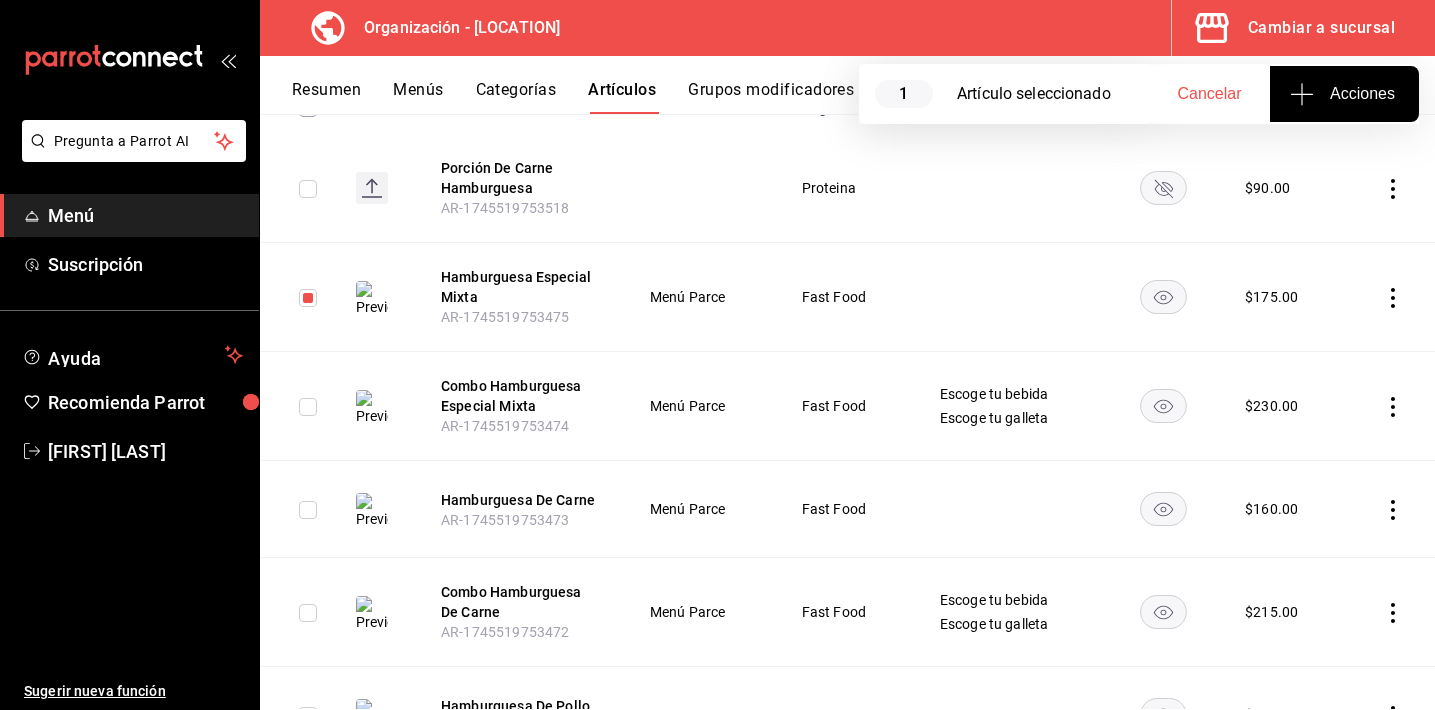 click at bounding box center (308, 407) 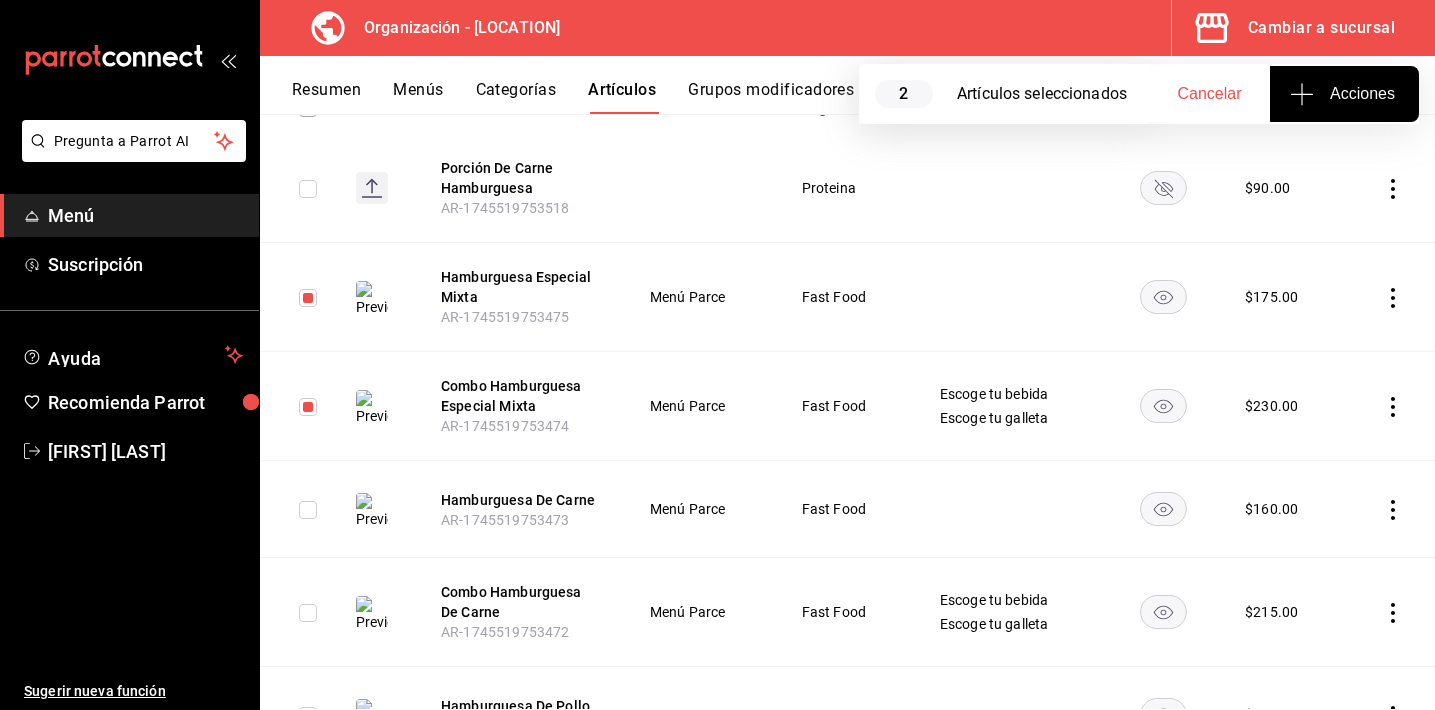click at bounding box center [300, 509] 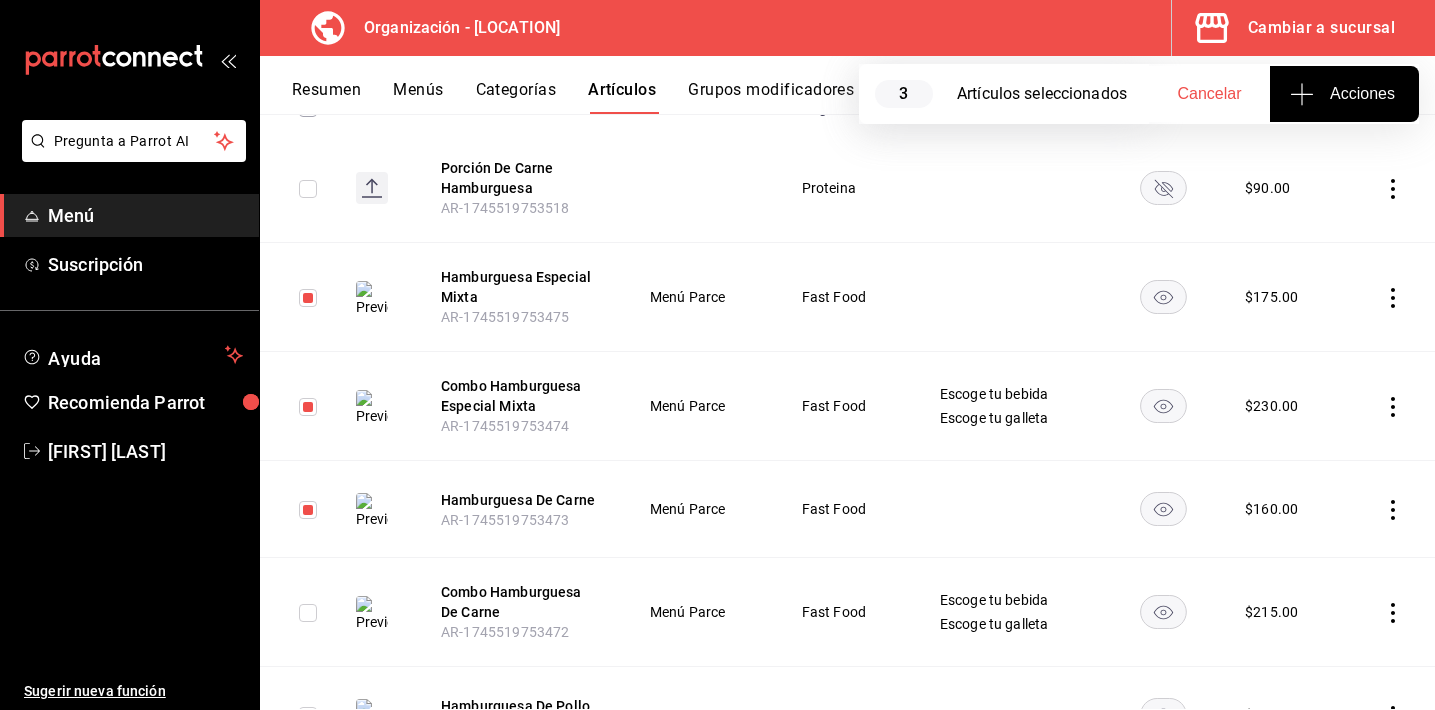click at bounding box center (308, 613) 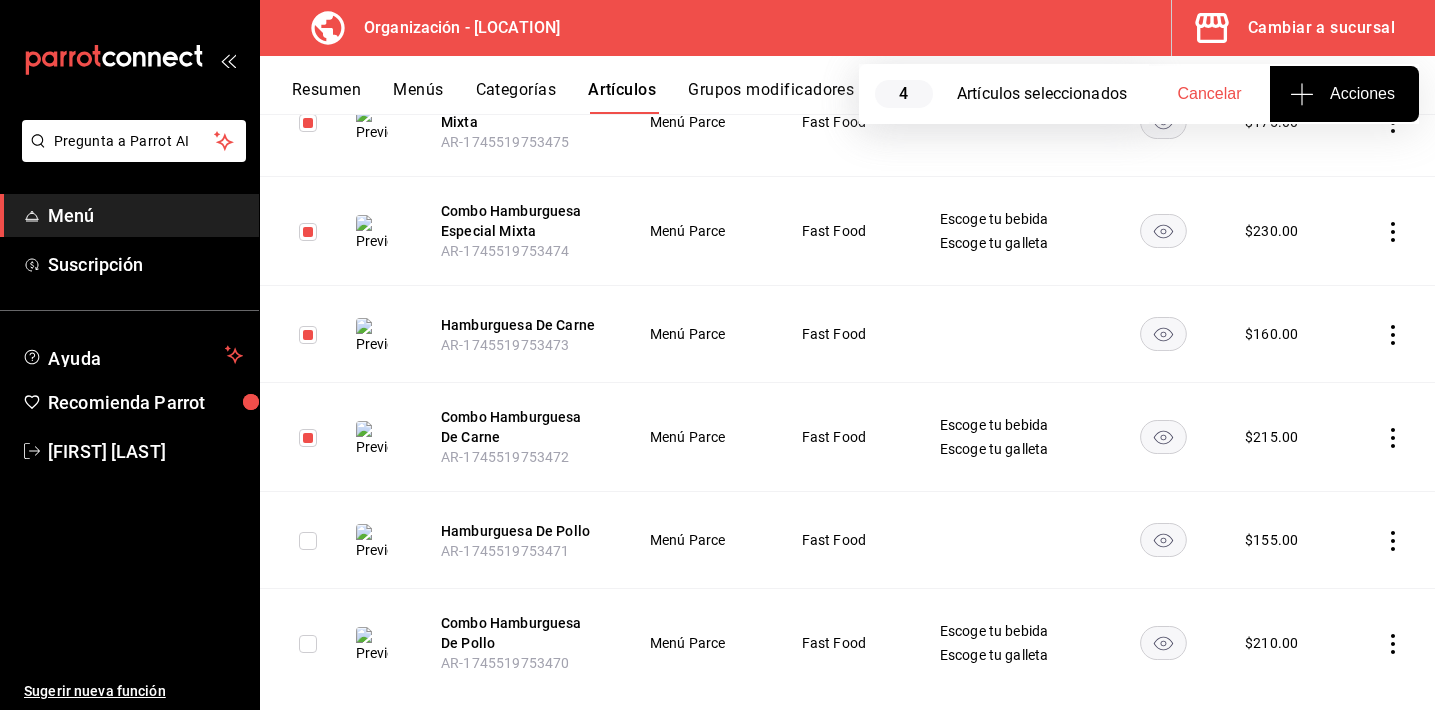 scroll, scrollTop: 439, scrollLeft: 0, axis: vertical 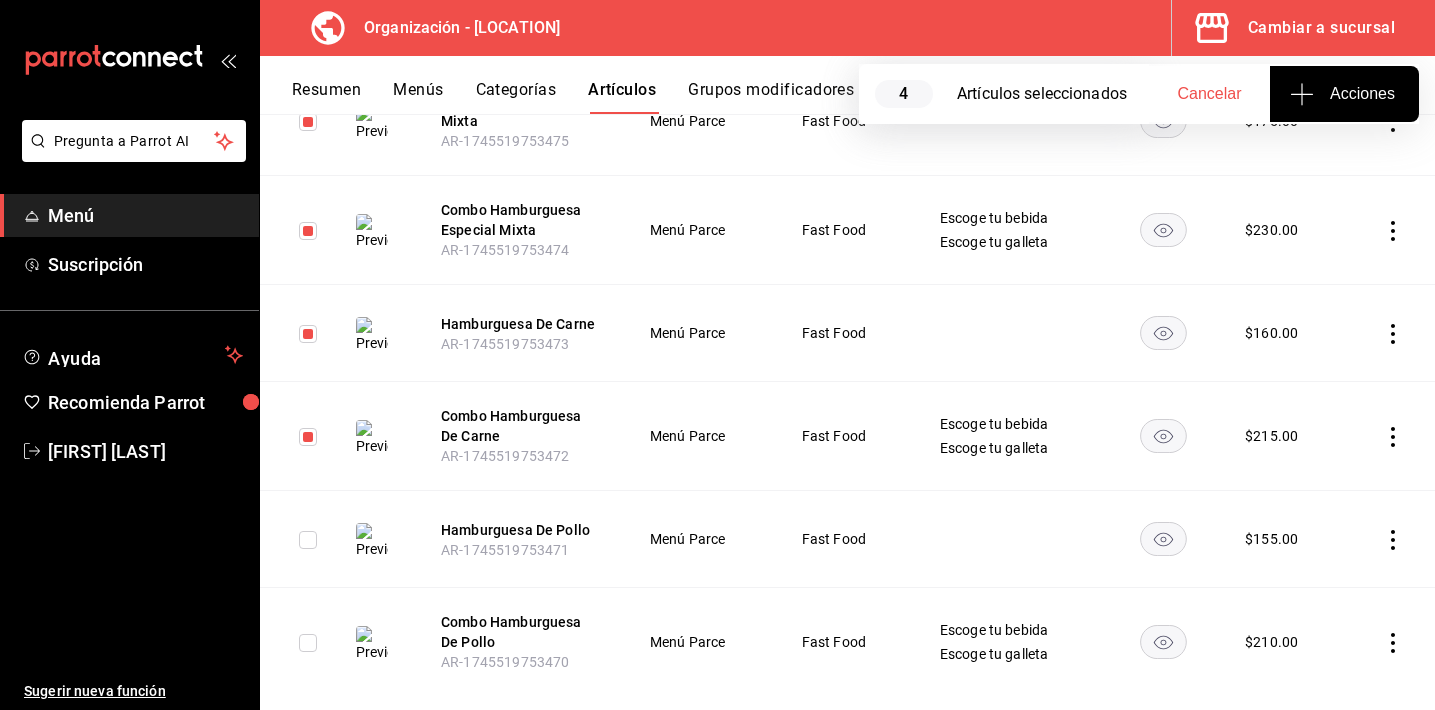 click at bounding box center [300, 539] 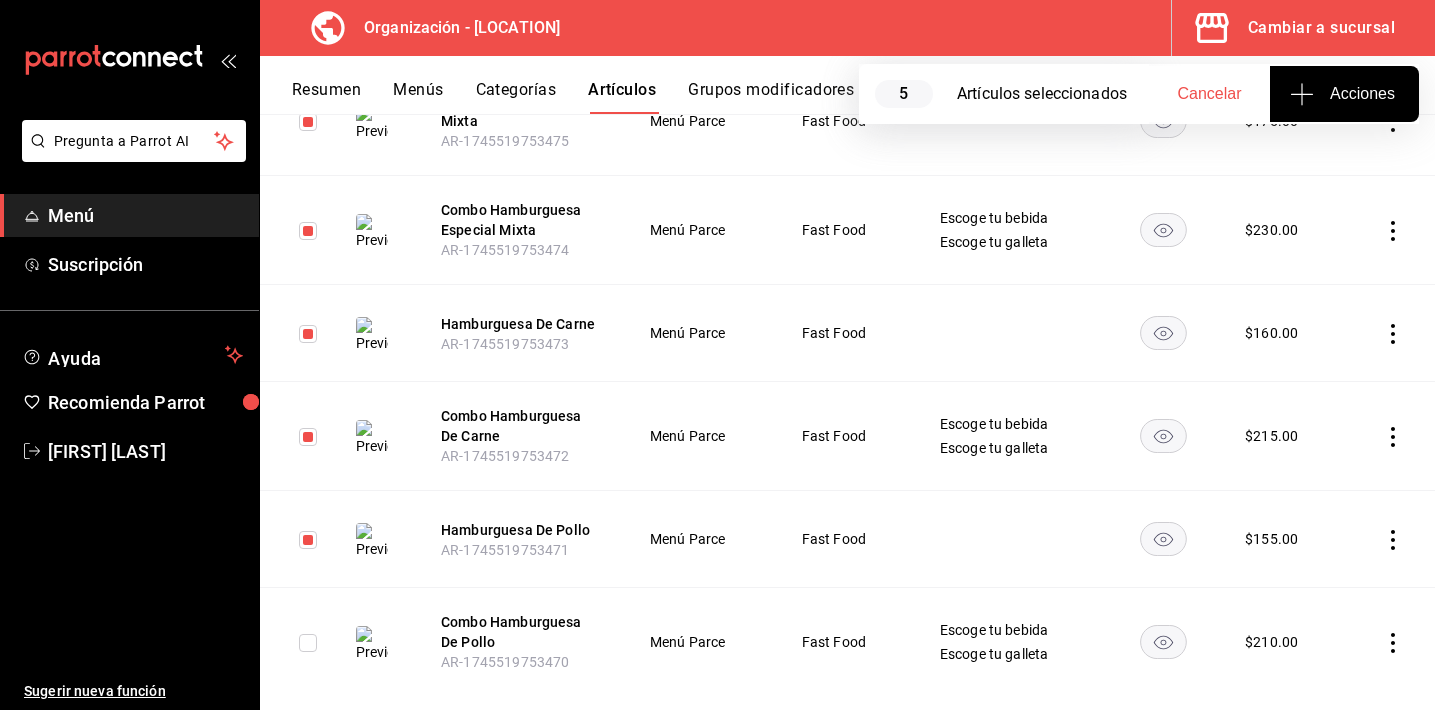 click at bounding box center (308, 643) 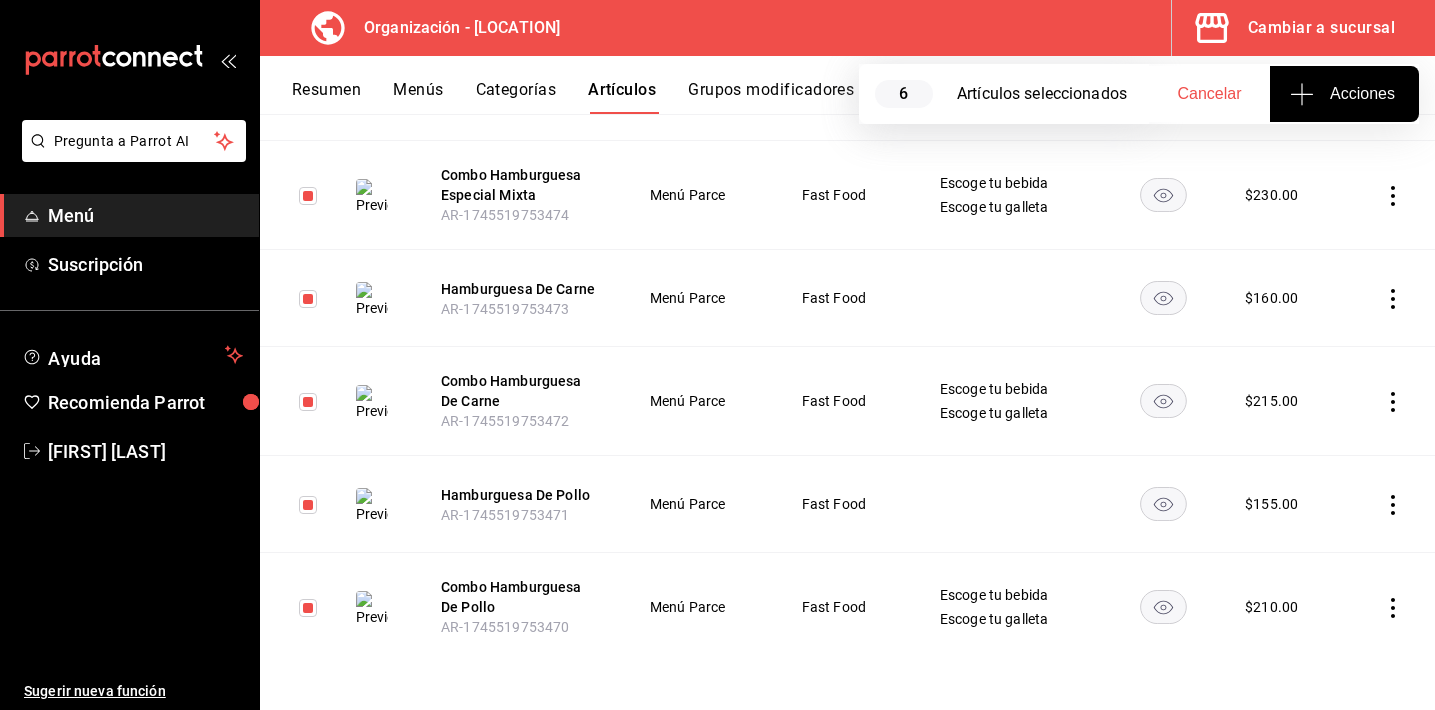 scroll, scrollTop: 71, scrollLeft: 0, axis: vertical 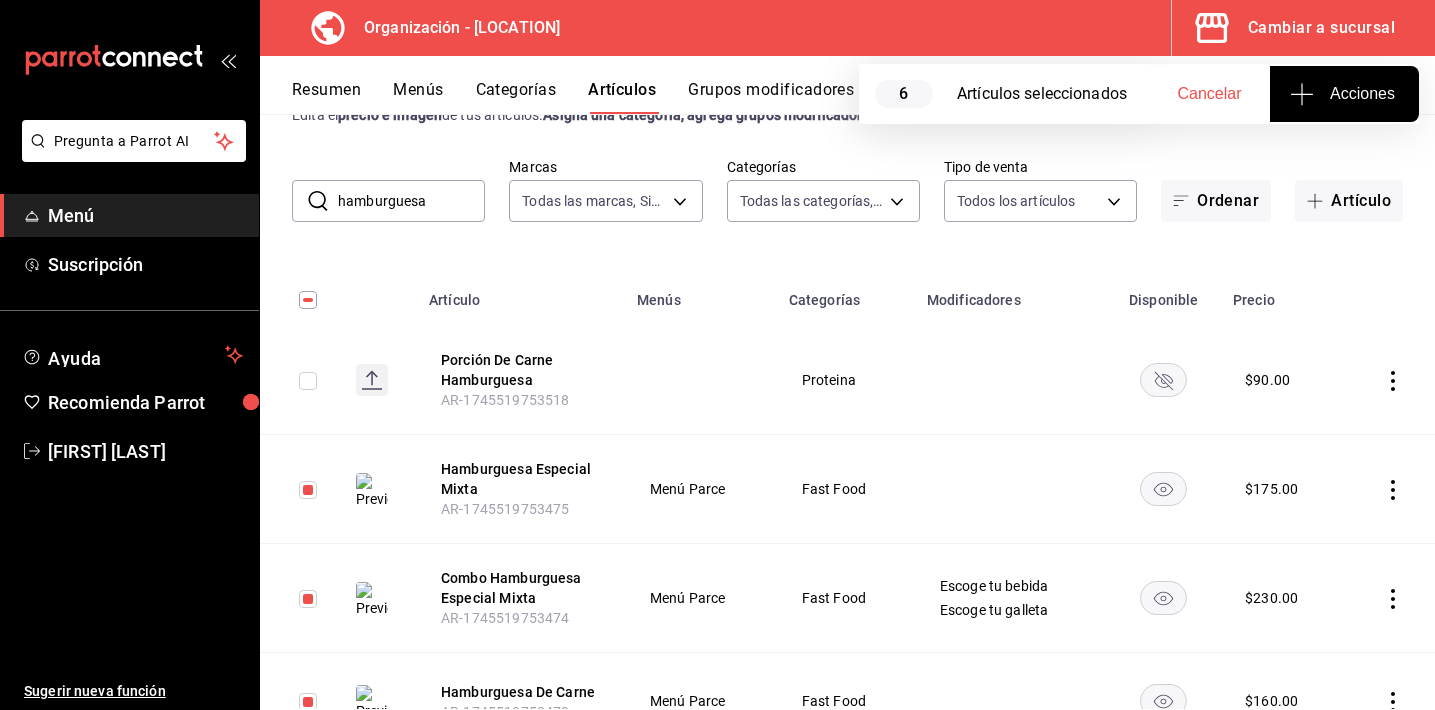 click 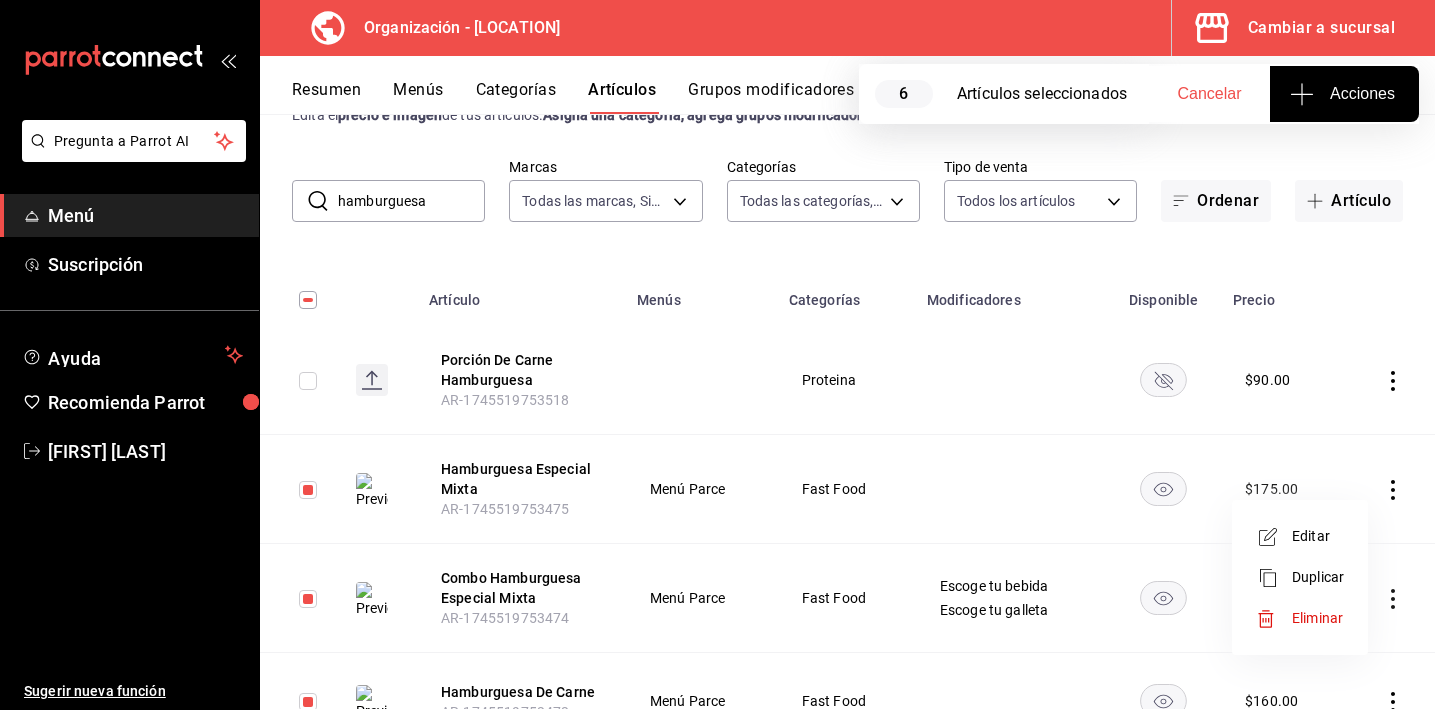 click at bounding box center [717, 355] 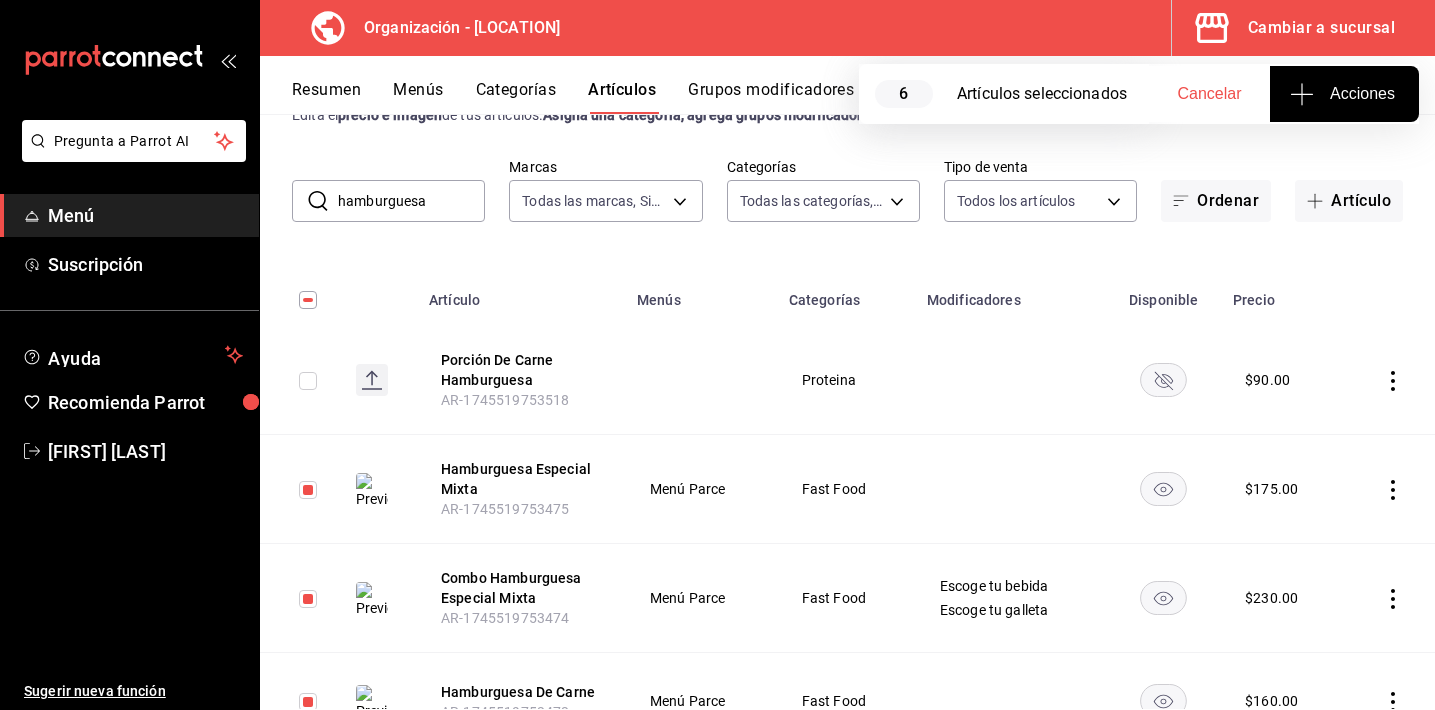 click 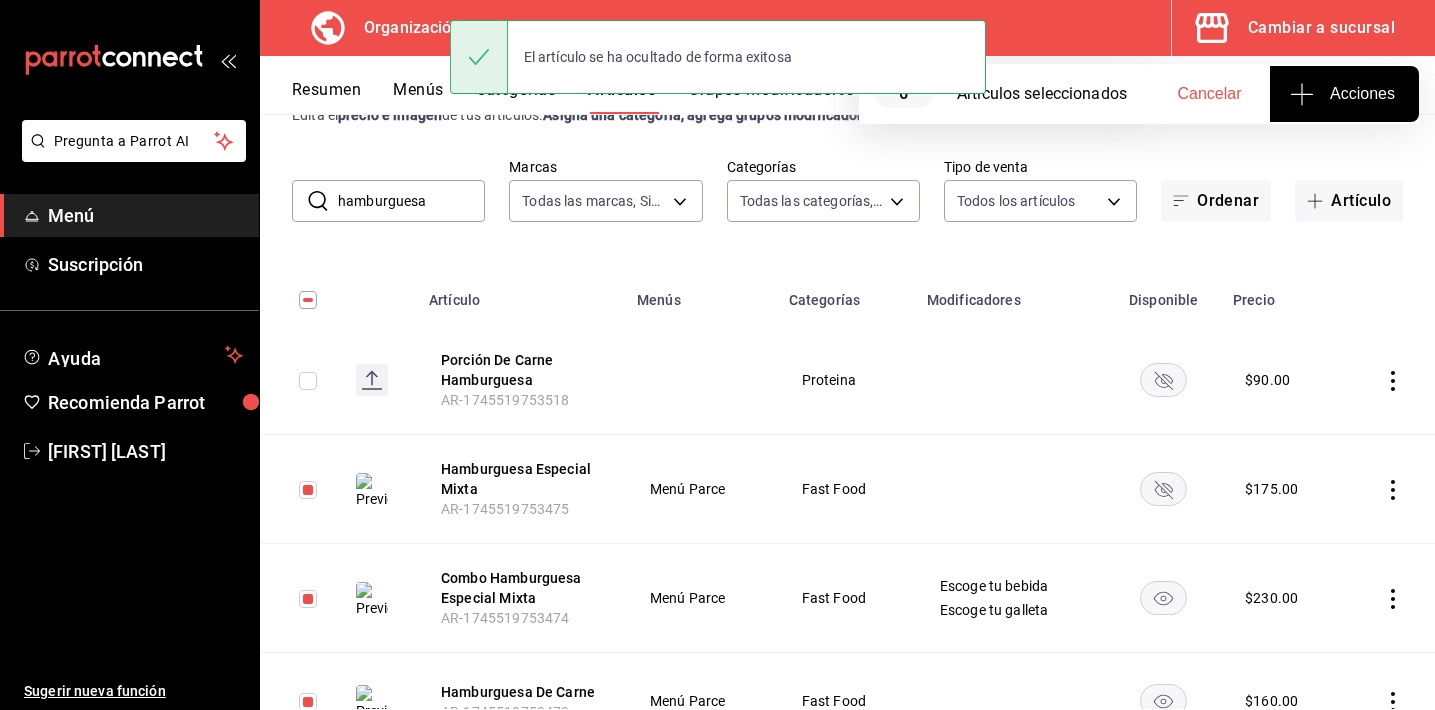 click 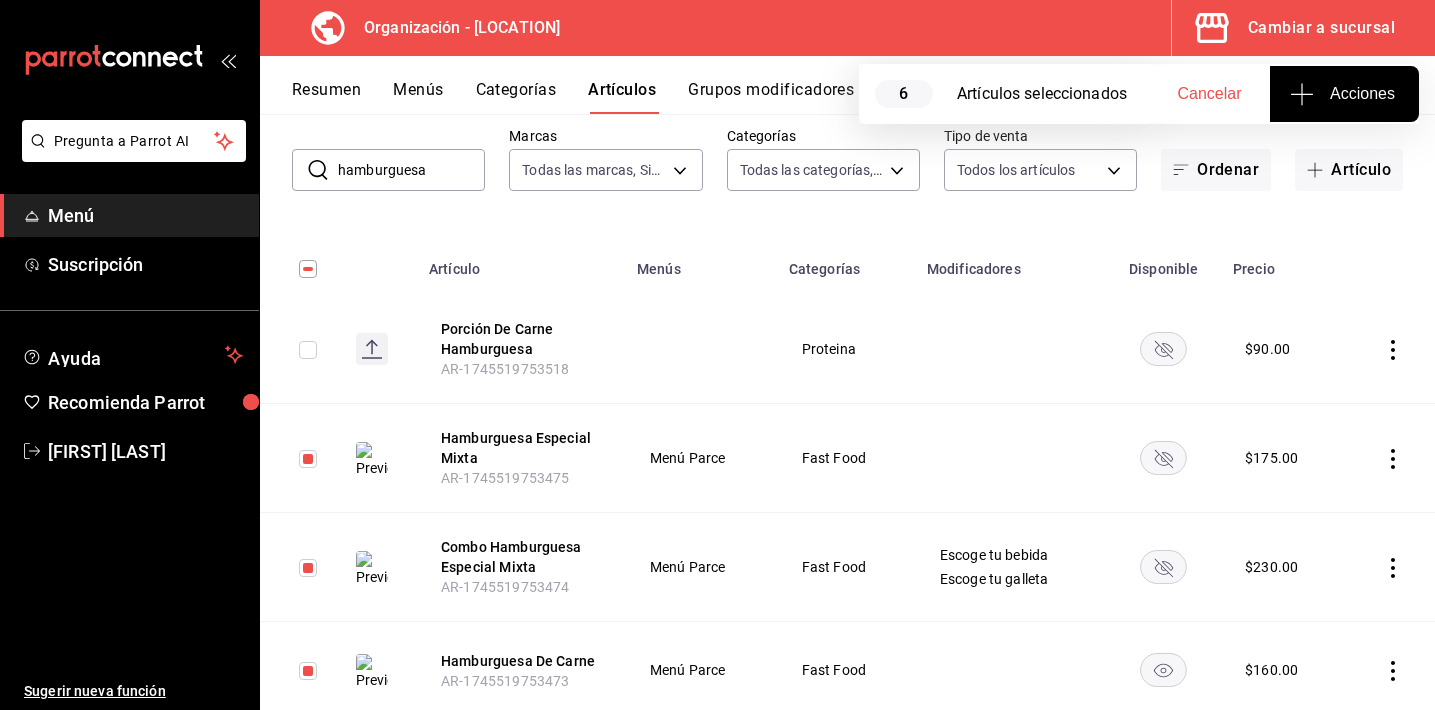 click 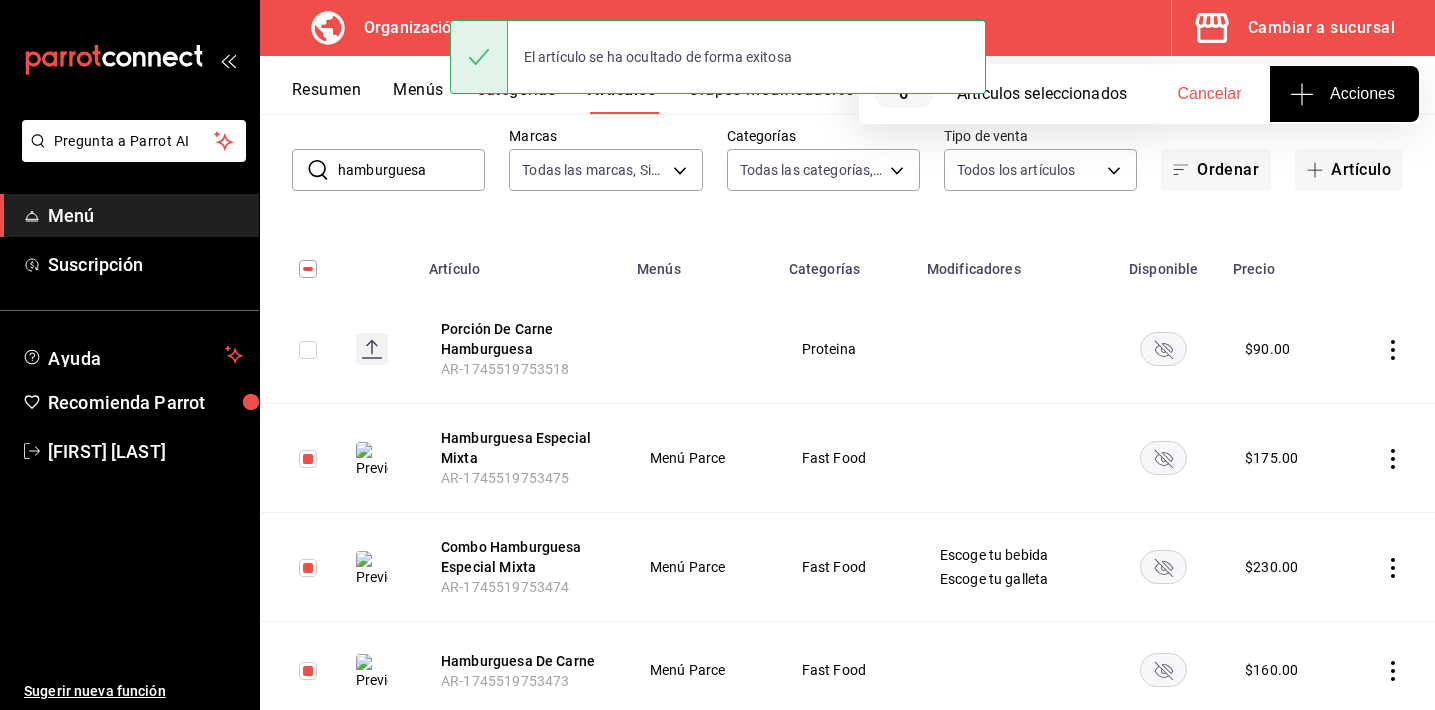 scroll, scrollTop: 474, scrollLeft: 0, axis: vertical 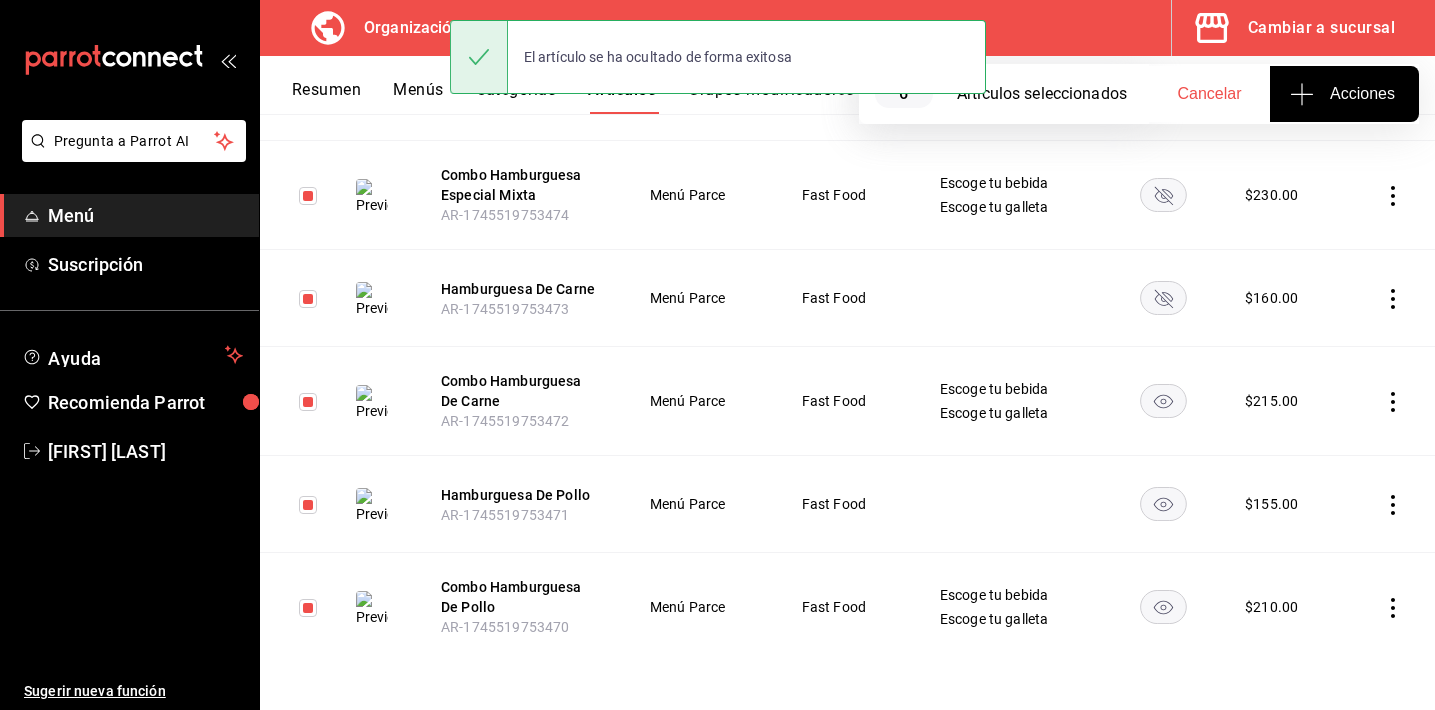 click 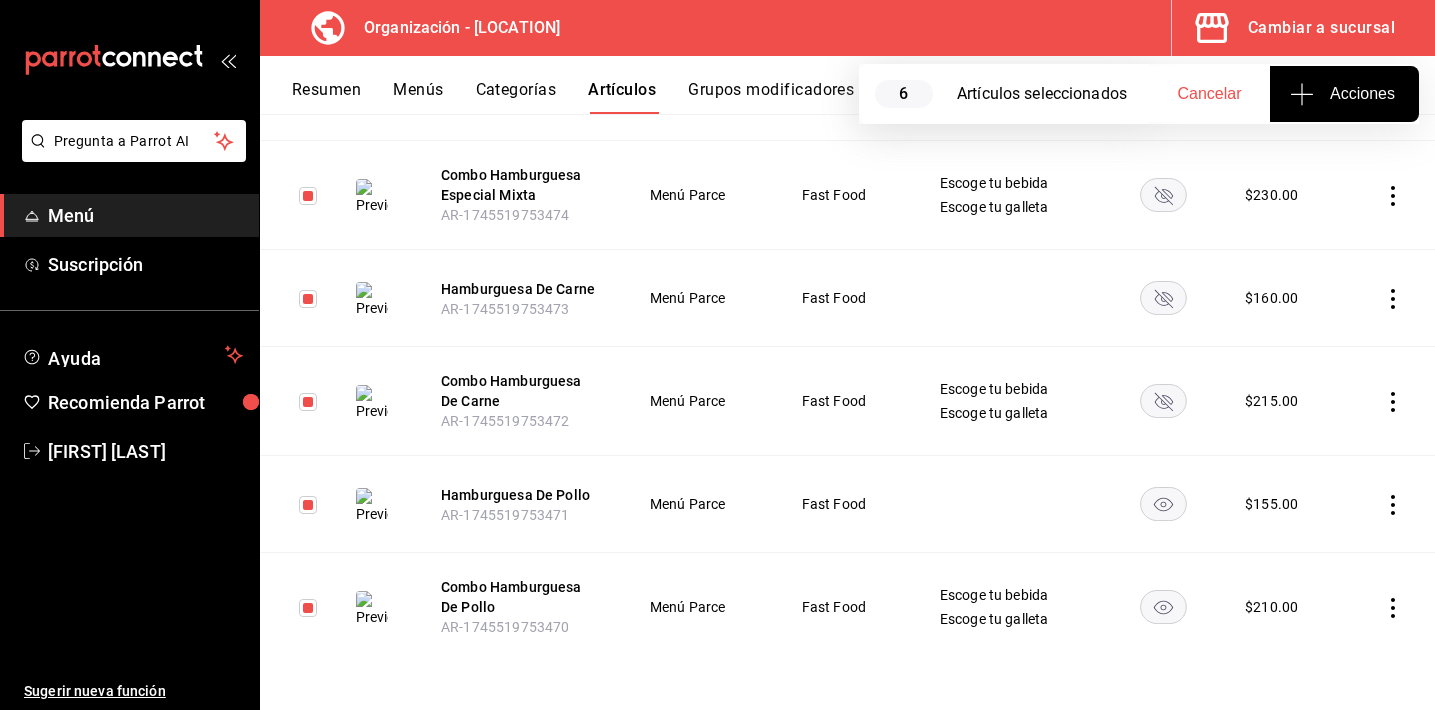 click 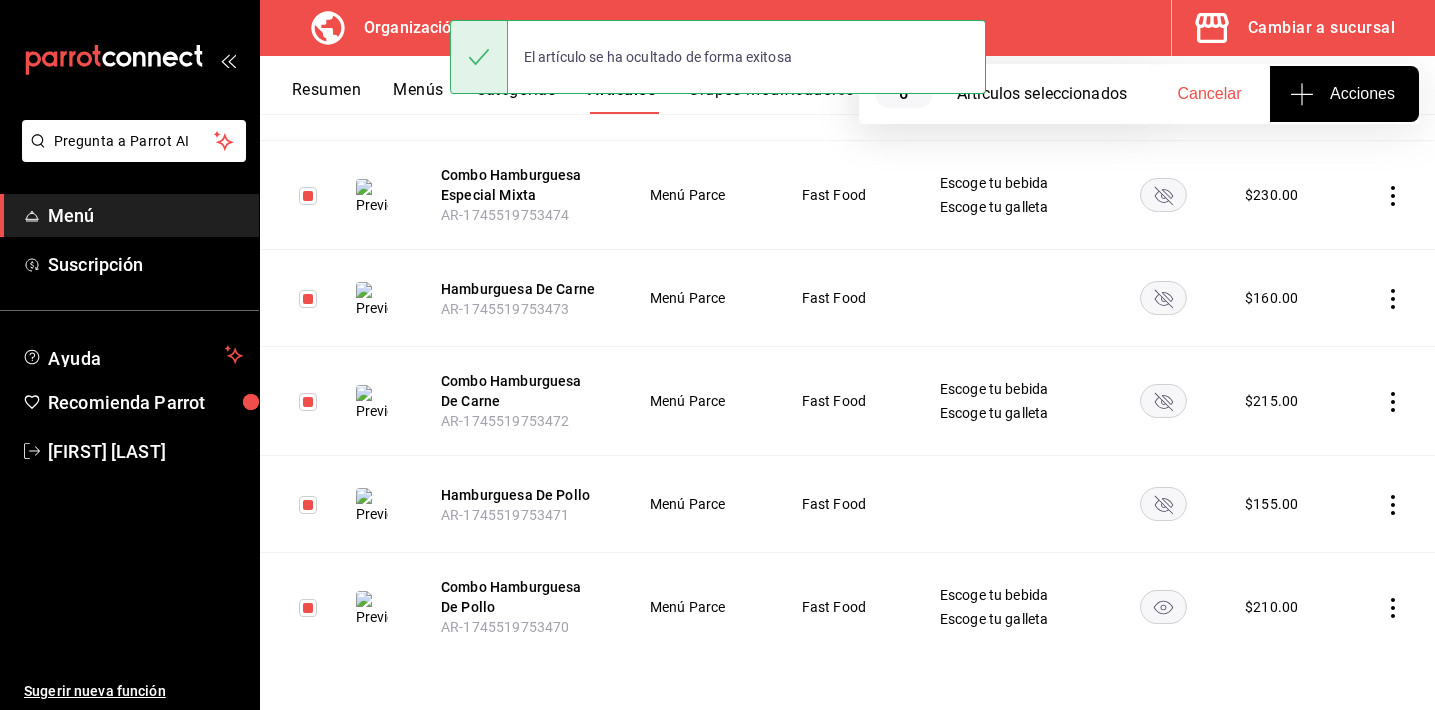 click 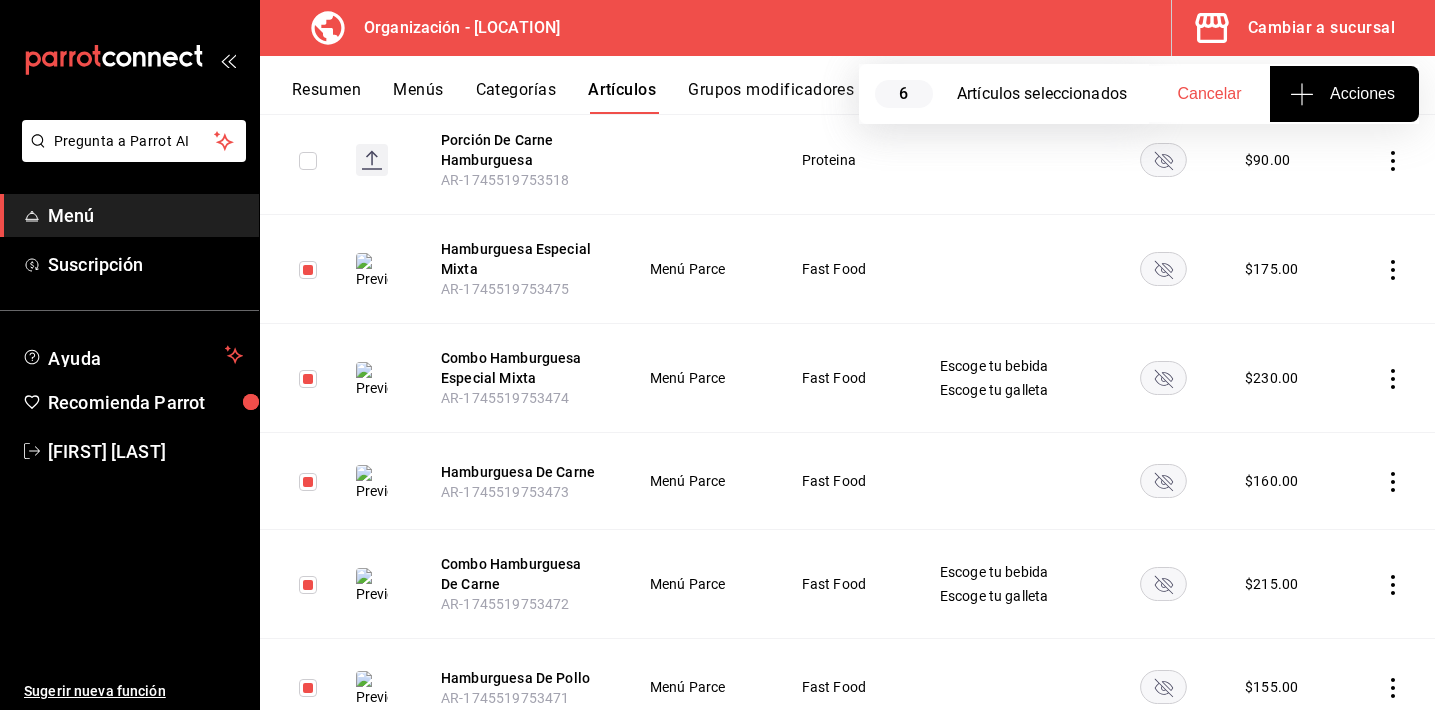 scroll, scrollTop: 72, scrollLeft: 0, axis: vertical 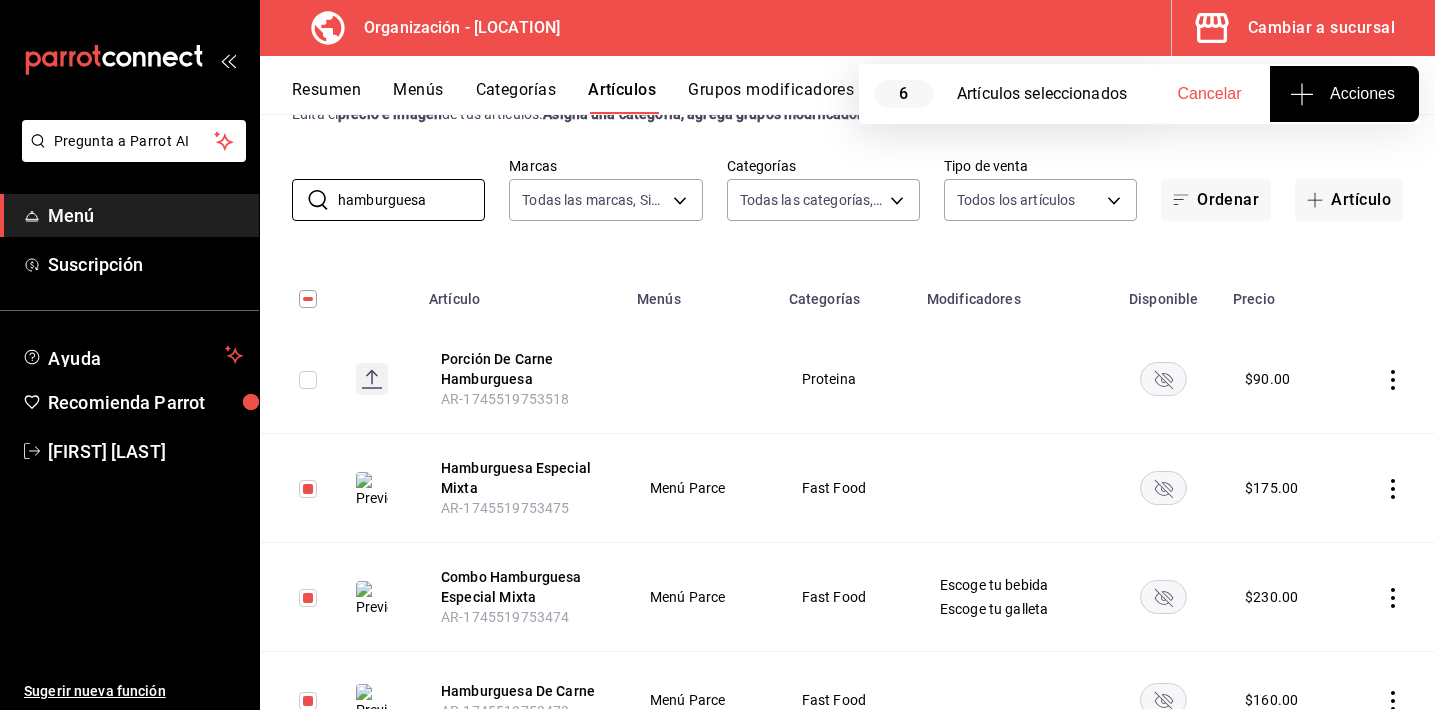 drag, startPoint x: 447, startPoint y: 206, endPoint x: 286, endPoint y: 198, distance: 161.19864 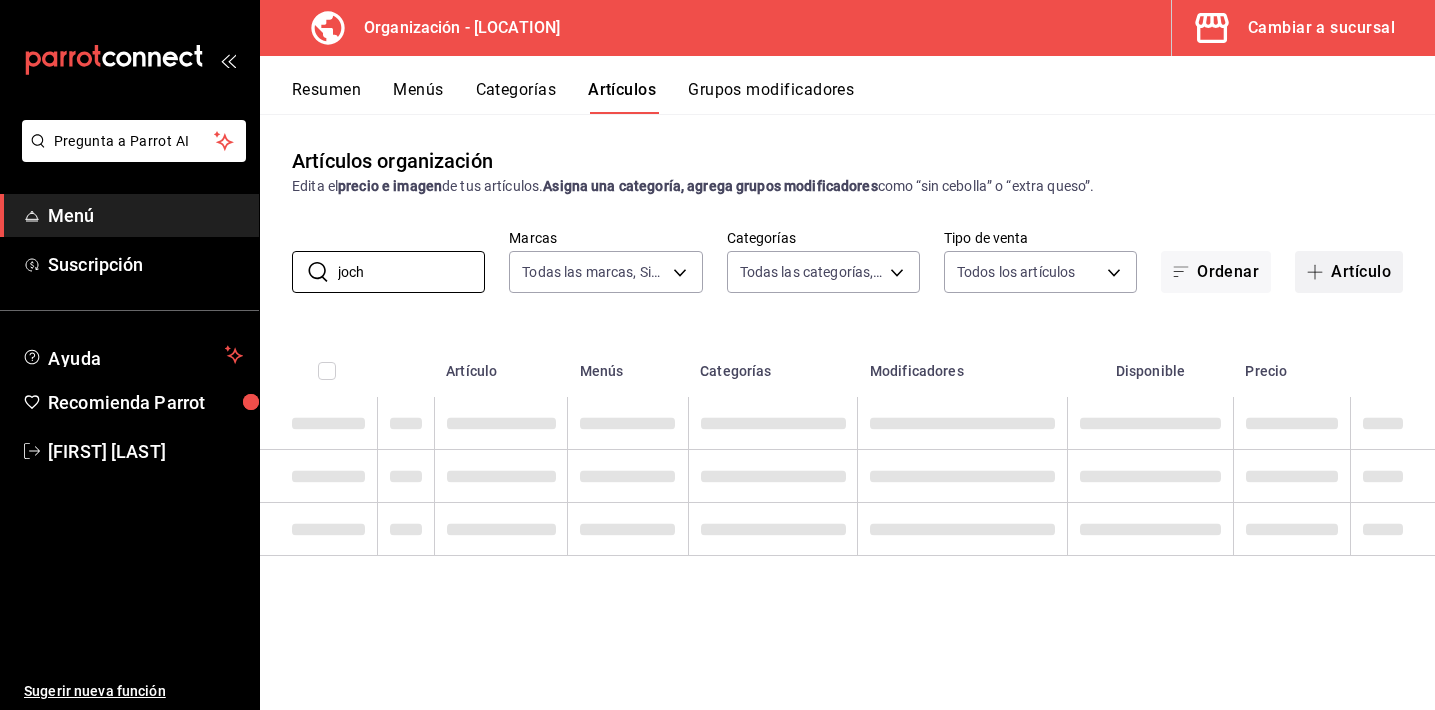 scroll, scrollTop: 0, scrollLeft: 0, axis: both 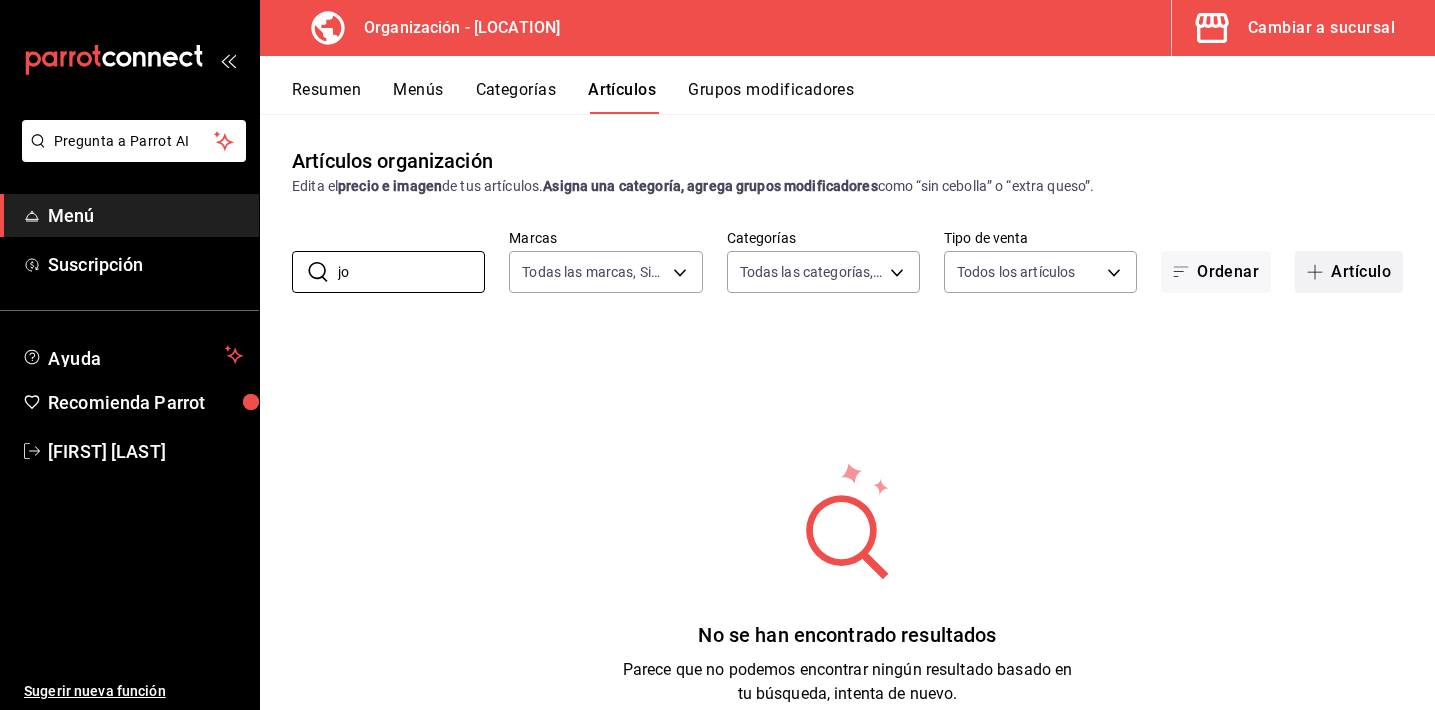 type on "j" 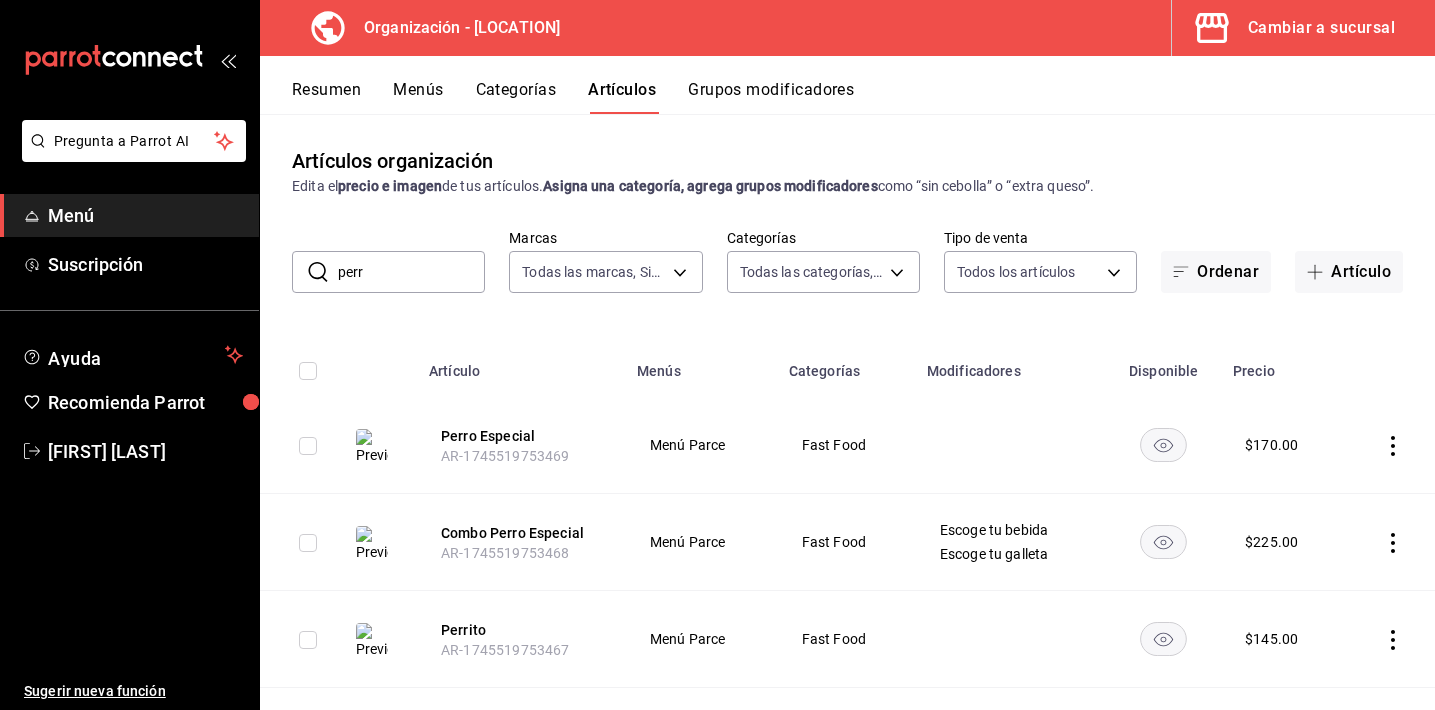 click 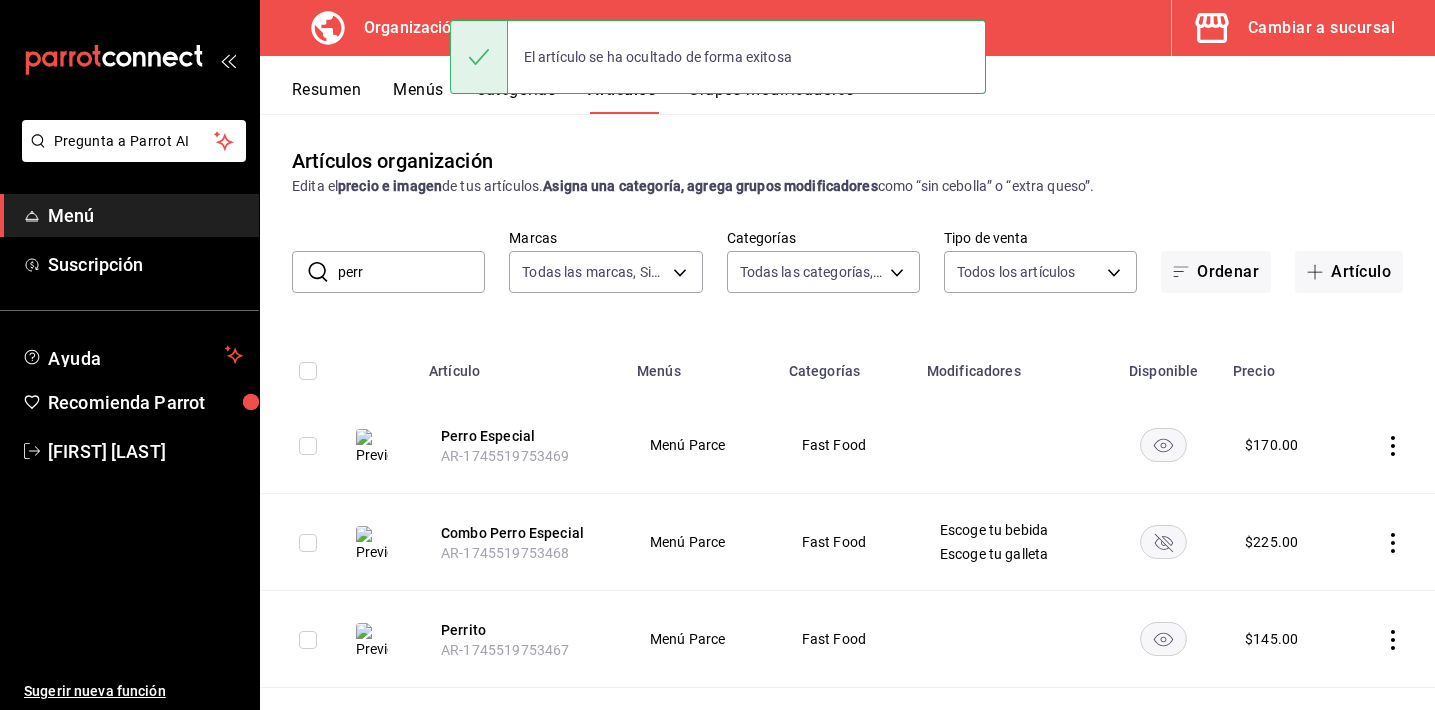 click 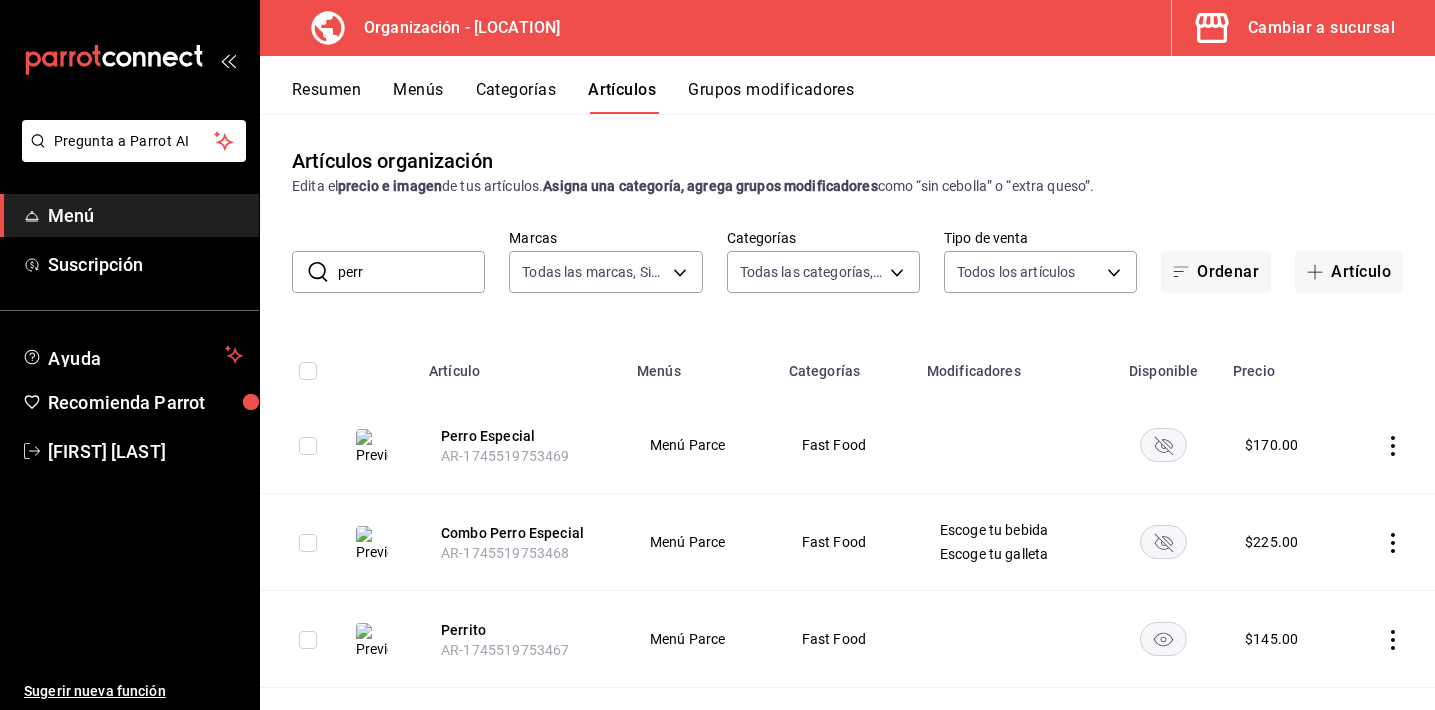 click 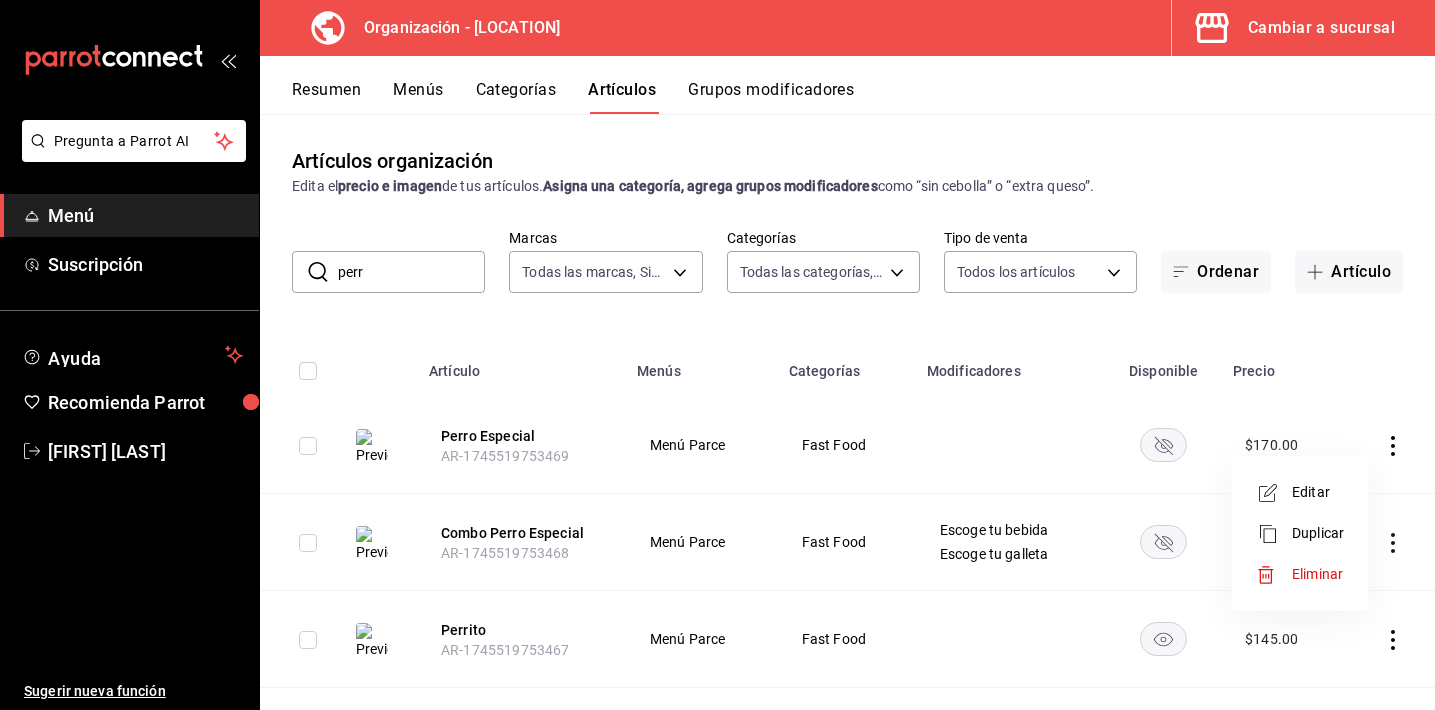 click at bounding box center [1274, 575] 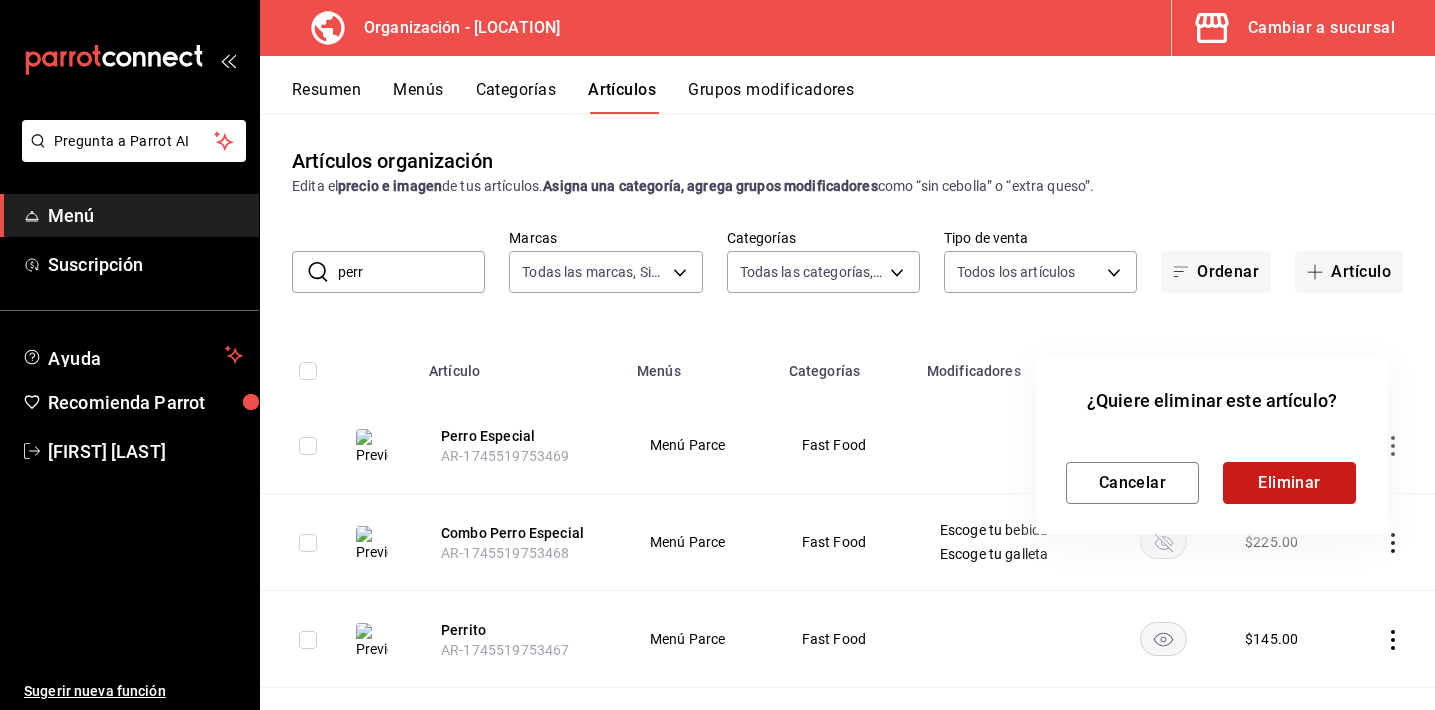 click on "Eliminar" at bounding box center (1289, 483) 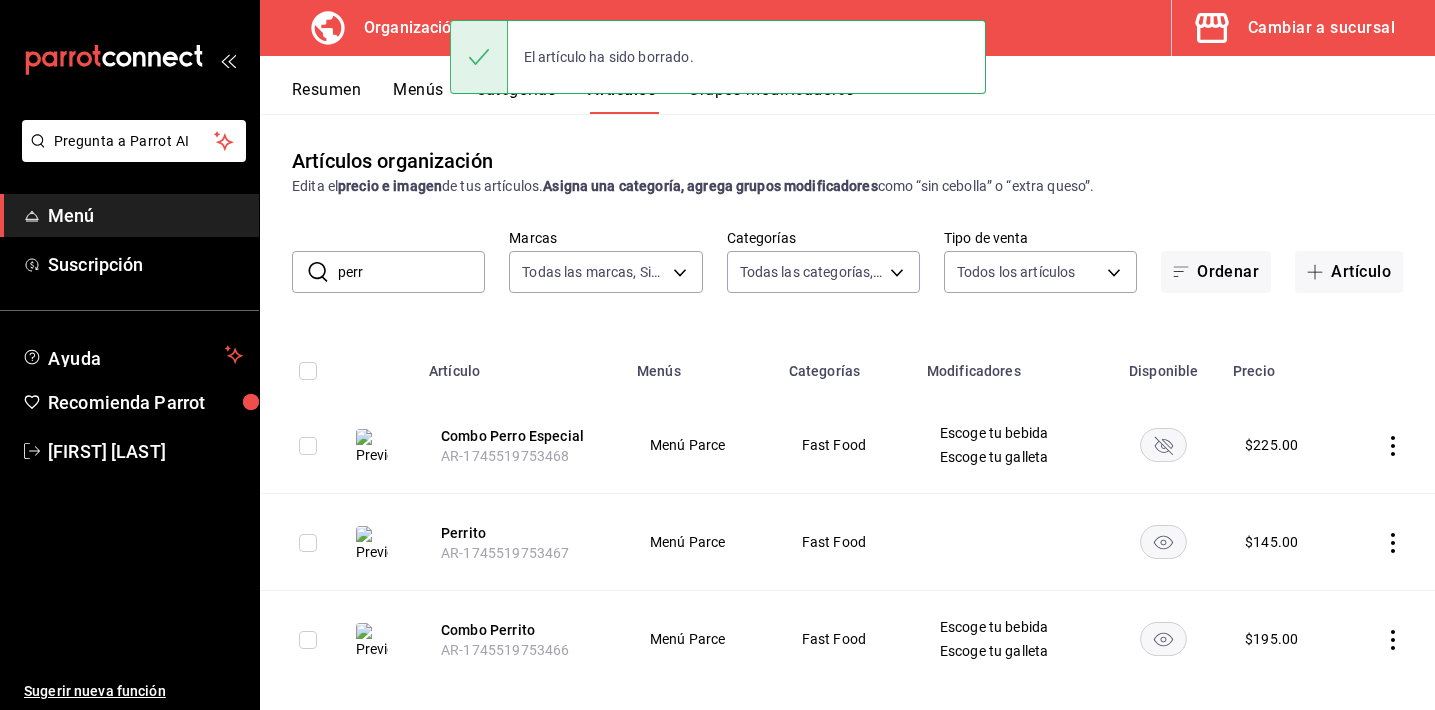 click 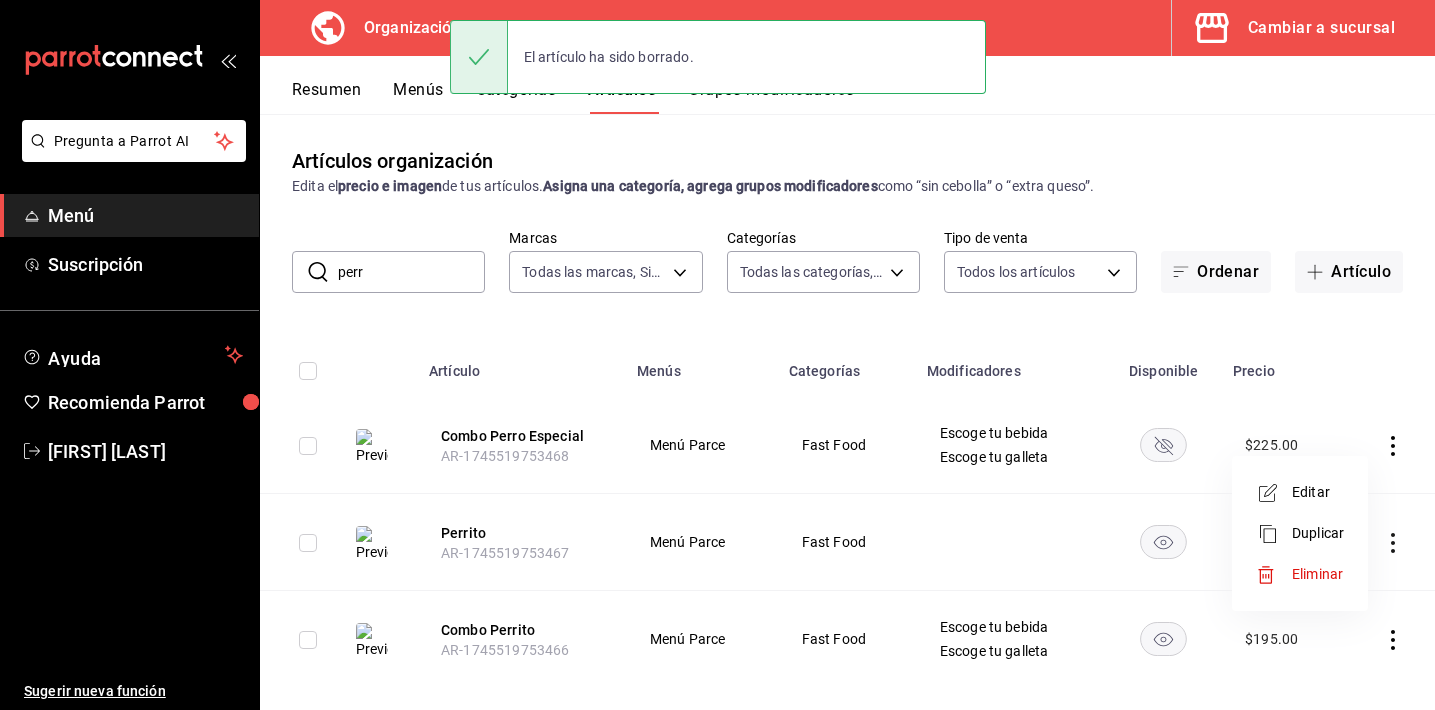 click on "Eliminar" at bounding box center (1300, 574) 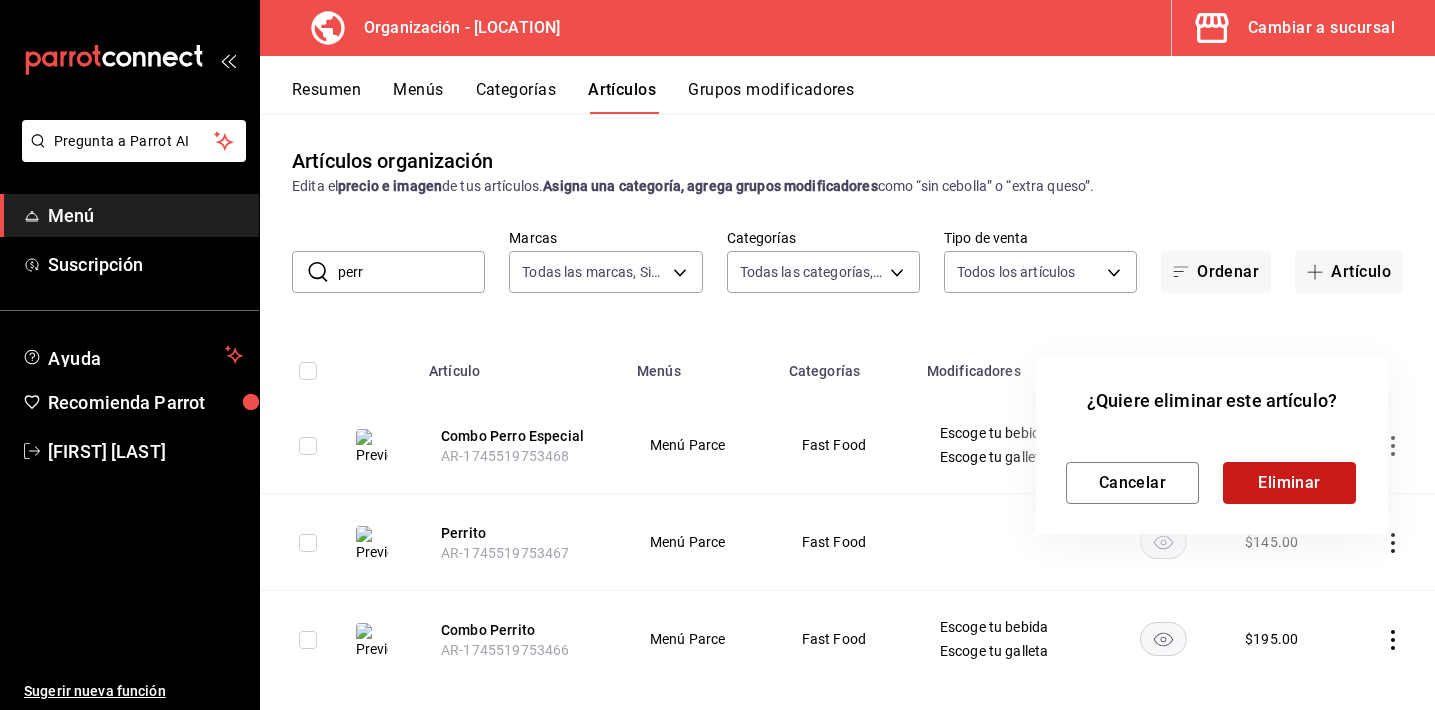 click on "Eliminar" at bounding box center (1289, 483) 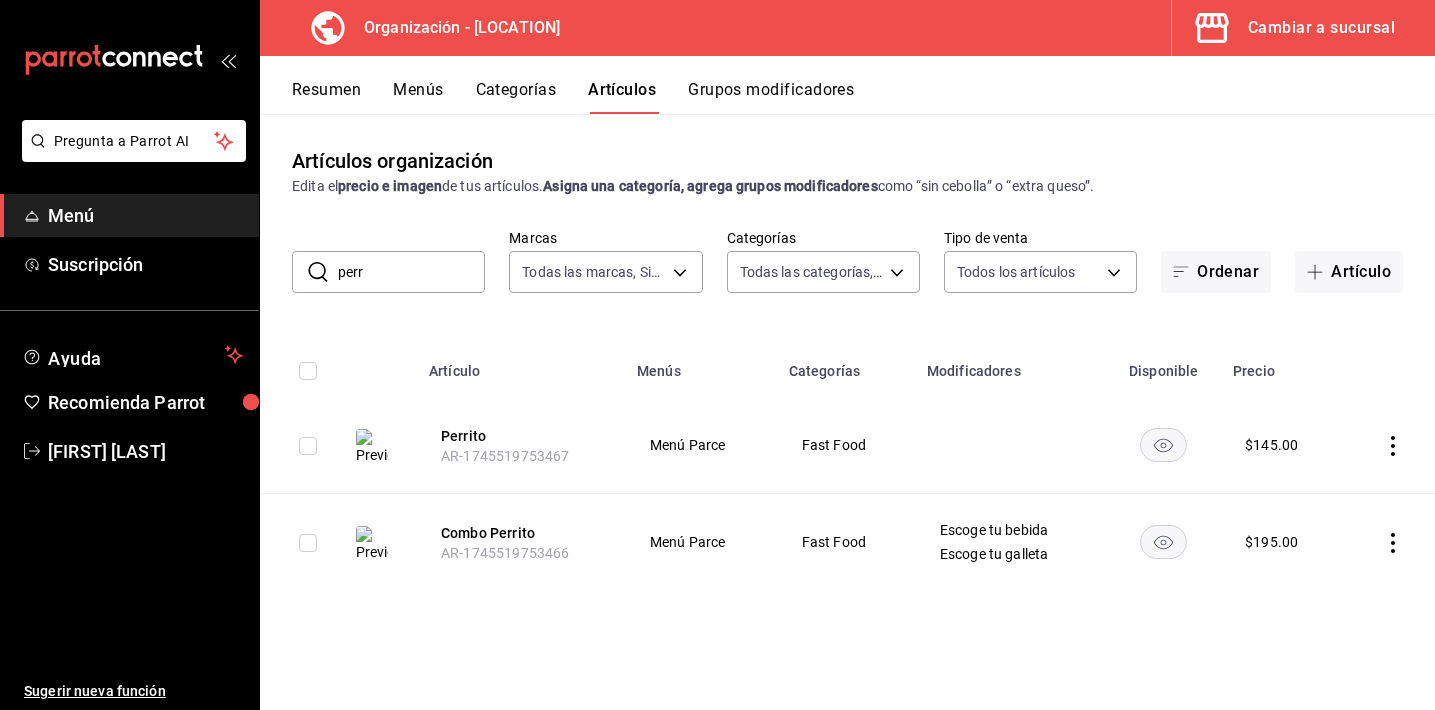 drag, startPoint x: 377, startPoint y: 263, endPoint x: 337, endPoint y: 264, distance: 40.012497 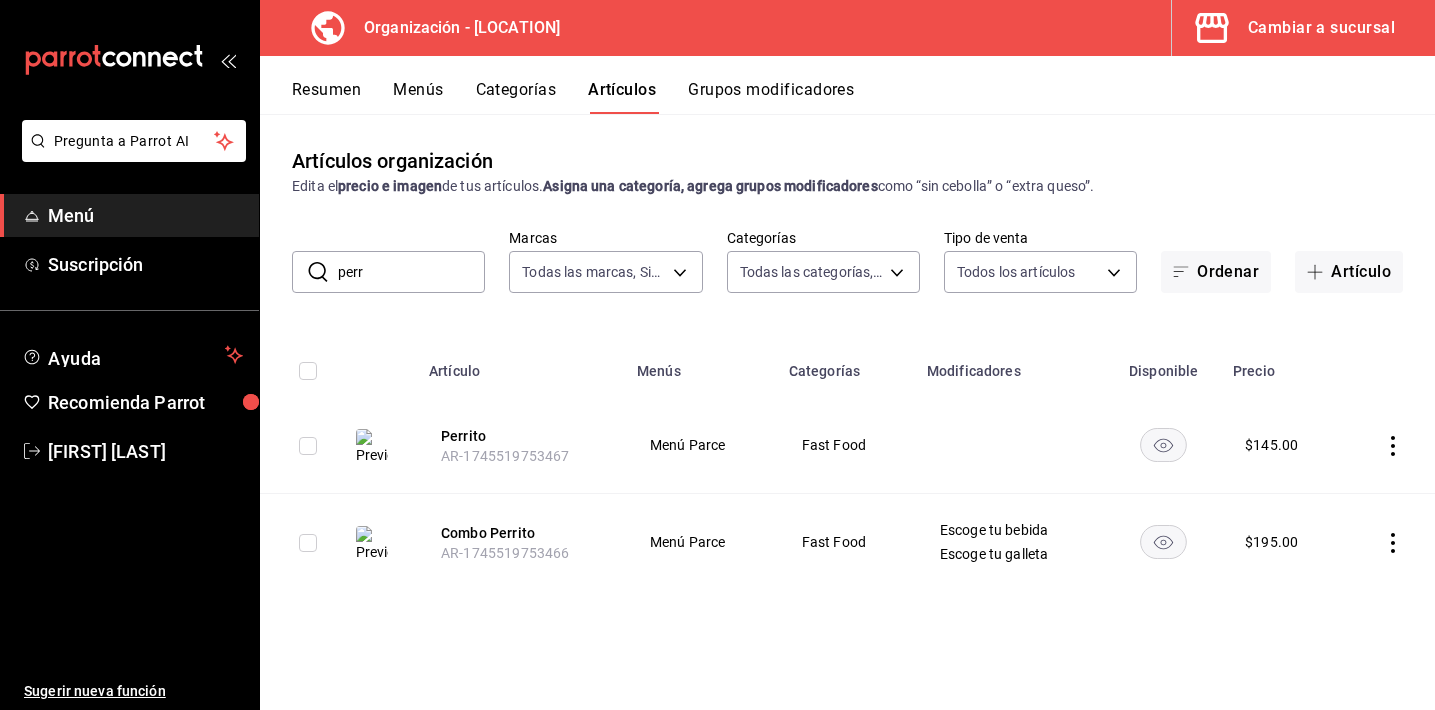 click on "perr" at bounding box center (411, 272) 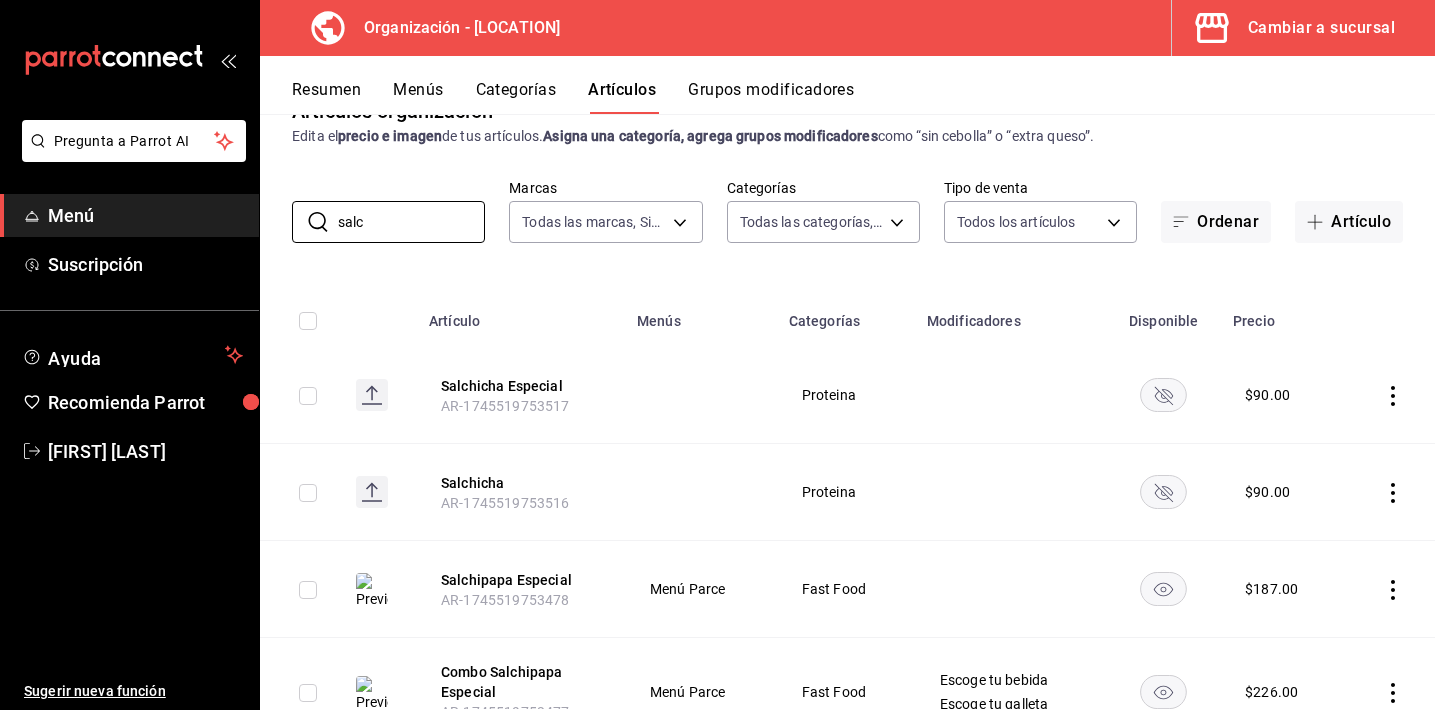 scroll, scrollTop: 135, scrollLeft: 0, axis: vertical 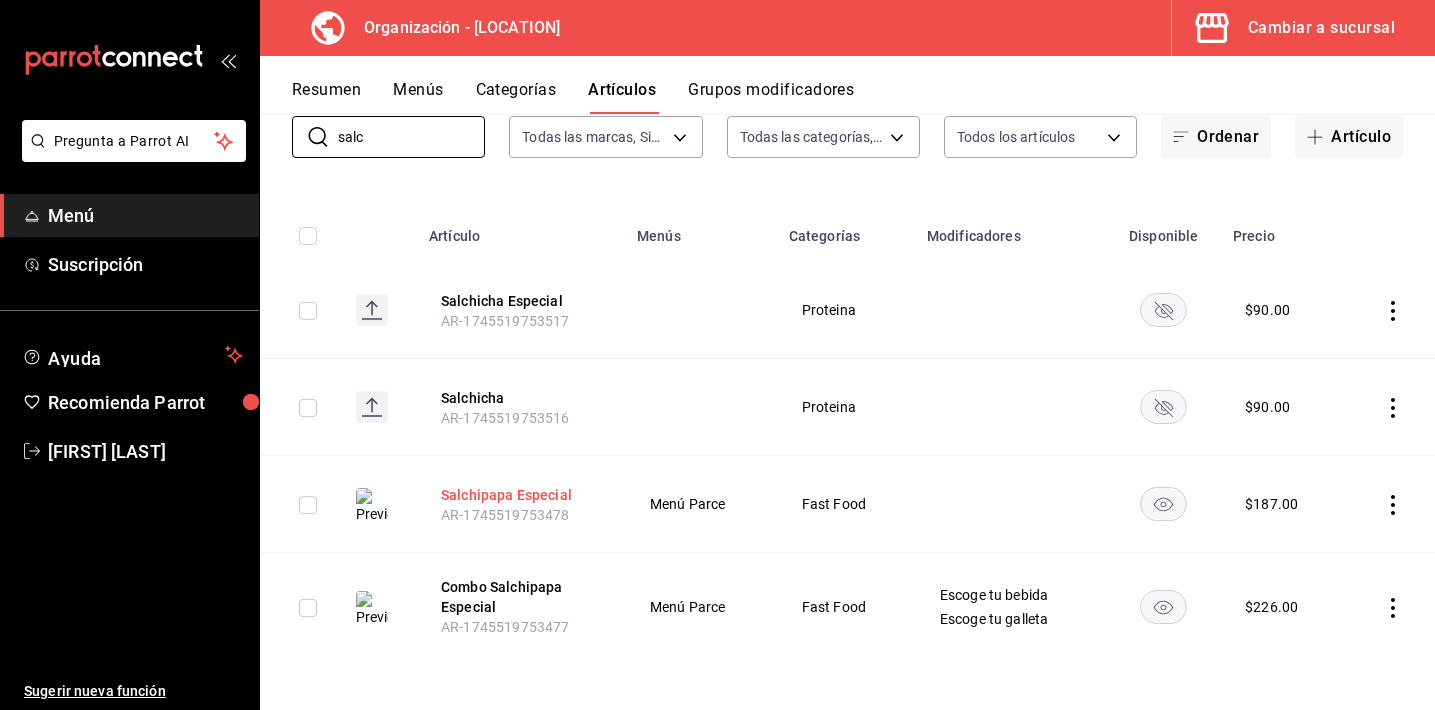 type on "salc" 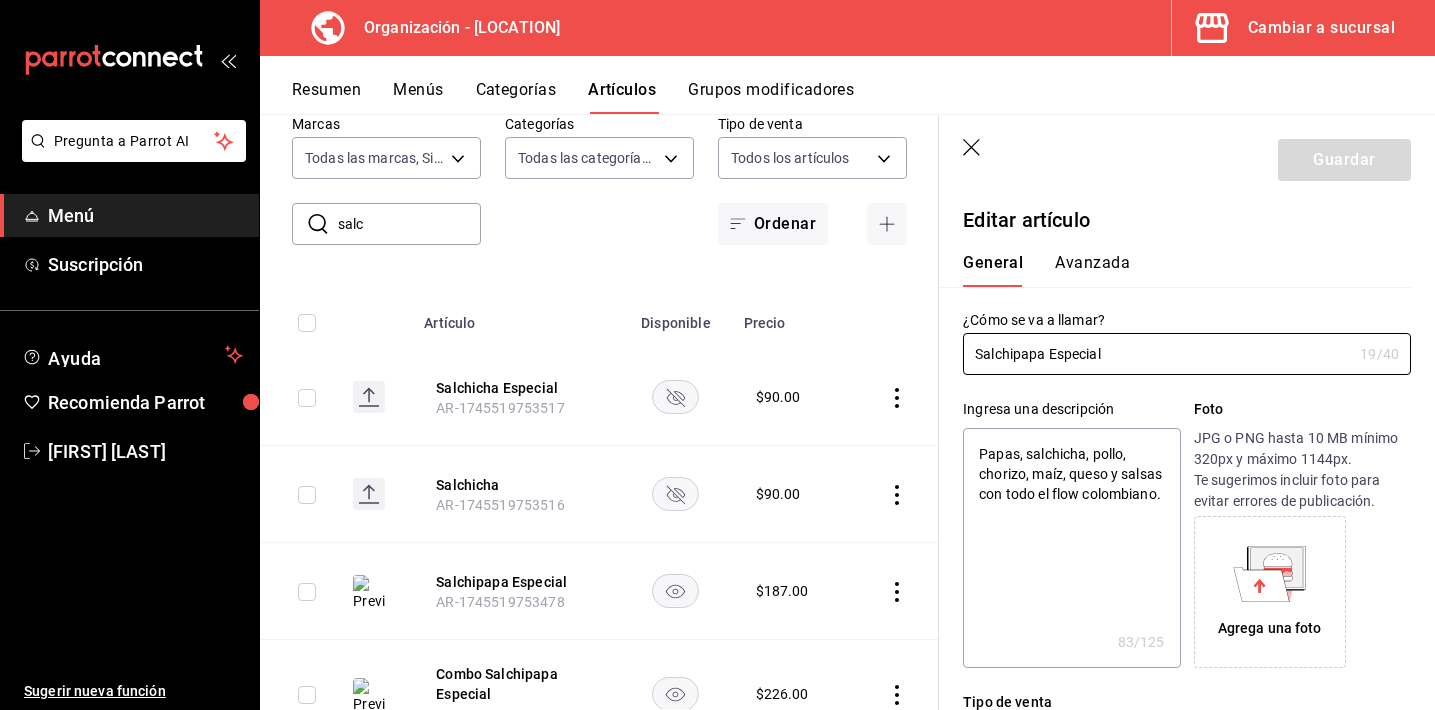 type on "x" 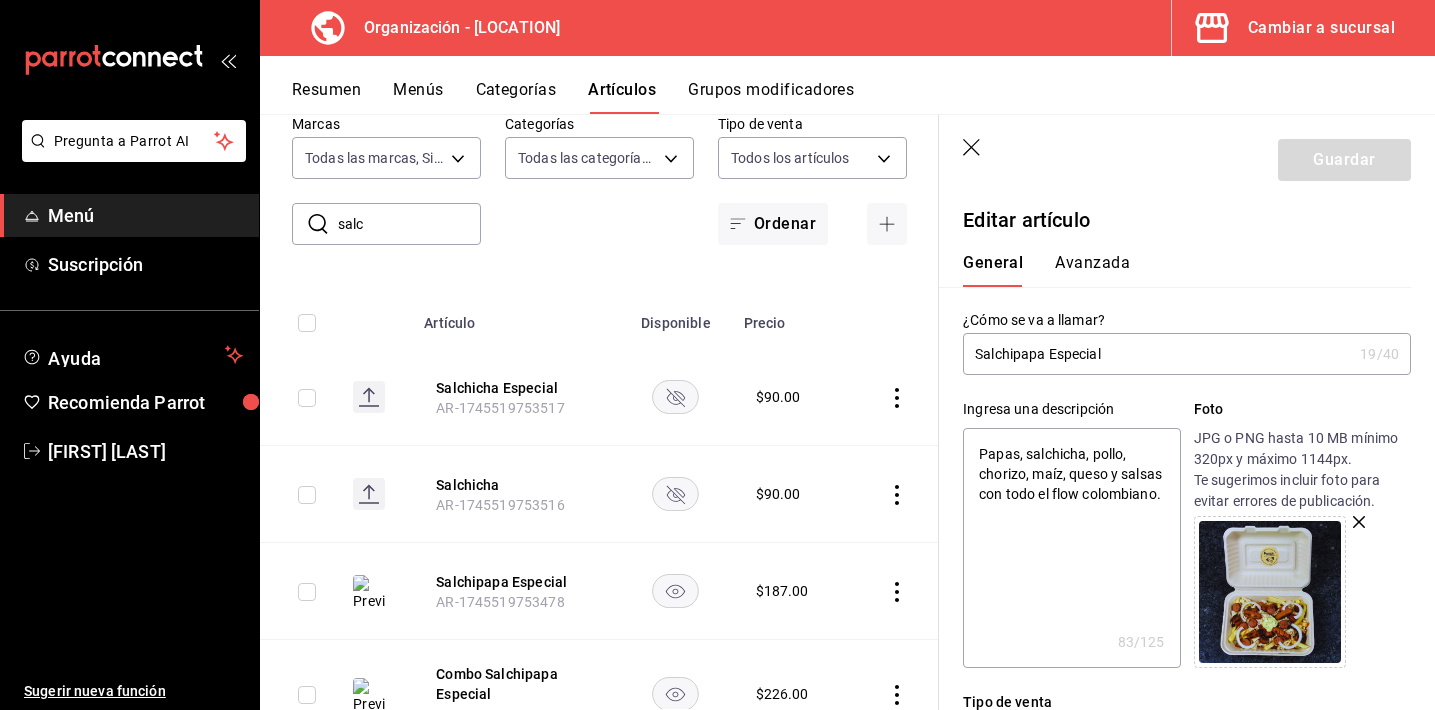 click on "Salchipapa Especial" at bounding box center [1157, 354] 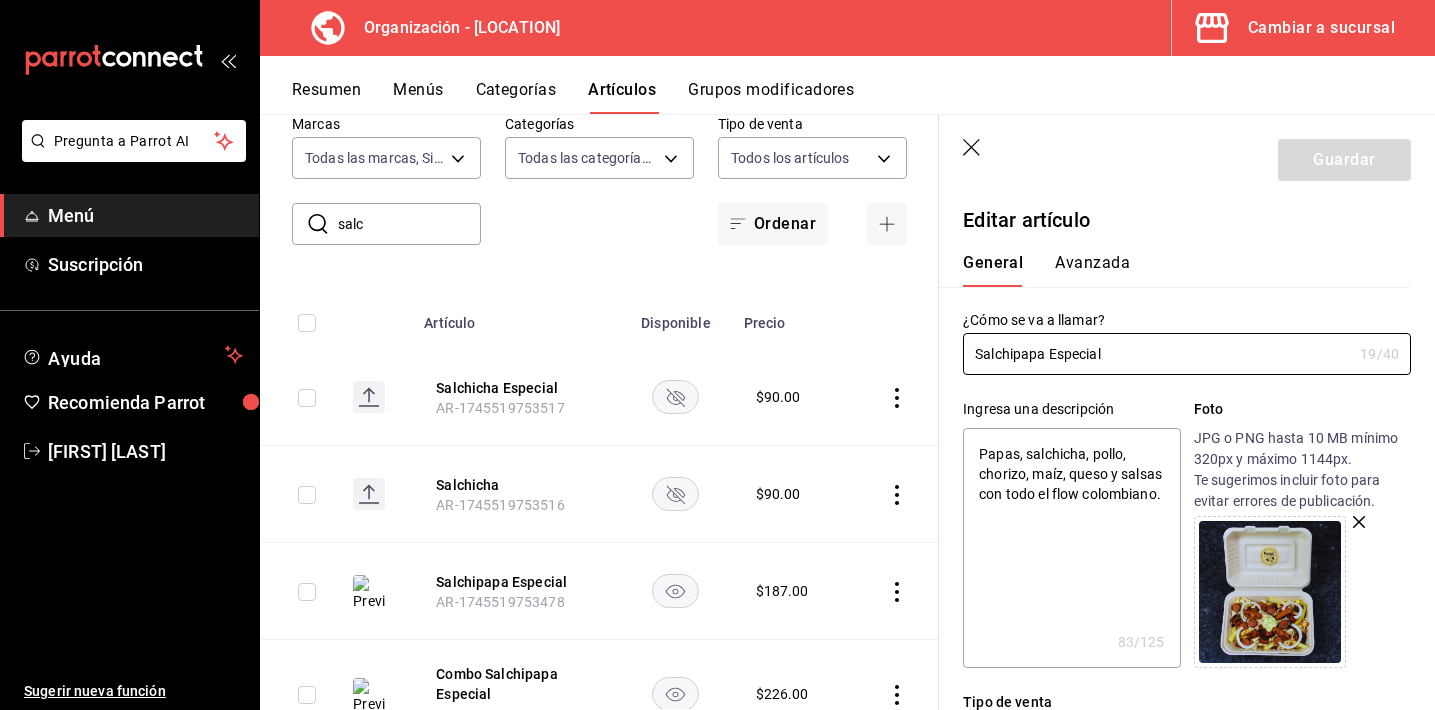 type on "Salchipapa E" 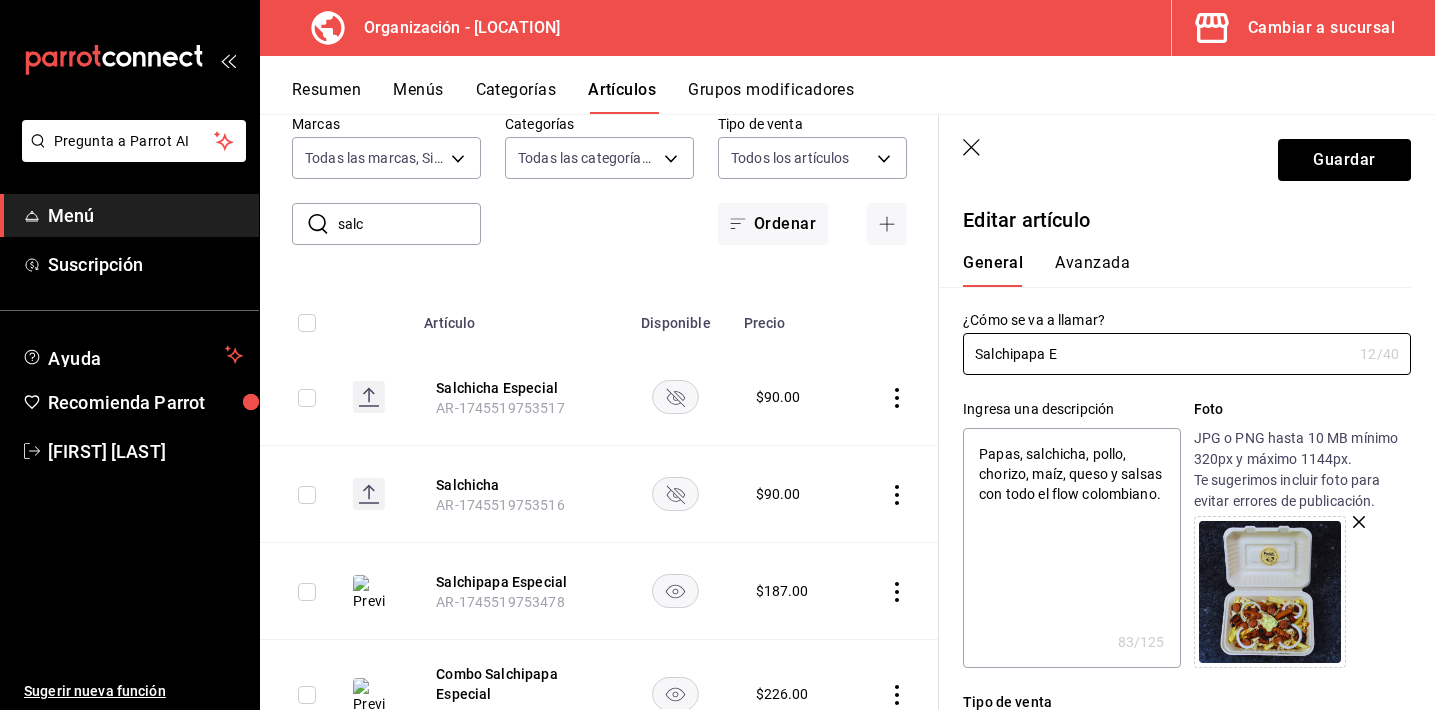 type on "x" 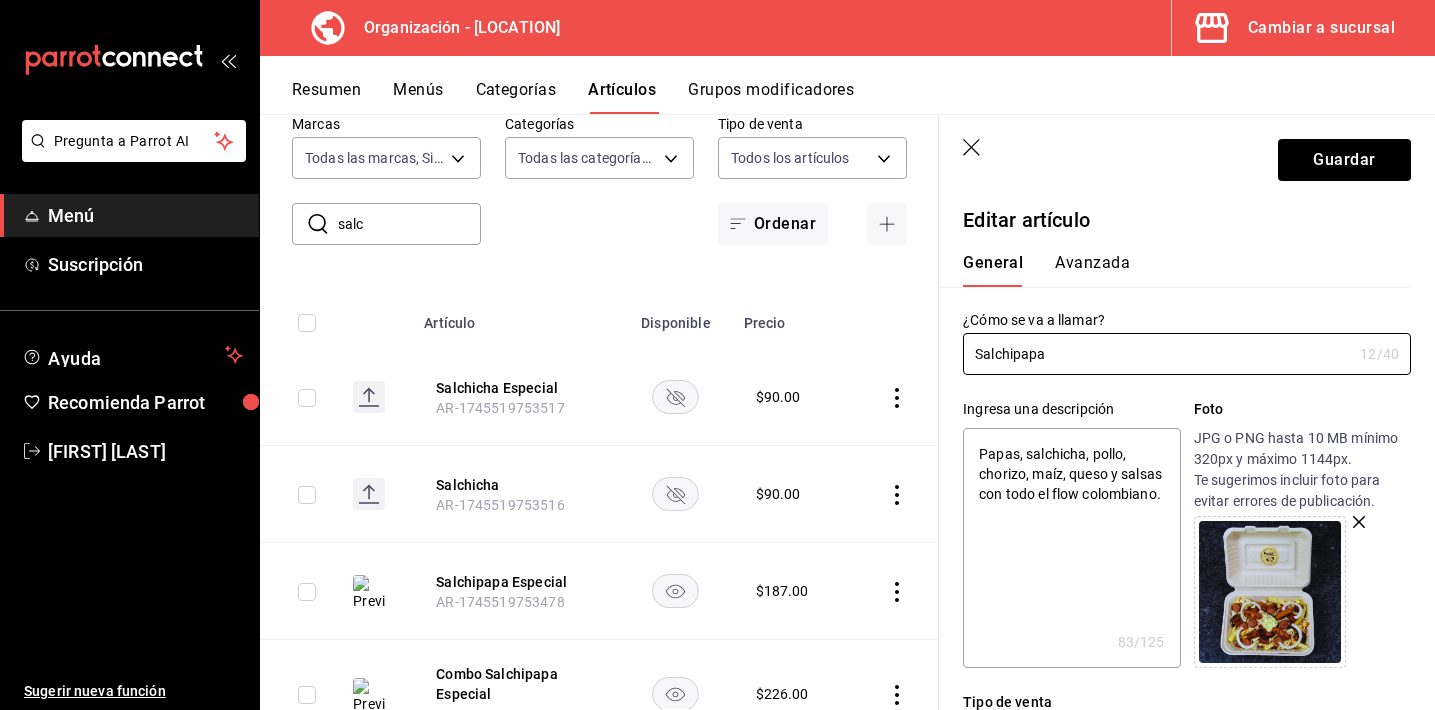 type on "x" 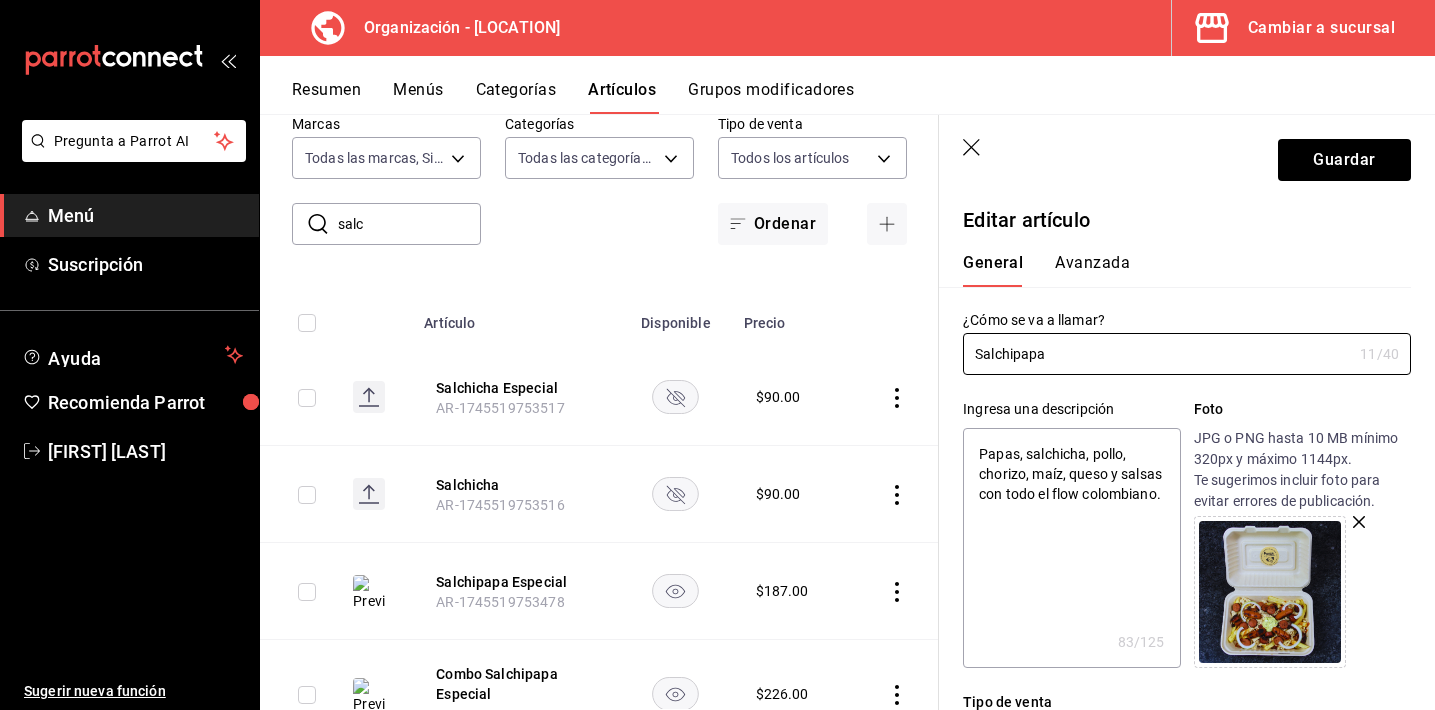 type on "Salchipapa" 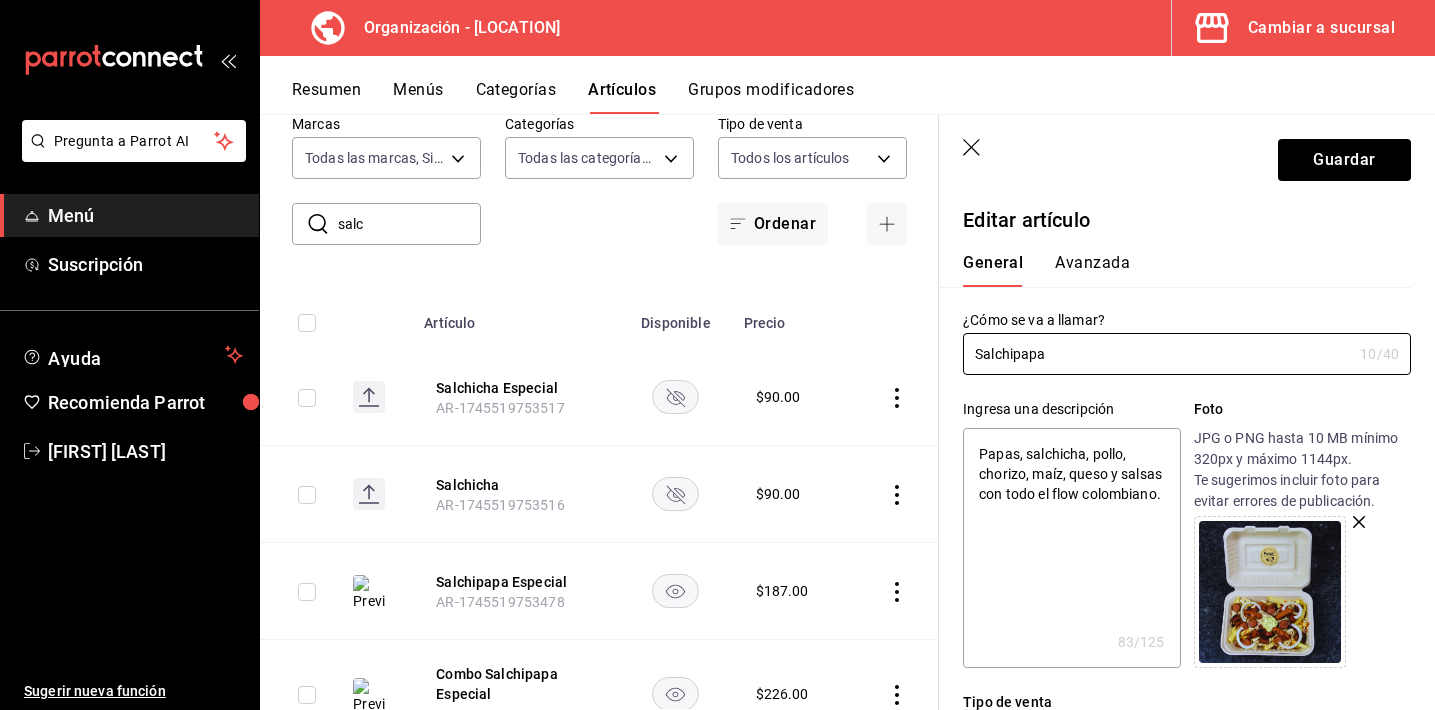 type on "Salchipapa" 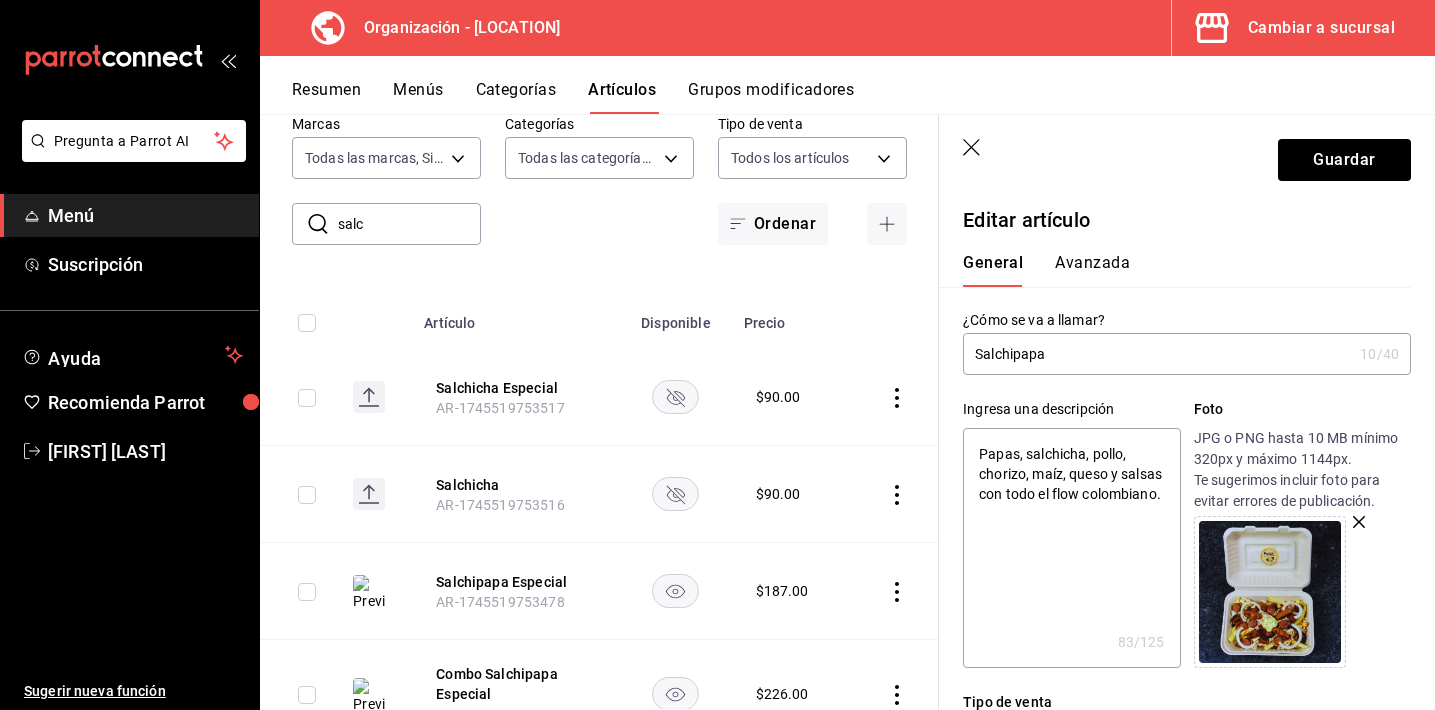 drag, startPoint x: 1066, startPoint y: 477, endPoint x: 1035, endPoint y: 472, distance: 31.400637 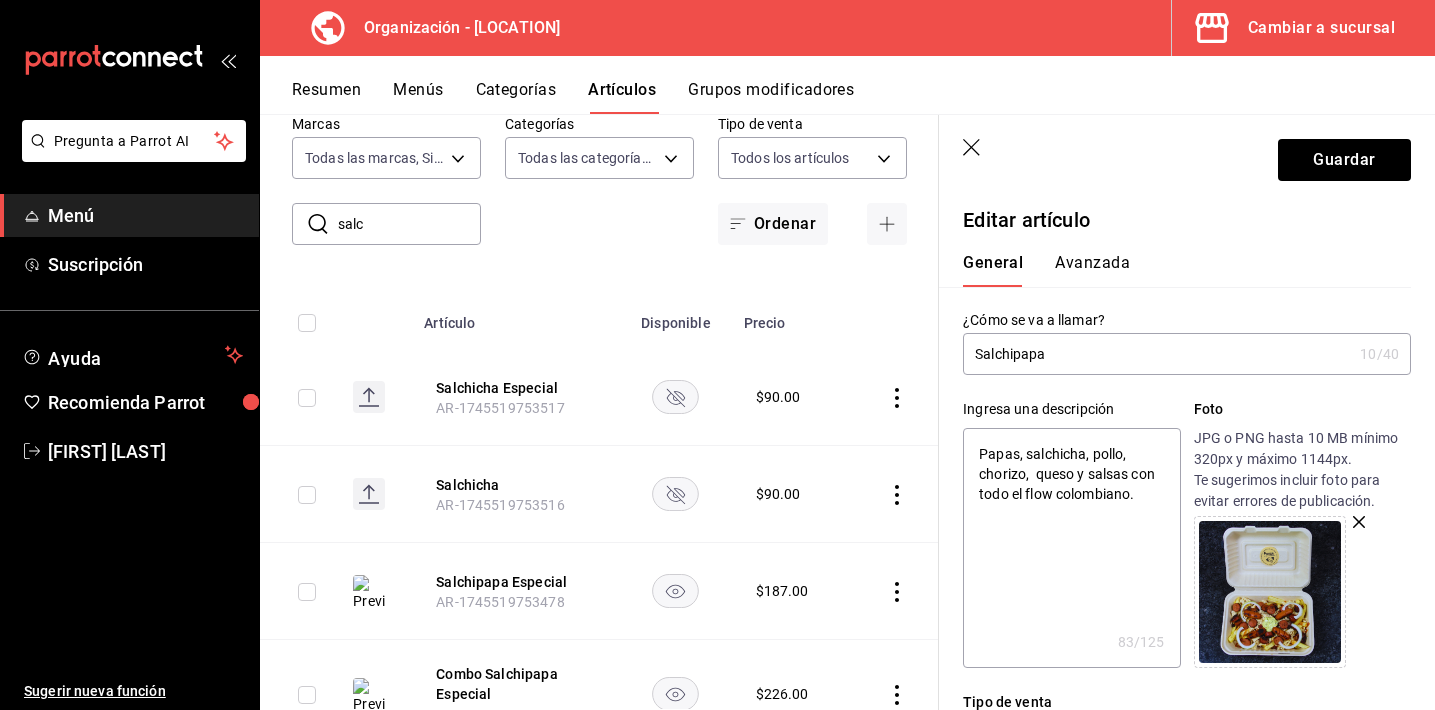 type on "x" 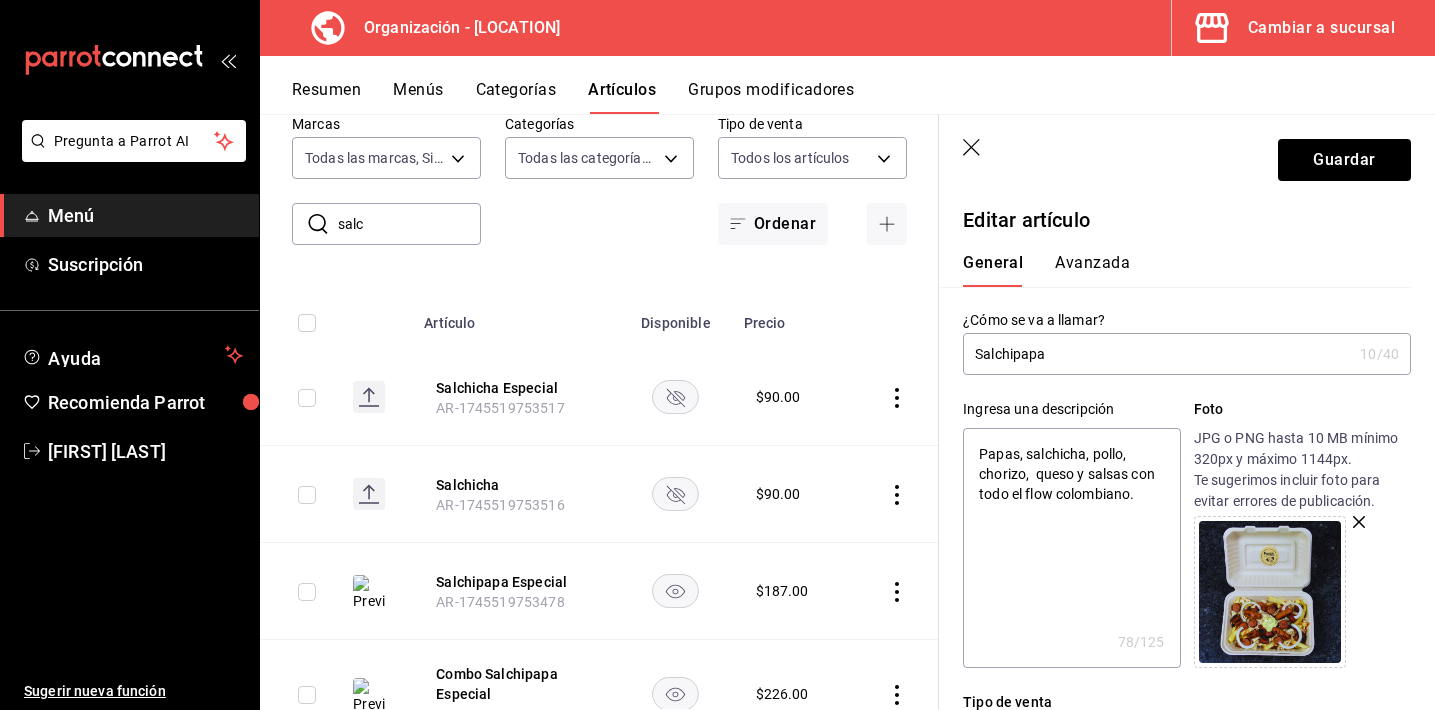 type on "Papas, salchicha, pollo, chorizo, queso y salsas con todo el flow colombiano." 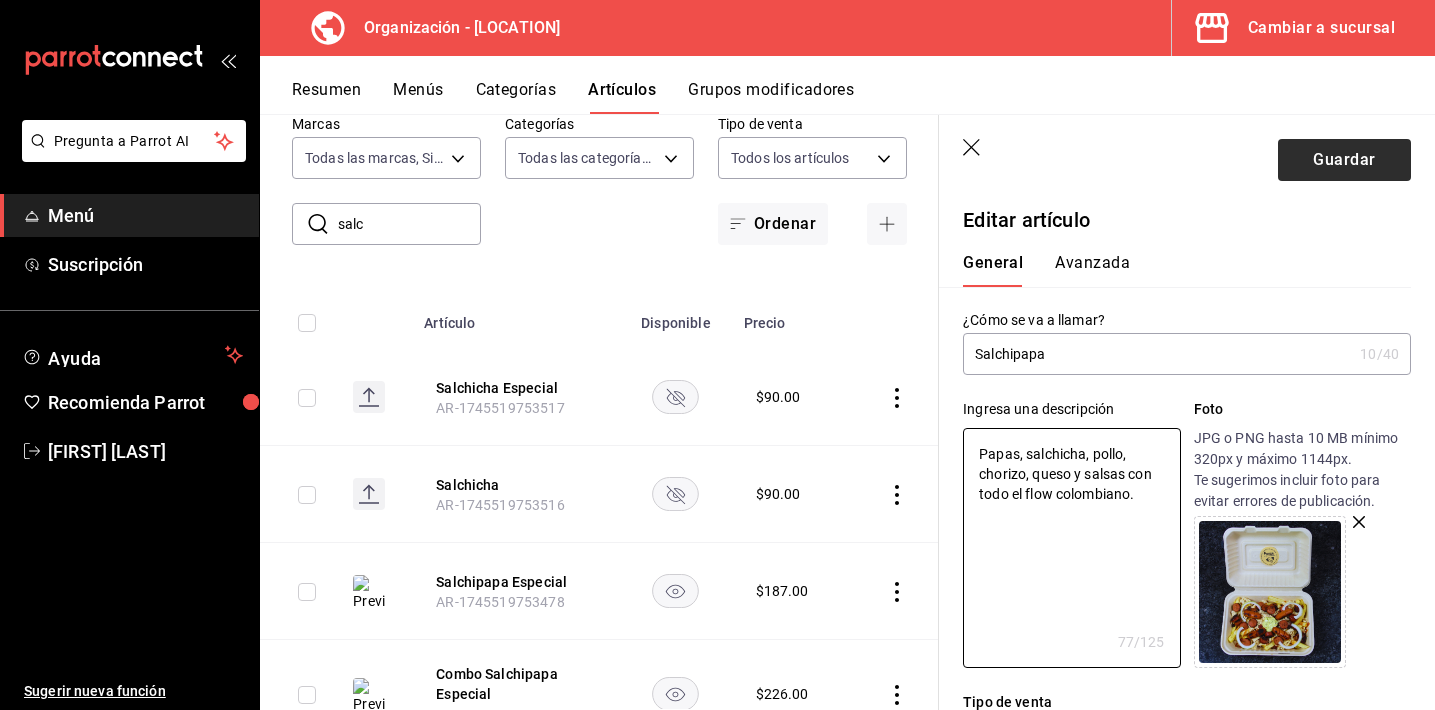 type on "Papas, salchicha, pollo, chorizo, queso y salsas con todo el flow colombiano." 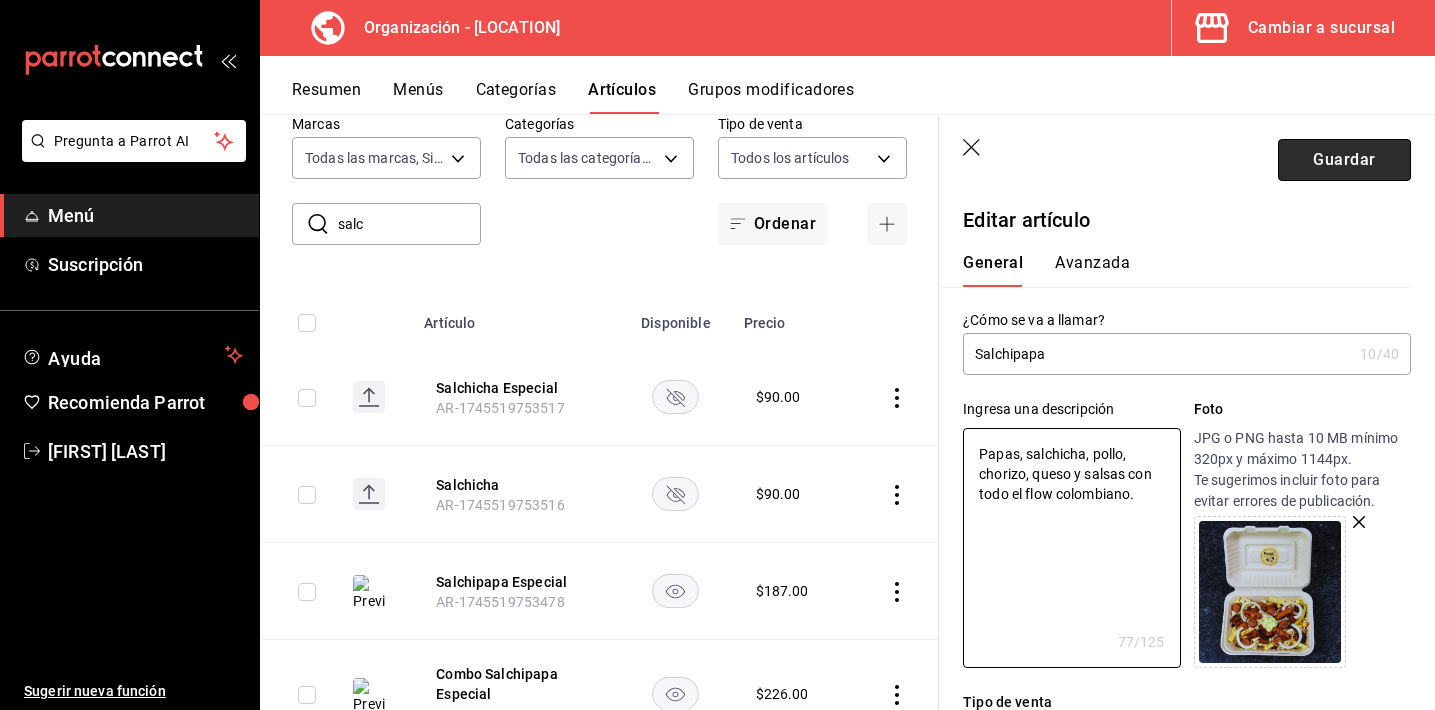 click on "Guardar" at bounding box center (1344, 160) 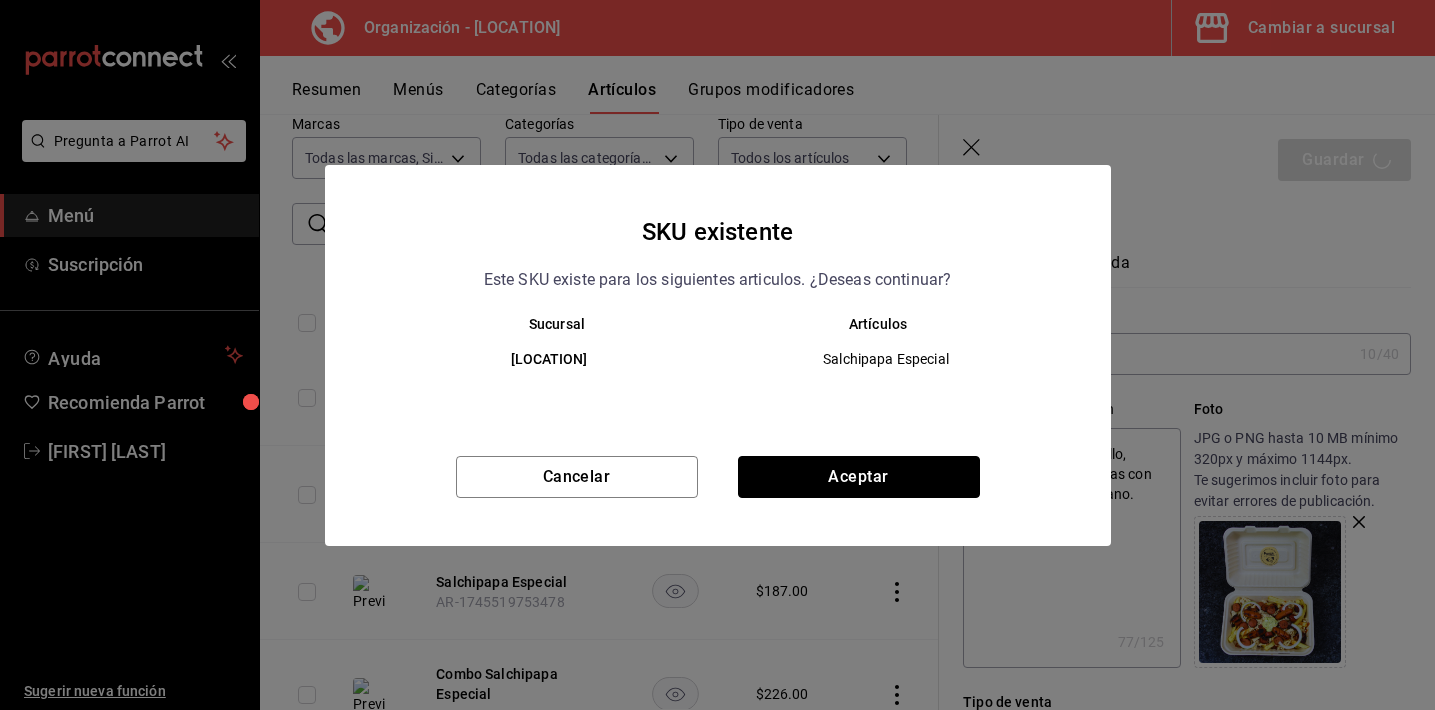 click on "Aceptar" at bounding box center (859, 477) 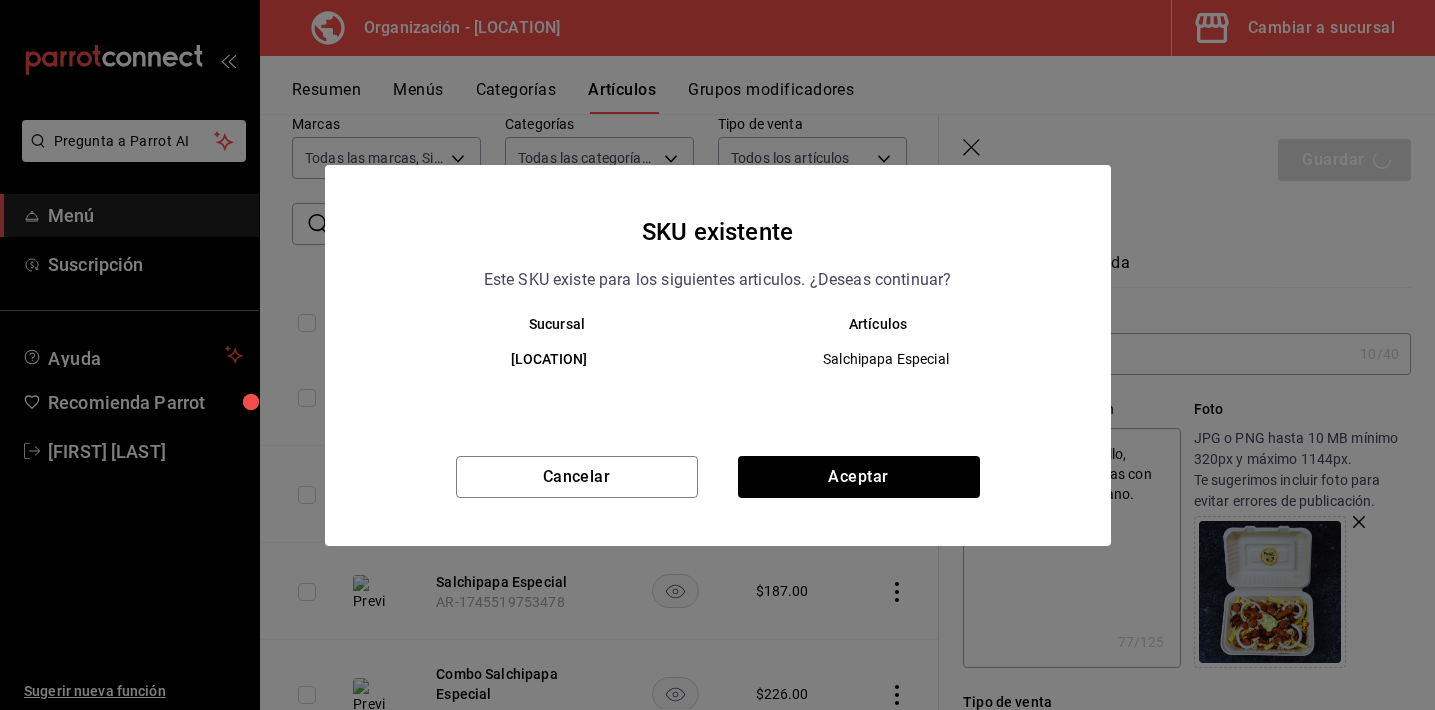 type on "x" 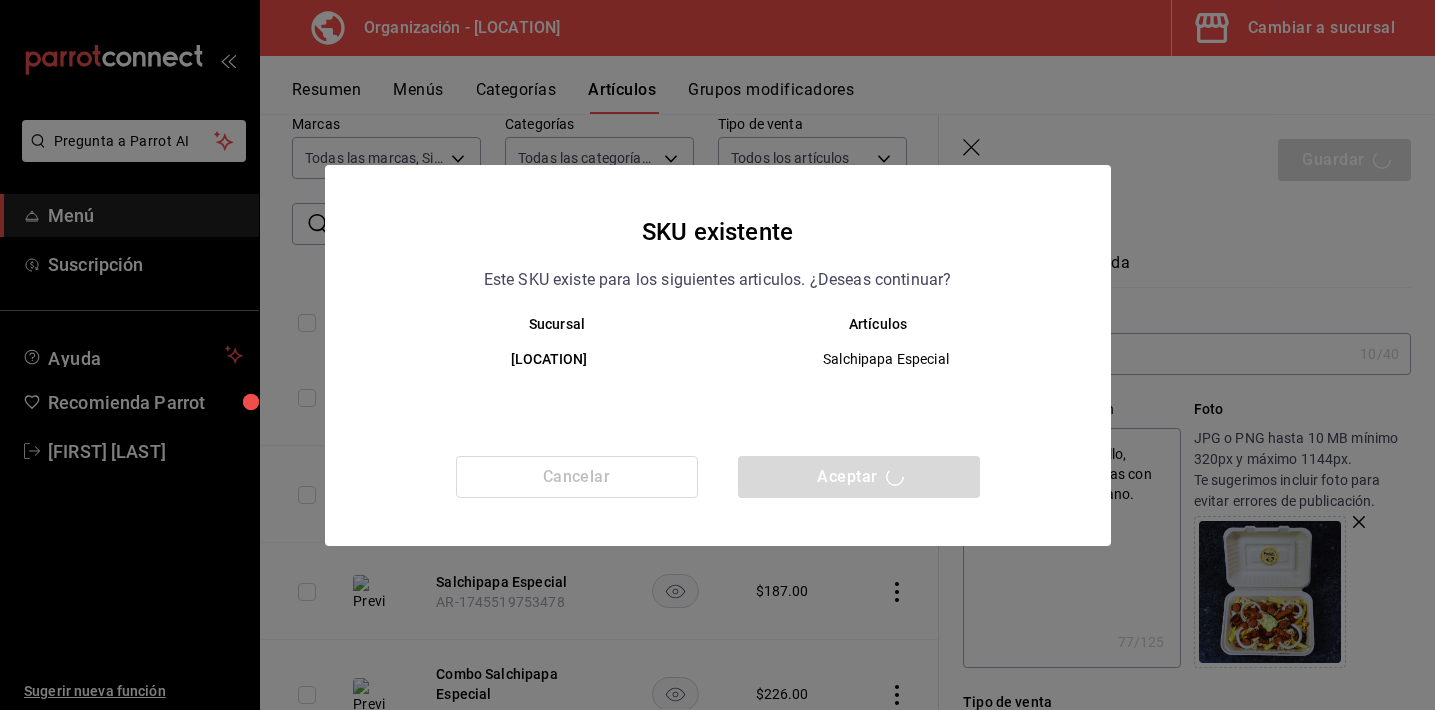 type 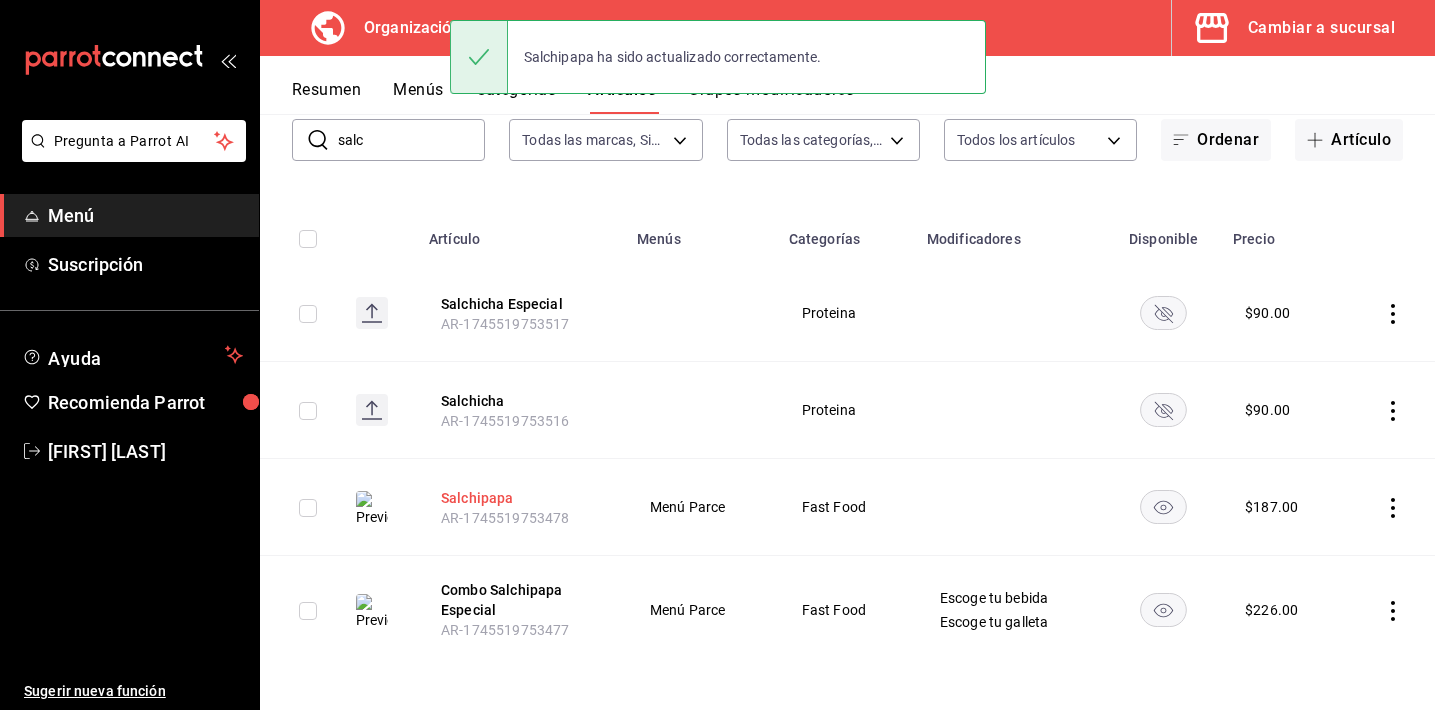 scroll, scrollTop: 135, scrollLeft: 0, axis: vertical 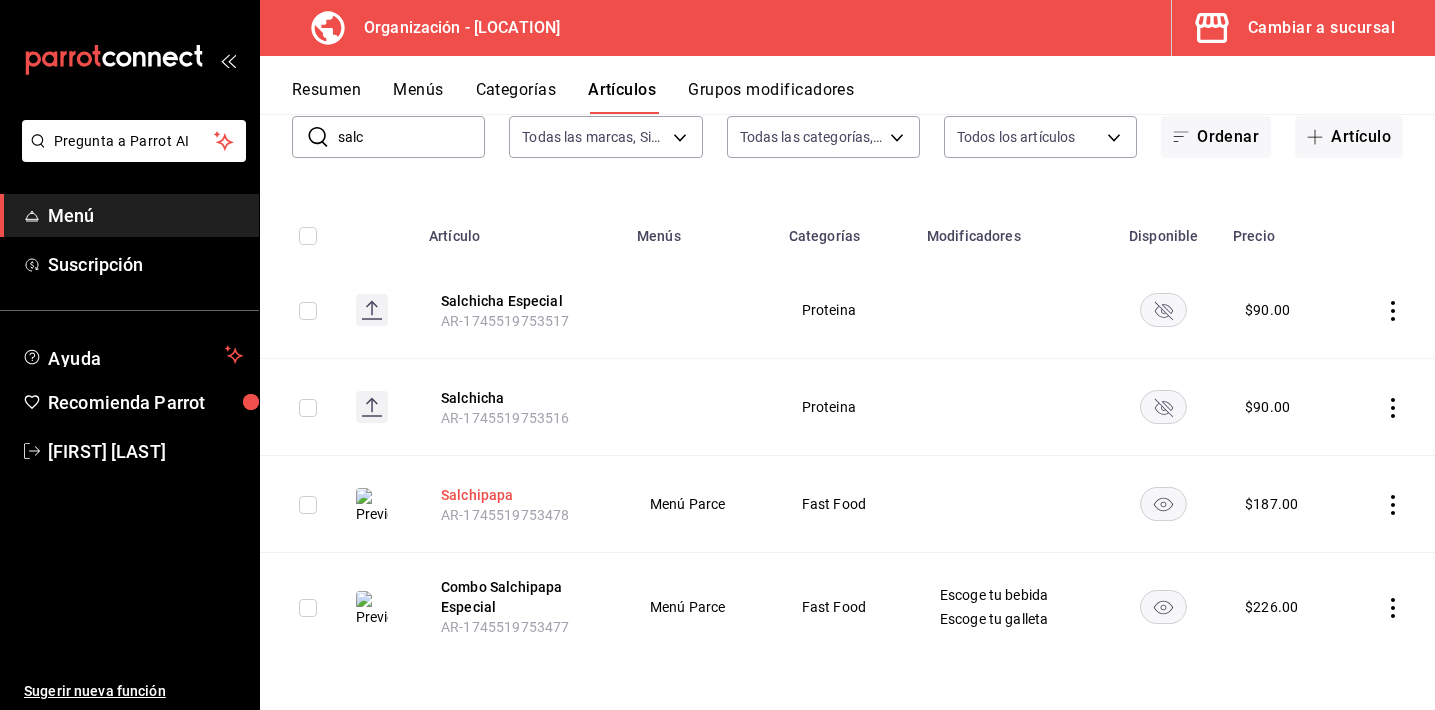 click on "Salchipapa" at bounding box center [521, 495] 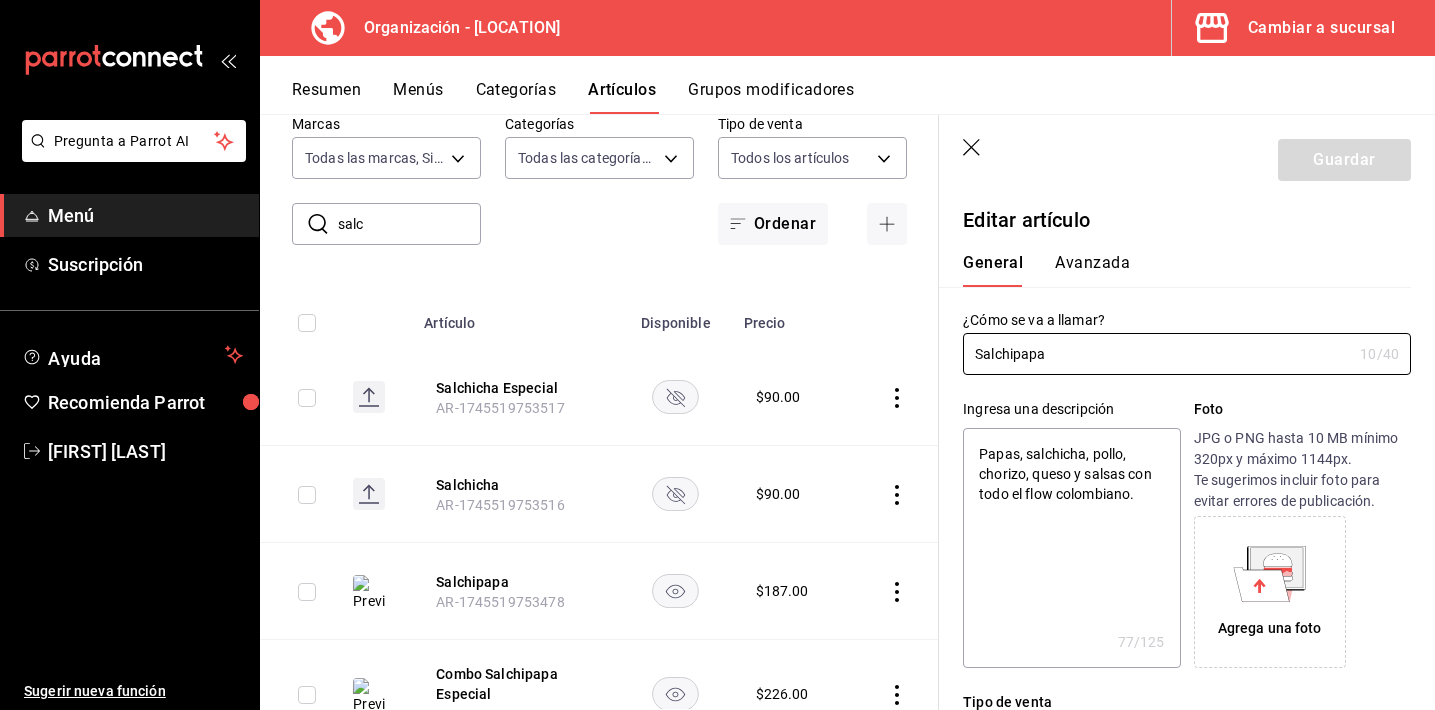 type on "x" 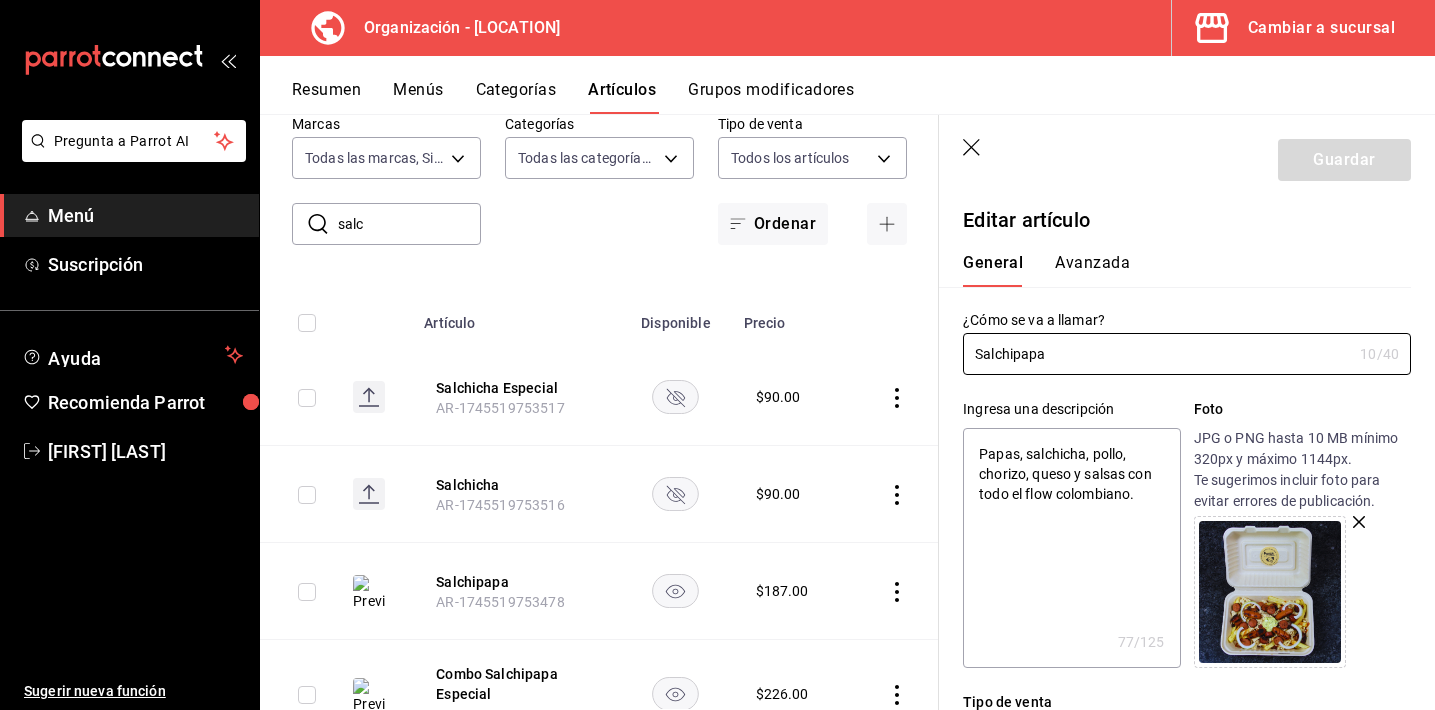 click 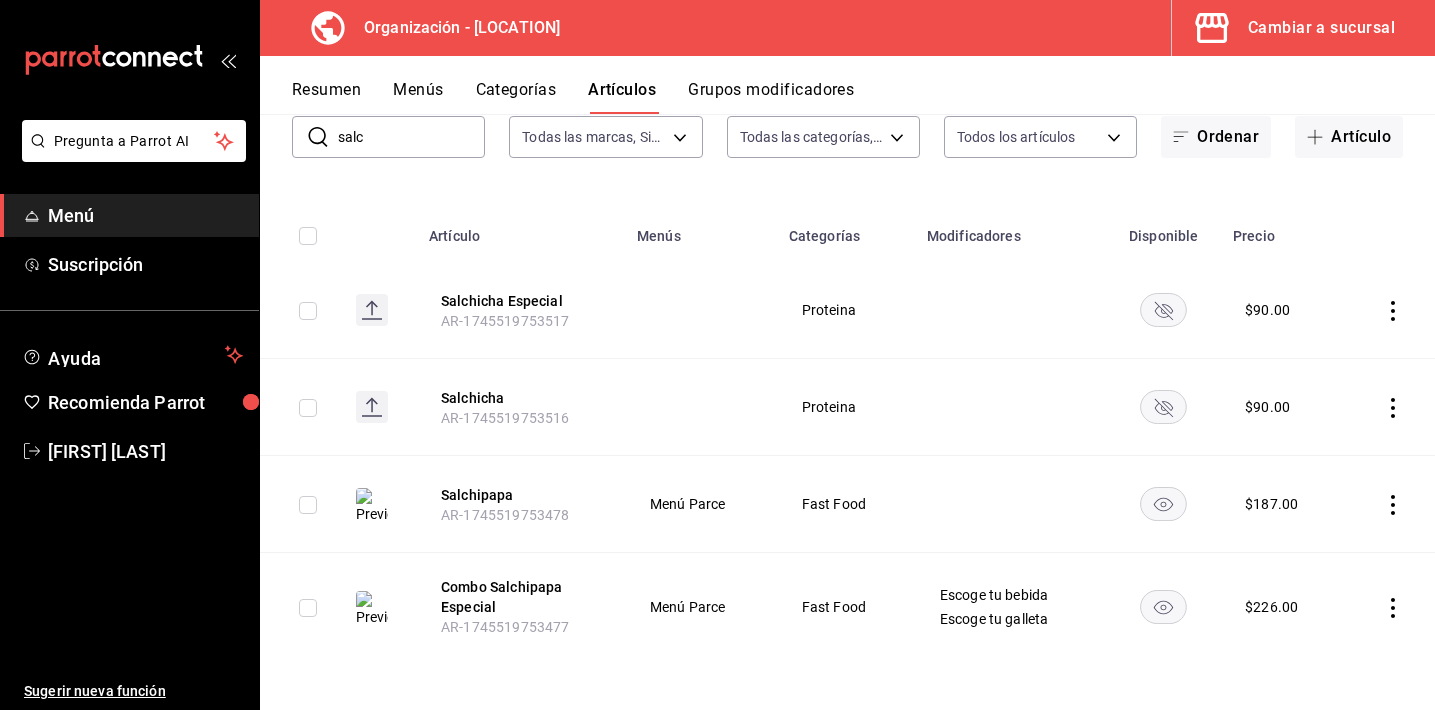 click 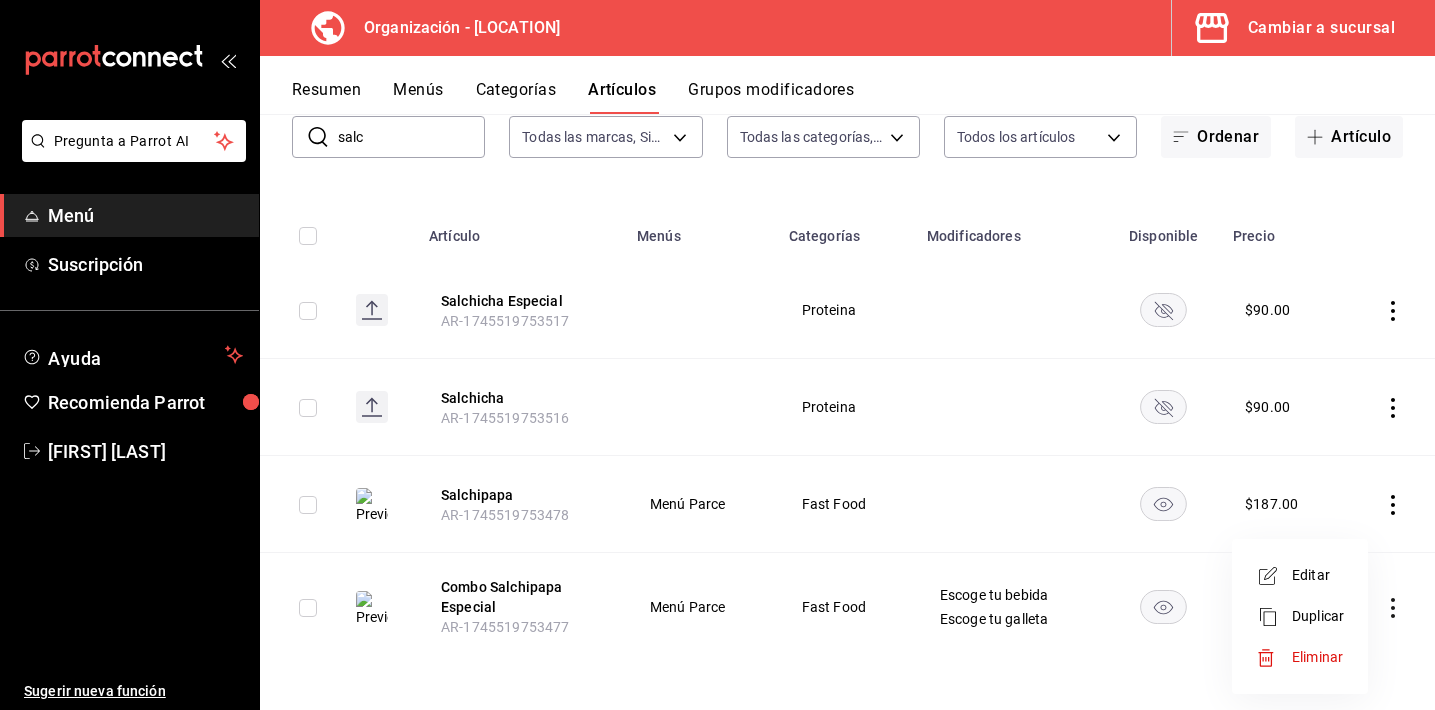 click at bounding box center [1274, 576] 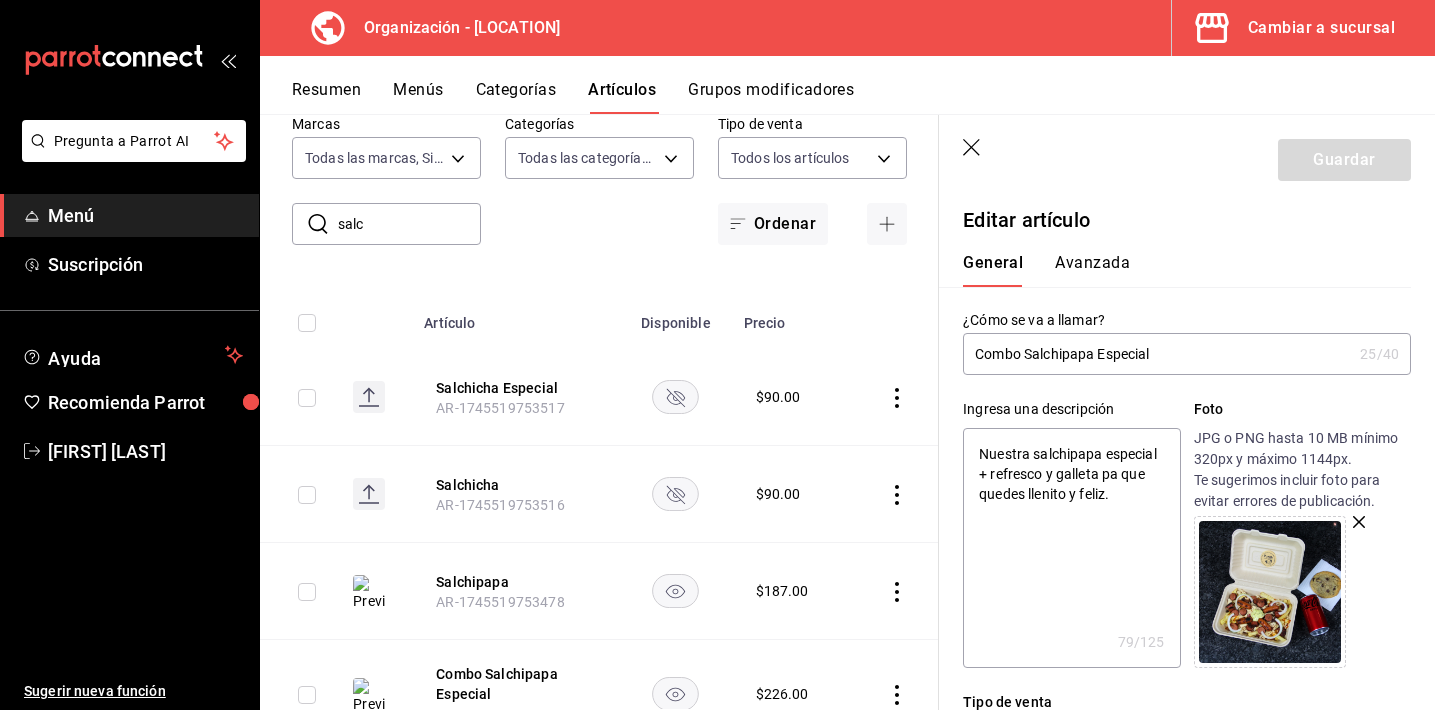 drag, startPoint x: 1170, startPoint y: 359, endPoint x: 1102, endPoint y: 350, distance: 68.593 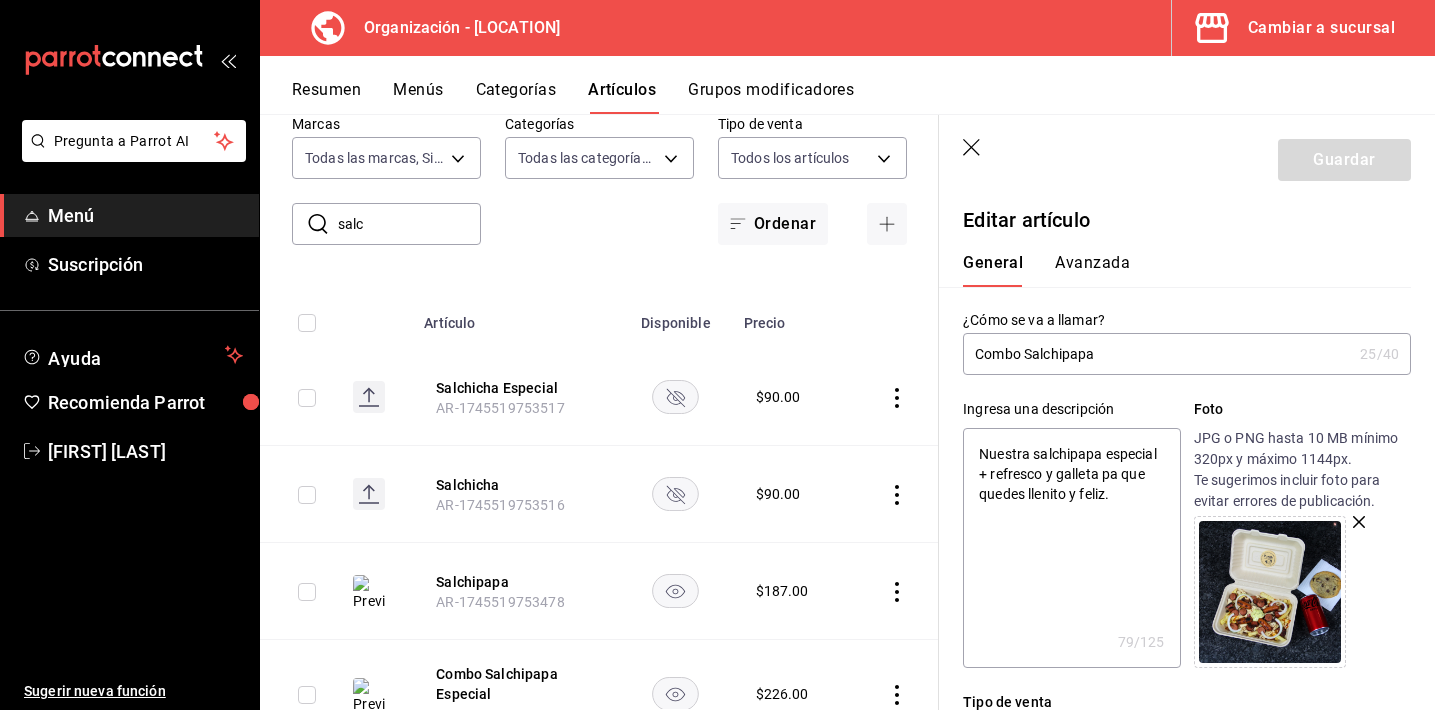 type on "x" 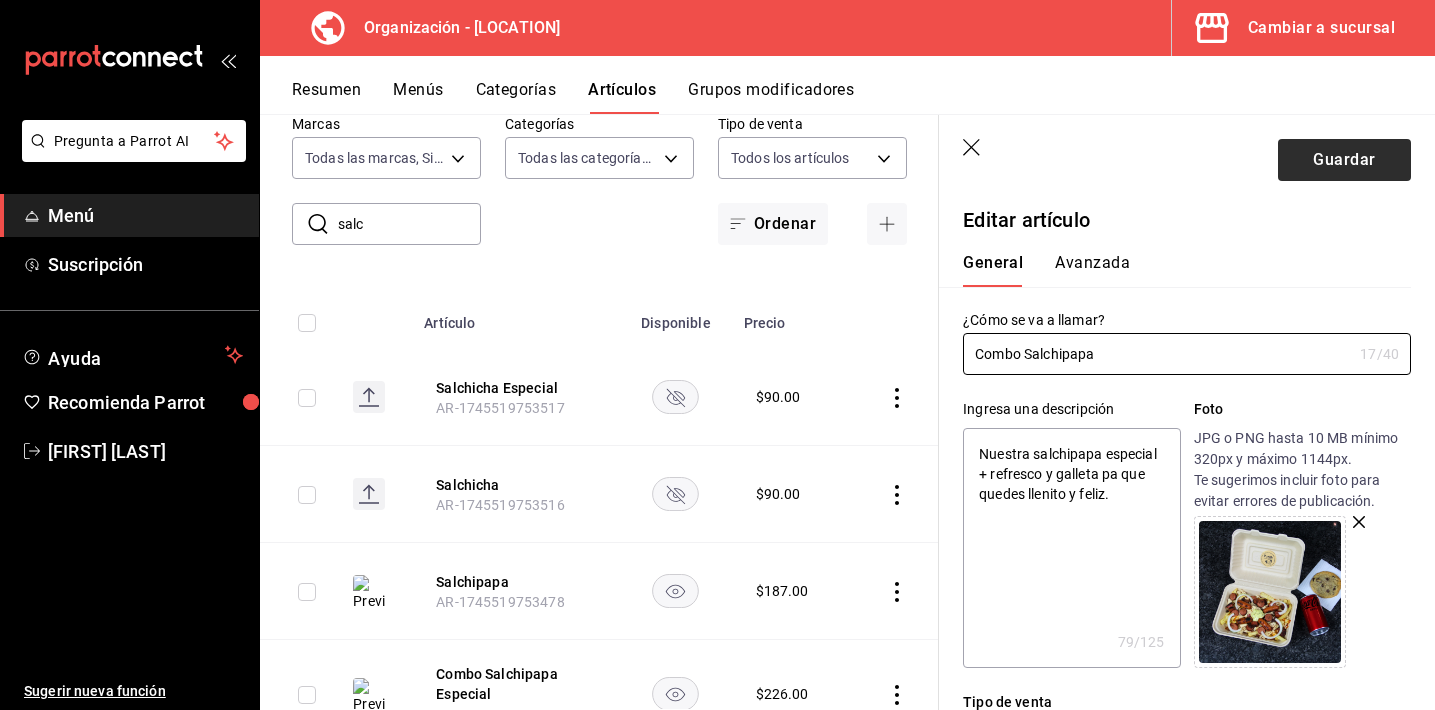 type on "Combo Salchipapa" 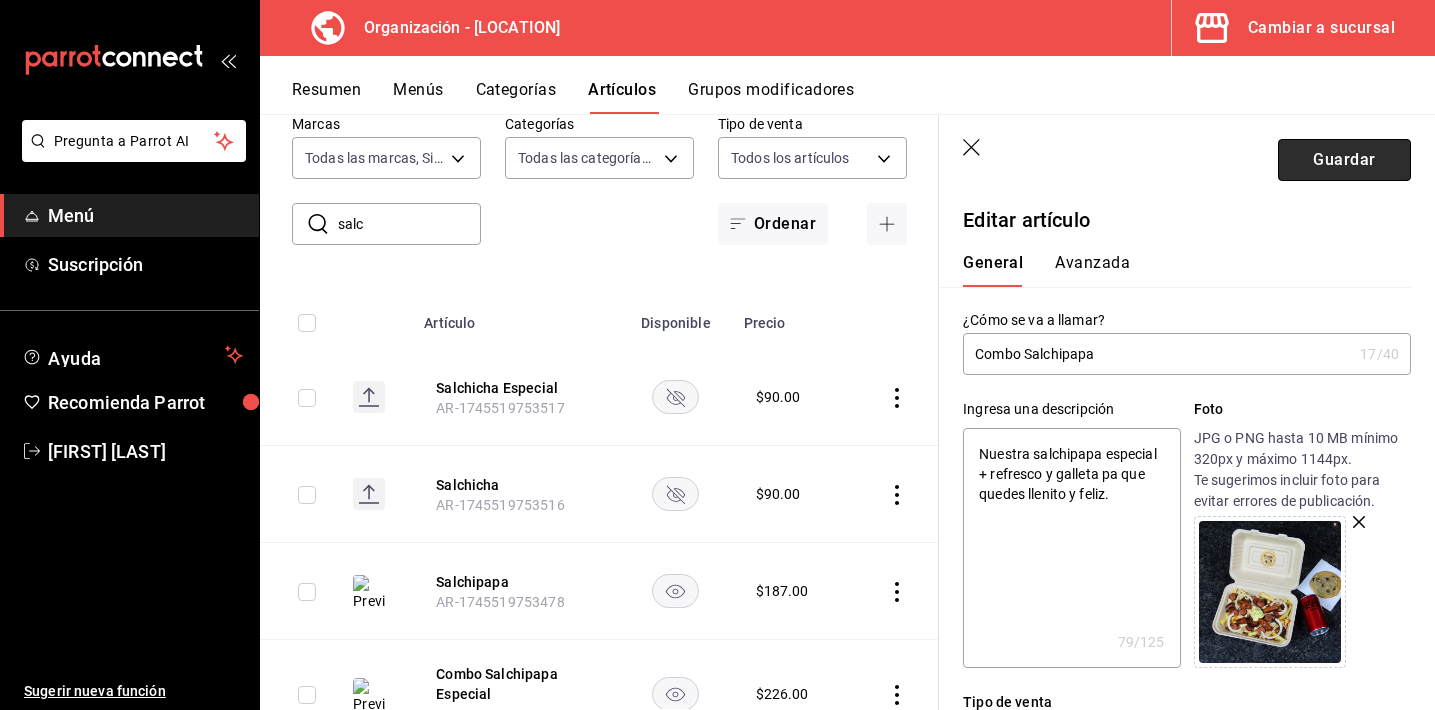 click on "Guardar" at bounding box center (1344, 160) 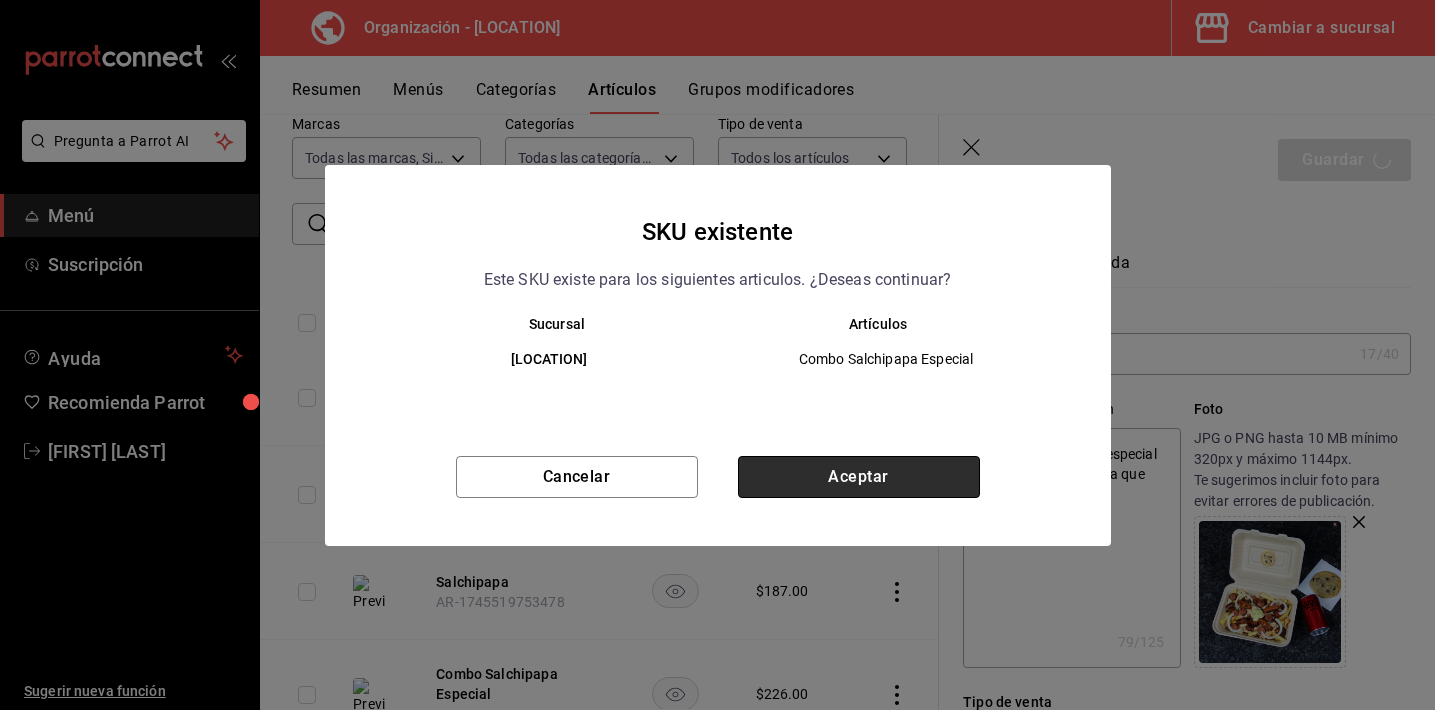 click on "Aceptar" at bounding box center [859, 477] 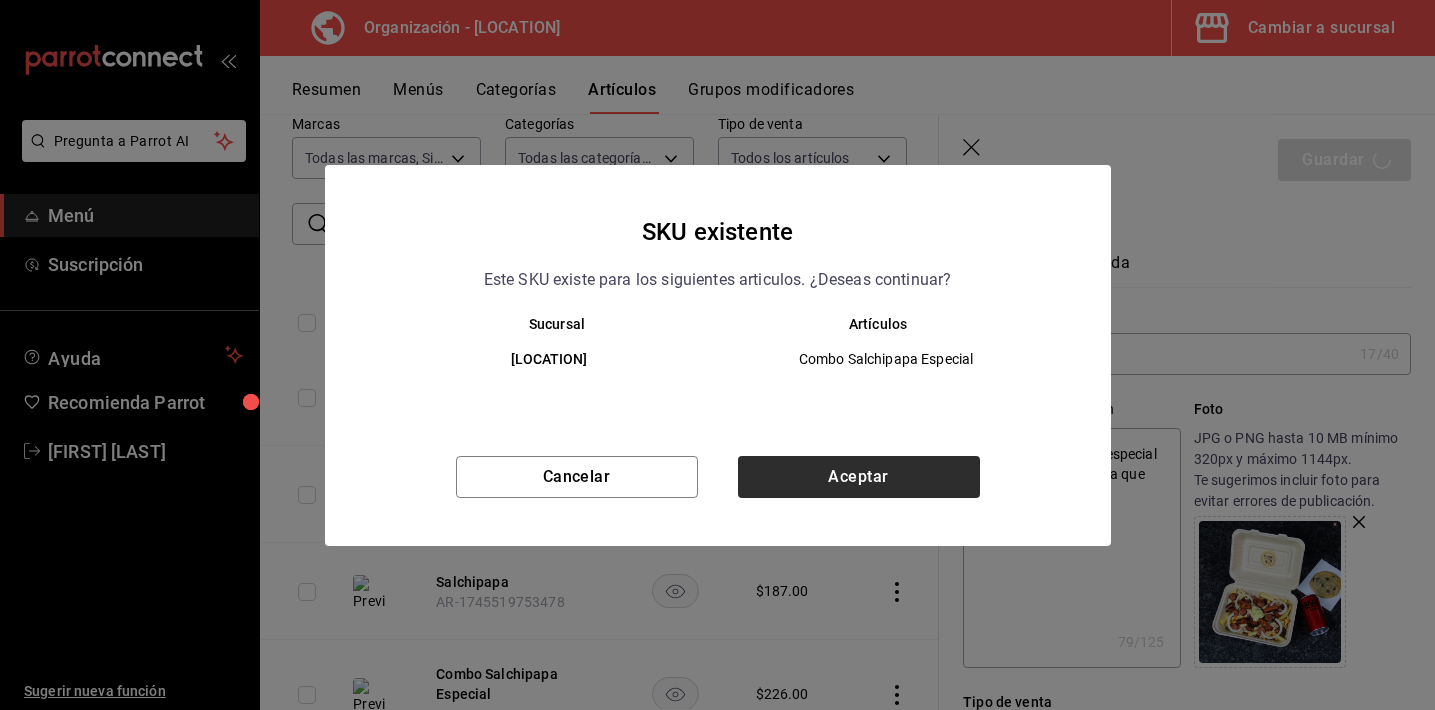 type on "x" 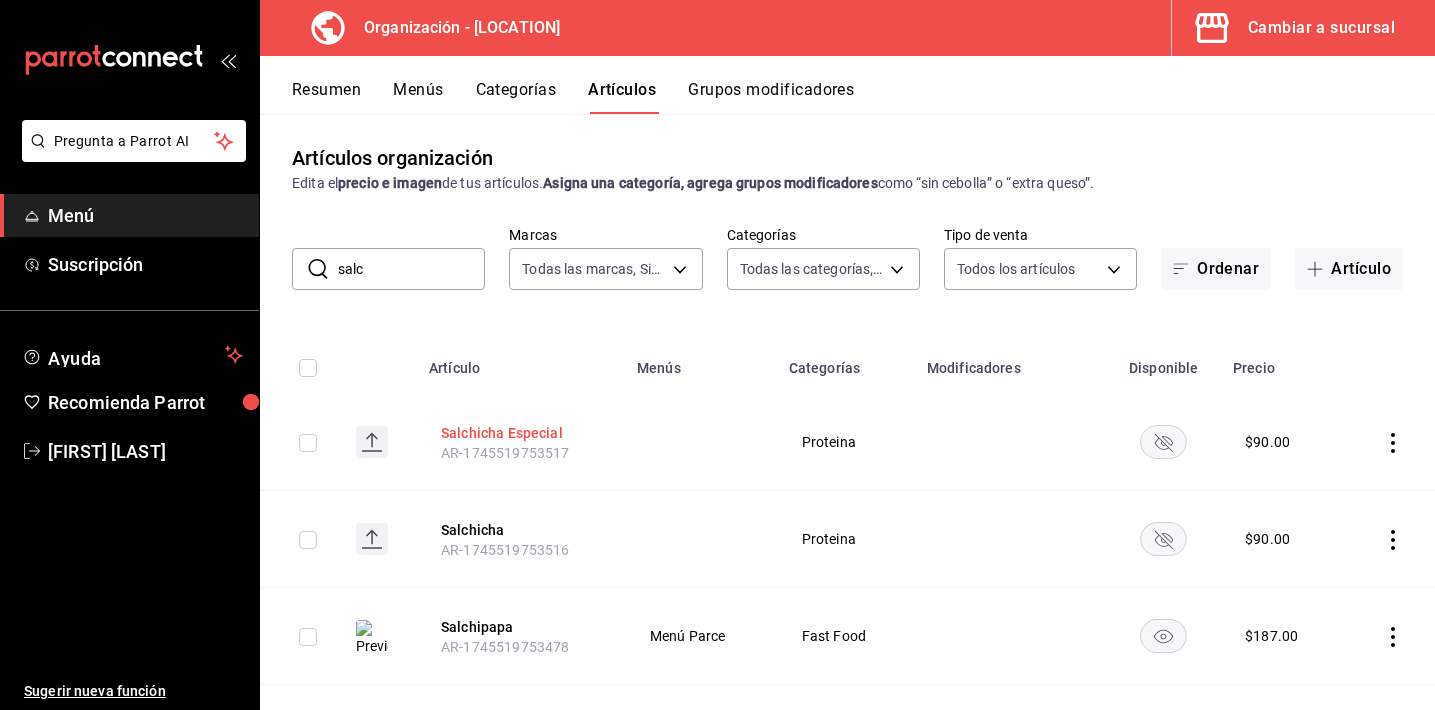 scroll, scrollTop: 0, scrollLeft: 0, axis: both 